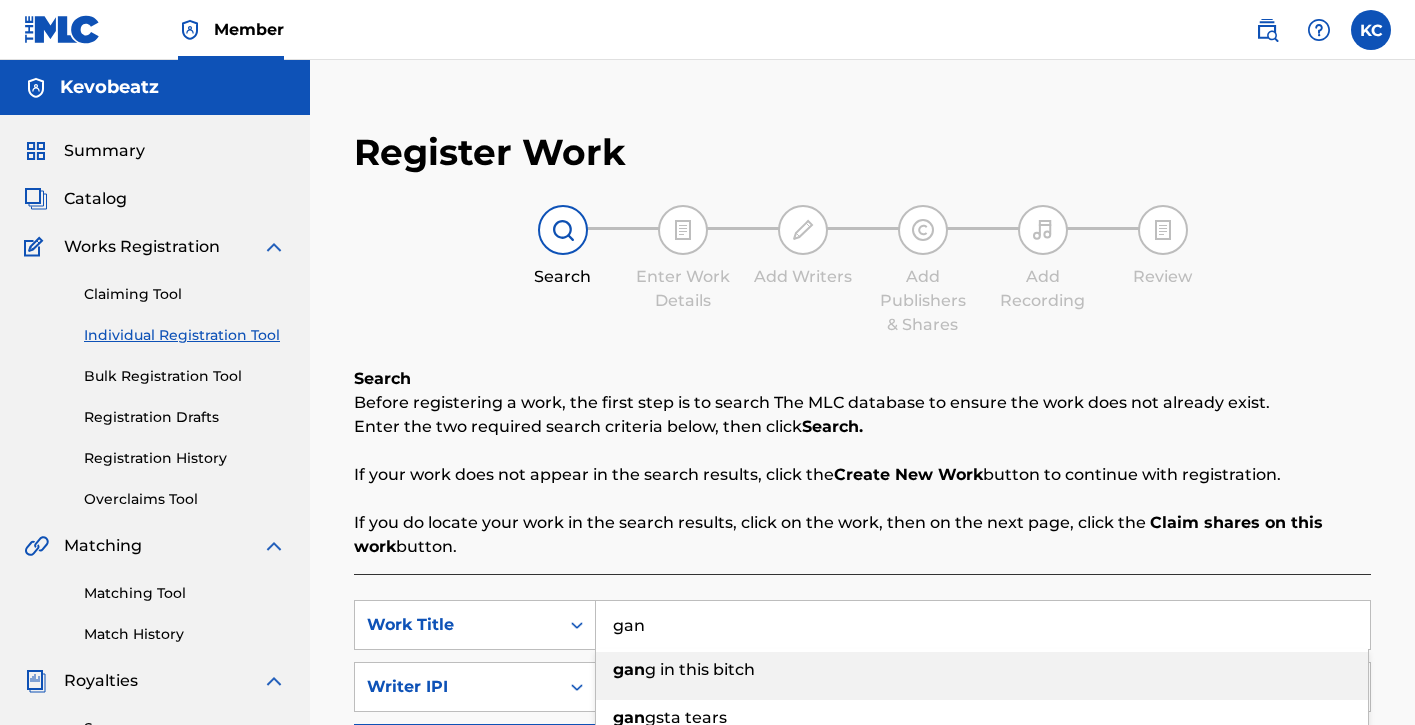 scroll, scrollTop: 149, scrollLeft: 0, axis: vertical 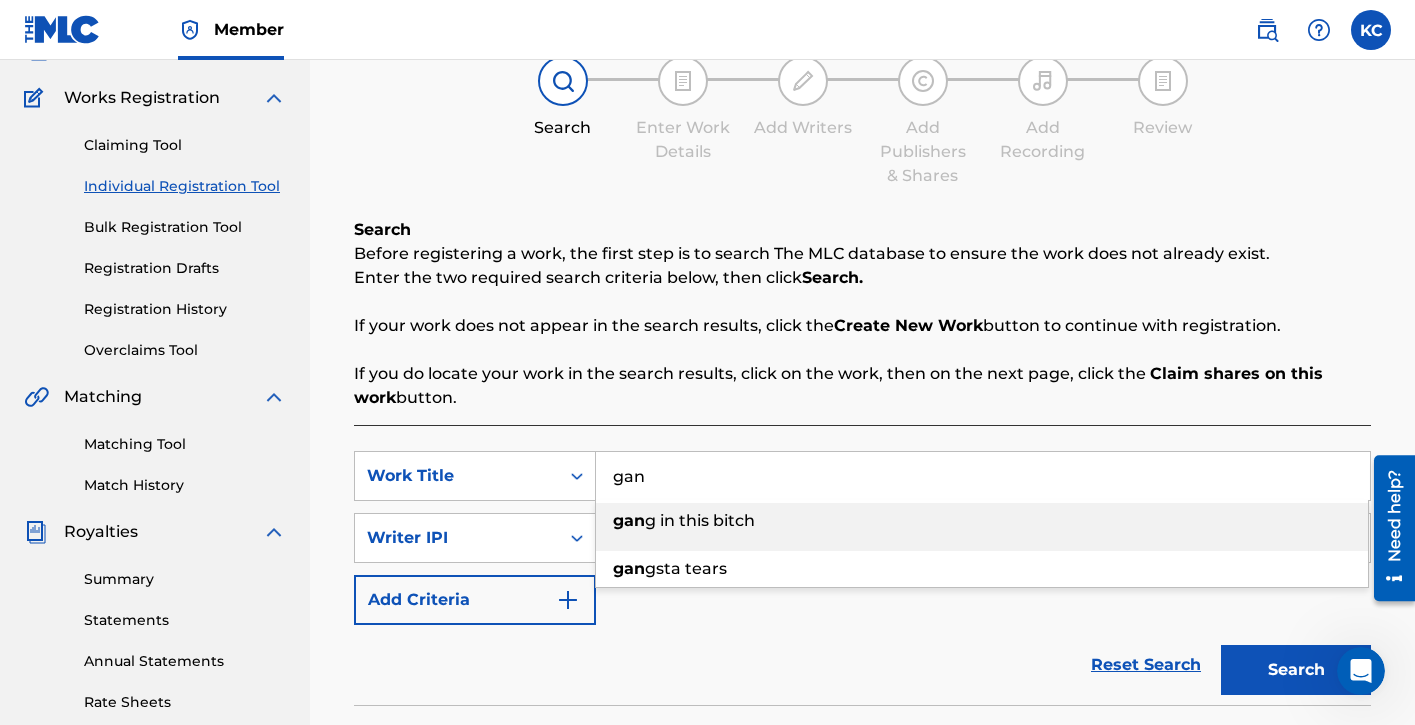 click on "gan g in this bitch" at bounding box center (982, 521) 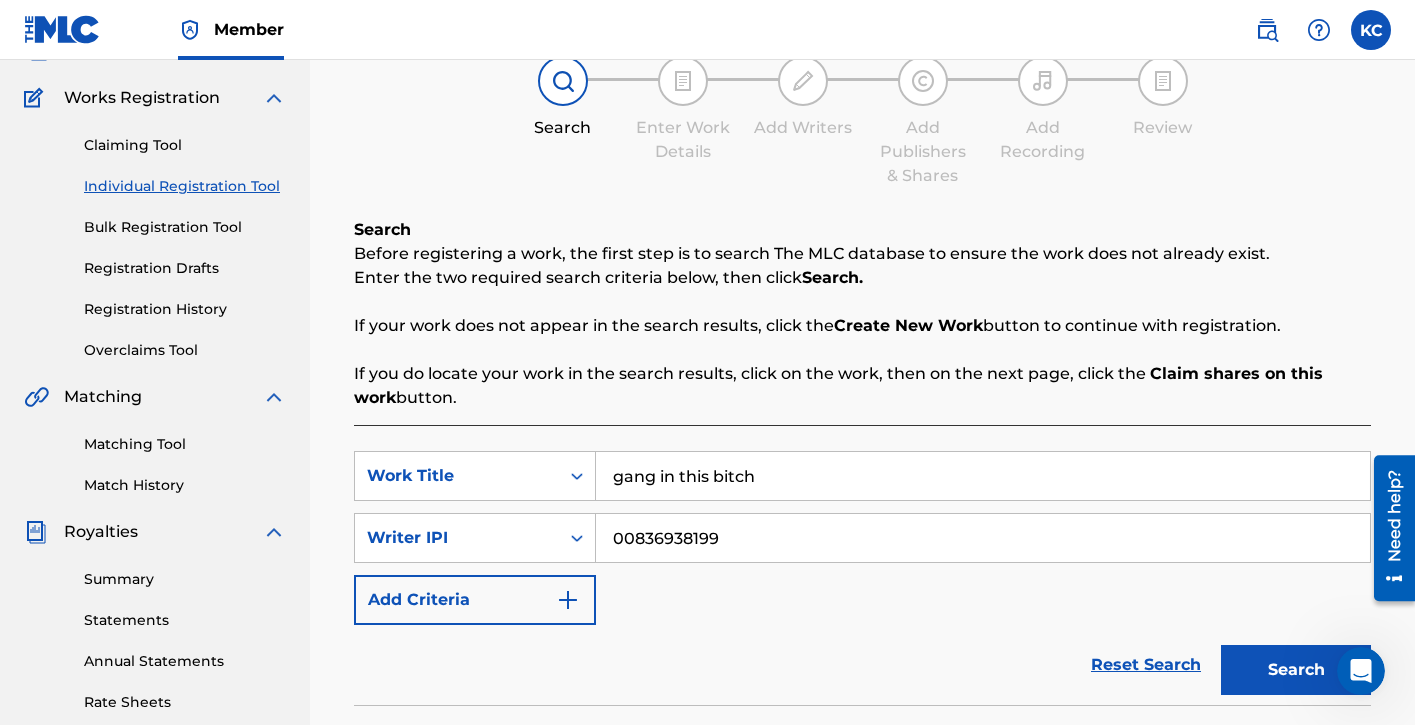 drag, startPoint x: 1288, startPoint y: 670, endPoint x: 1275, endPoint y: 663, distance: 14.764823 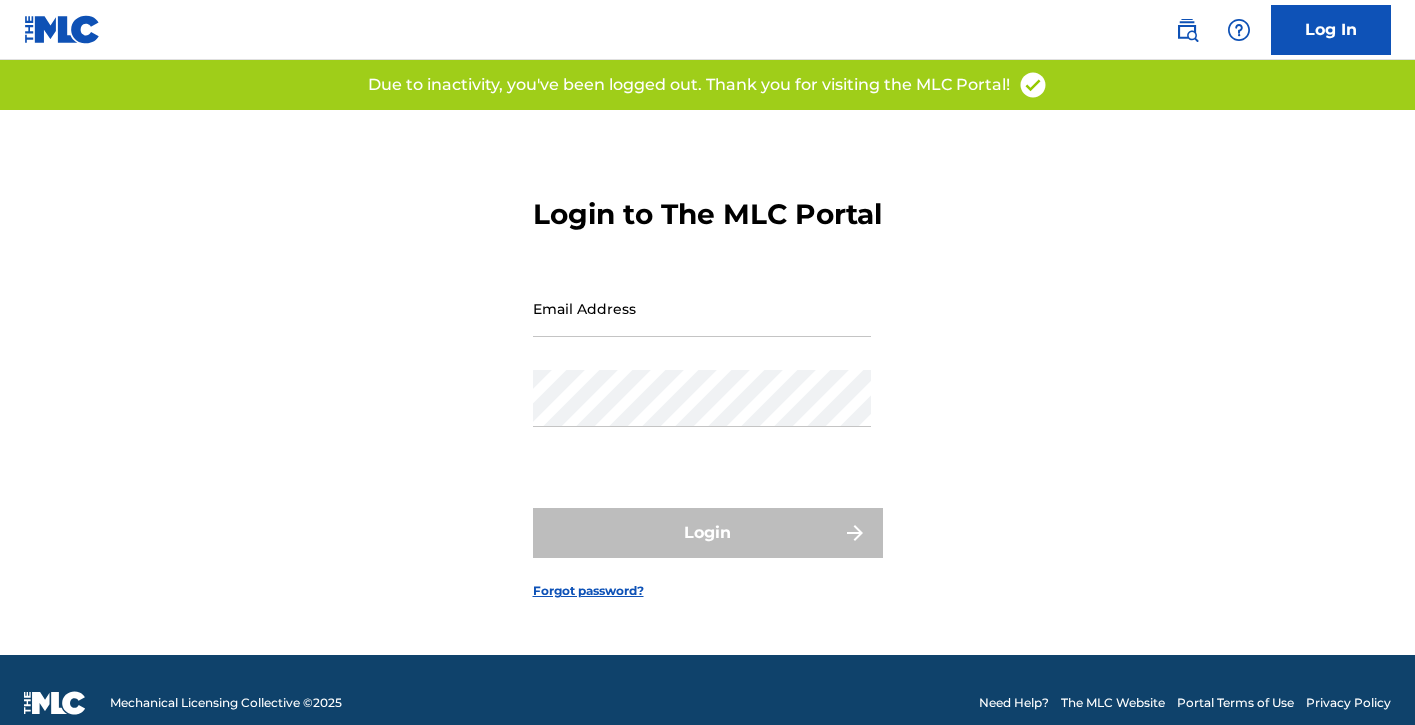 scroll, scrollTop: 0, scrollLeft: 0, axis: both 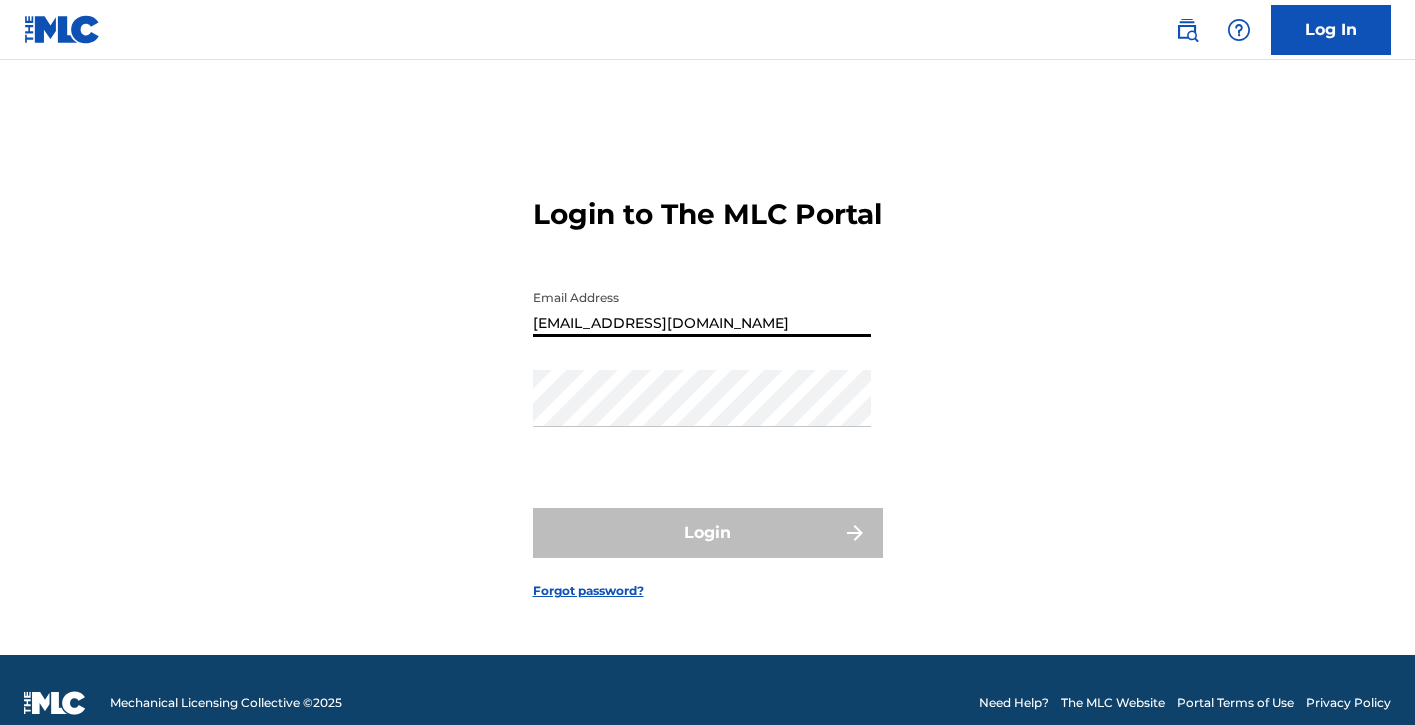 type on "[EMAIL_ADDRESS][DOMAIN_NAME]" 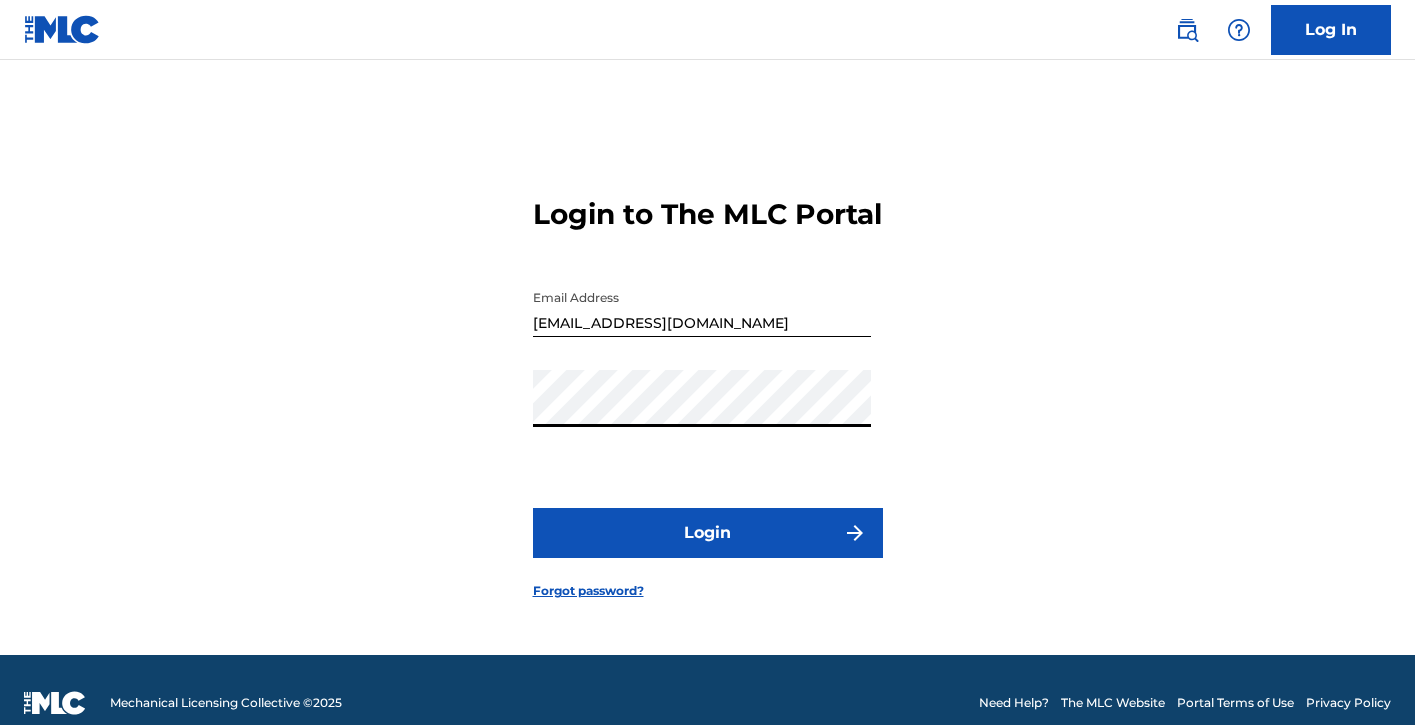 click on "Login" at bounding box center (708, 533) 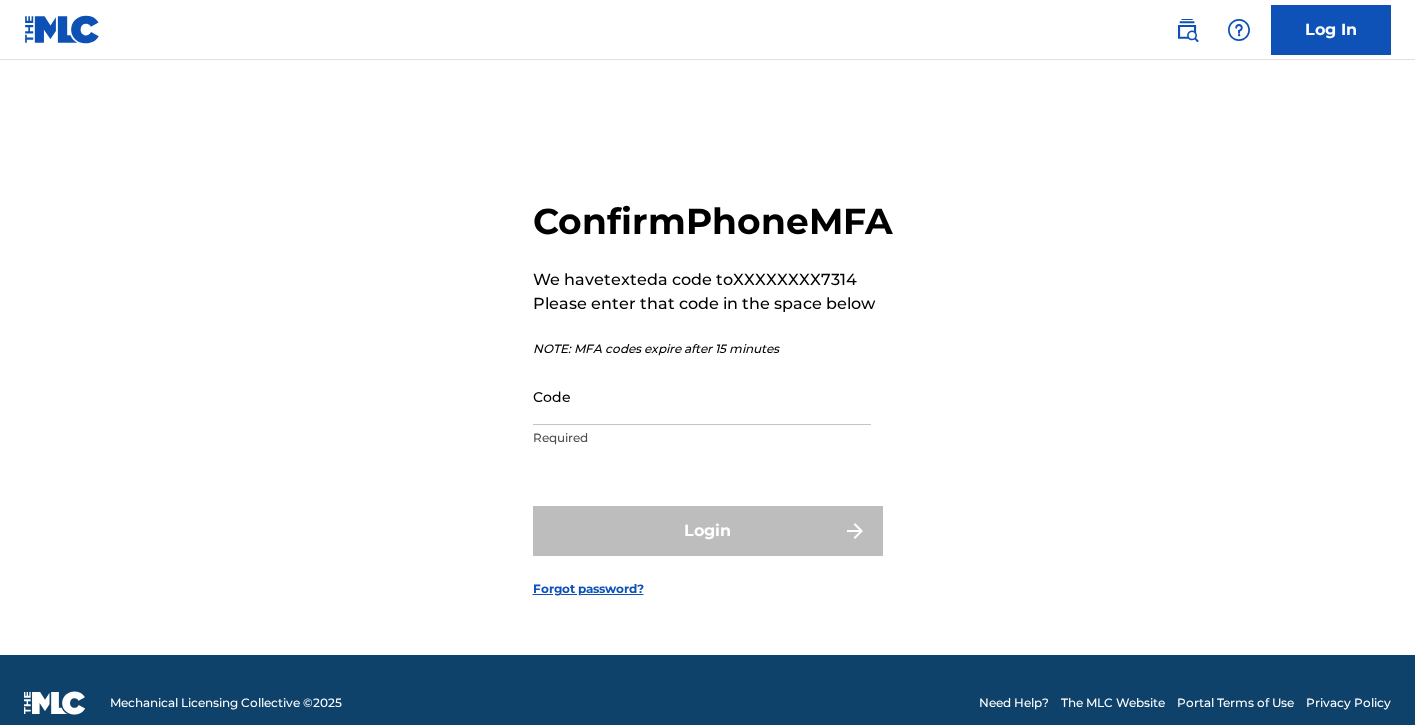 click on "Code" at bounding box center [702, 396] 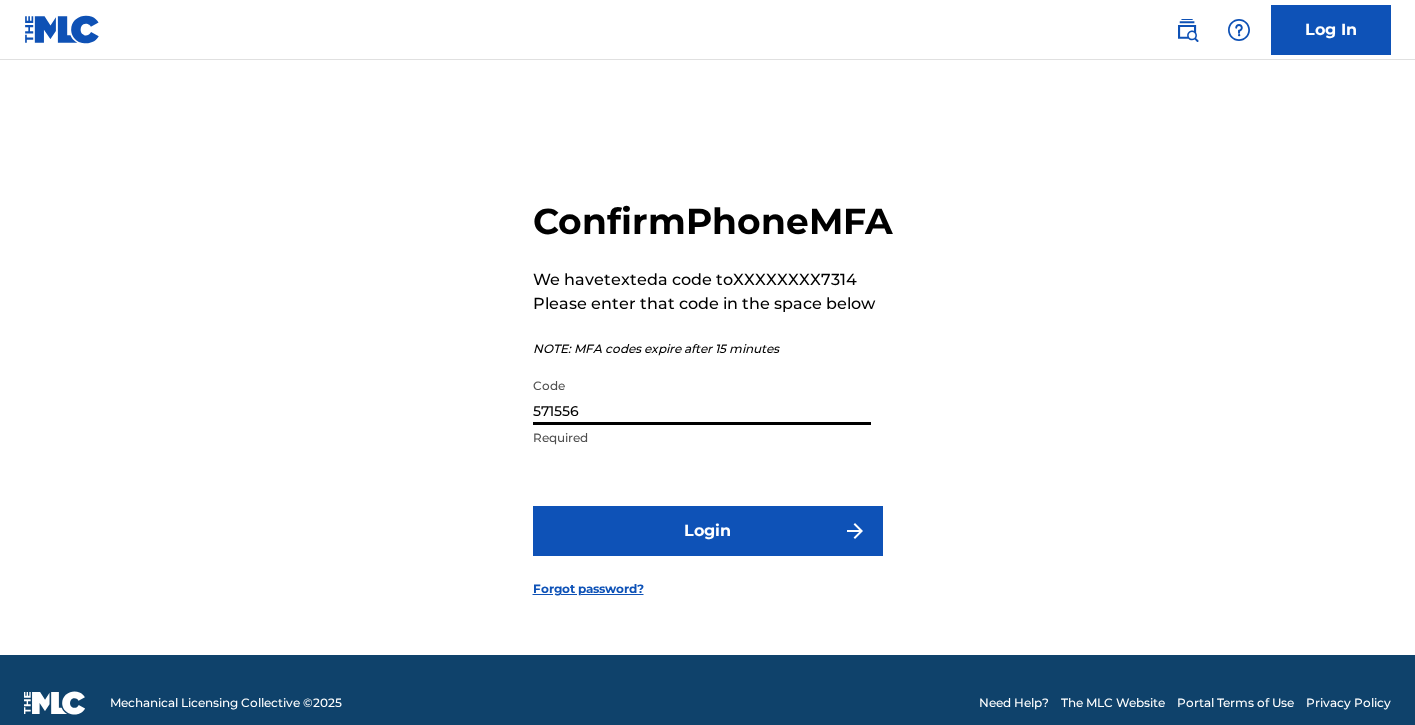 type on "571556" 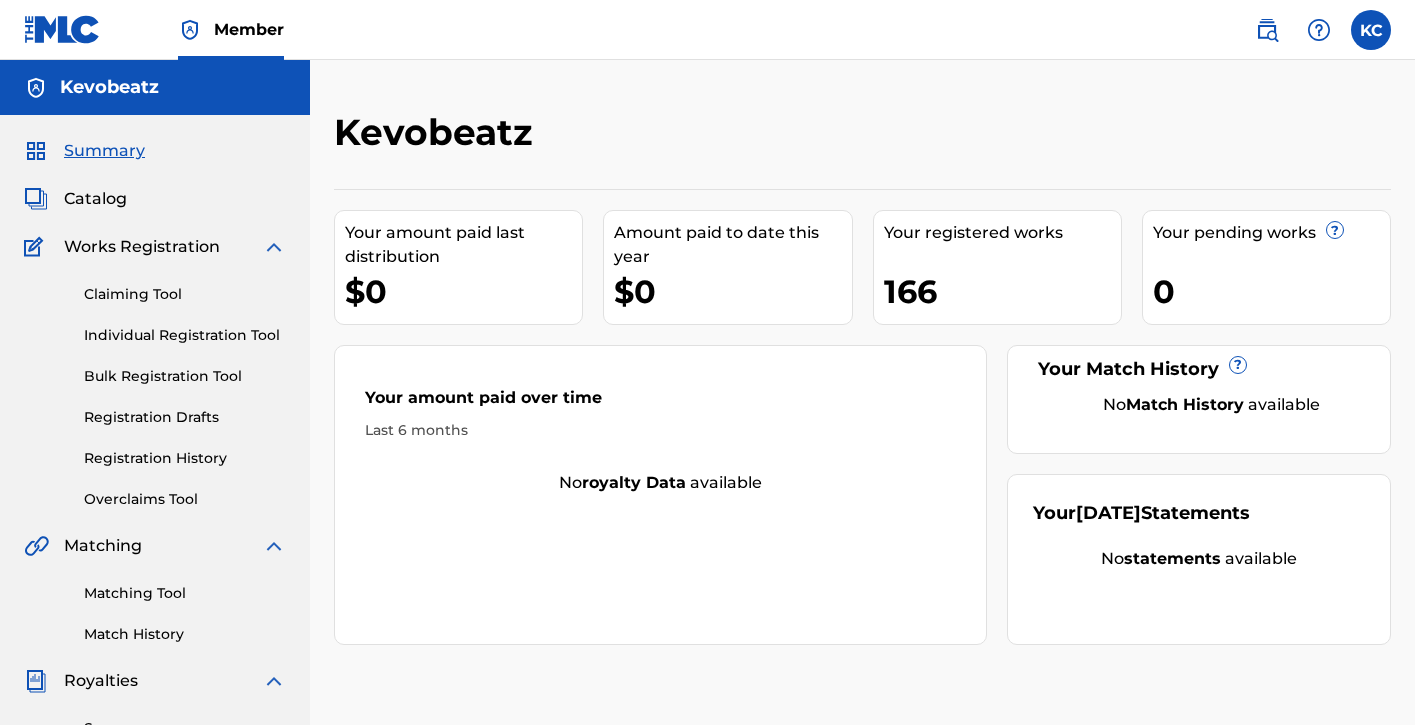 scroll, scrollTop: 0, scrollLeft: 0, axis: both 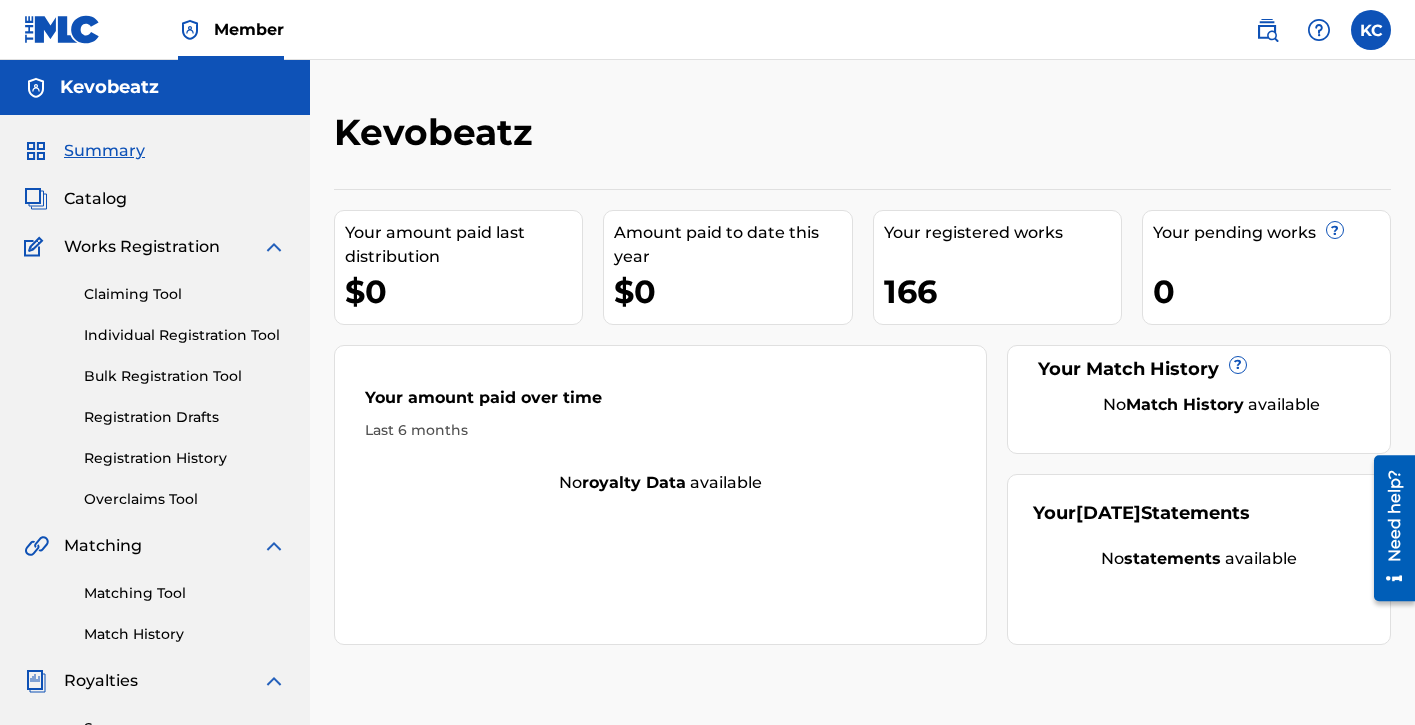 click on "Individual Registration Tool" at bounding box center [185, 335] 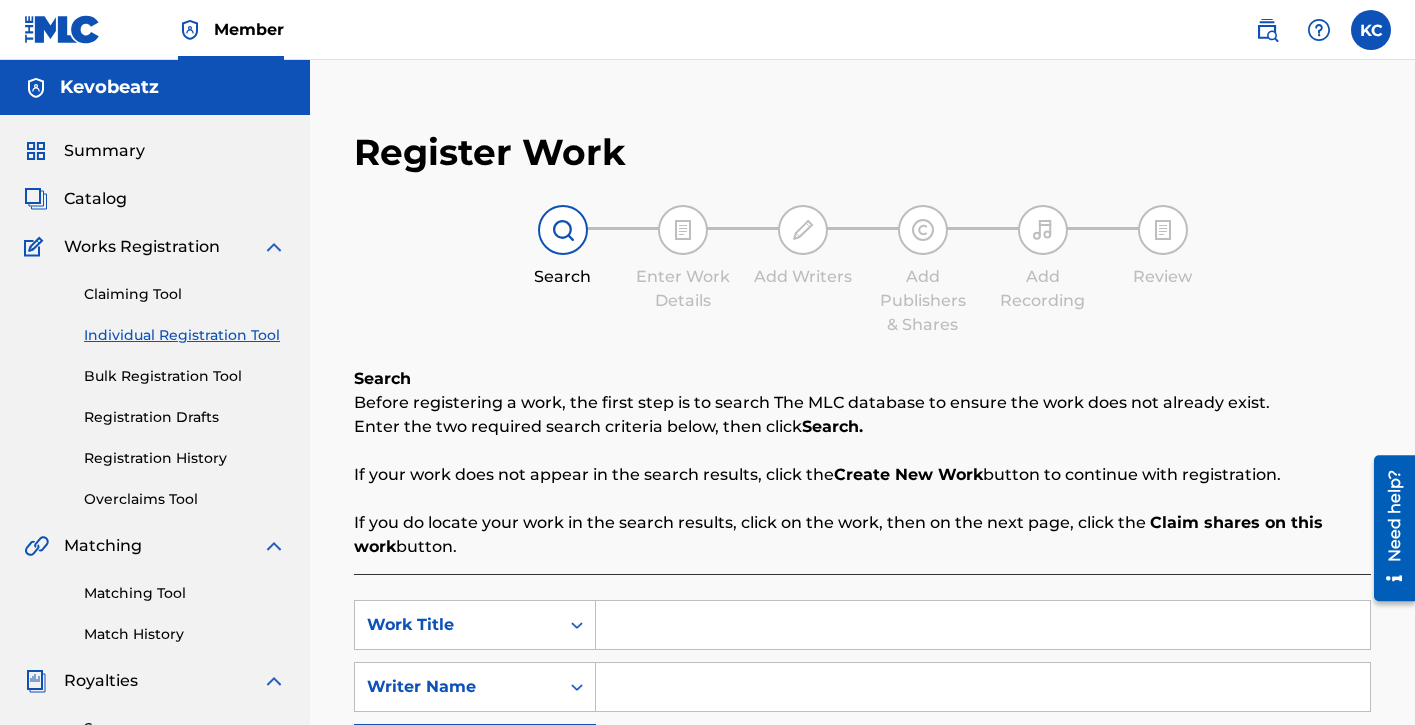 click at bounding box center [983, 625] 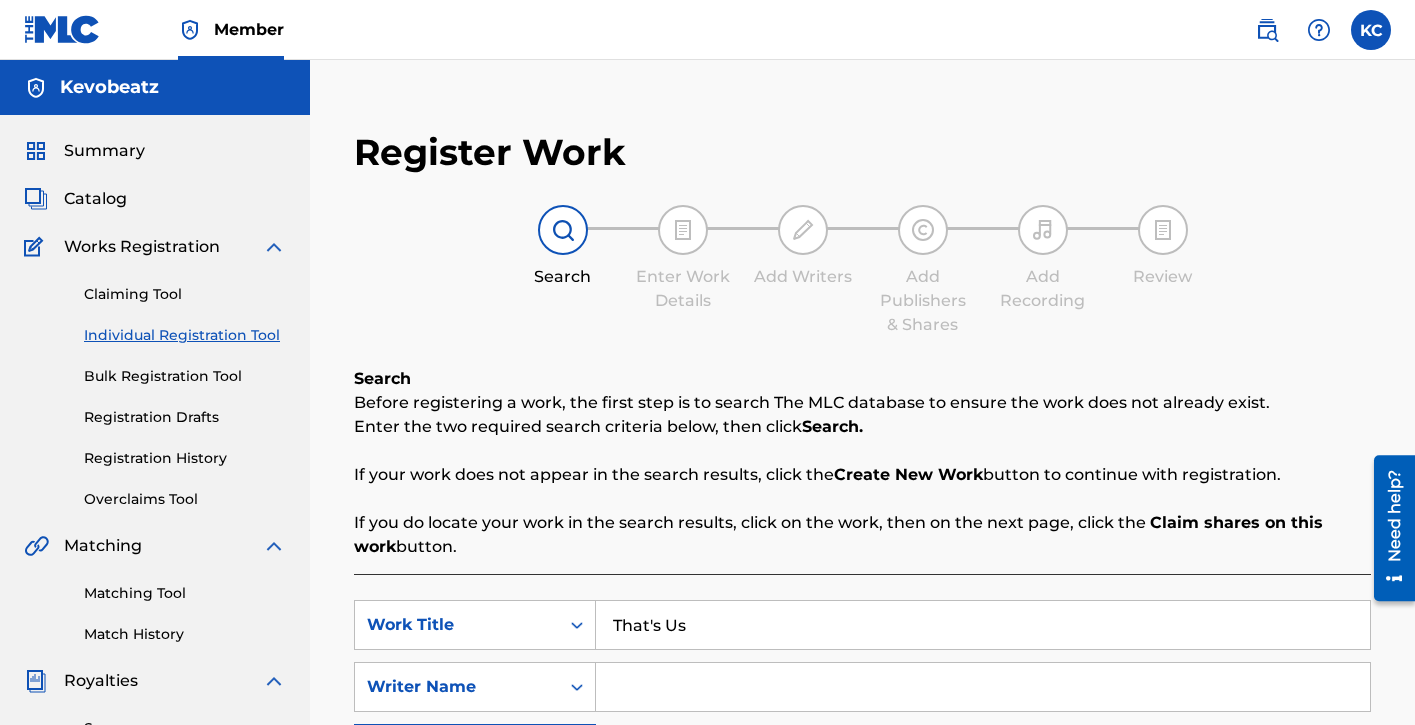 click on "That's Us" at bounding box center (983, 625) 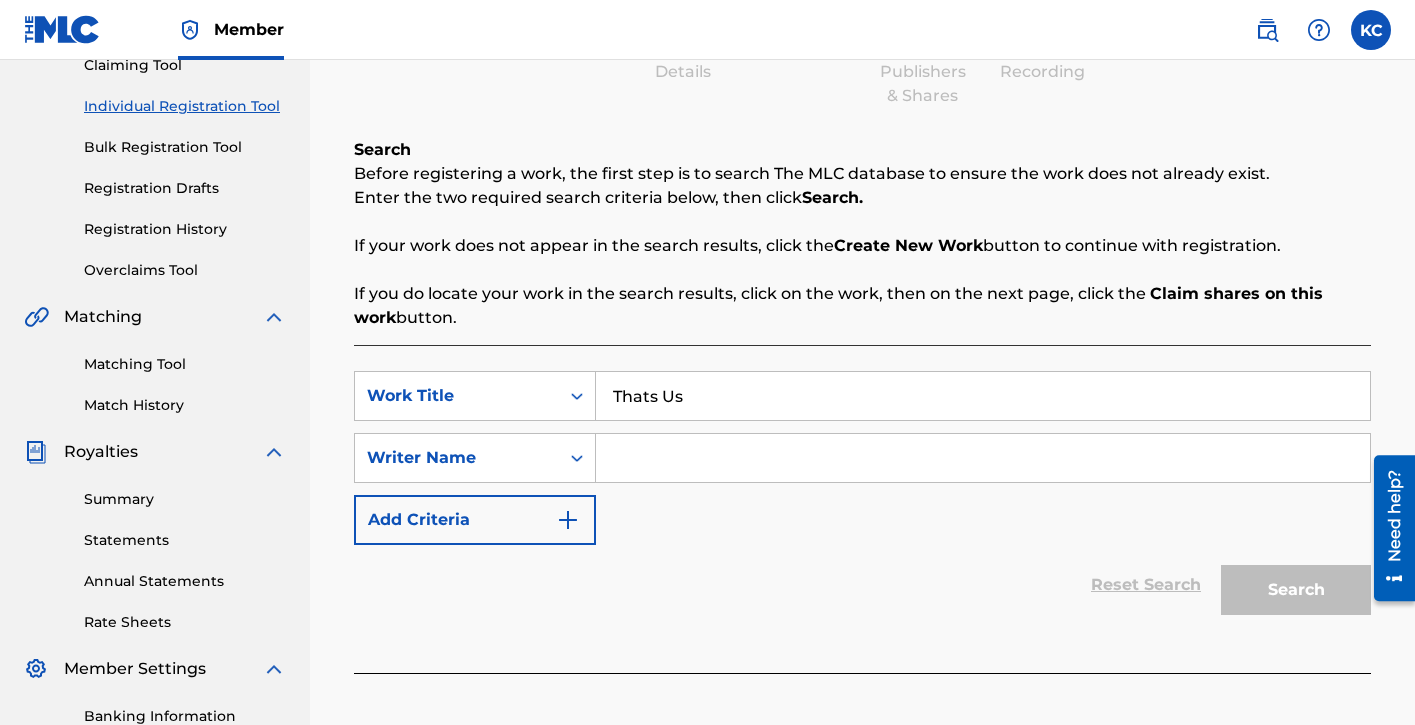 scroll, scrollTop: 231, scrollLeft: 0, axis: vertical 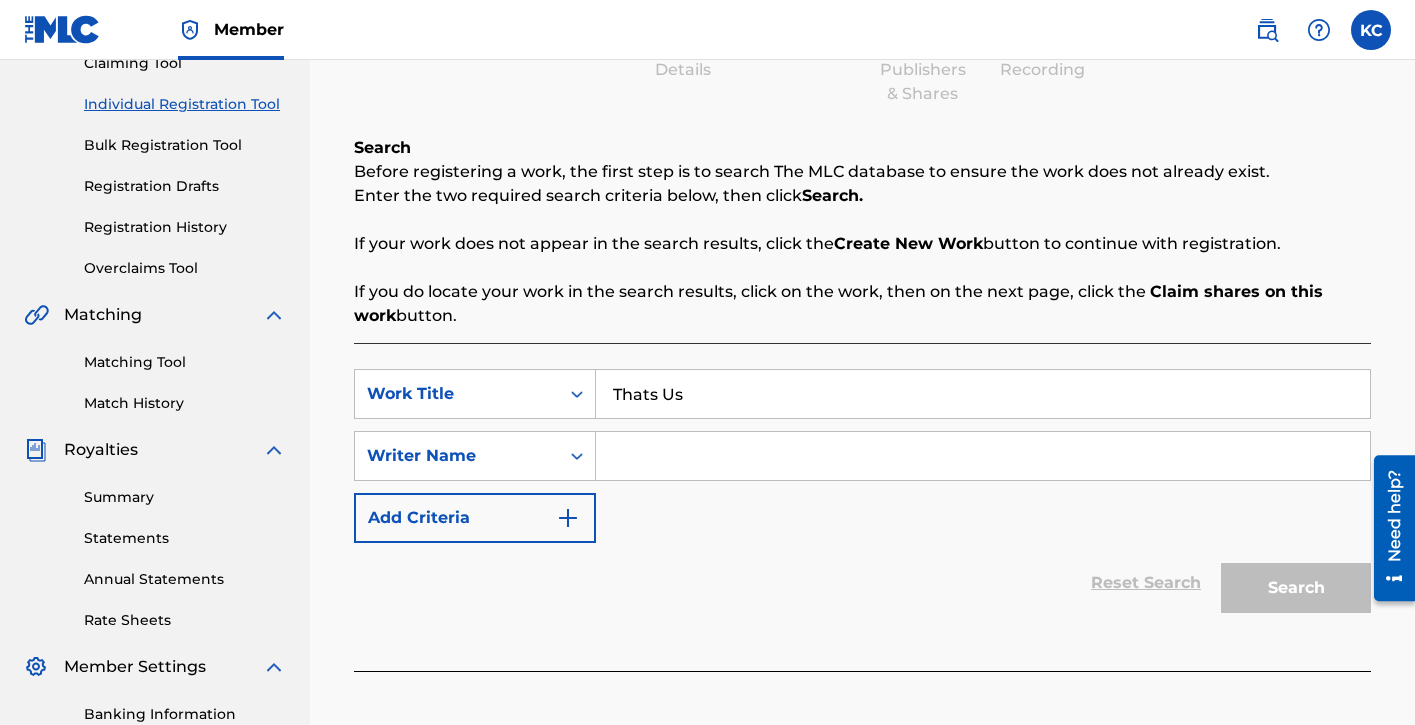 type on "Thats Us" 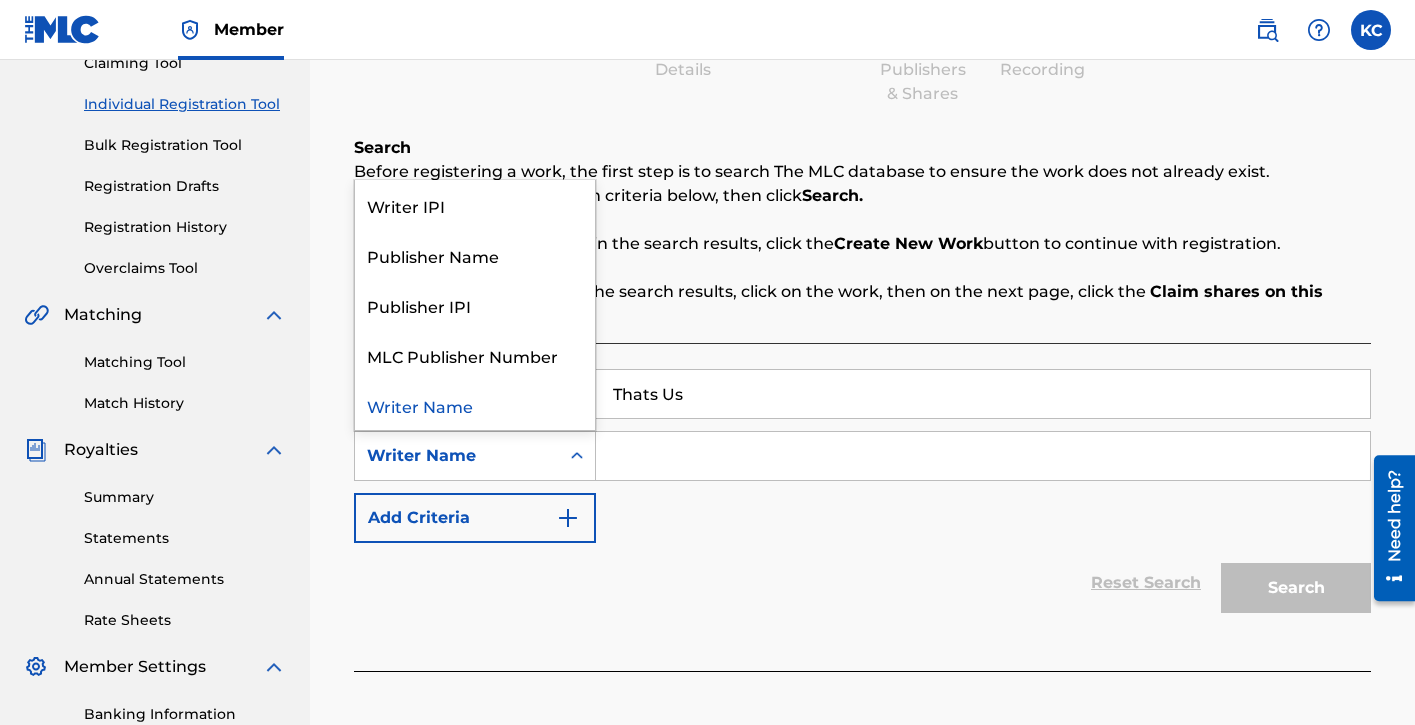 click on "Writer Name" at bounding box center (457, 456) 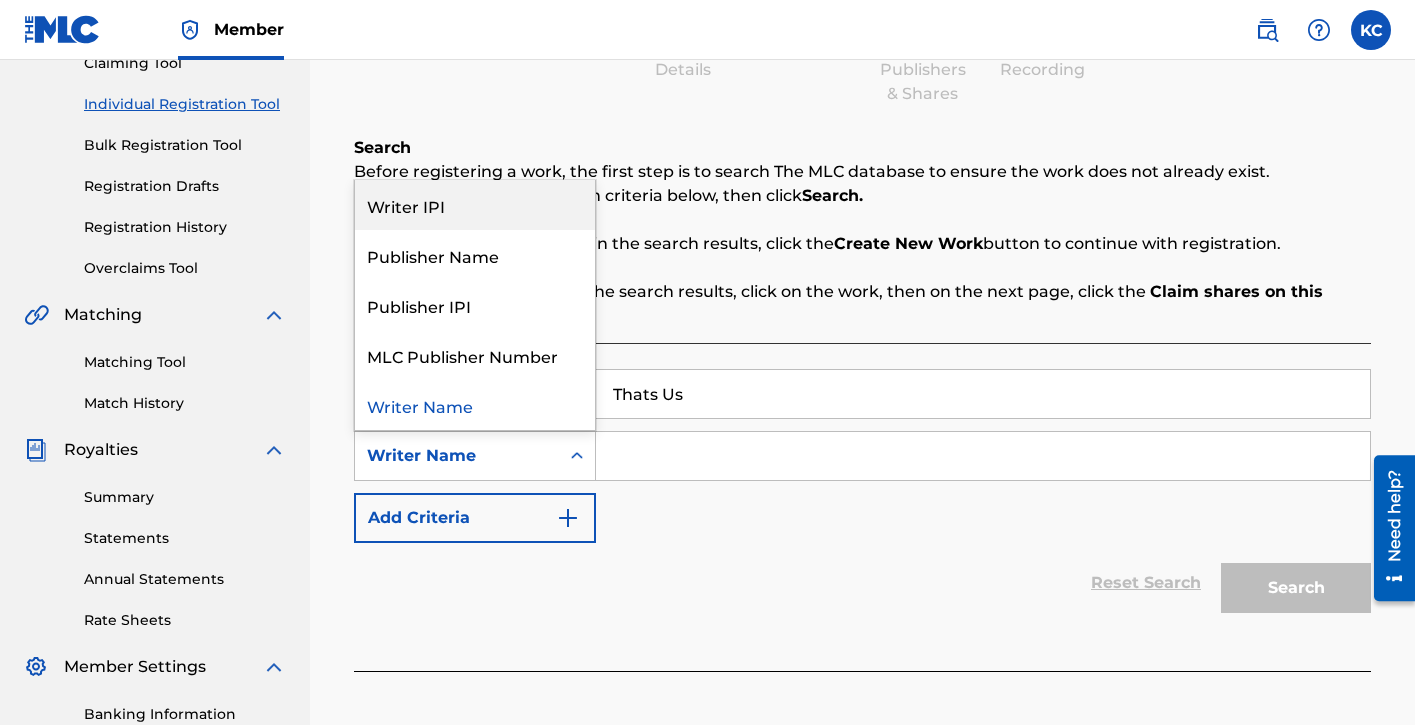 click on "Writer IPI" at bounding box center (475, 205) 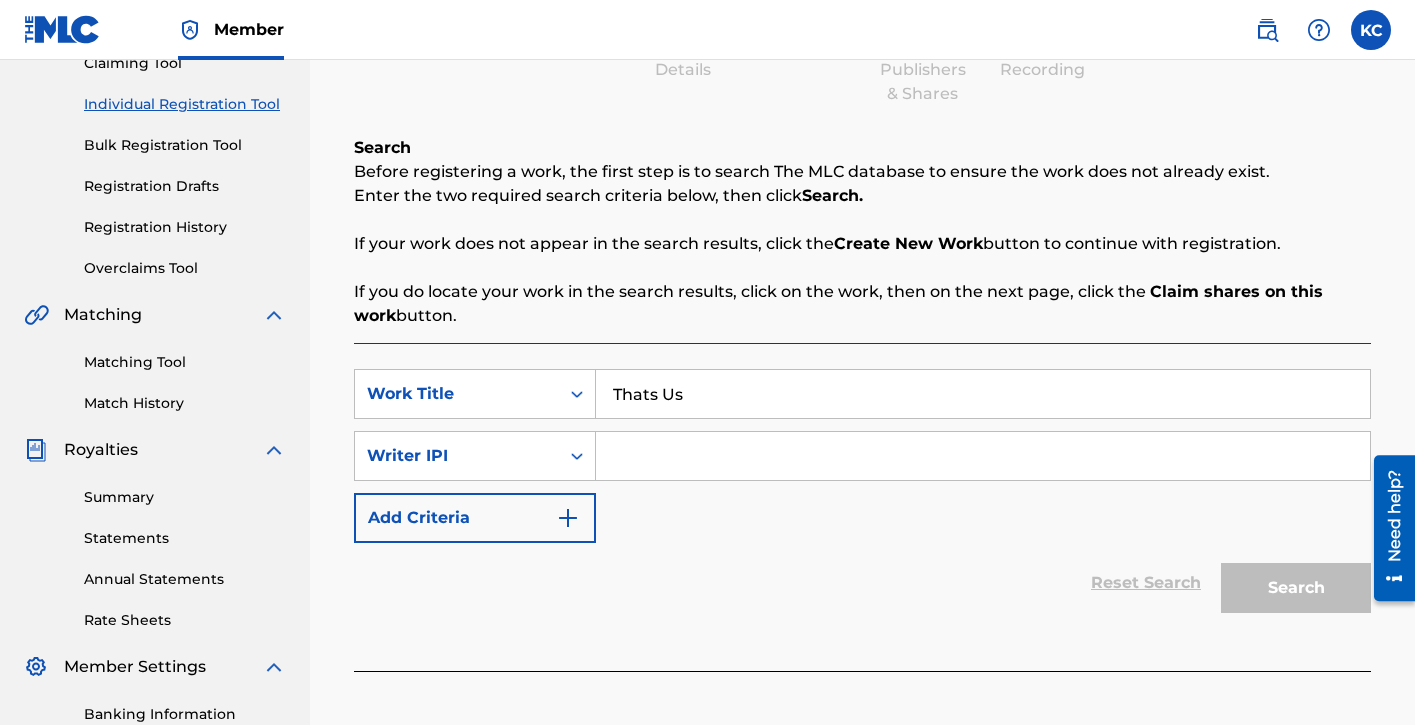 click at bounding box center (983, 456) 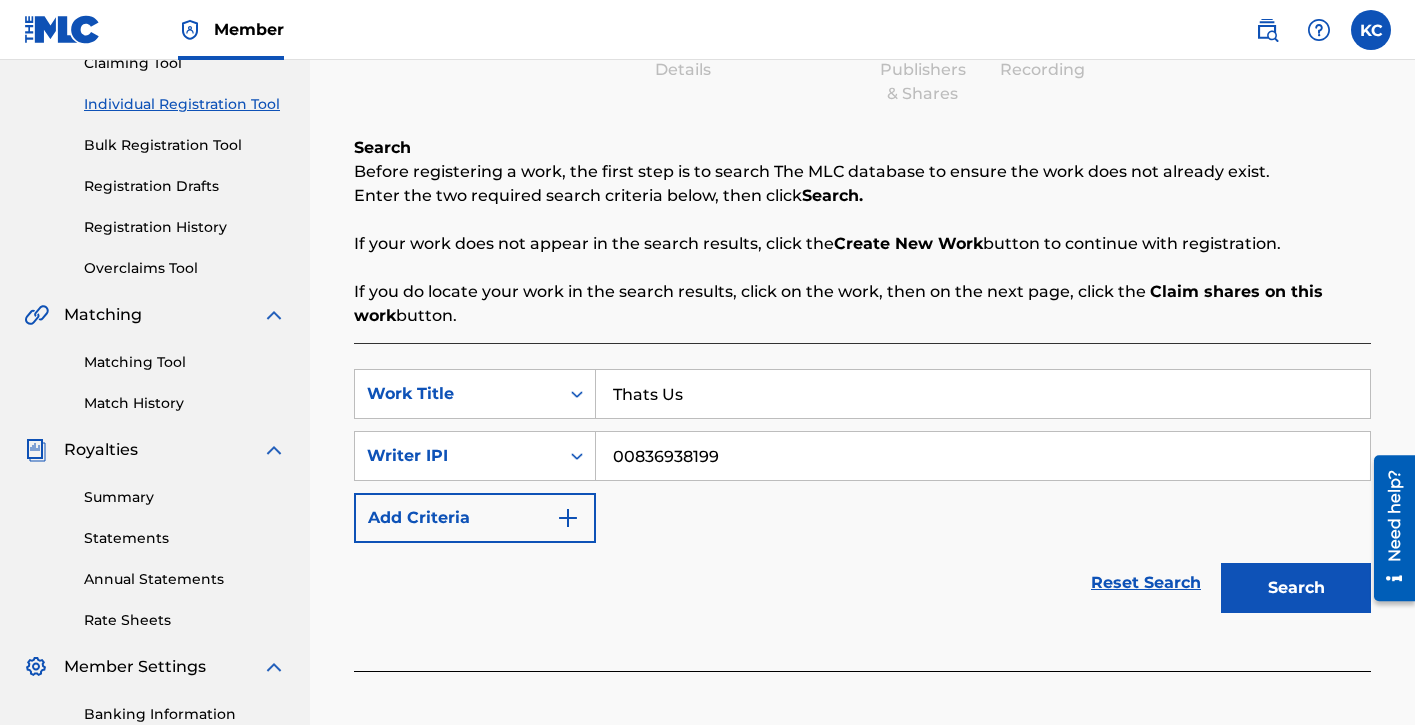 type on "00836938199" 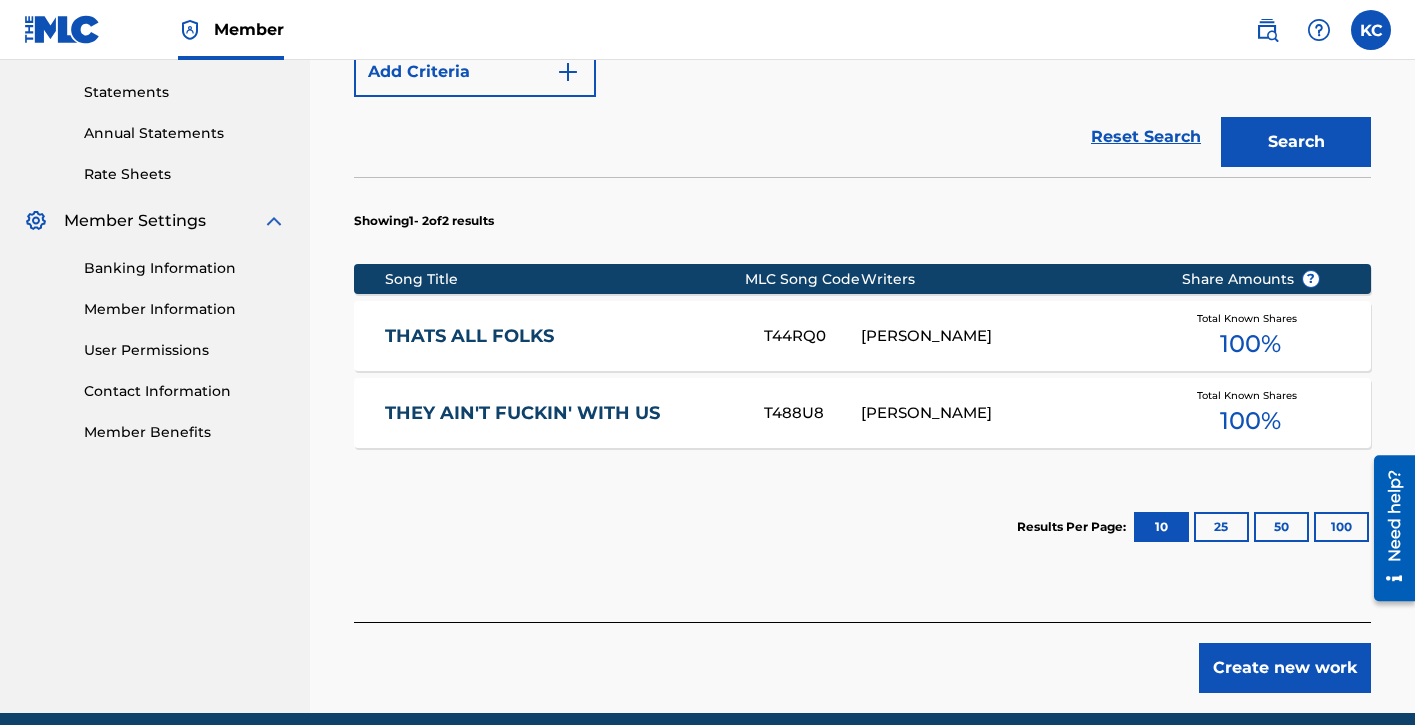 scroll, scrollTop: 689, scrollLeft: 0, axis: vertical 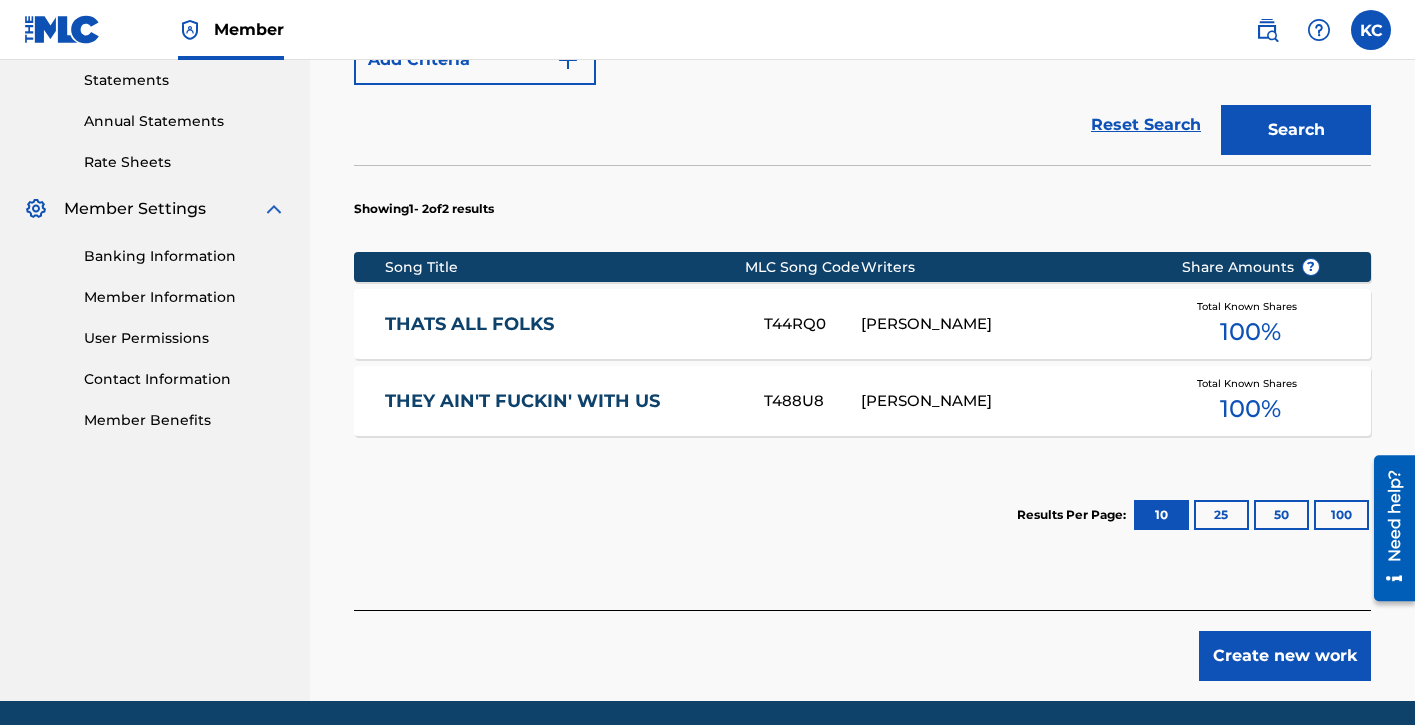 click on "Create new work" at bounding box center (1285, 656) 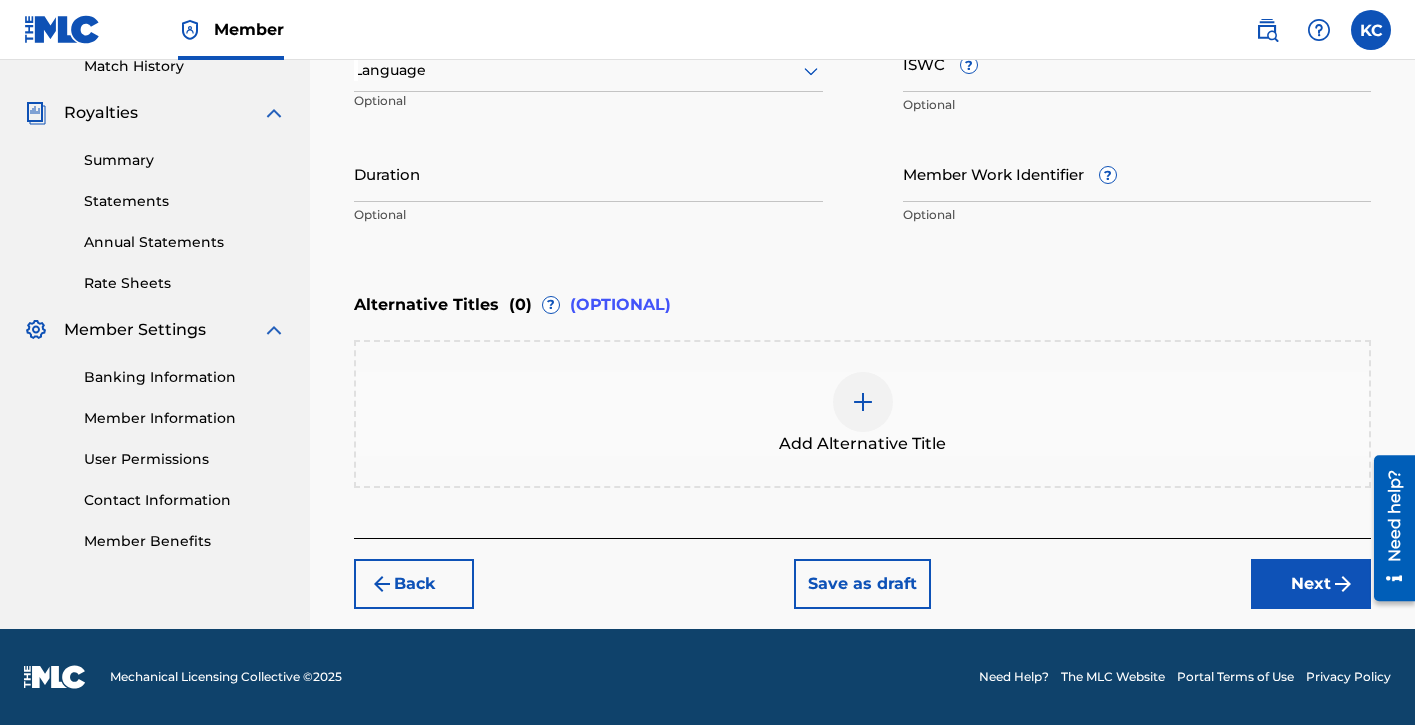 scroll, scrollTop: 568, scrollLeft: 0, axis: vertical 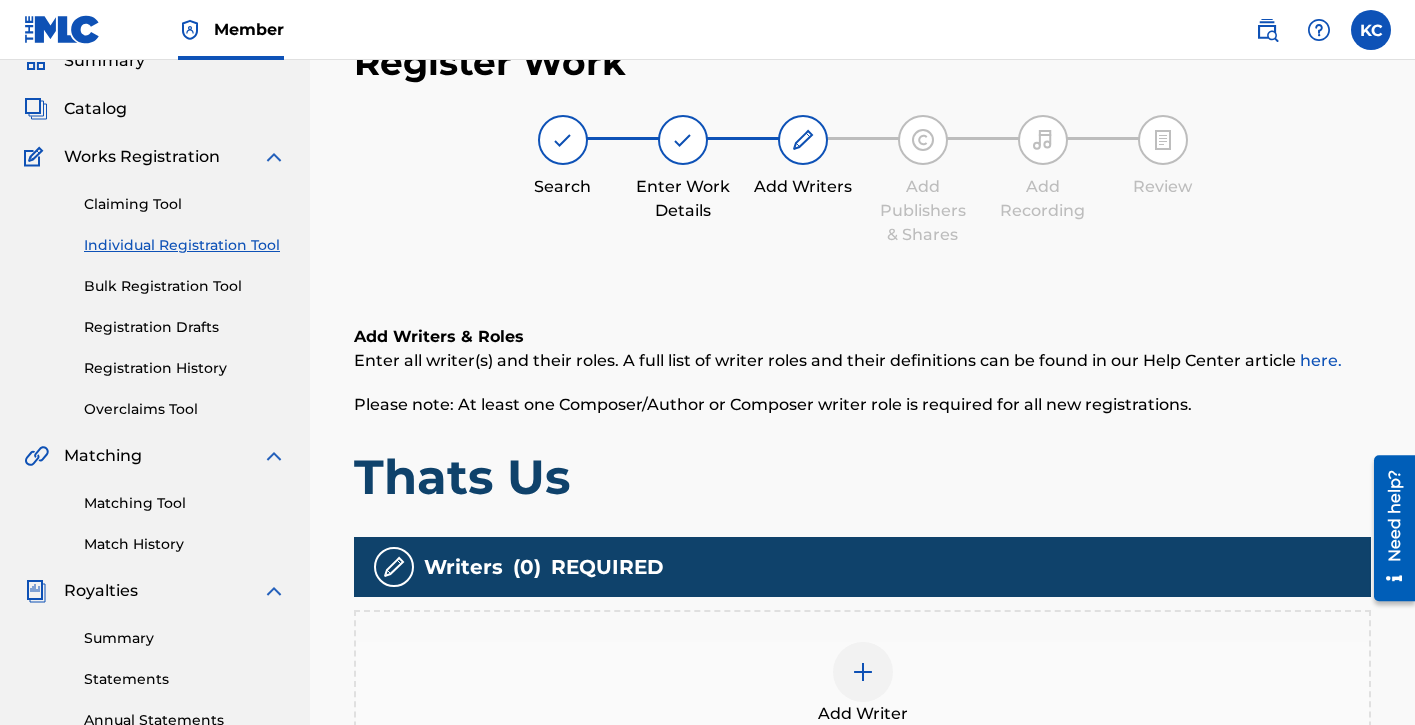 click at bounding box center [863, 672] 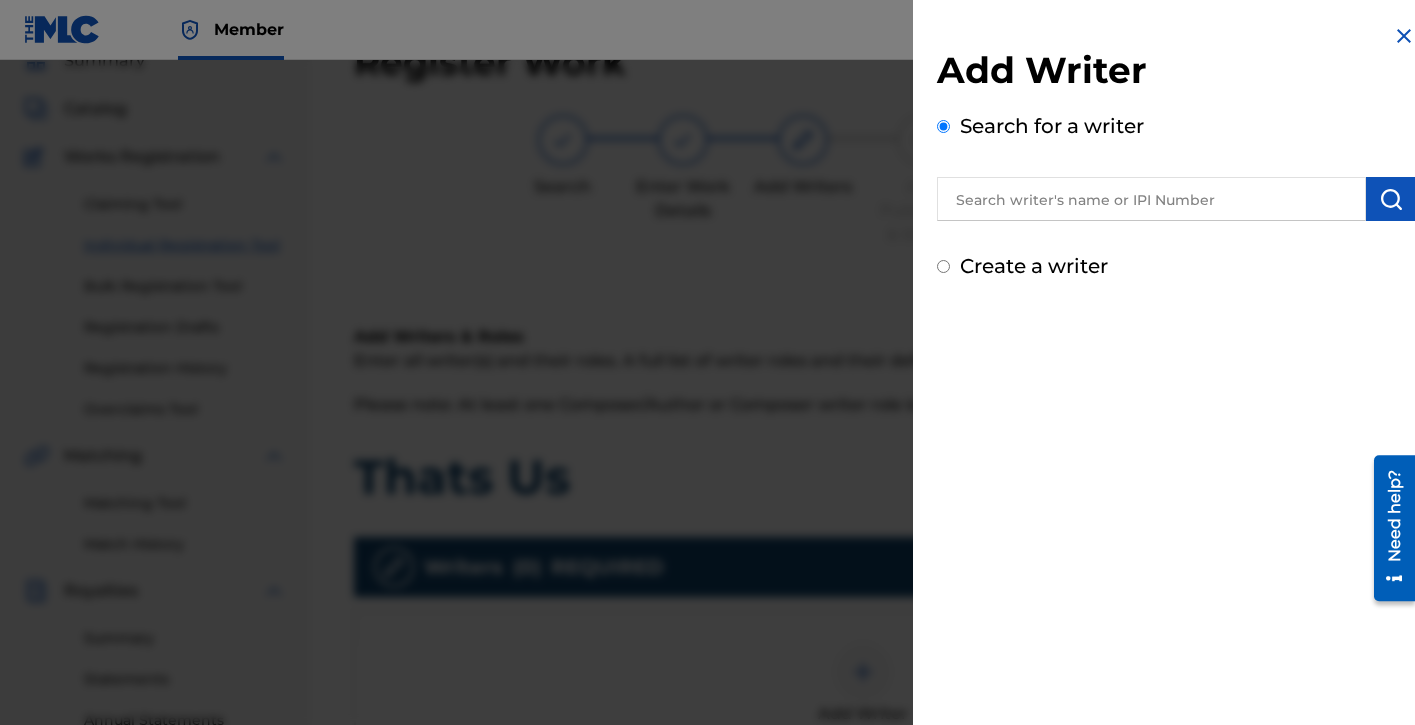 click at bounding box center [1151, 199] 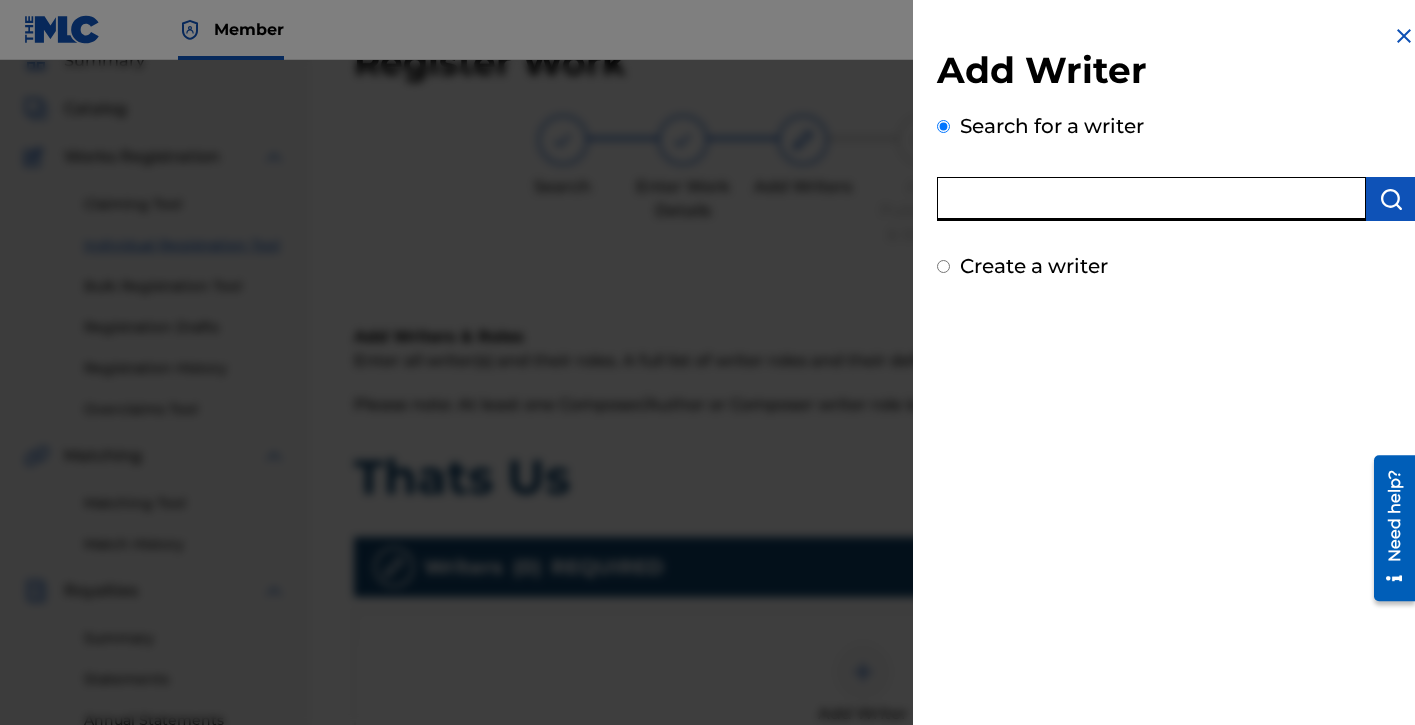 paste on "00836938199" 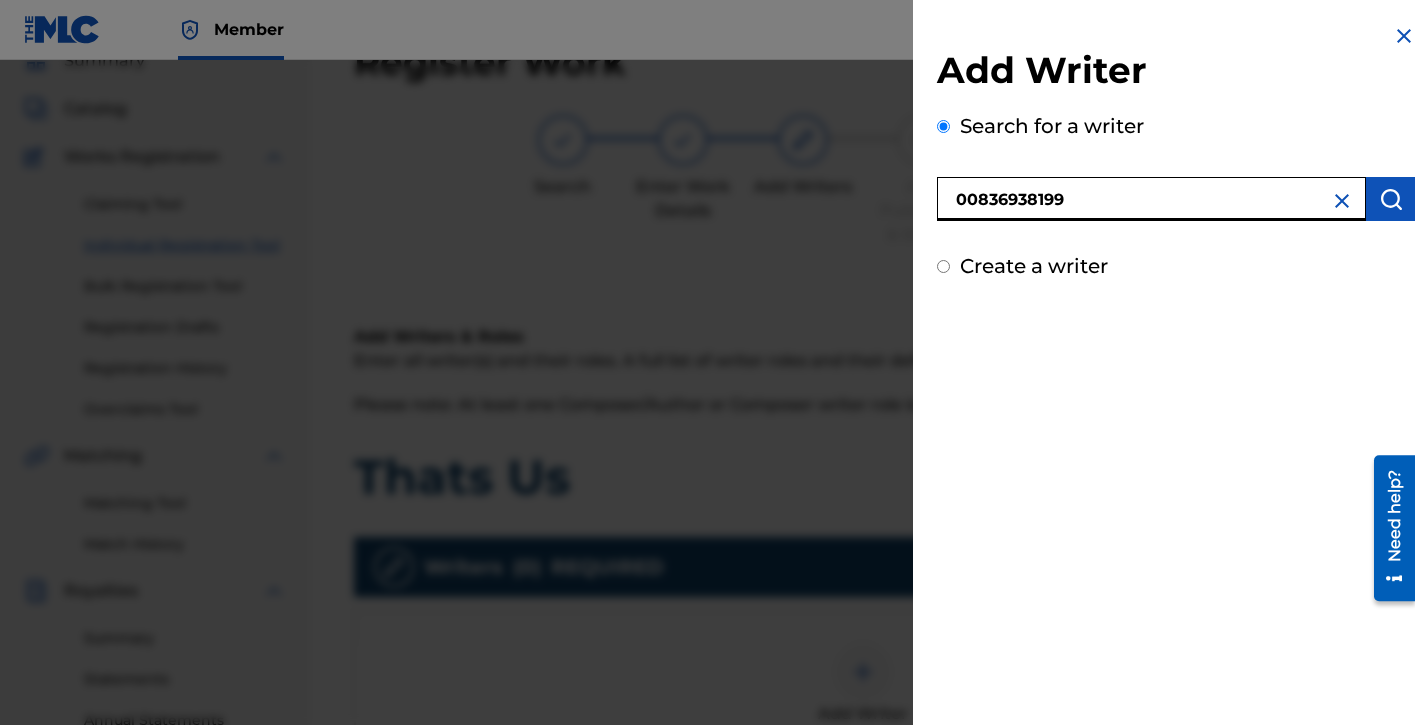 type on "00836938199" 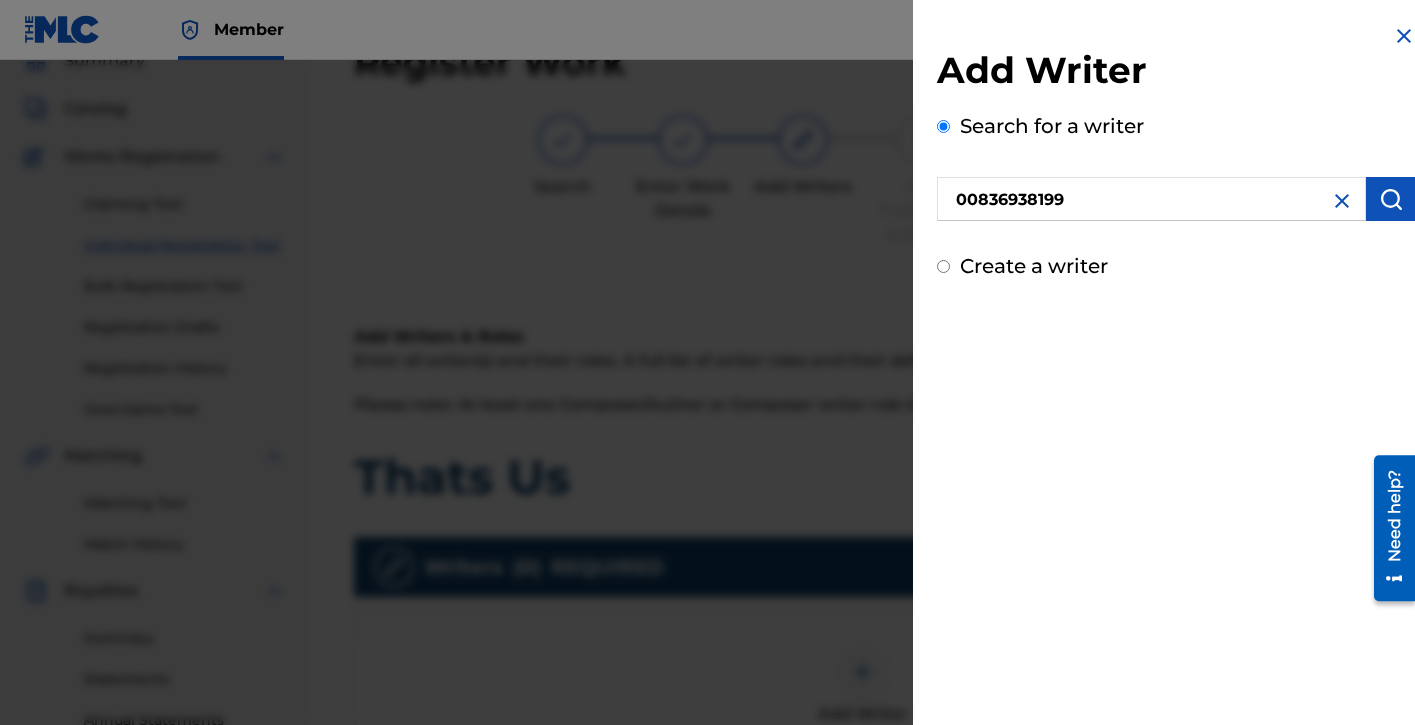 click at bounding box center (1391, 199) 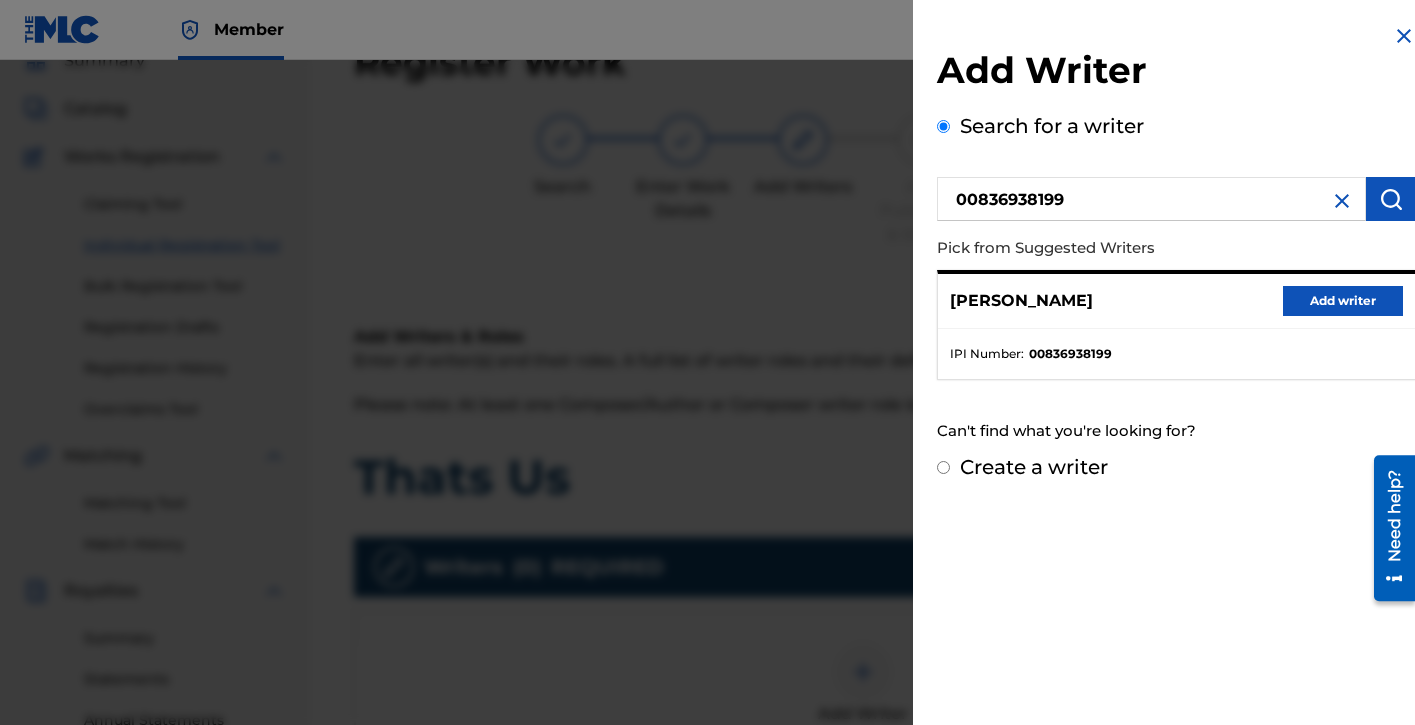 click on "Add writer" at bounding box center (1343, 301) 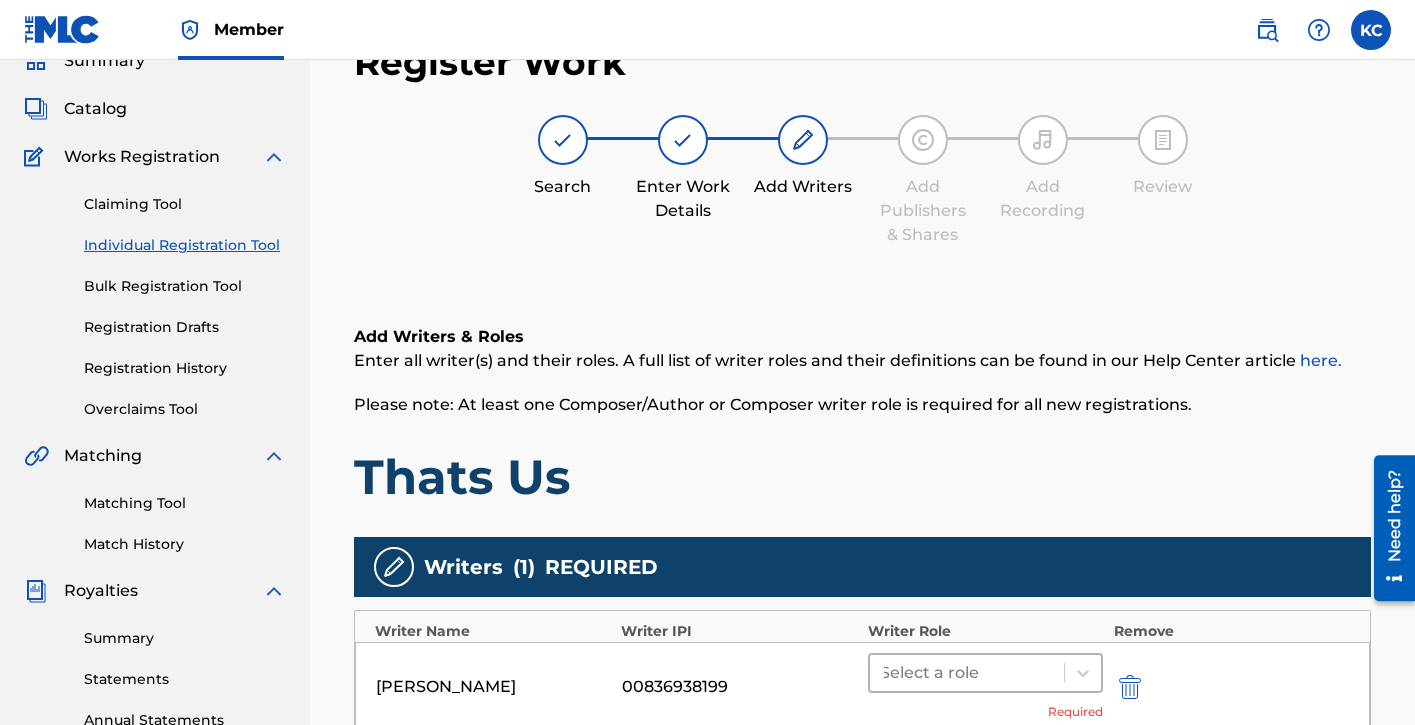 click at bounding box center [967, 673] 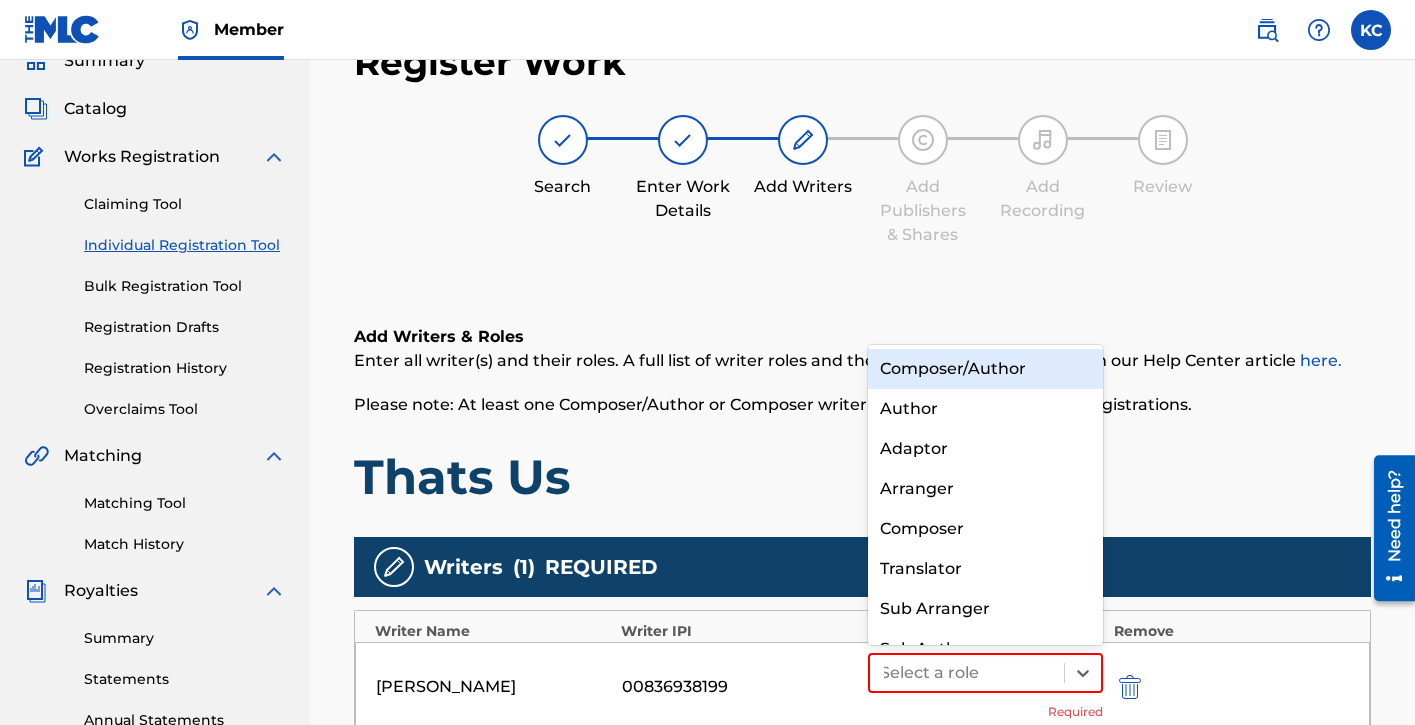 scroll, scrollTop: 28, scrollLeft: 0, axis: vertical 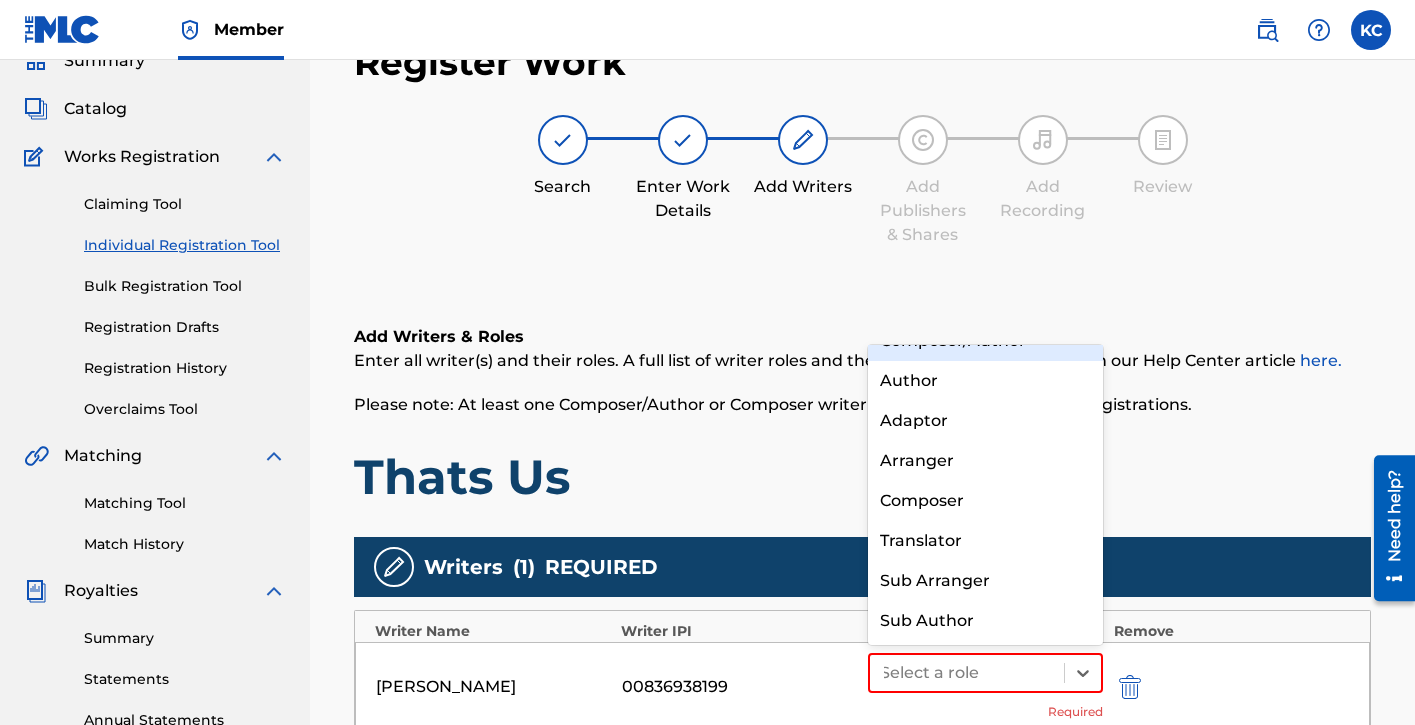 click on "Composer/Author" at bounding box center (986, 341) 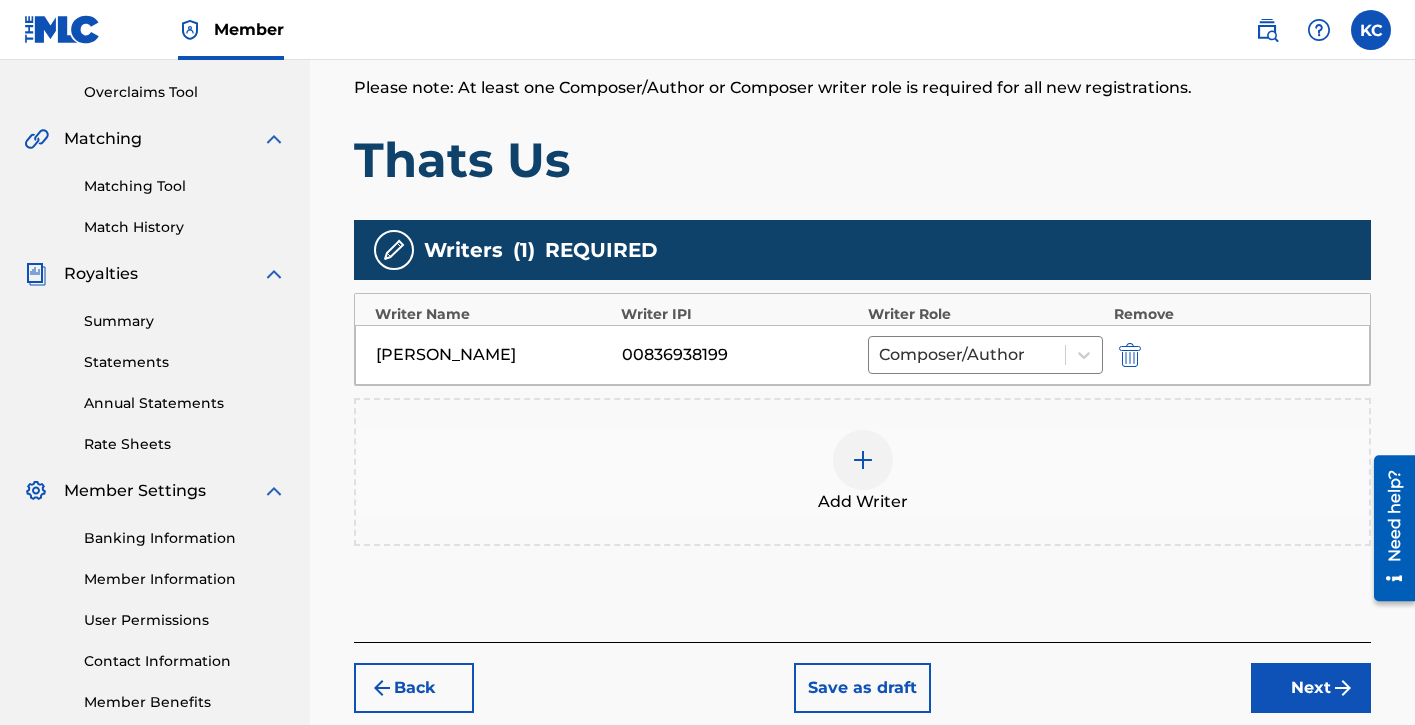 scroll, scrollTop: 436, scrollLeft: 0, axis: vertical 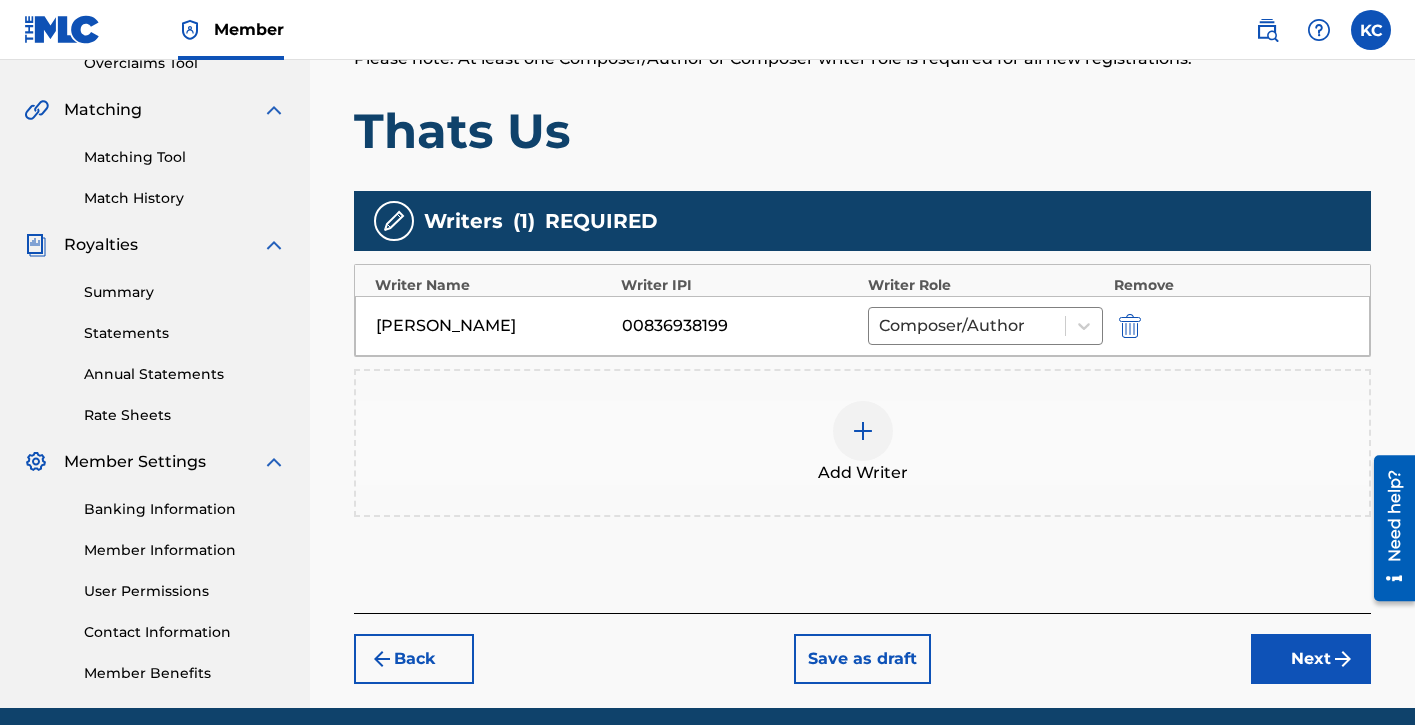click at bounding box center (1343, 659) 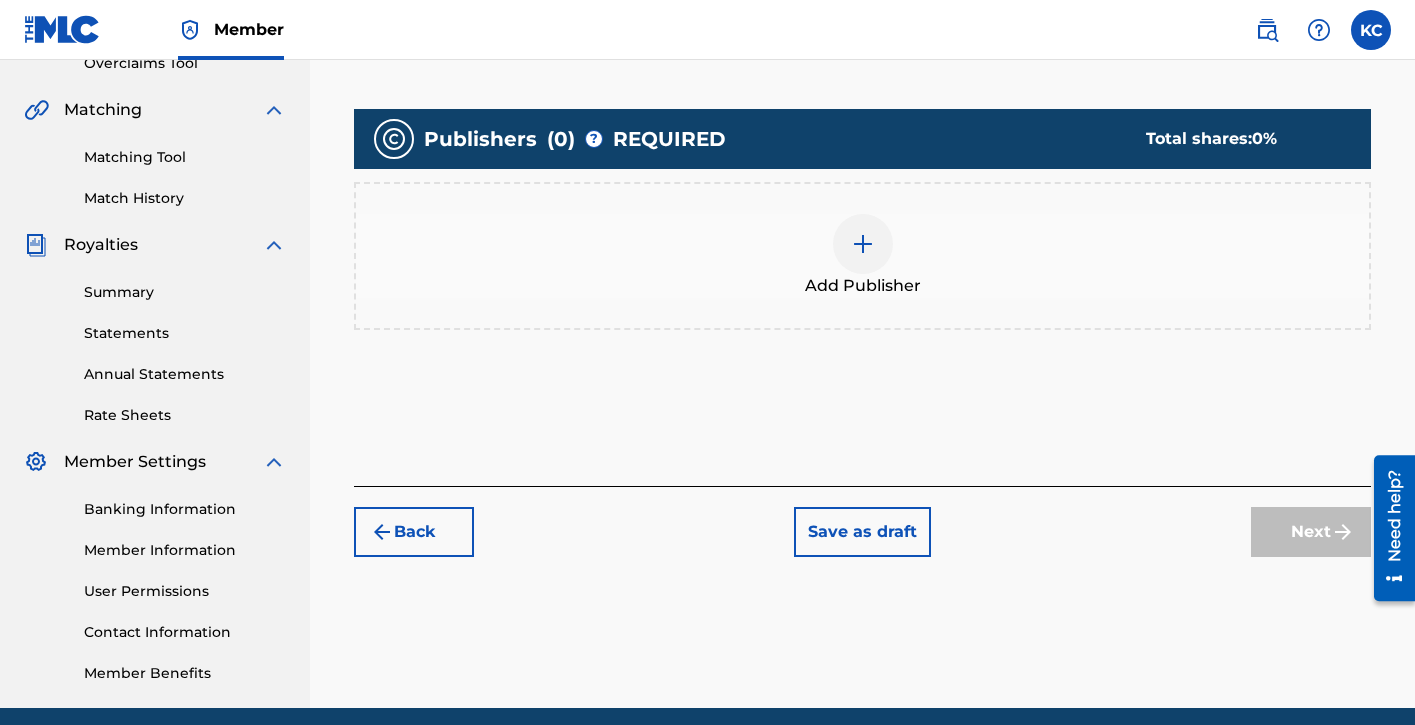 scroll, scrollTop: 90, scrollLeft: 0, axis: vertical 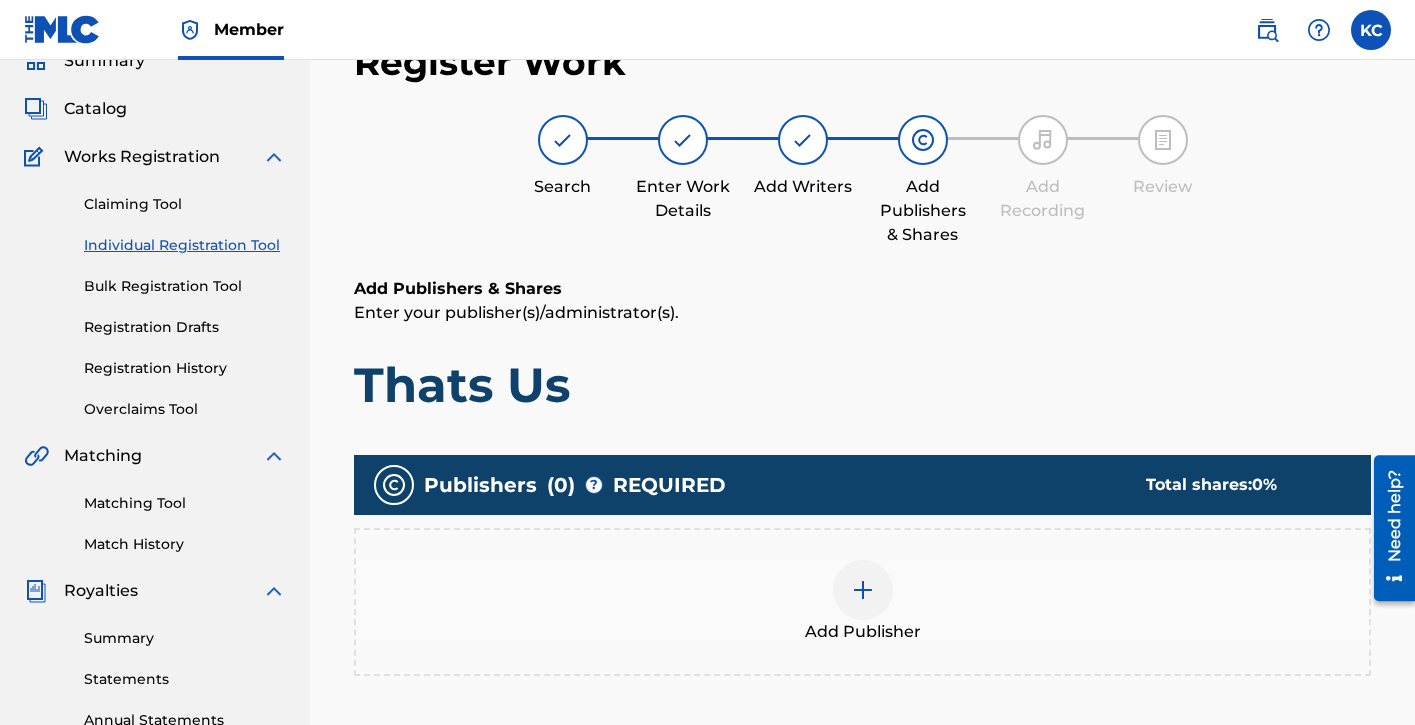 click at bounding box center [863, 590] 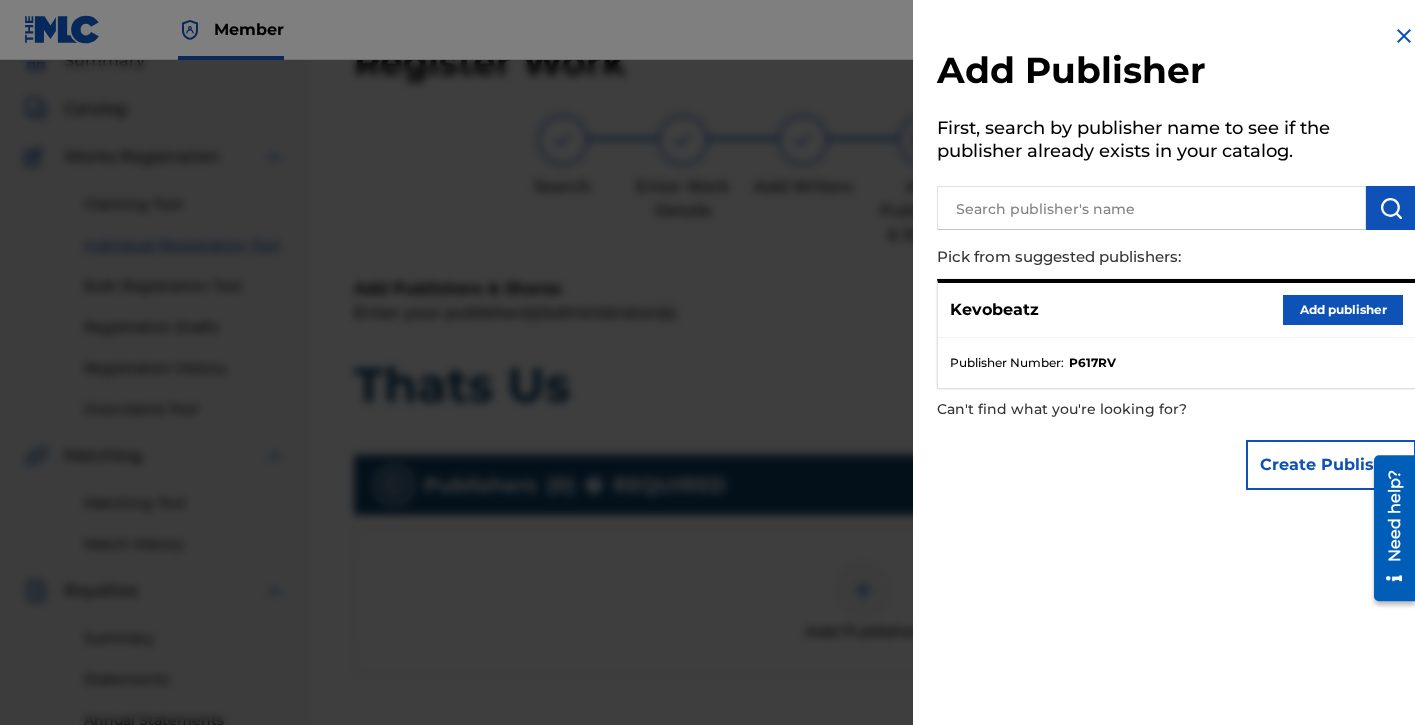 click on "Add publisher" at bounding box center [1343, 310] 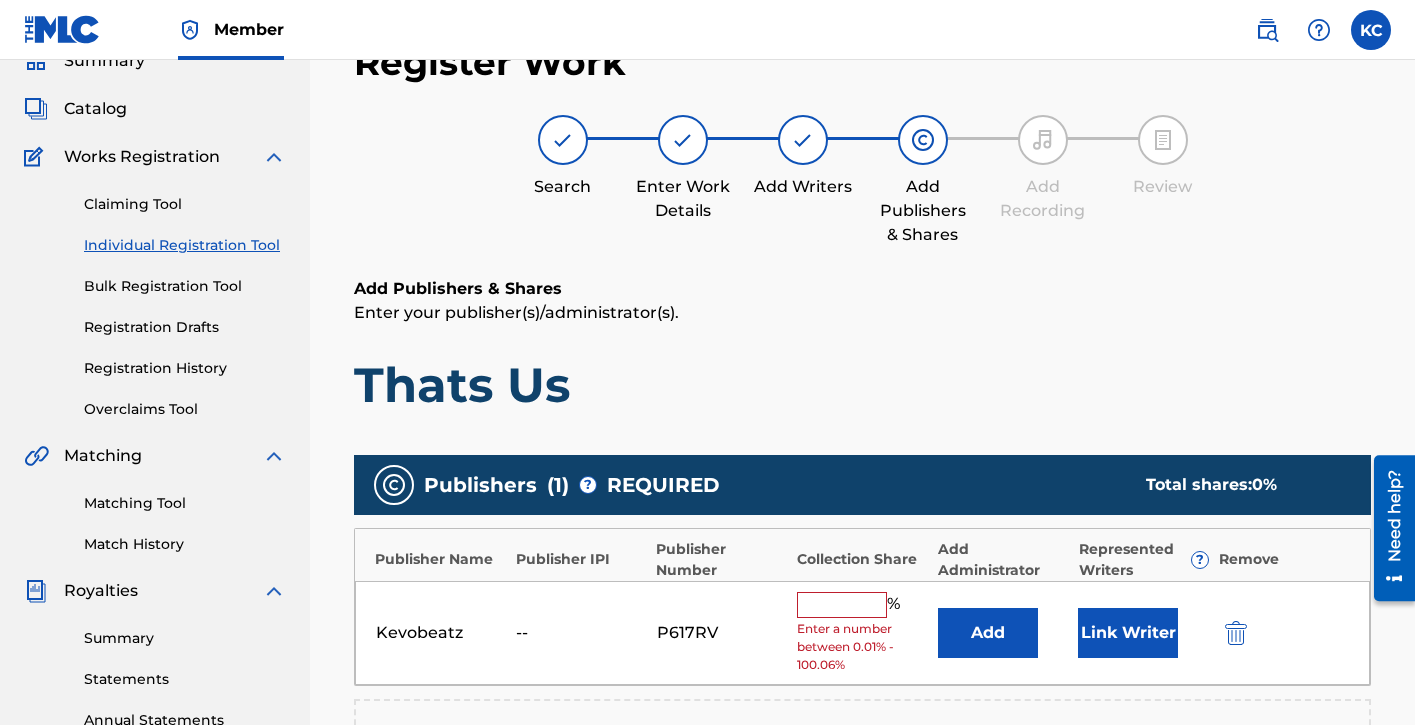 click at bounding box center [842, 605] 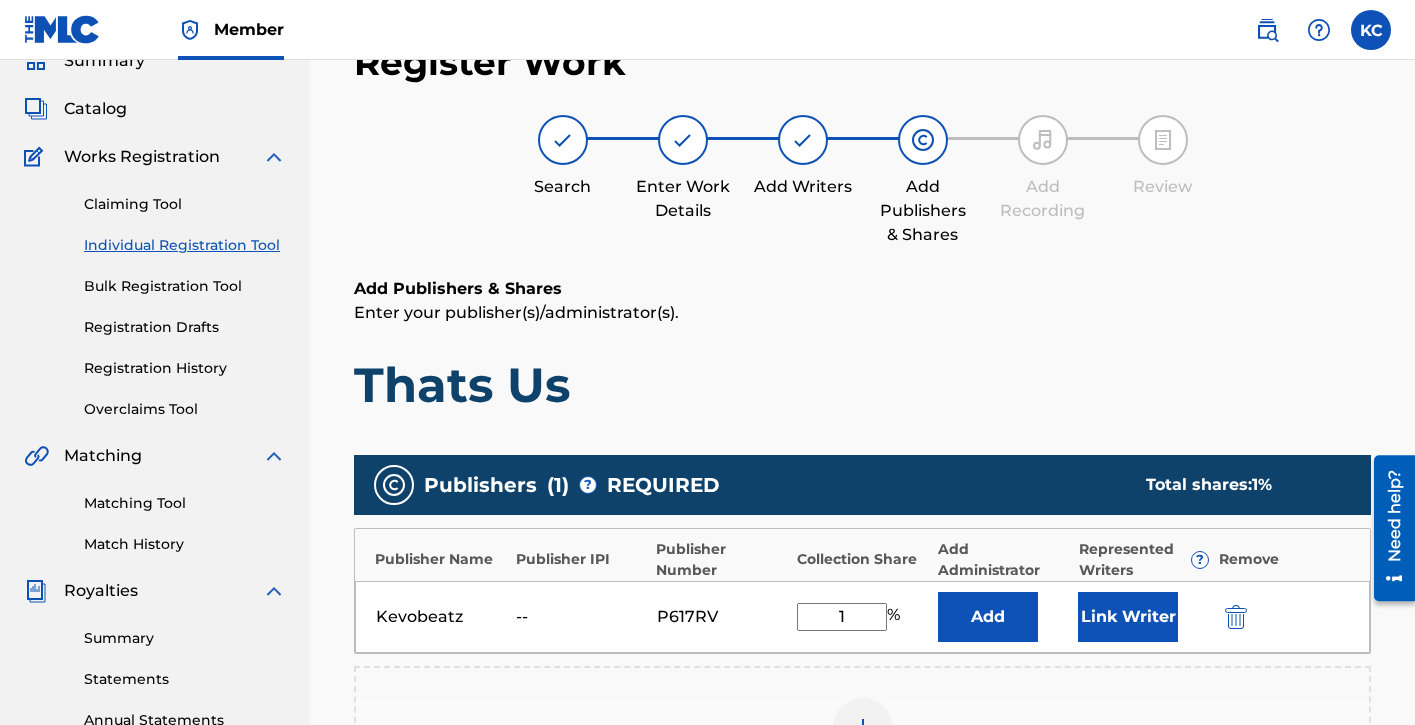 click on "Publisher Name Publisher IPI Publisher Number Collection Share Add Administrator Represented Writers ? Remove" at bounding box center [862, 555] 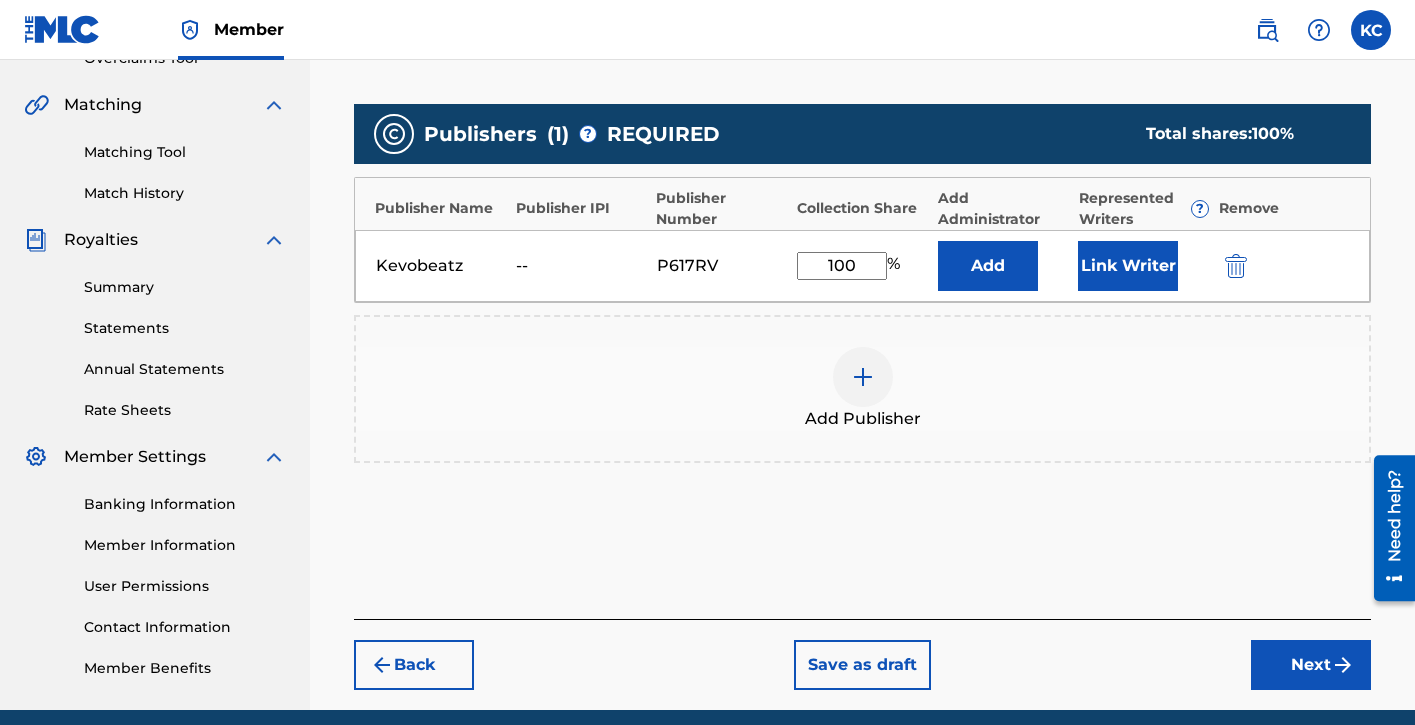 scroll, scrollTop: 444, scrollLeft: 0, axis: vertical 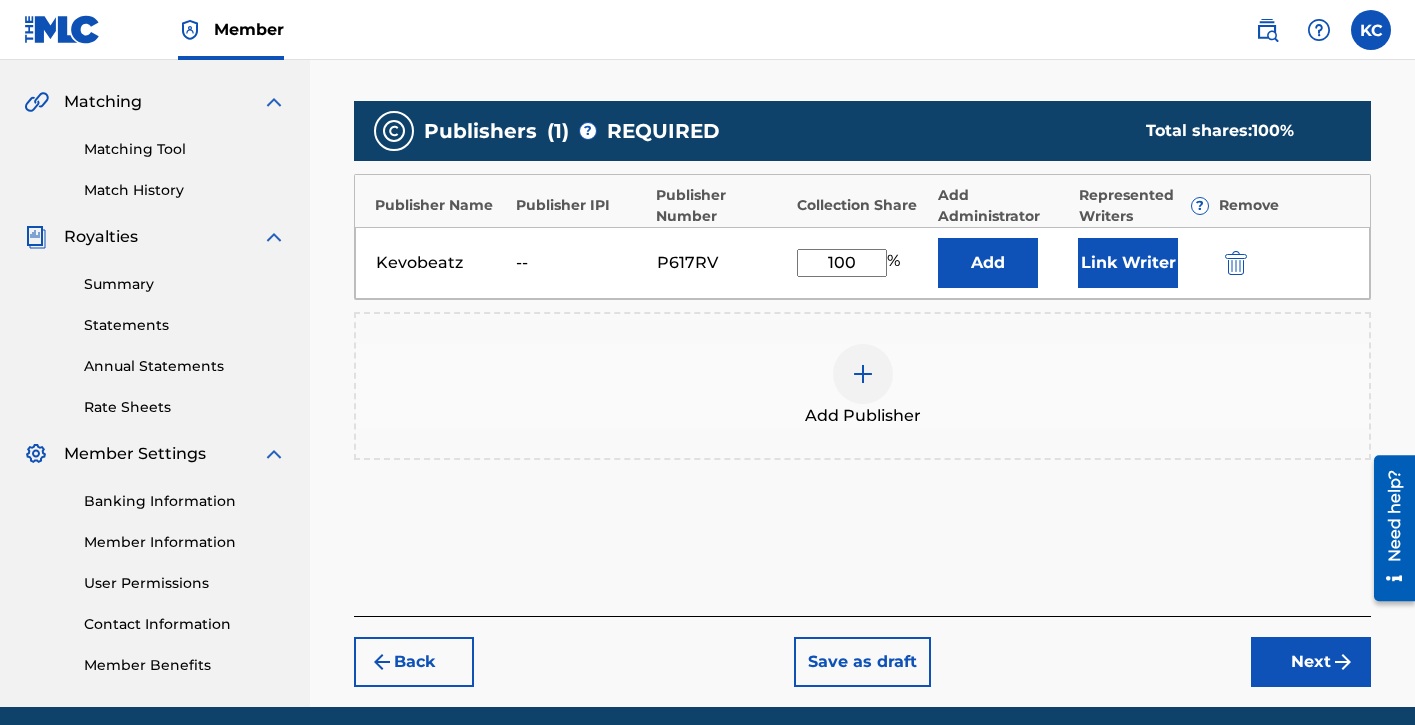 type on "100" 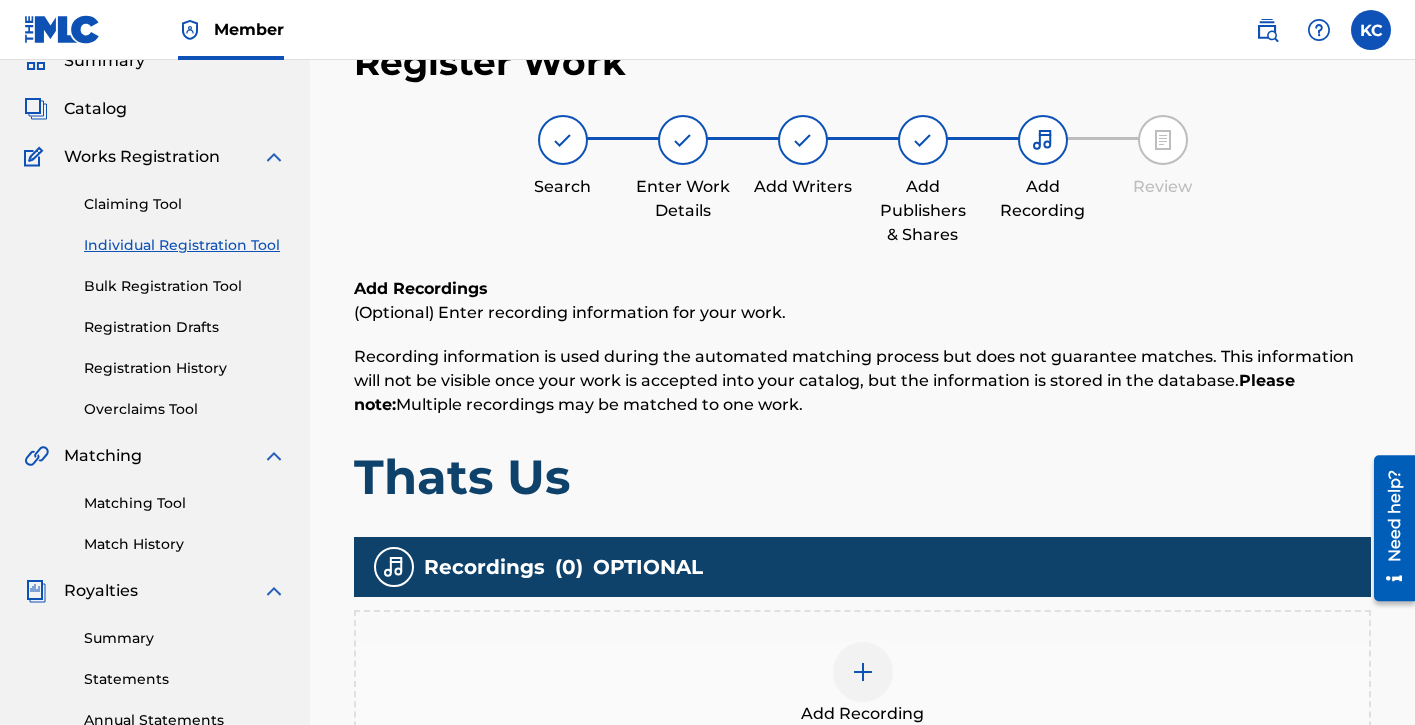 click at bounding box center (863, 672) 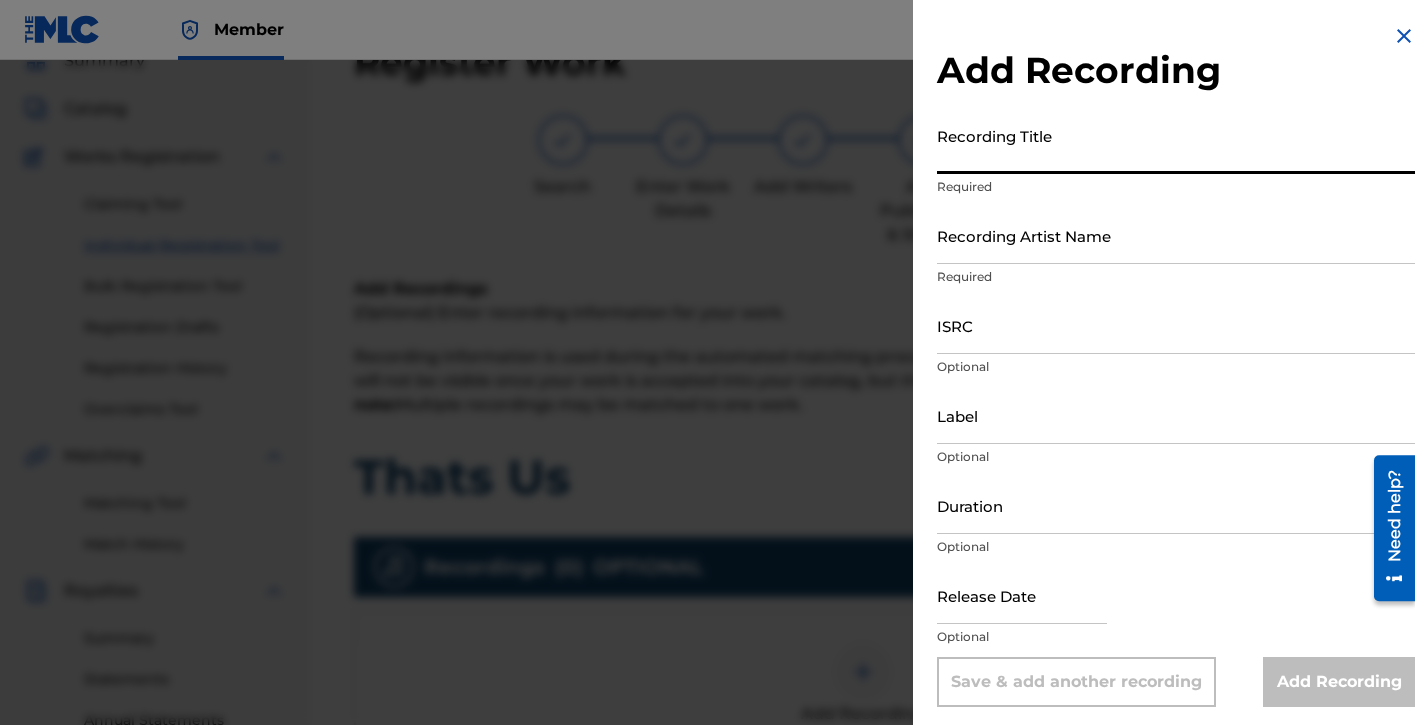 click on "Recording Title" at bounding box center (1176, 145) 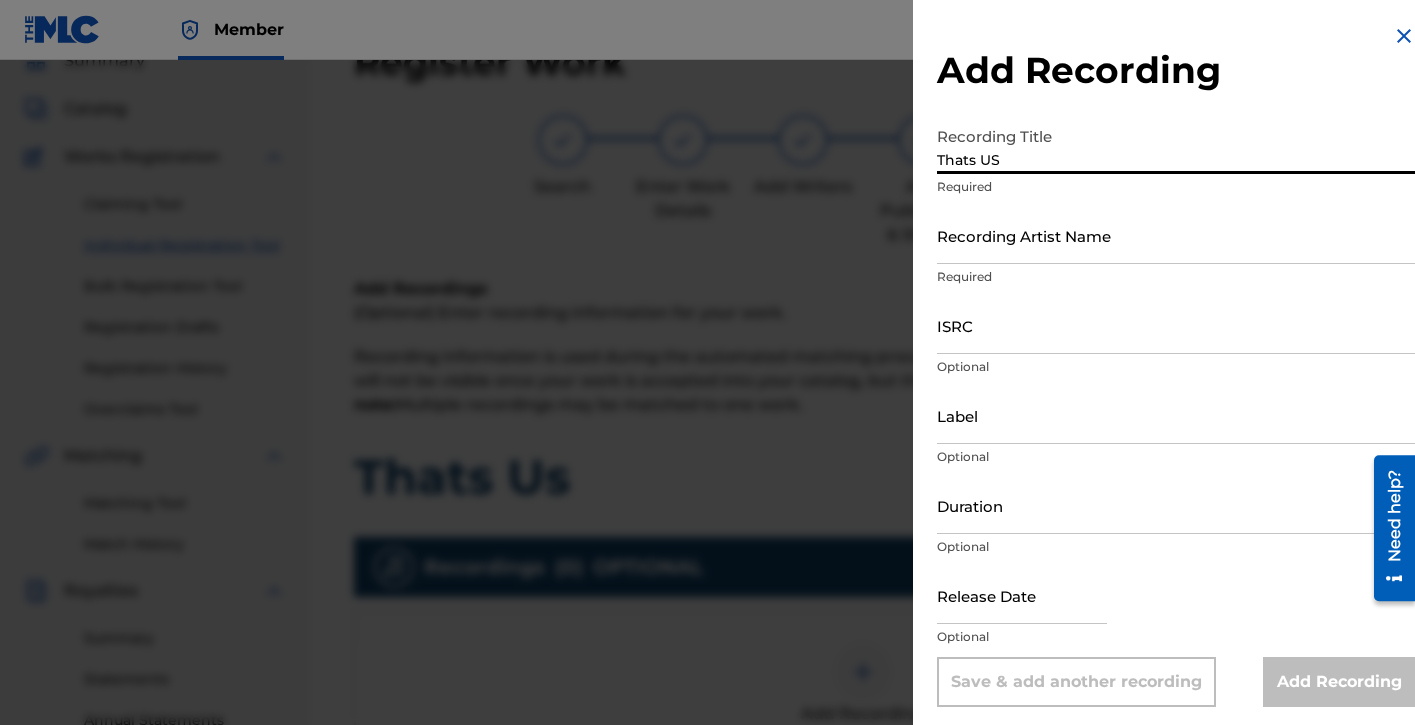 type on "Thats US" 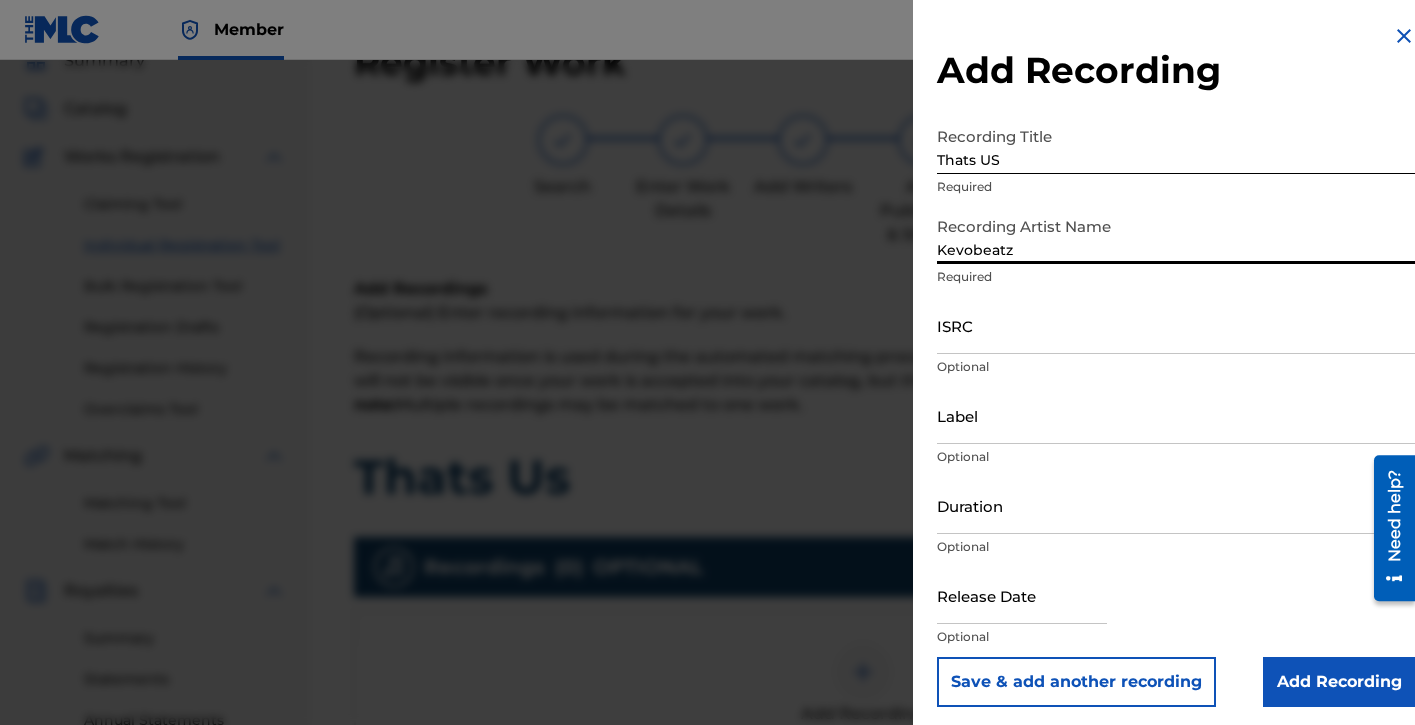 type on "Kevobeatz" 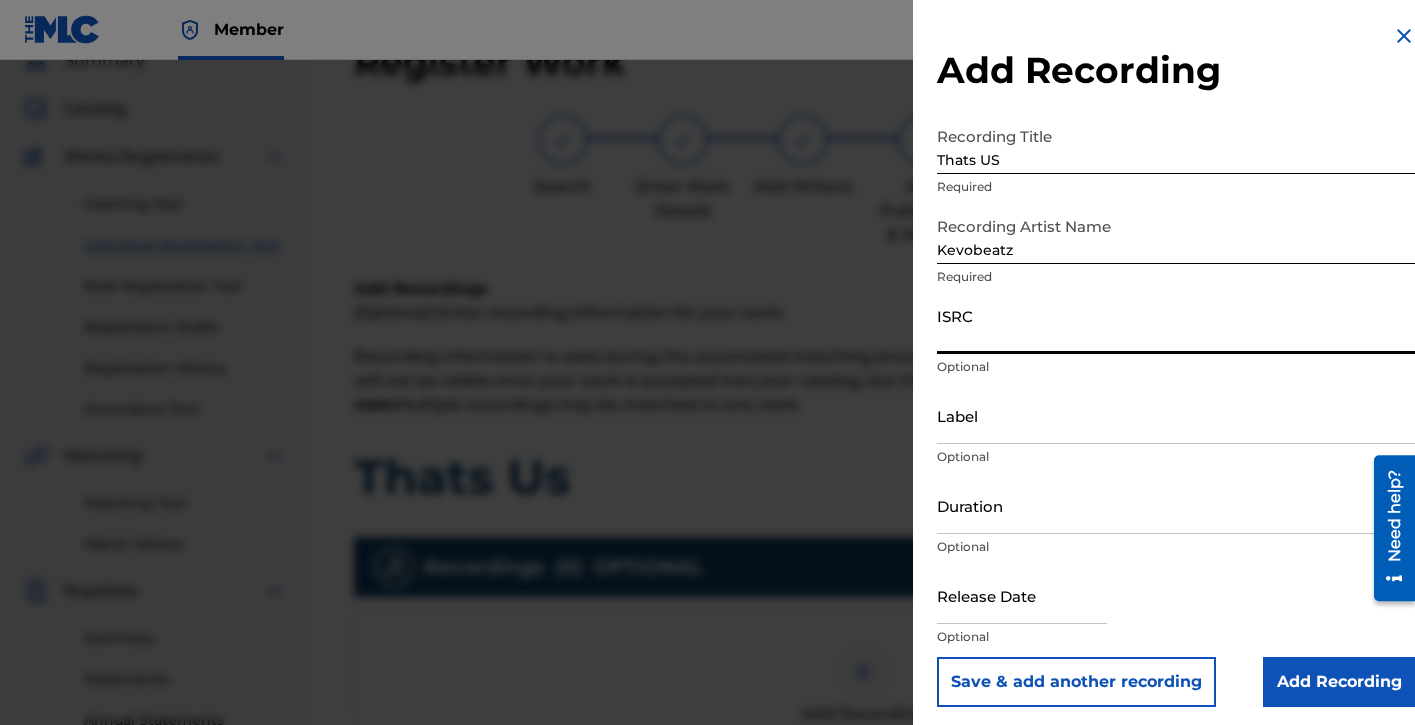 click on "ISRC" at bounding box center [1176, 325] 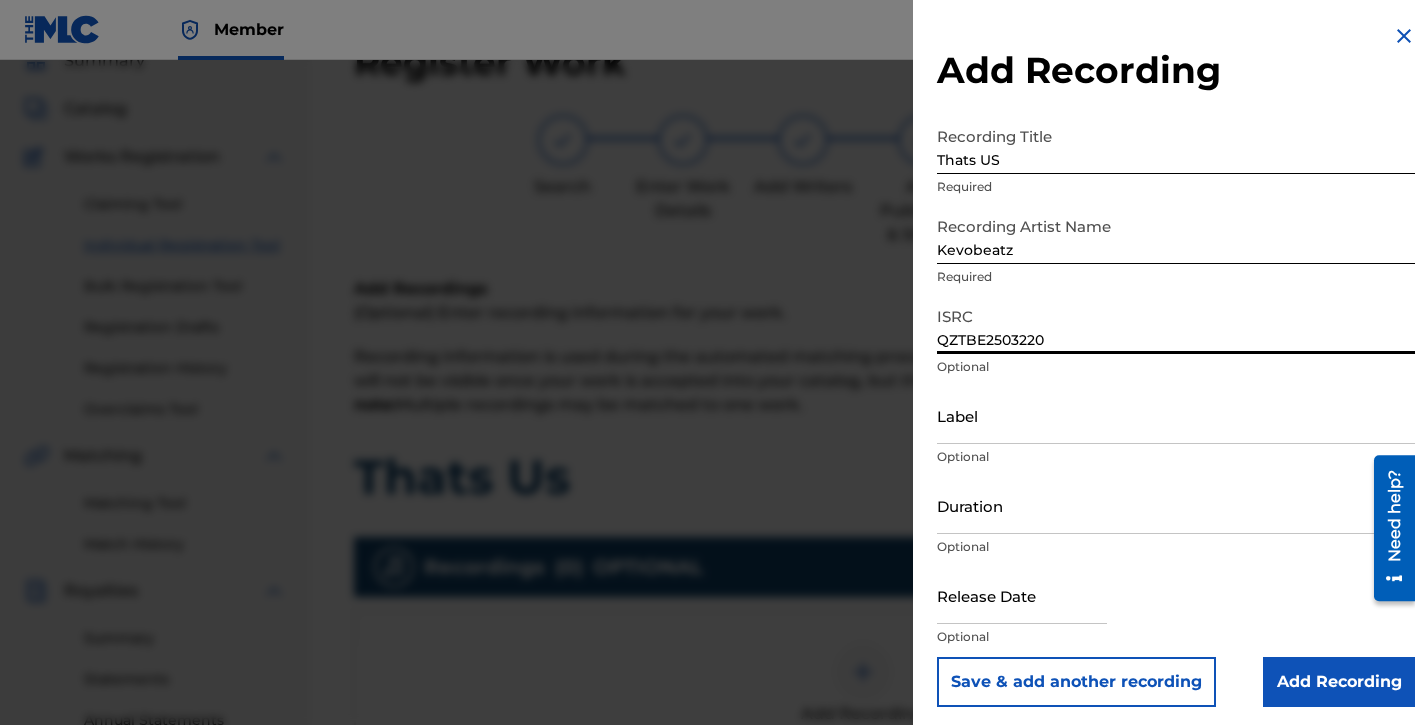 type on "QZTBE2503220" 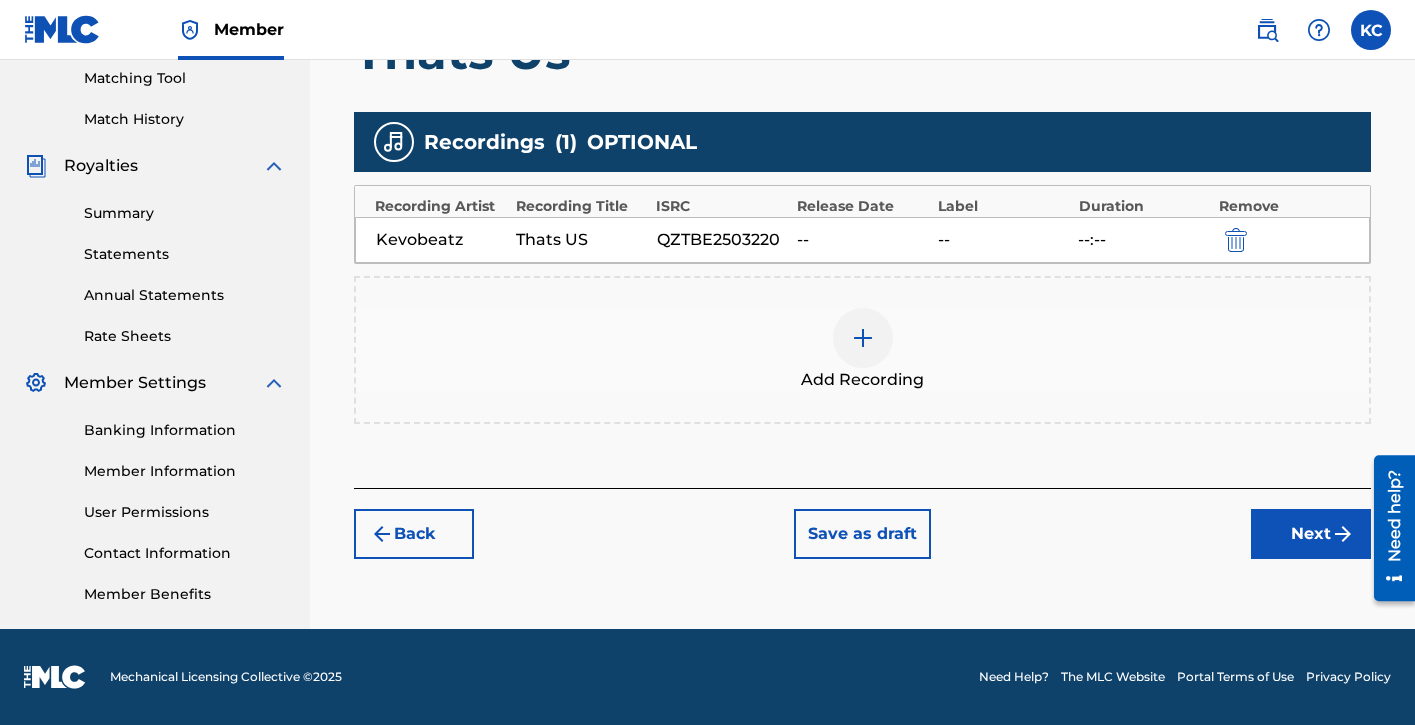 drag, startPoint x: 1414, startPoint y: 167, endPoint x: 7, endPoint y: 55, distance: 1411.4507 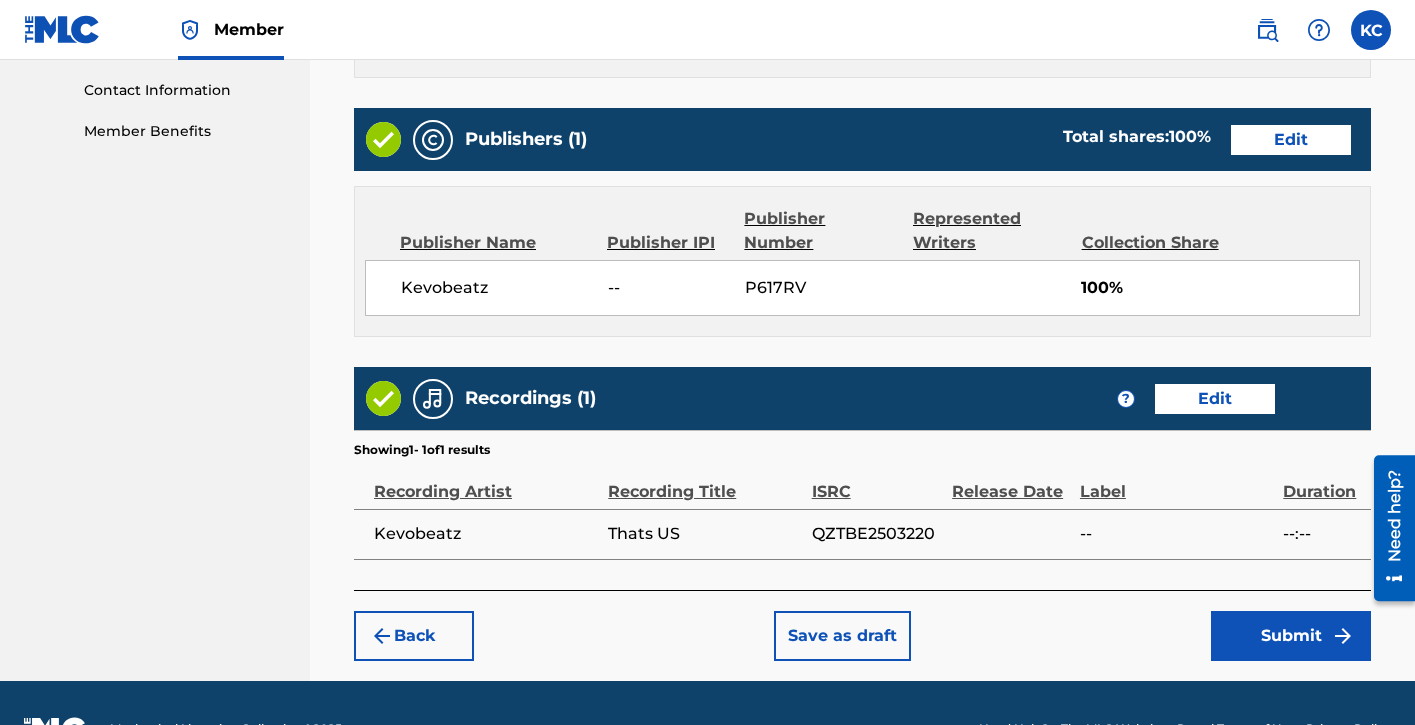 scroll, scrollTop: 1029, scrollLeft: 0, axis: vertical 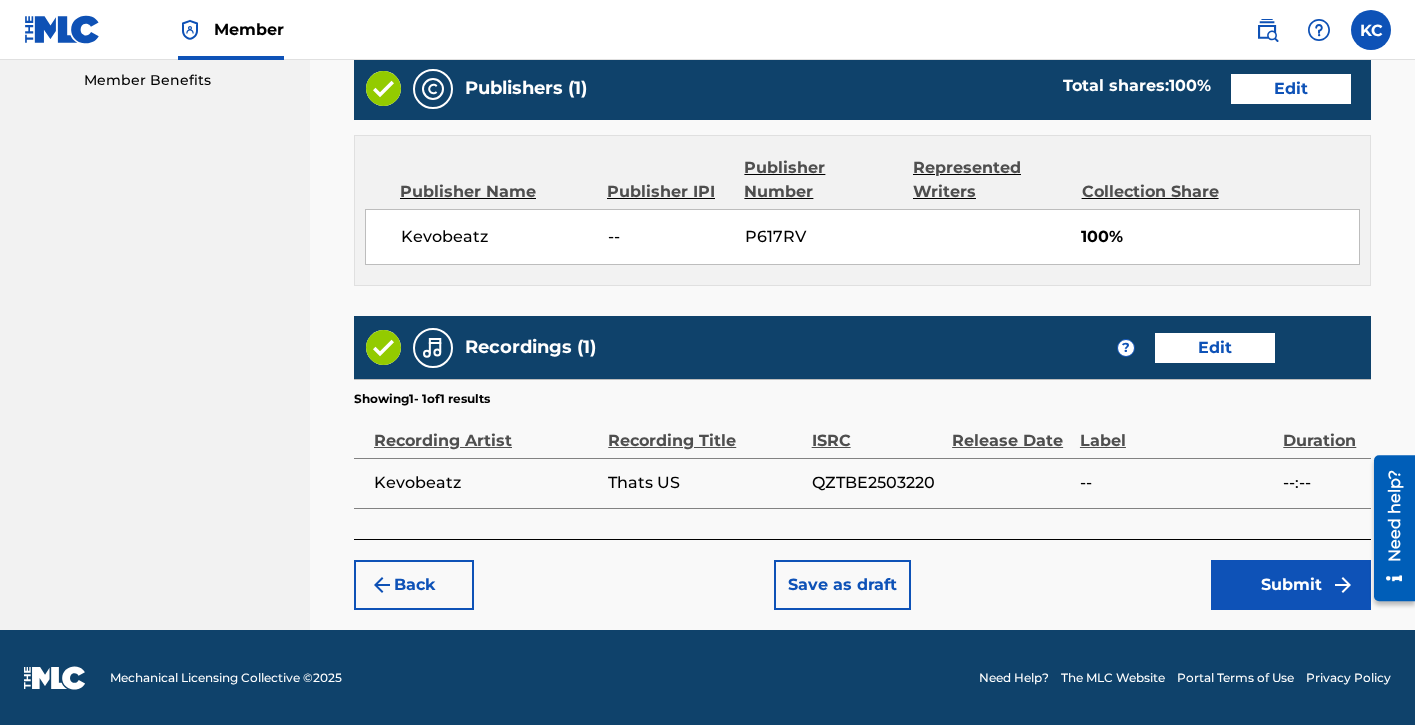 drag, startPoint x: 1412, startPoint y: 235, endPoint x: 25, endPoint y: 151, distance: 1389.5413 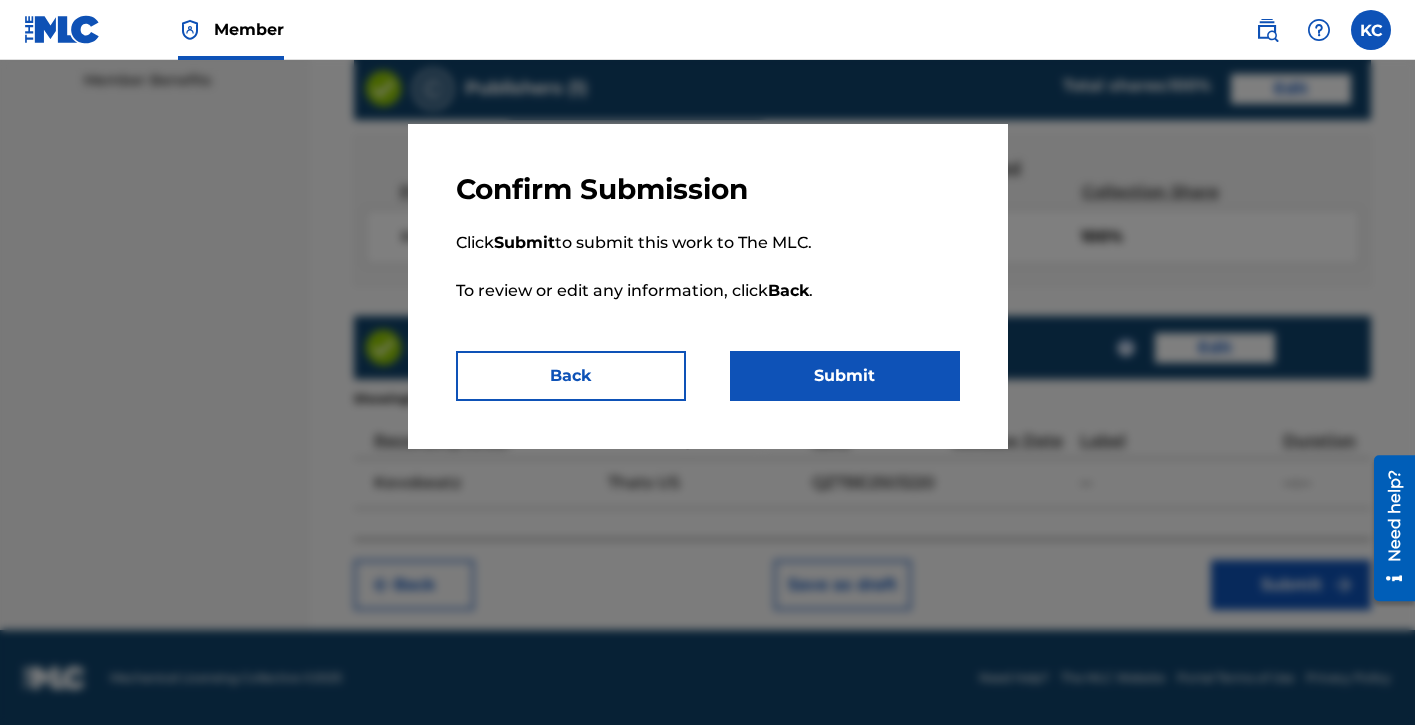click on "Submit" at bounding box center [845, 376] 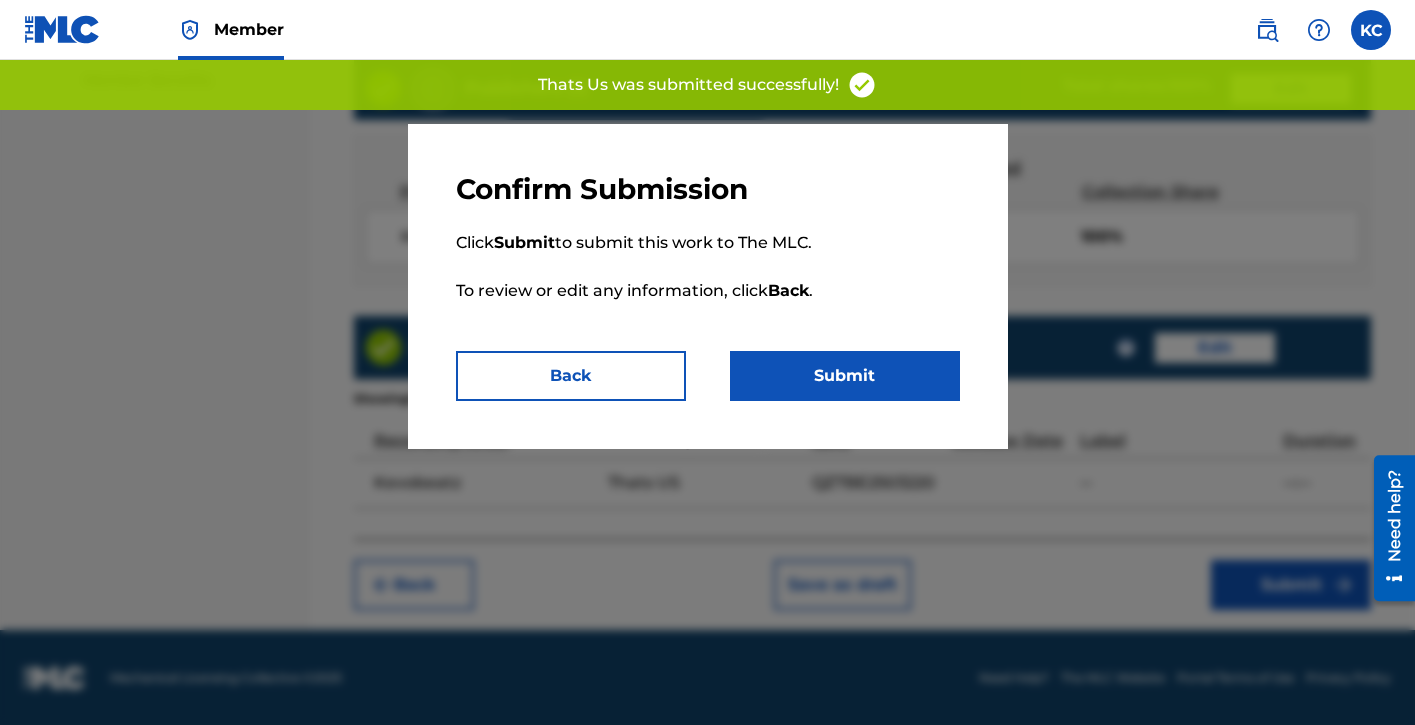 scroll, scrollTop: 0, scrollLeft: 0, axis: both 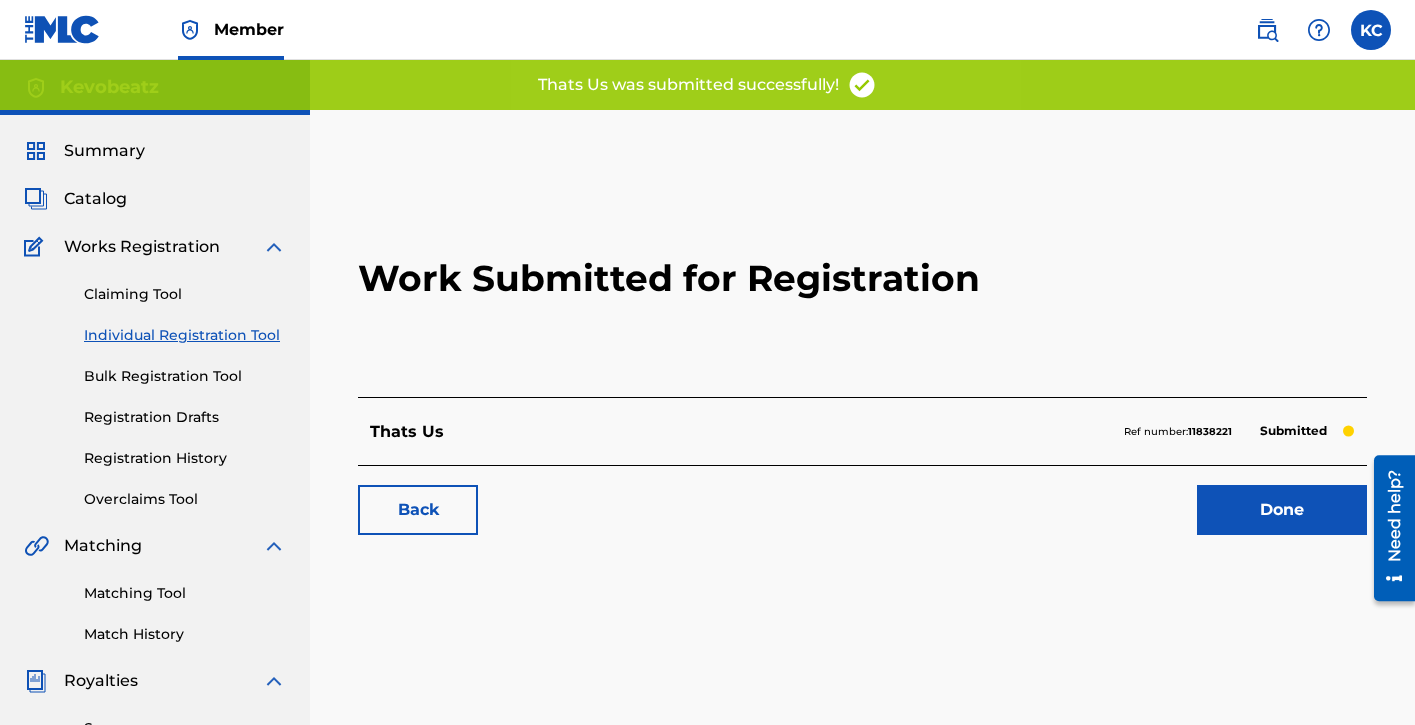 click on "Done" at bounding box center (1282, 510) 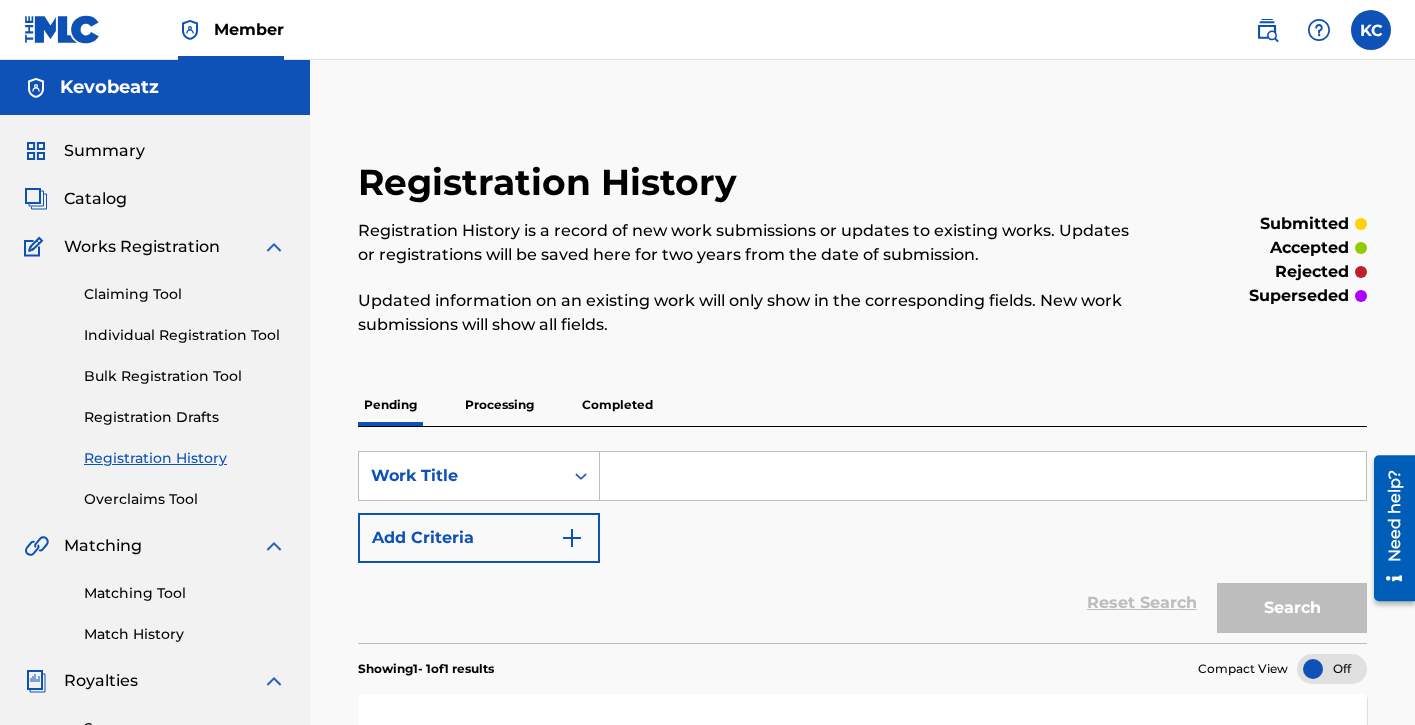 click on "Individual Registration Tool" at bounding box center (185, 335) 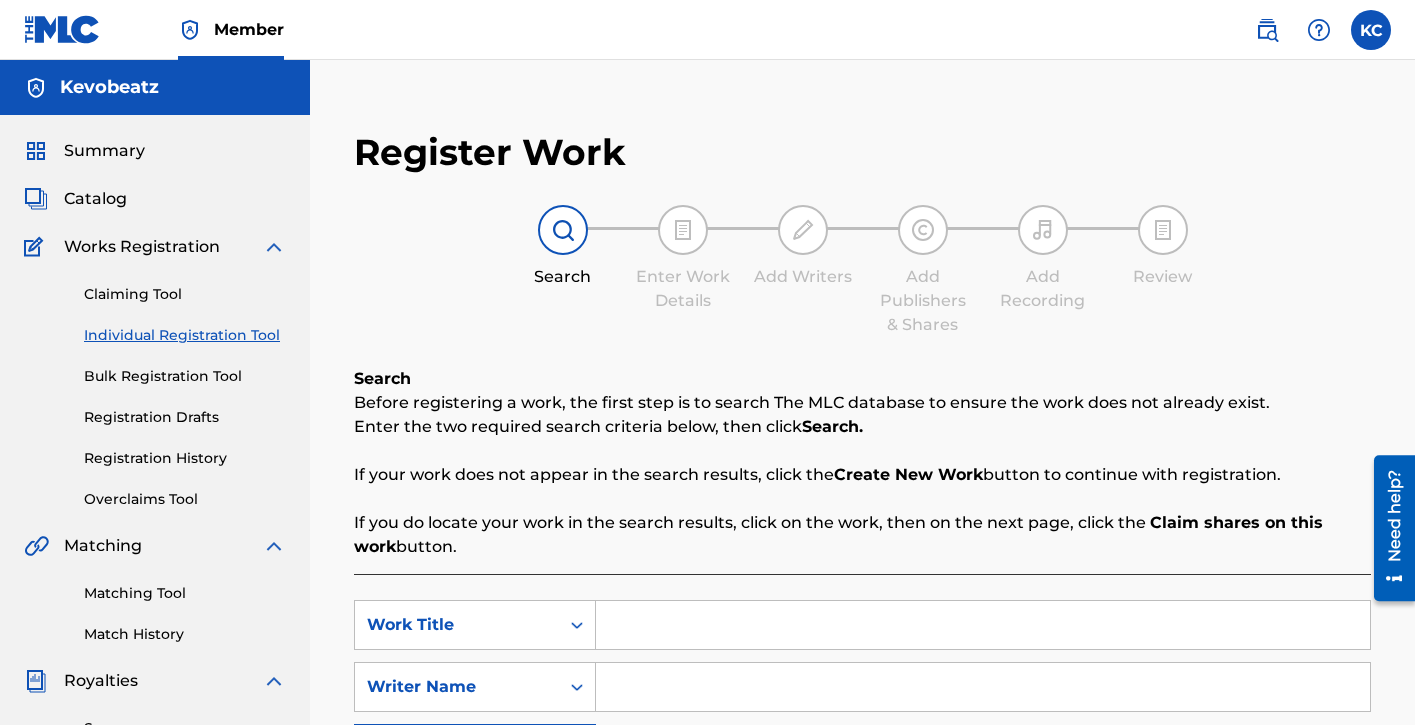 click at bounding box center [983, 625] 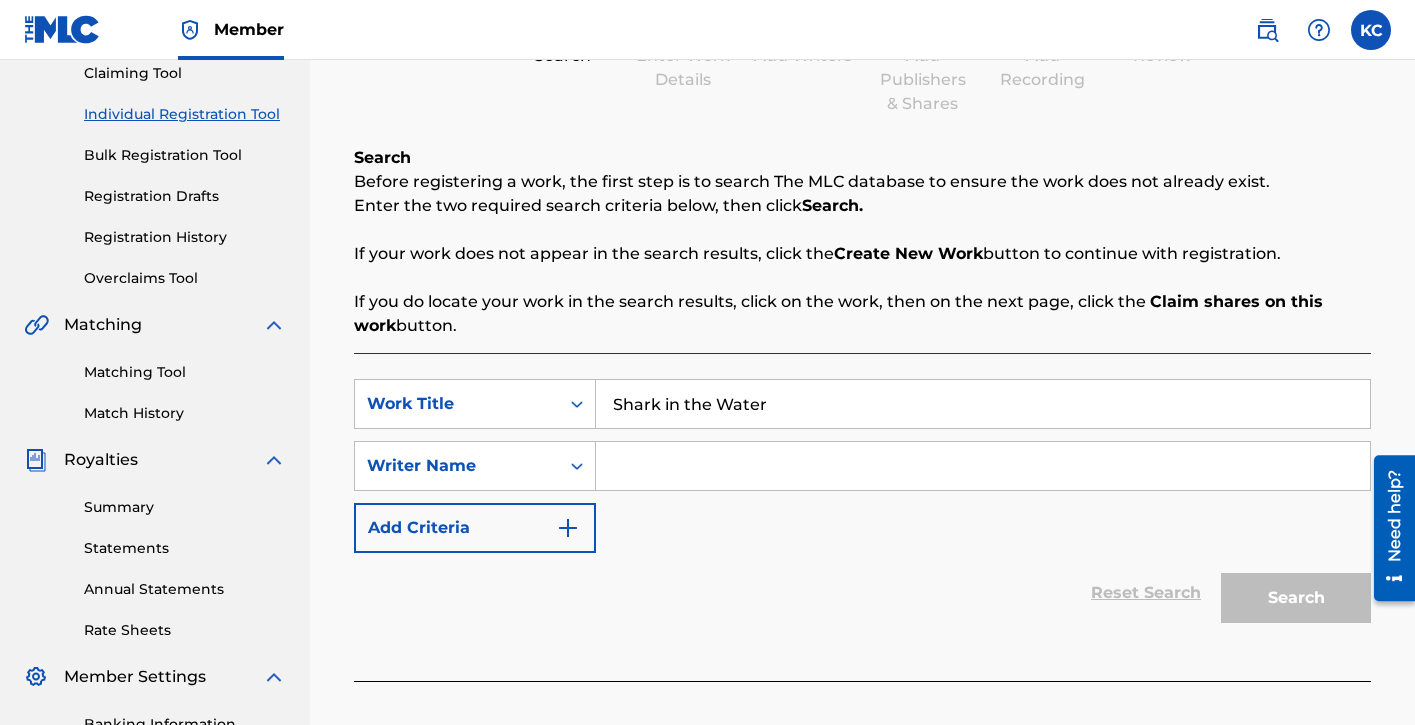 scroll, scrollTop: 222, scrollLeft: 0, axis: vertical 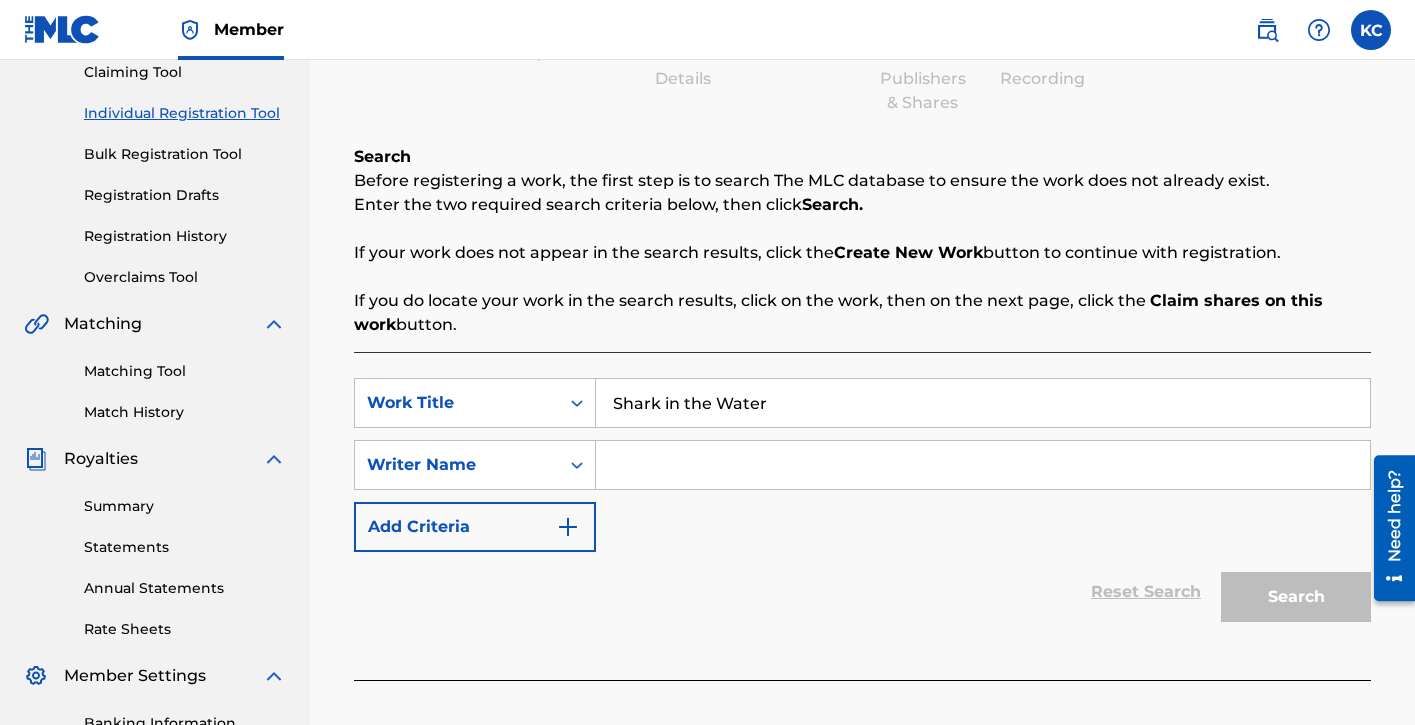 type on "Shark in the Water" 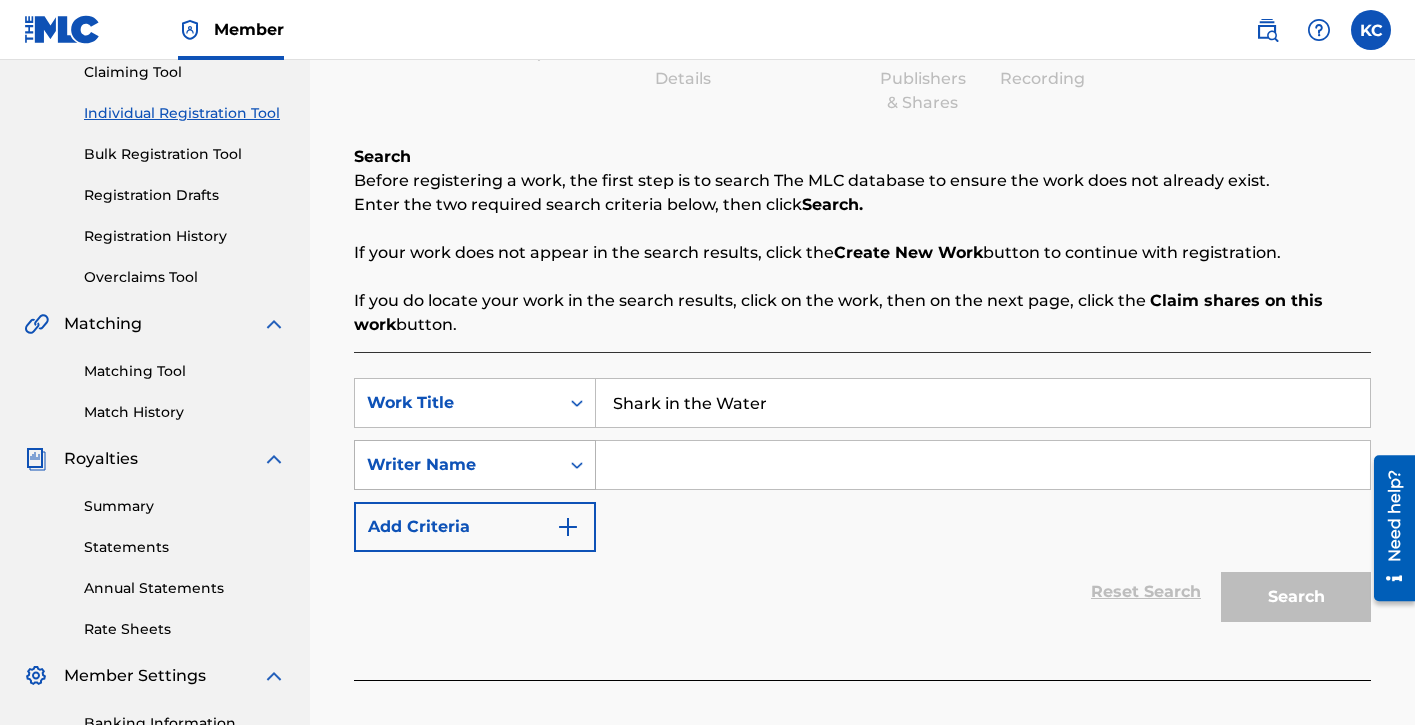 click at bounding box center [577, 465] 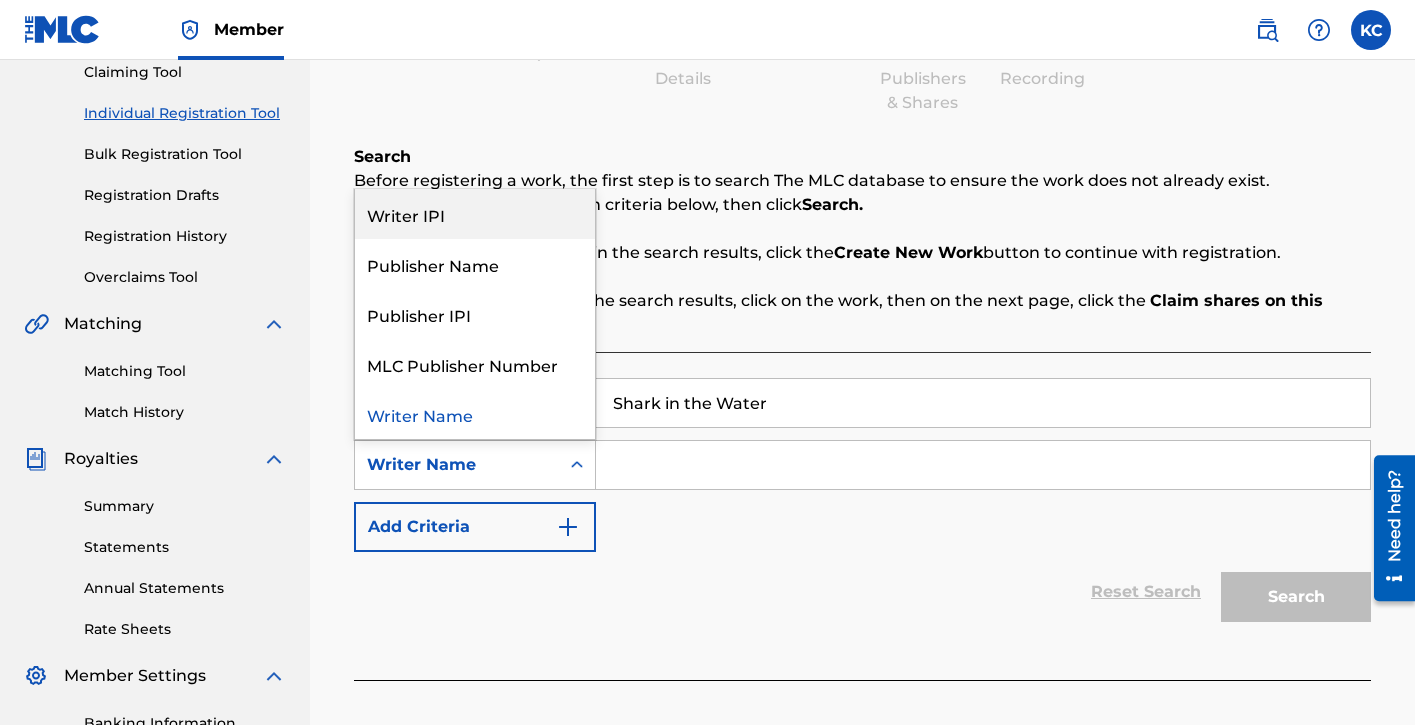 click on "Writer IPI" at bounding box center (475, 214) 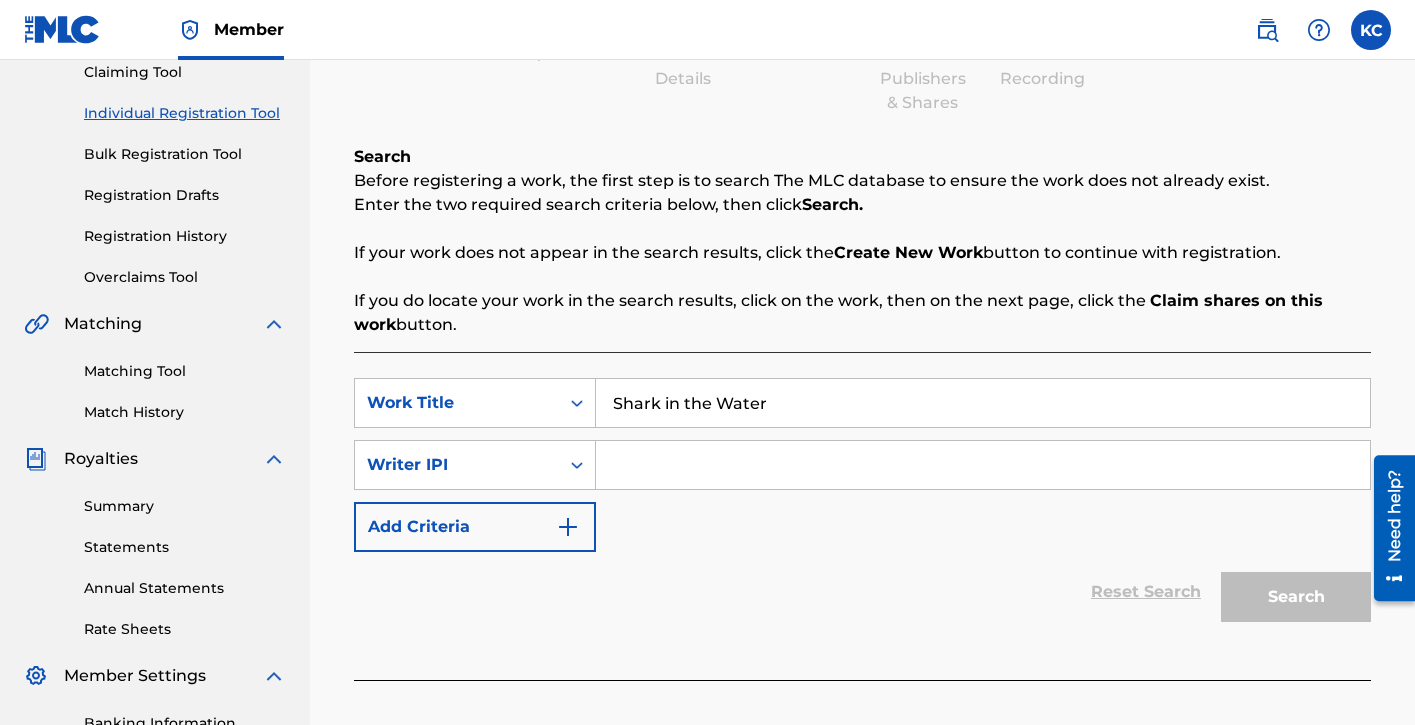 click at bounding box center (983, 465) 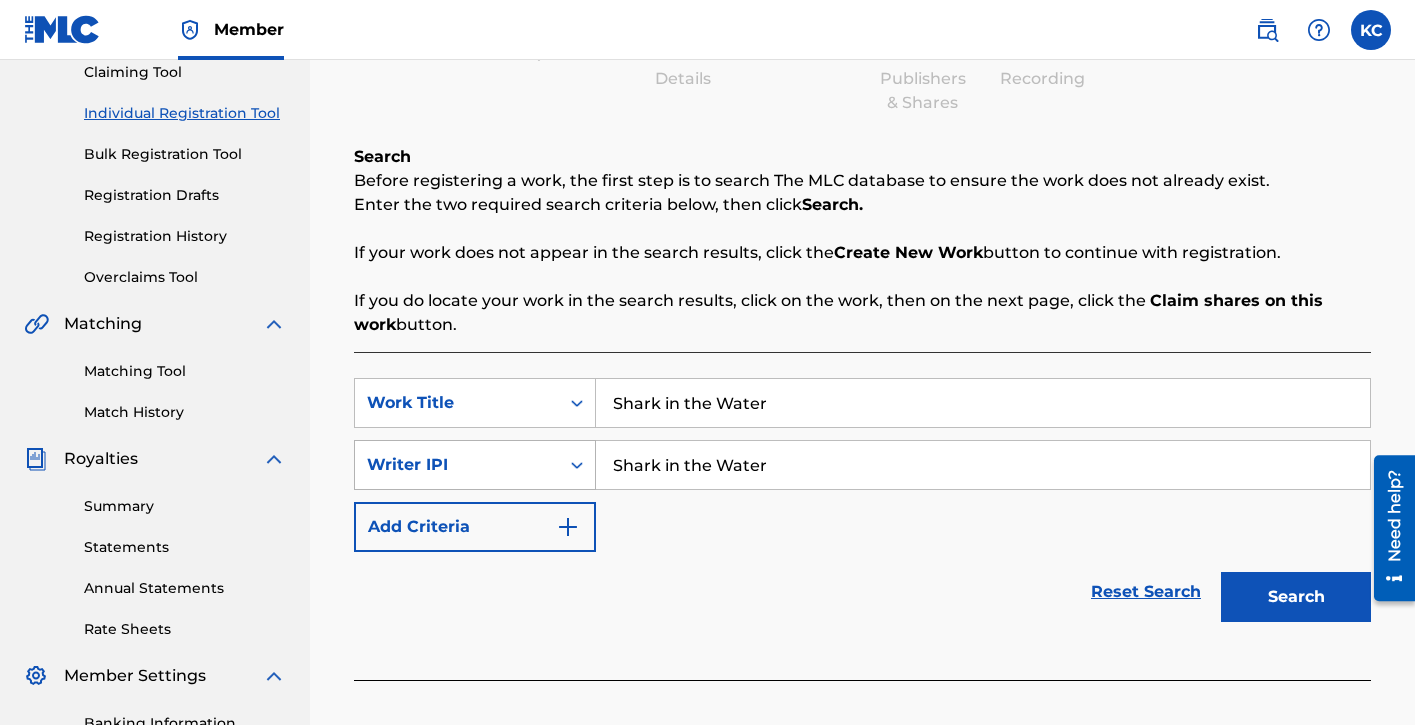 drag, startPoint x: 576, startPoint y: 464, endPoint x: 467, endPoint y: 470, distance: 109.165016 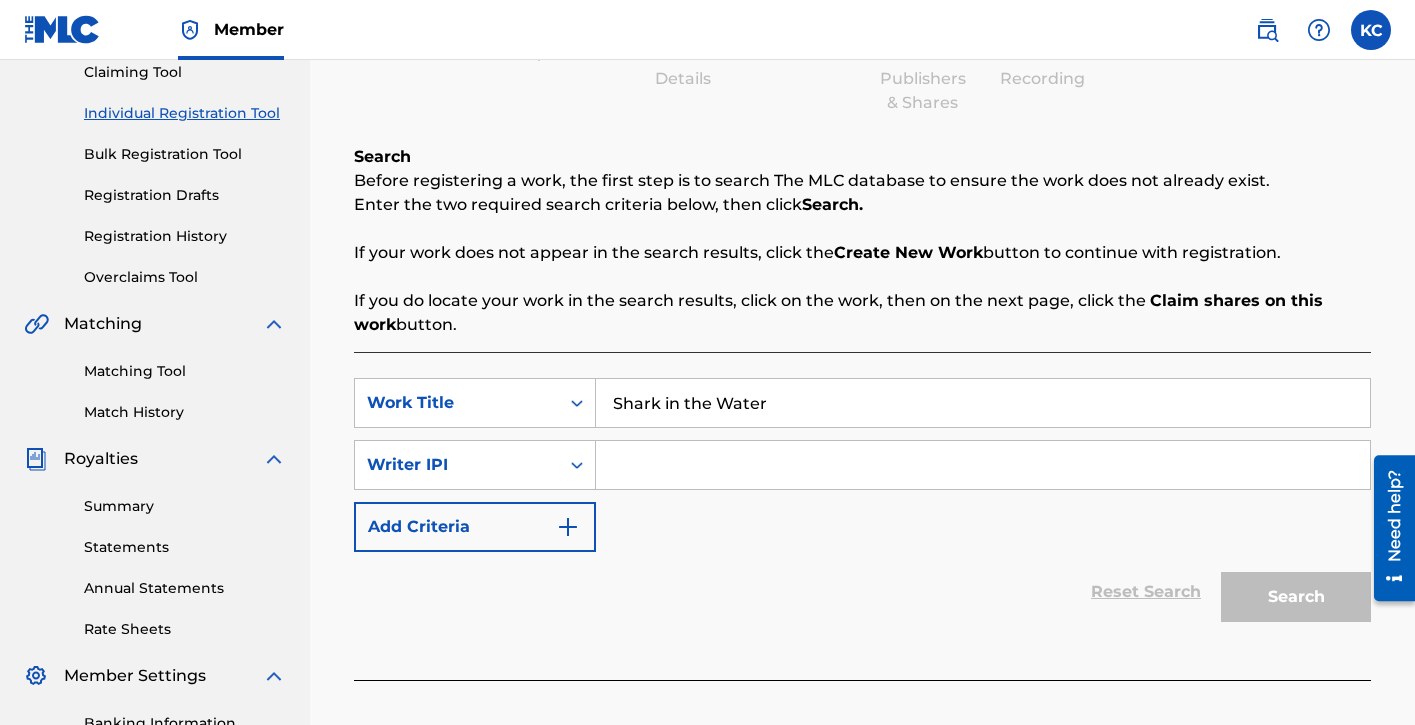 paste on "00836938199" 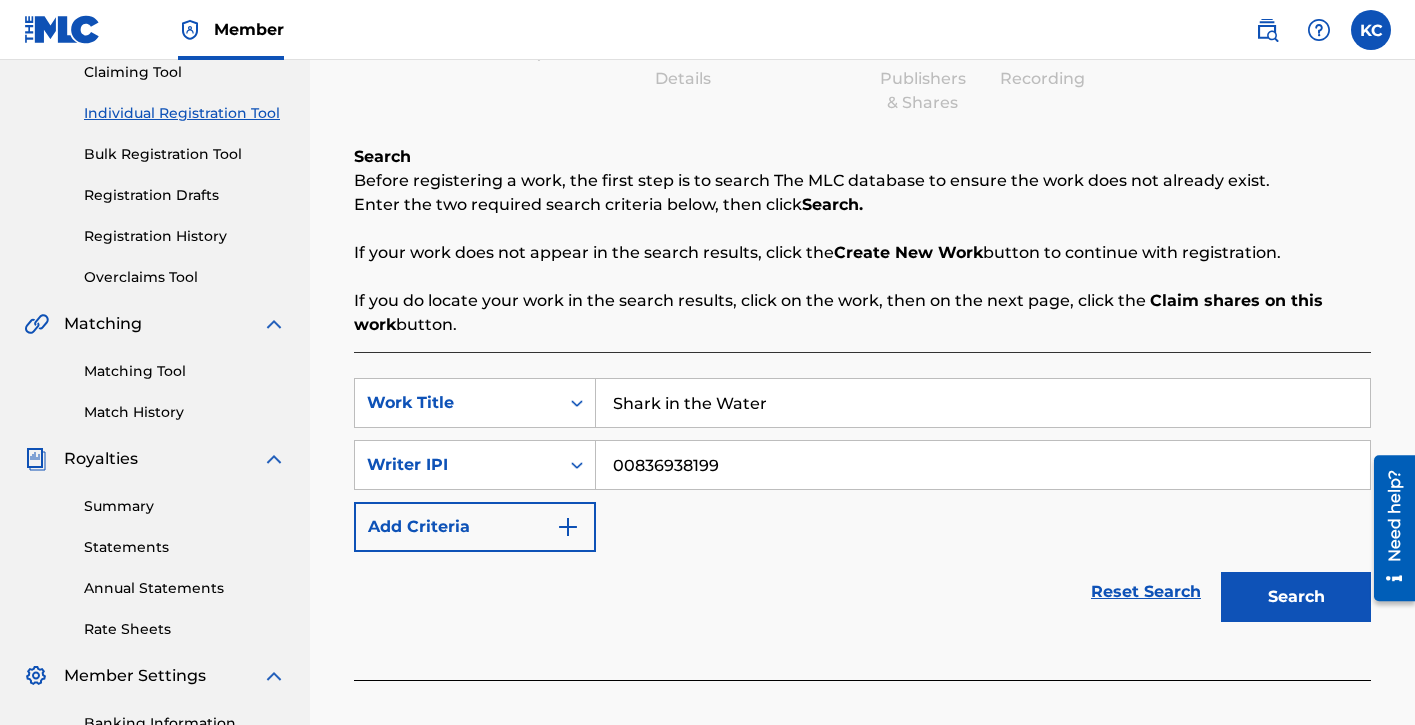 type on "00836938199" 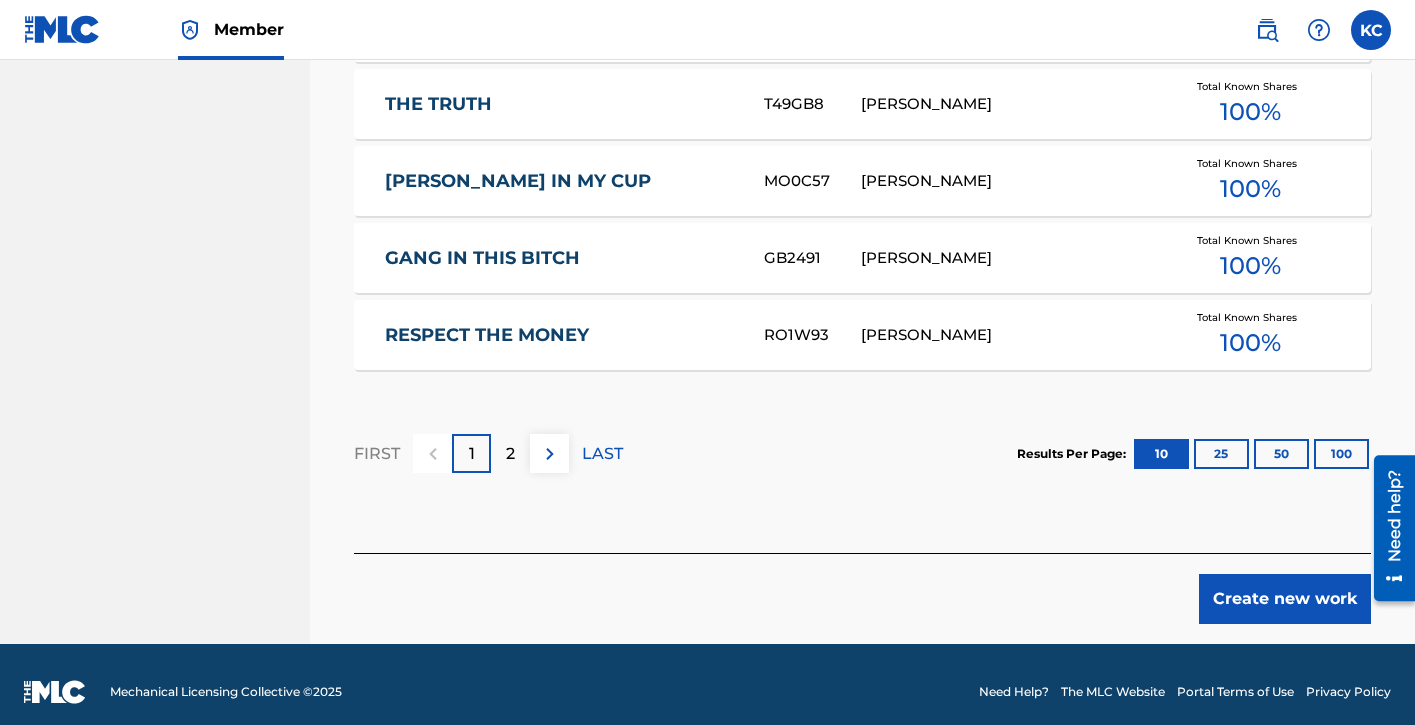 scroll, scrollTop: 1386, scrollLeft: 0, axis: vertical 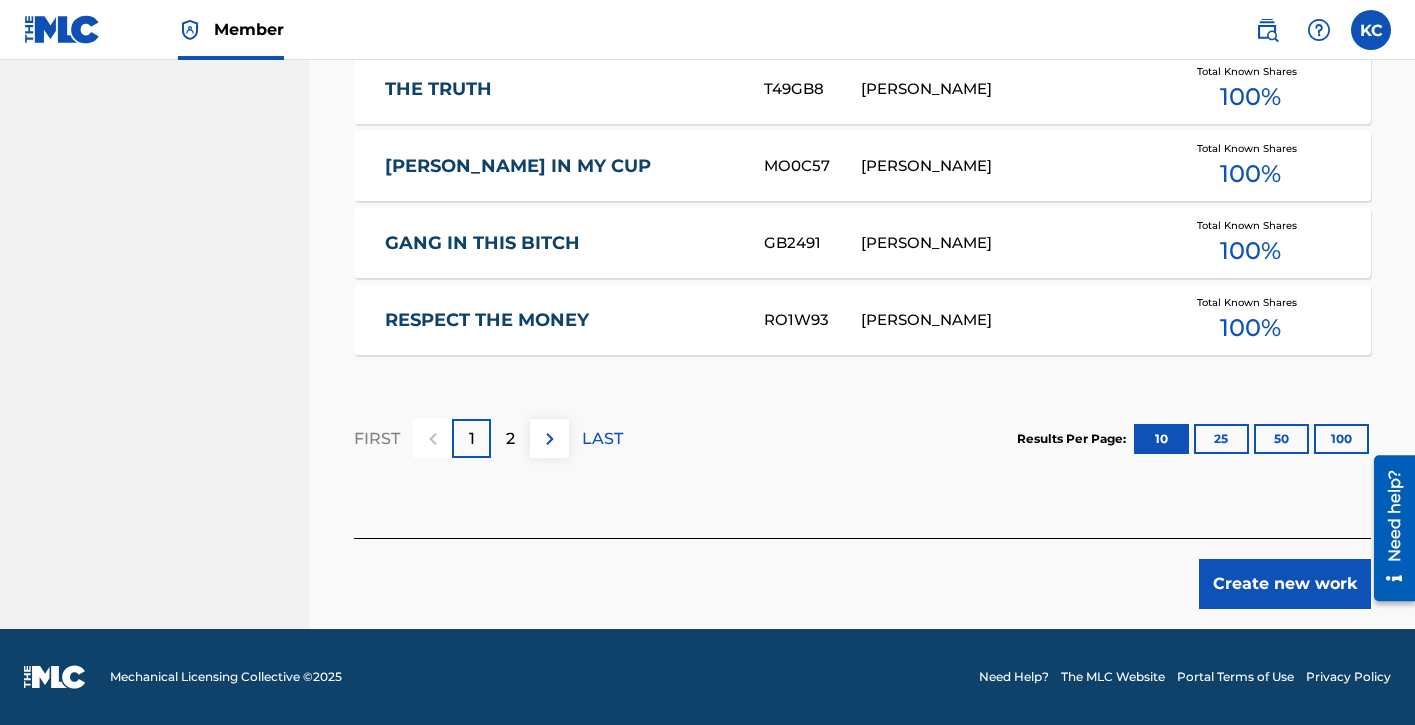 click on "Create new work" at bounding box center (1285, 584) 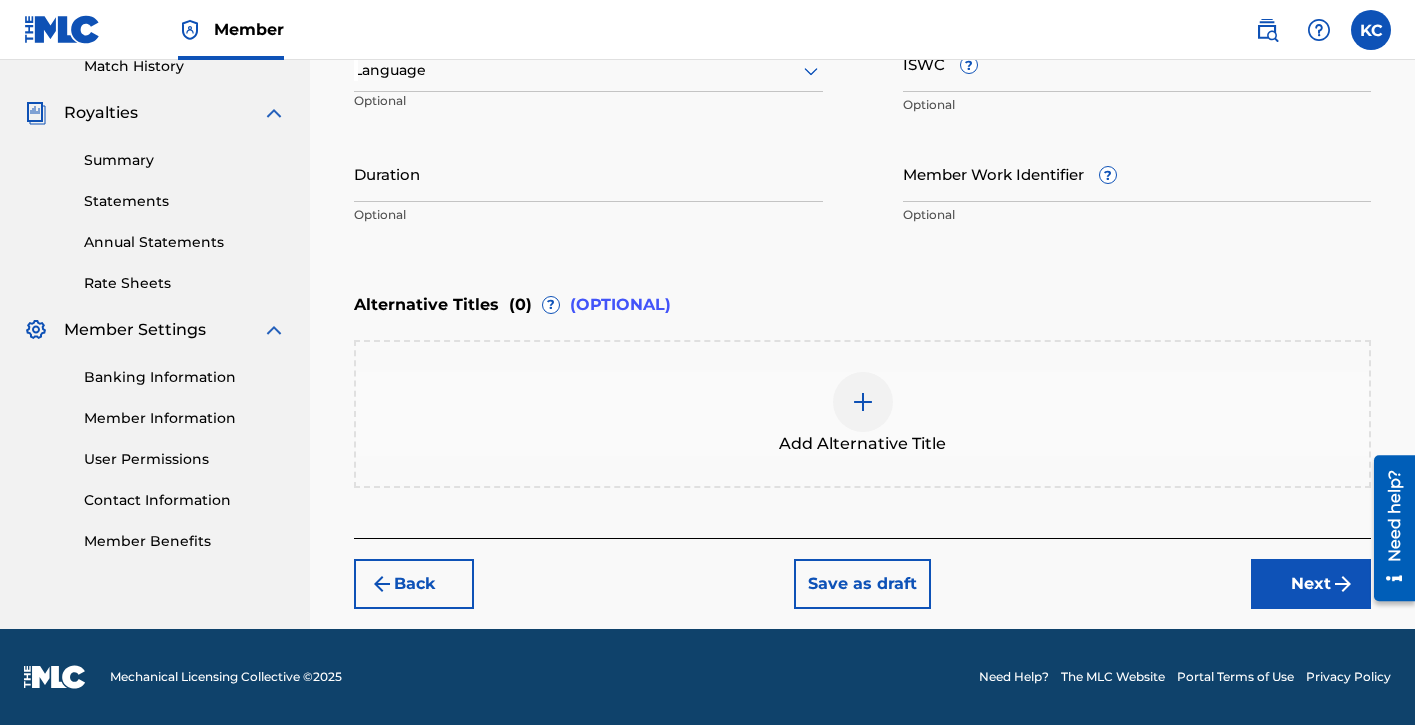 scroll, scrollTop: 568, scrollLeft: 0, axis: vertical 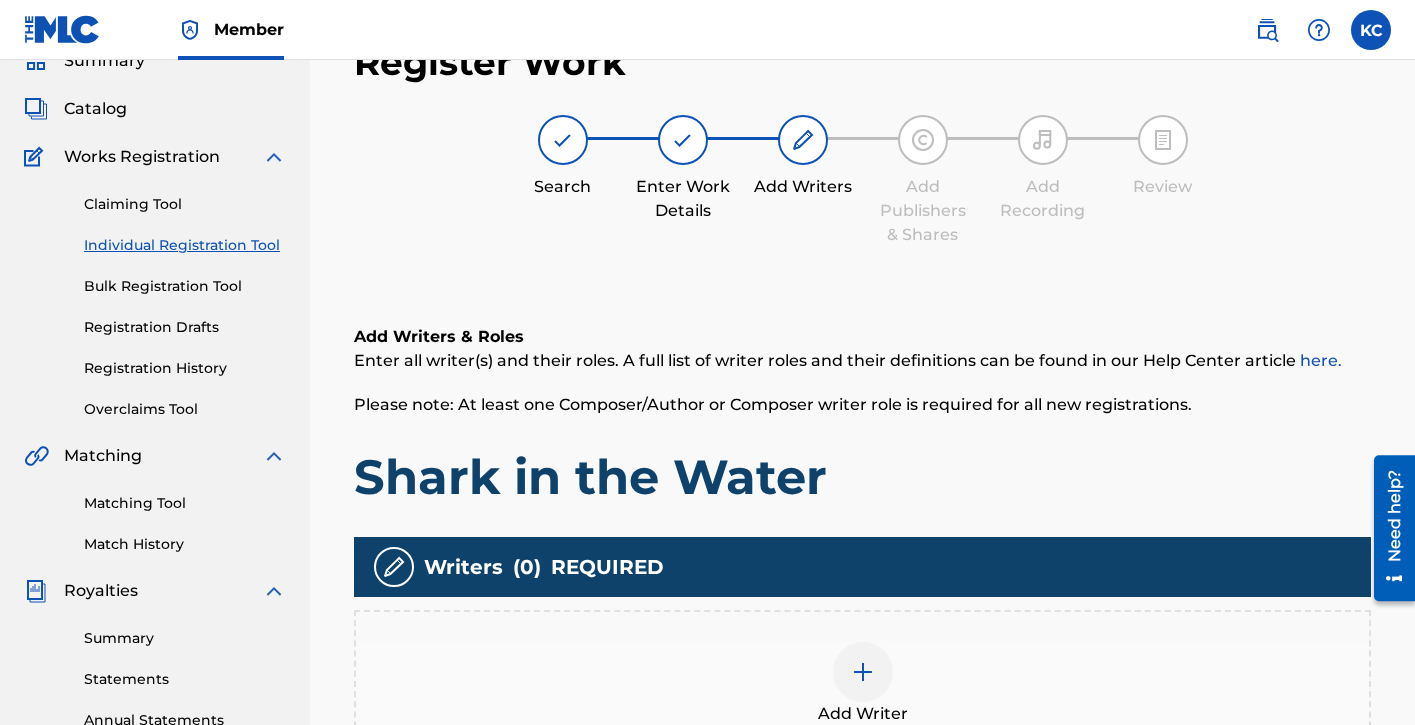click at bounding box center [863, 672] 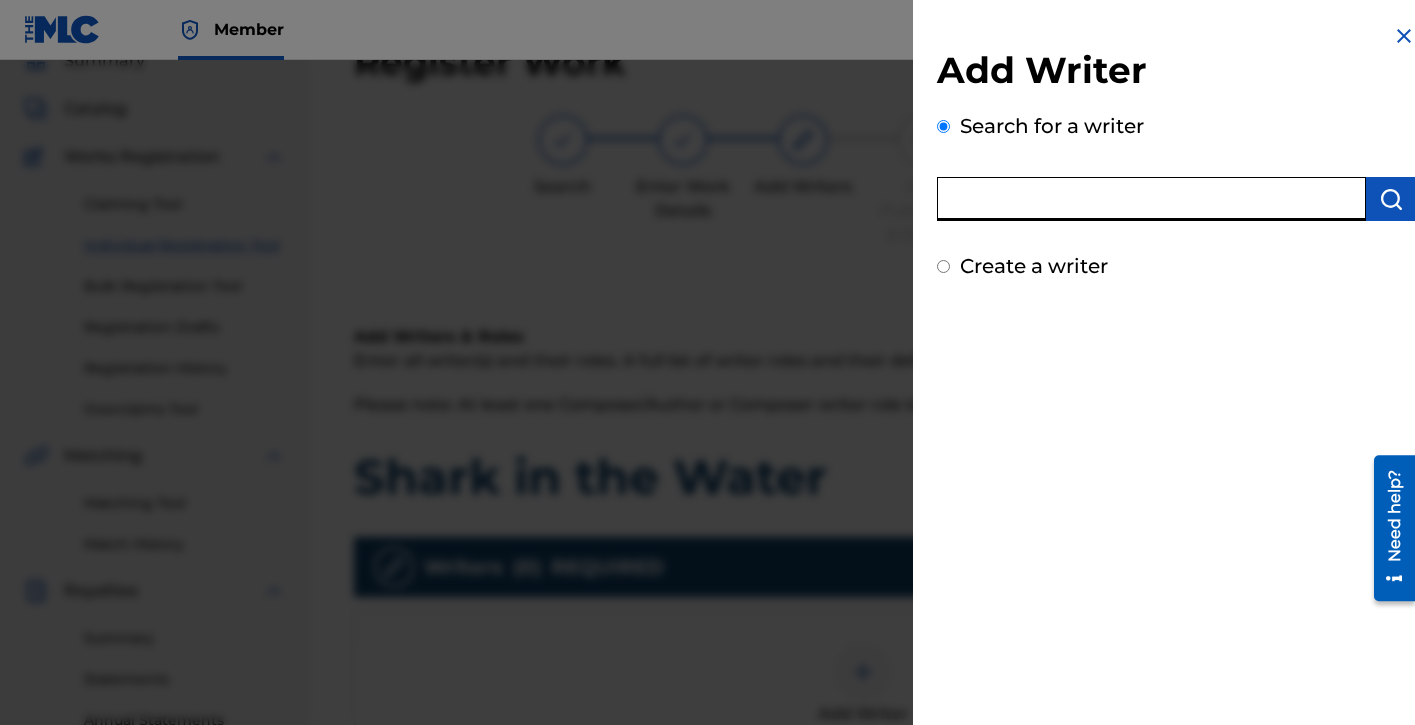 click at bounding box center [1151, 199] 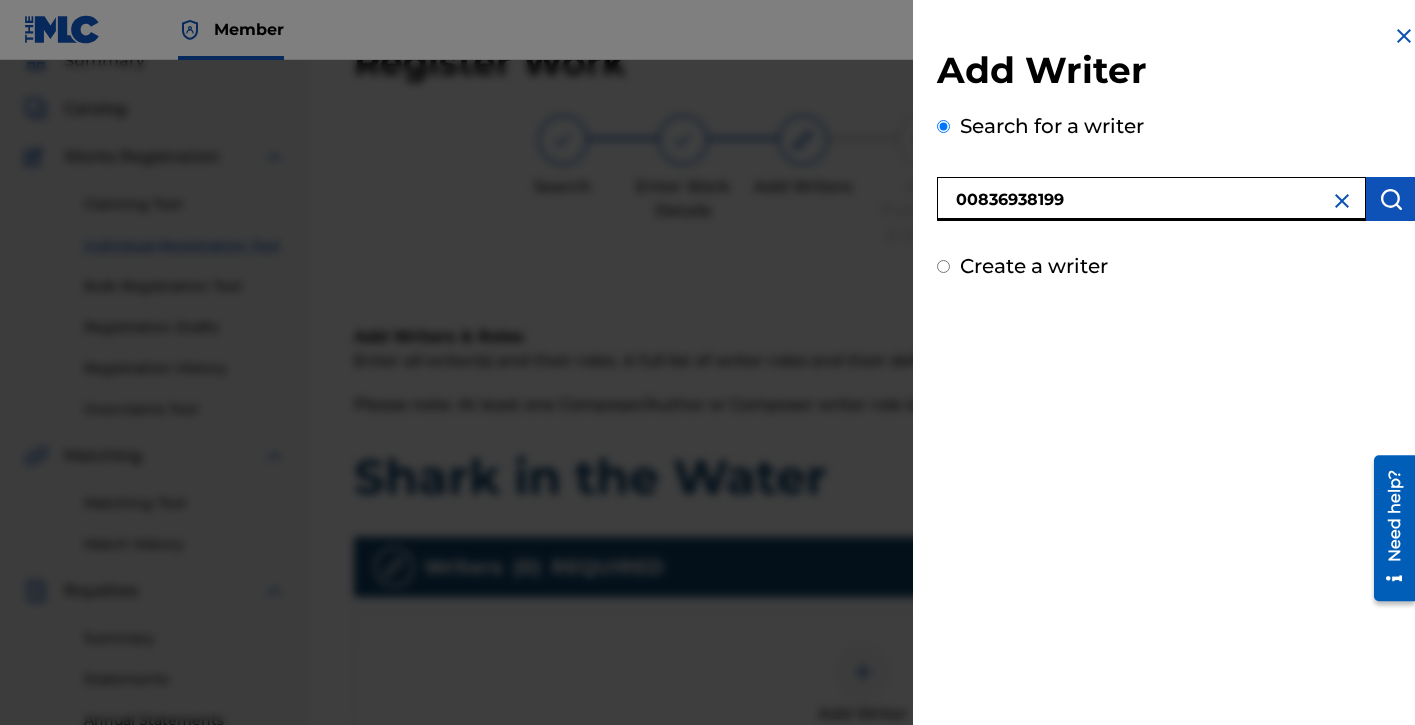 type on "00836938199" 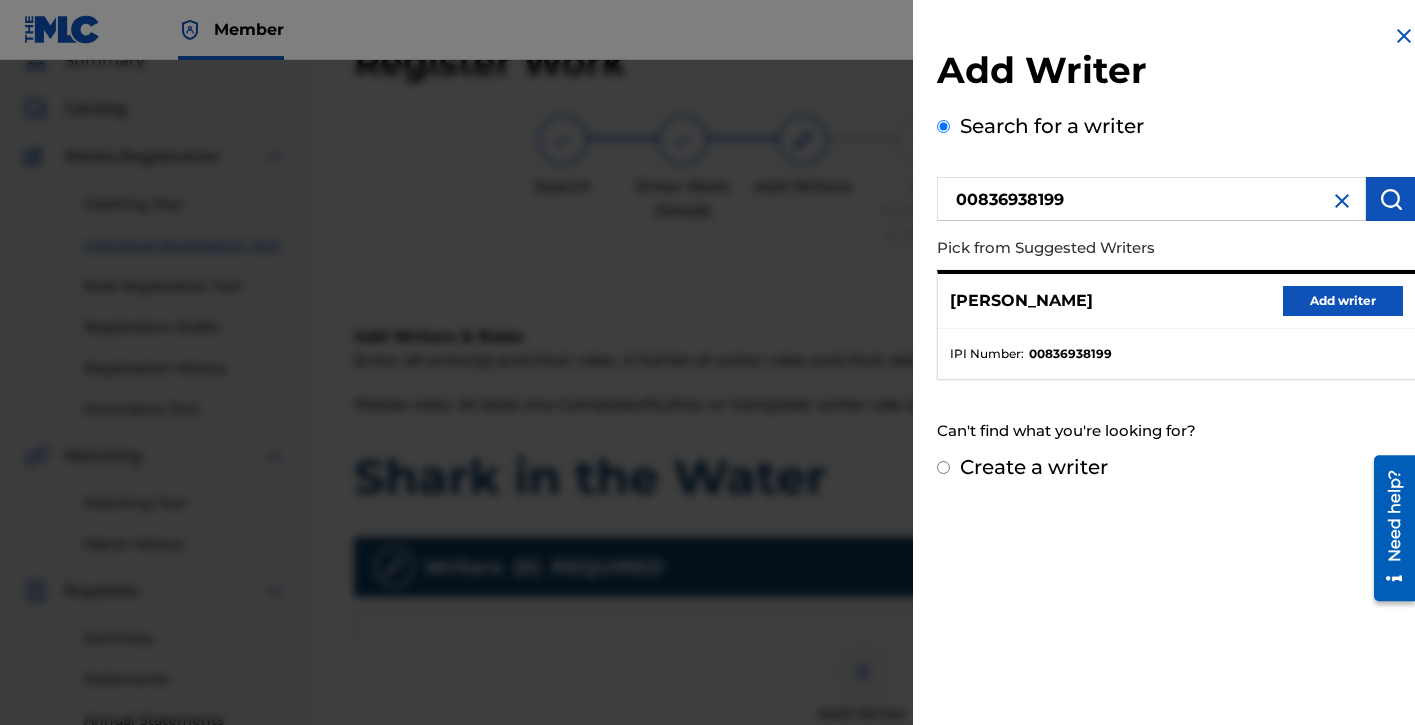 drag, startPoint x: 1277, startPoint y: 281, endPoint x: 1305, endPoint y: 315, distance: 44.04543 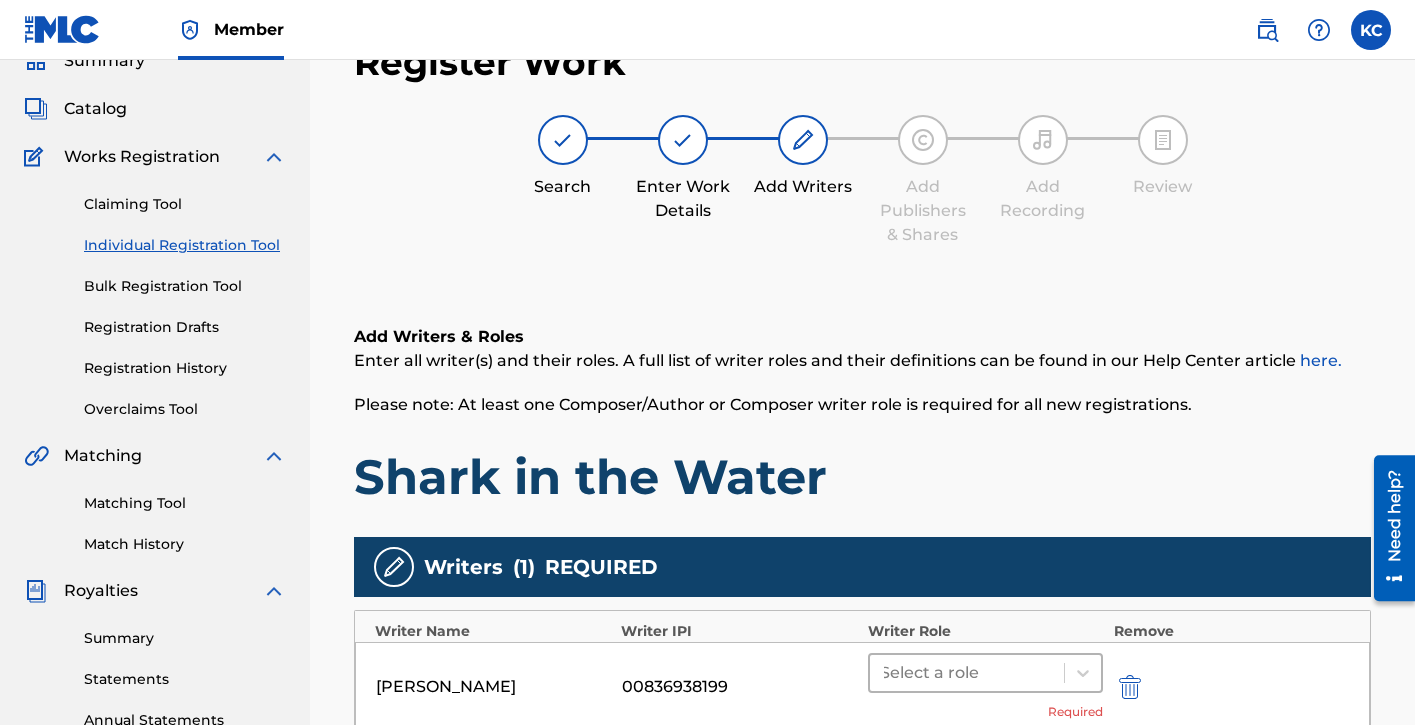 click at bounding box center (967, 673) 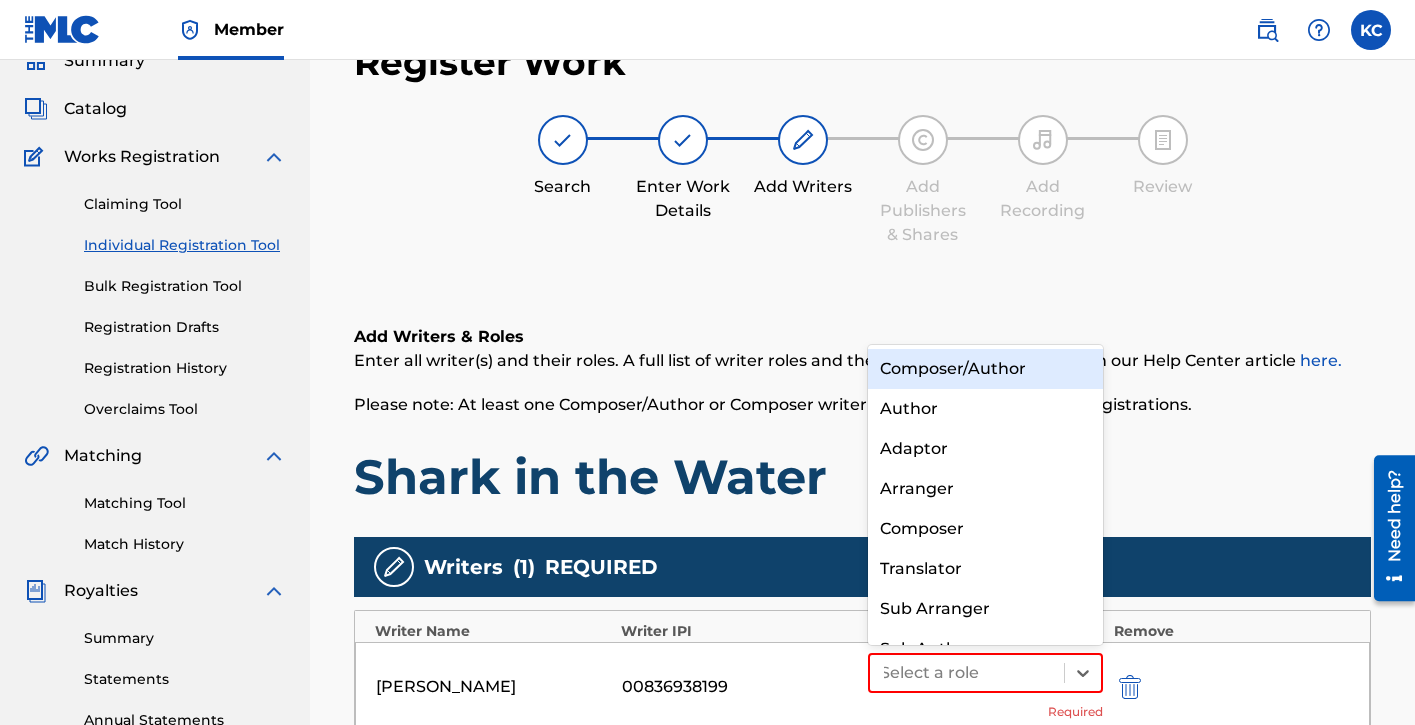 scroll, scrollTop: 28, scrollLeft: 0, axis: vertical 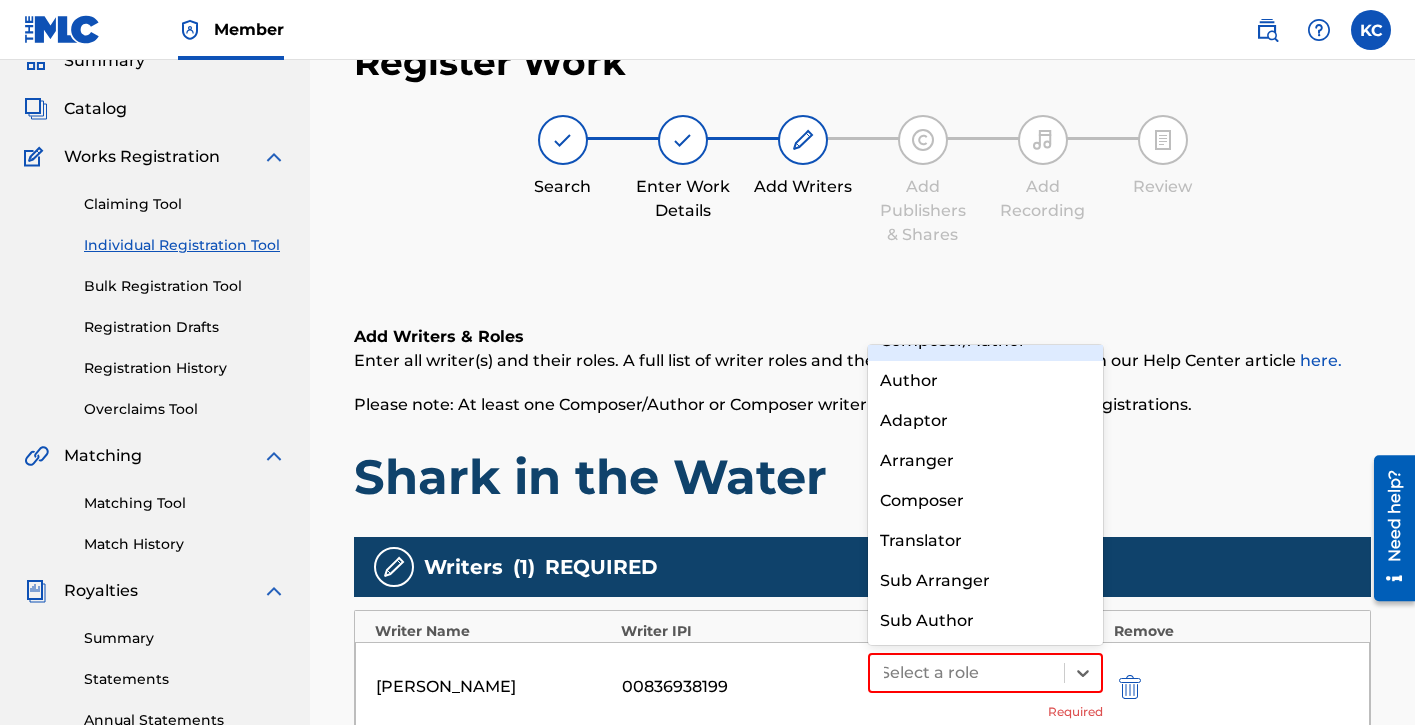 click on "Composer/Author" at bounding box center [986, 341] 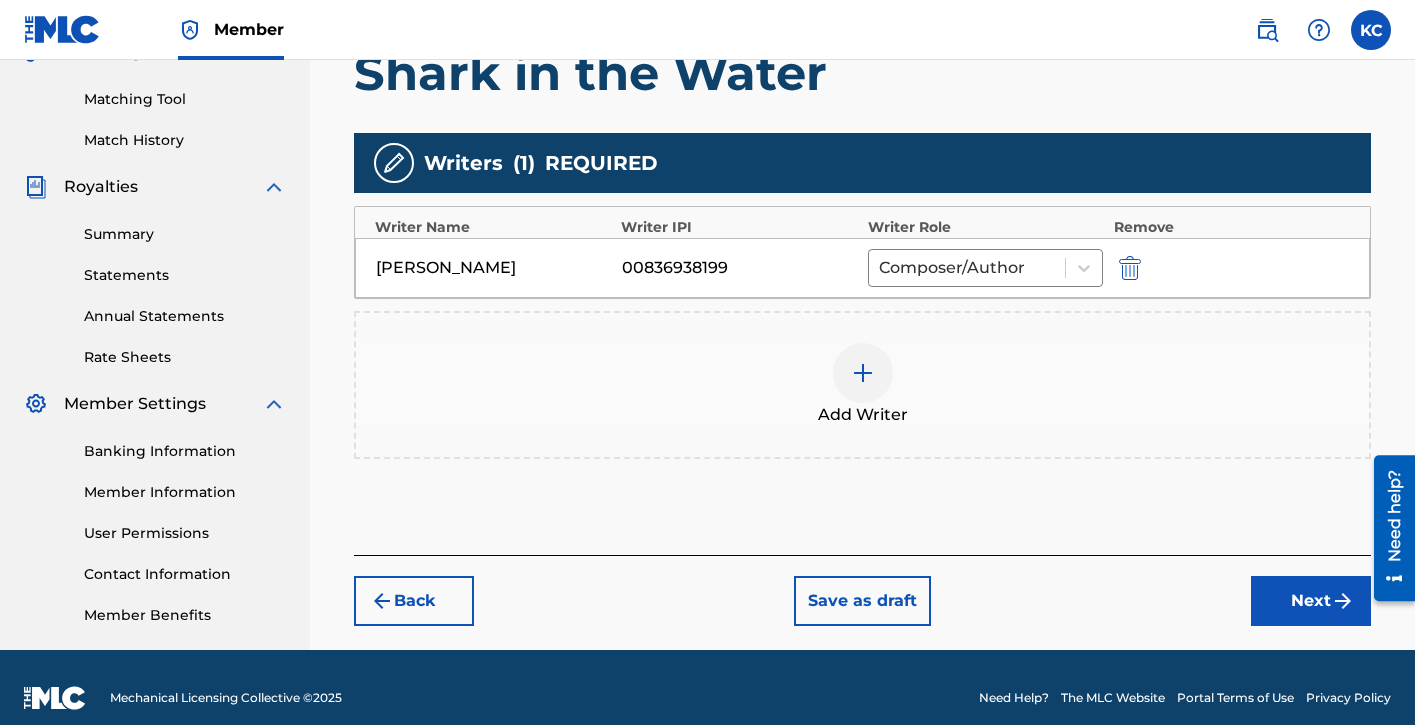 click on "Next" at bounding box center [1311, 601] 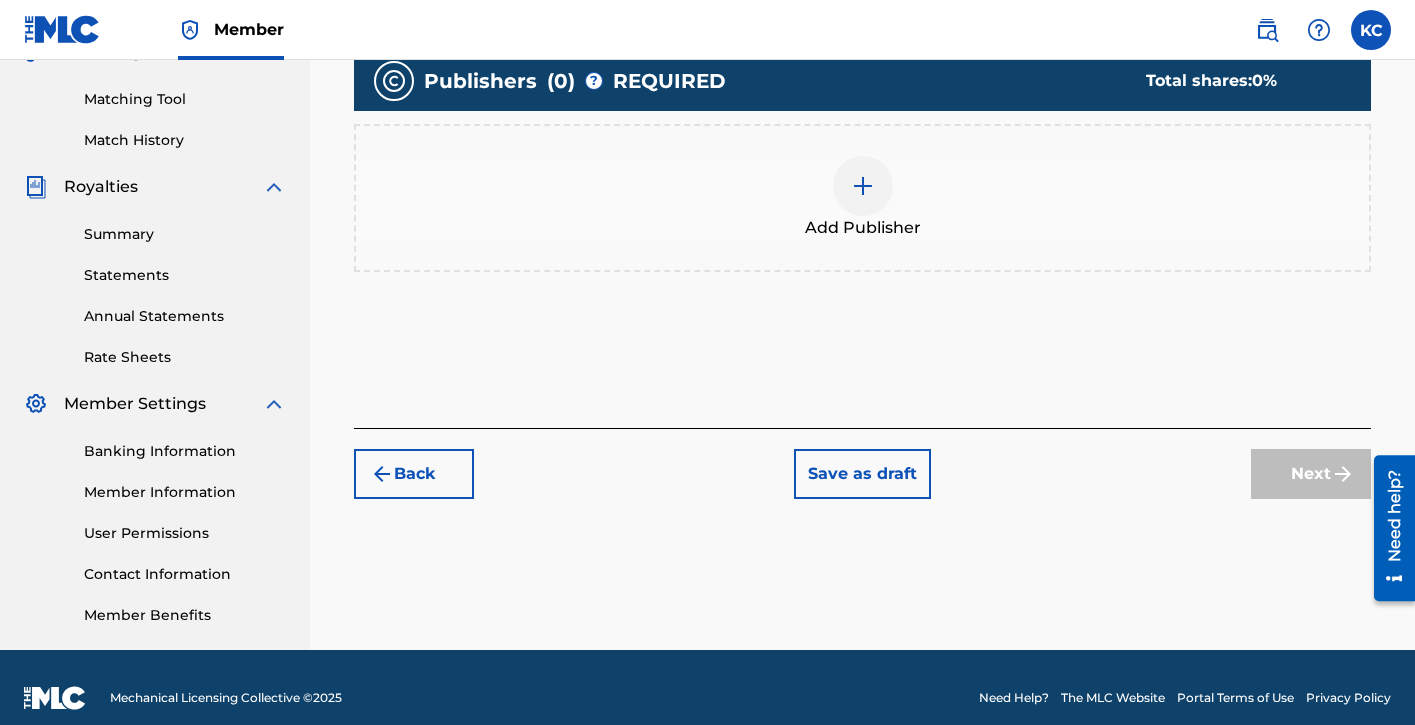 scroll, scrollTop: 90, scrollLeft: 0, axis: vertical 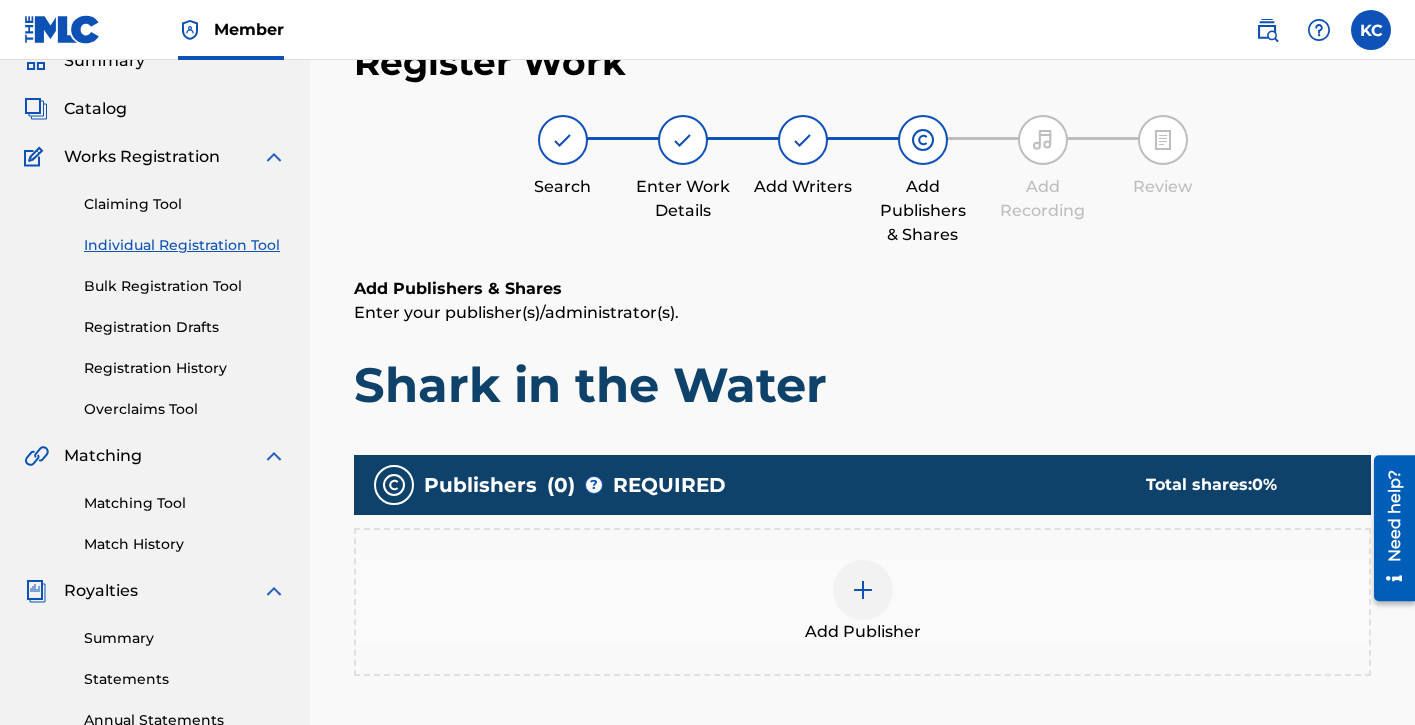 click on "Add Publisher" at bounding box center [862, 602] 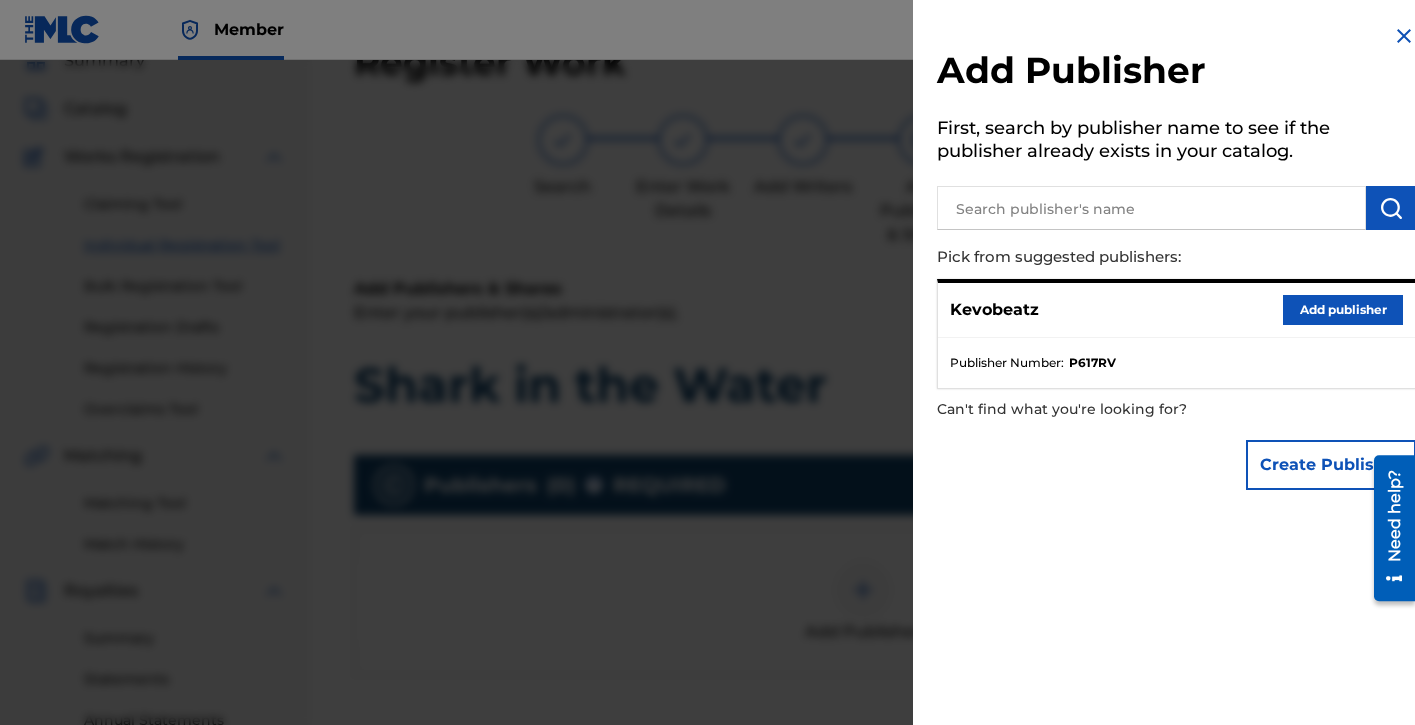 click on "Add publisher" at bounding box center [1343, 310] 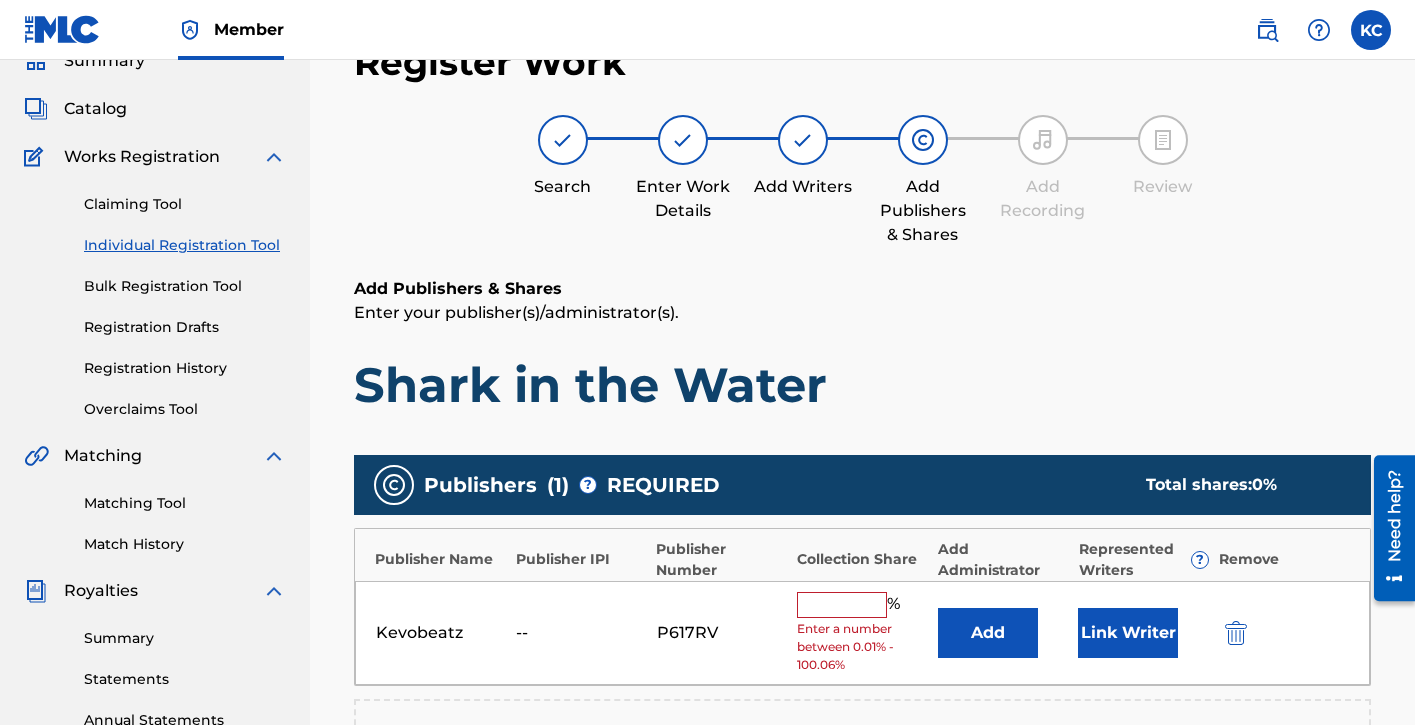 click at bounding box center (842, 605) 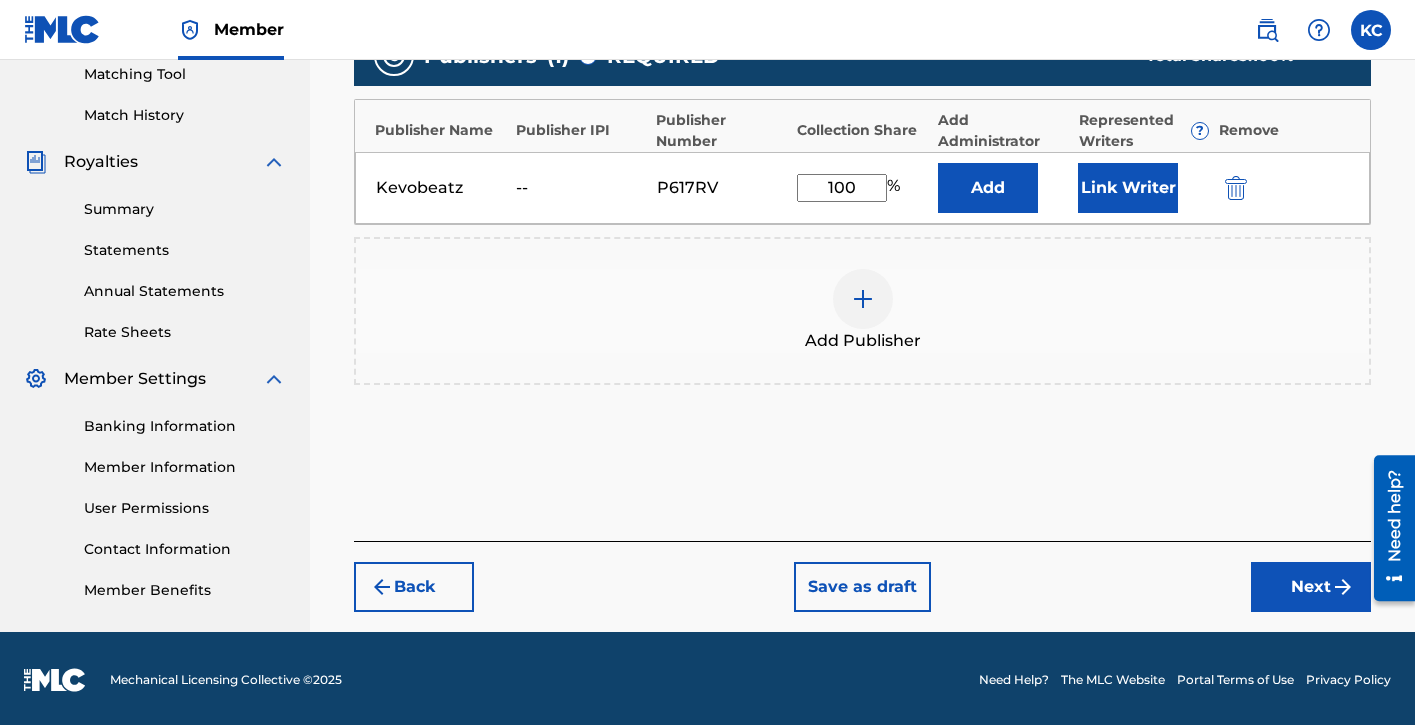 type on "100" 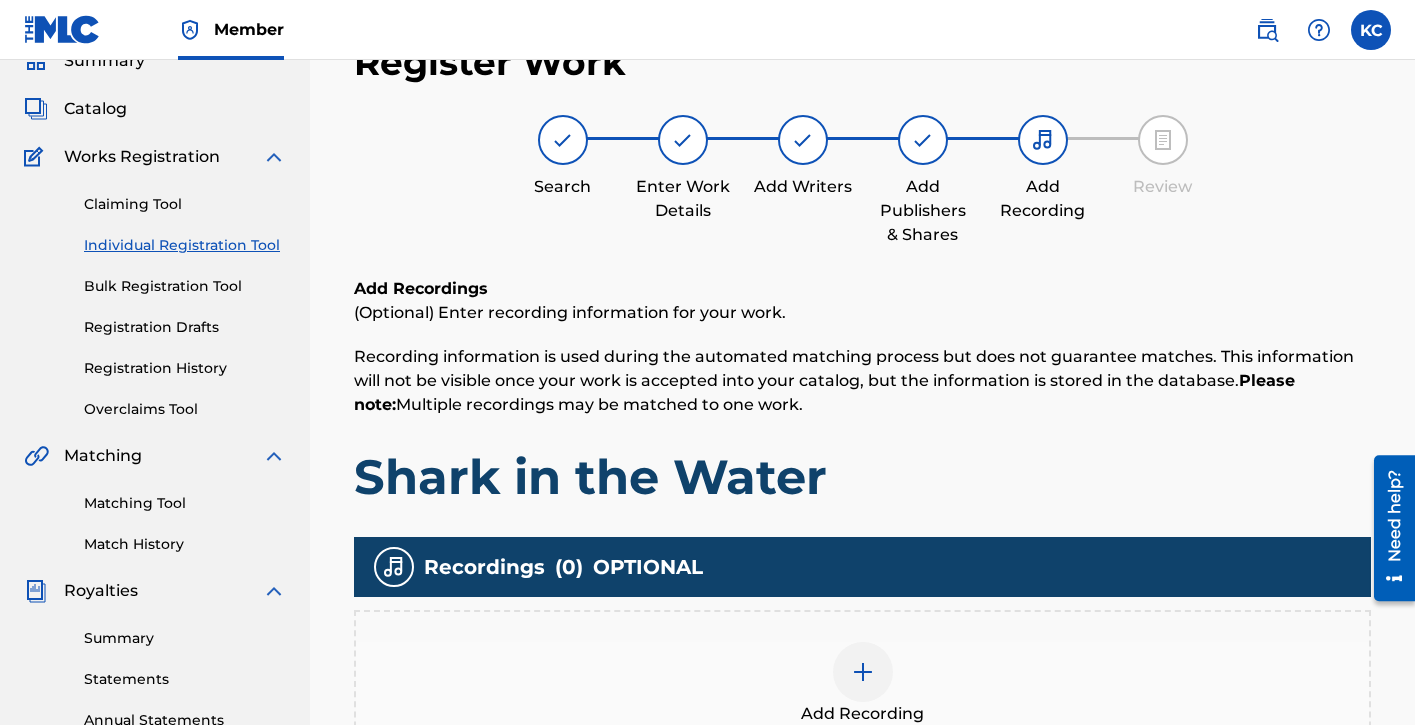 click on "Add Recording" at bounding box center (862, 684) 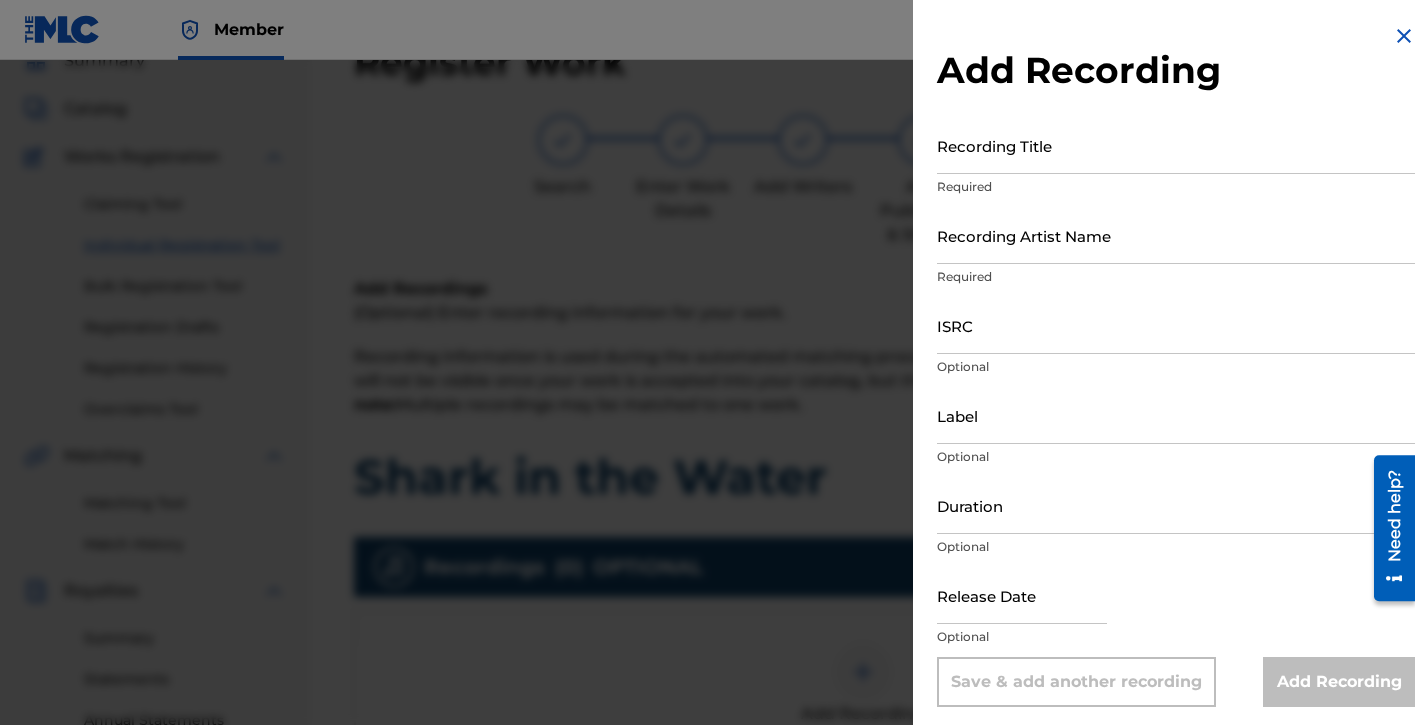 click on "Recording Title" at bounding box center [1176, 145] 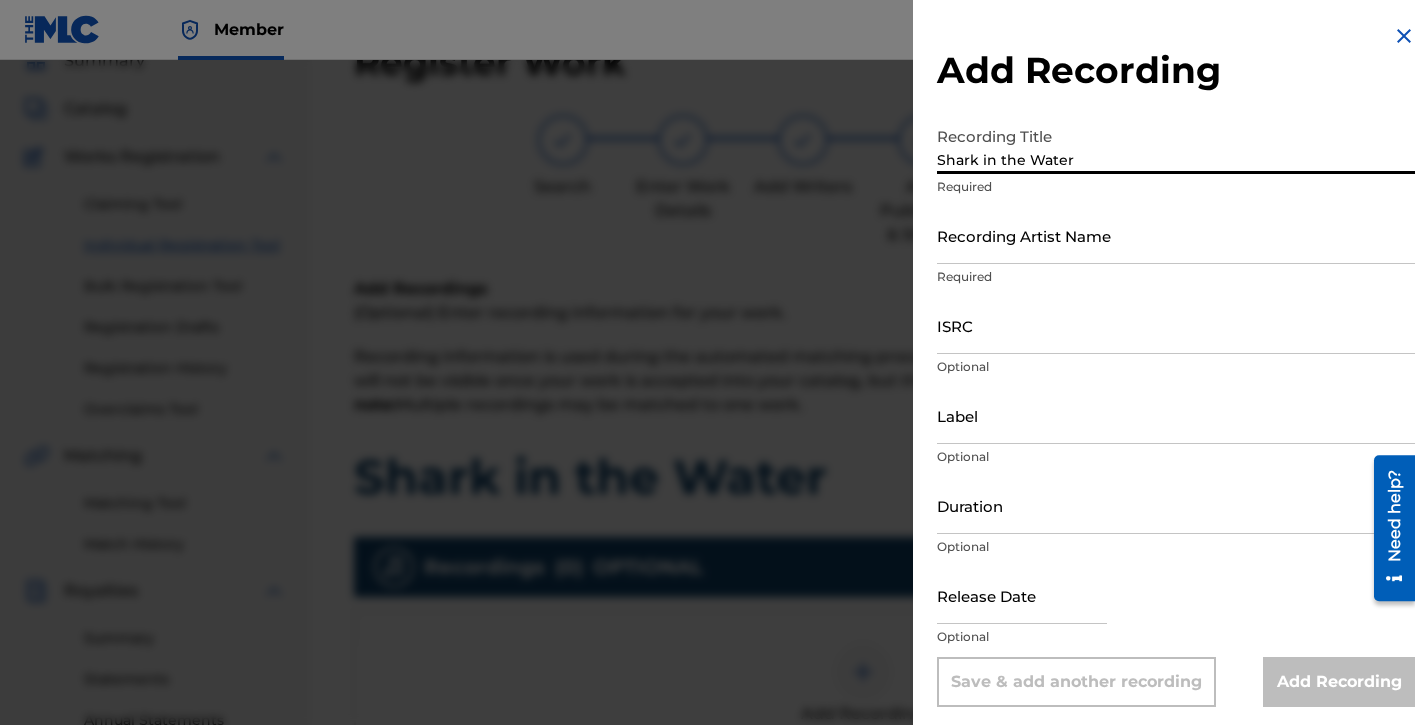 type on "Shark in the Water" 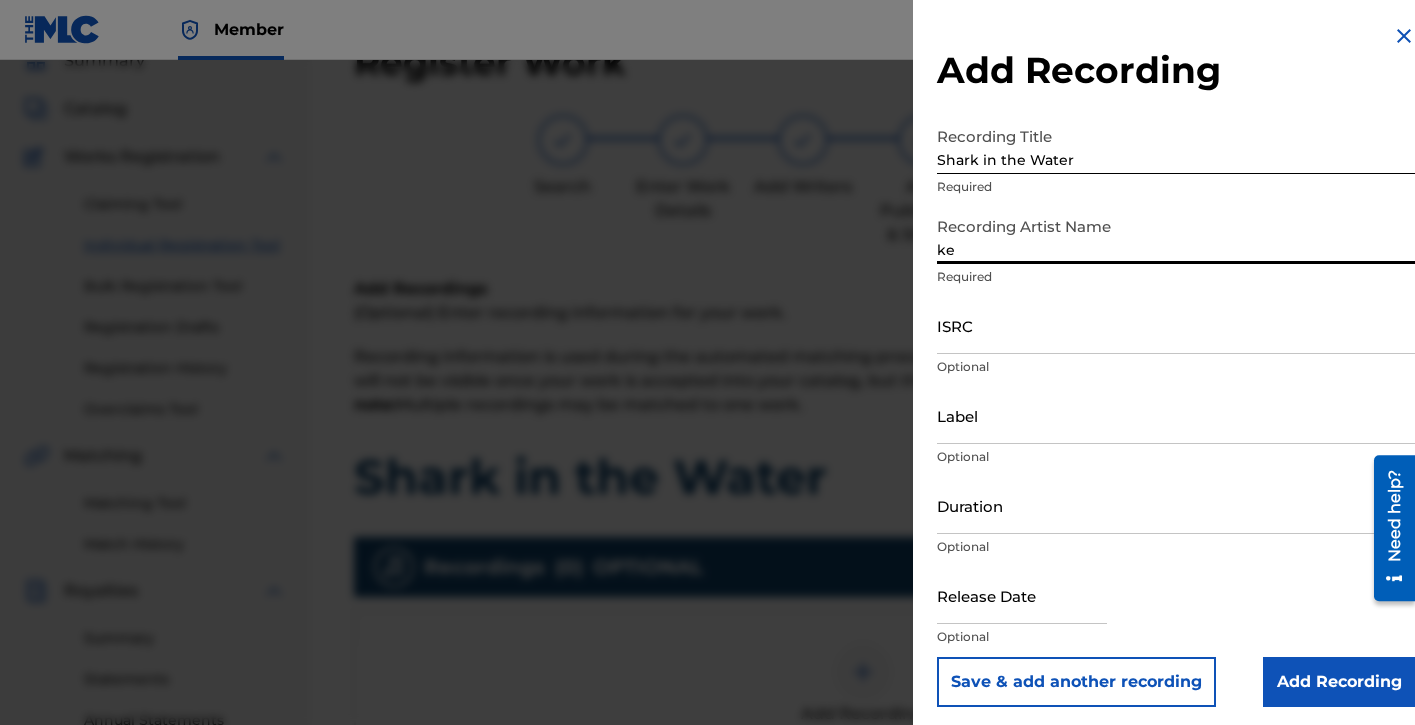 type on "k" 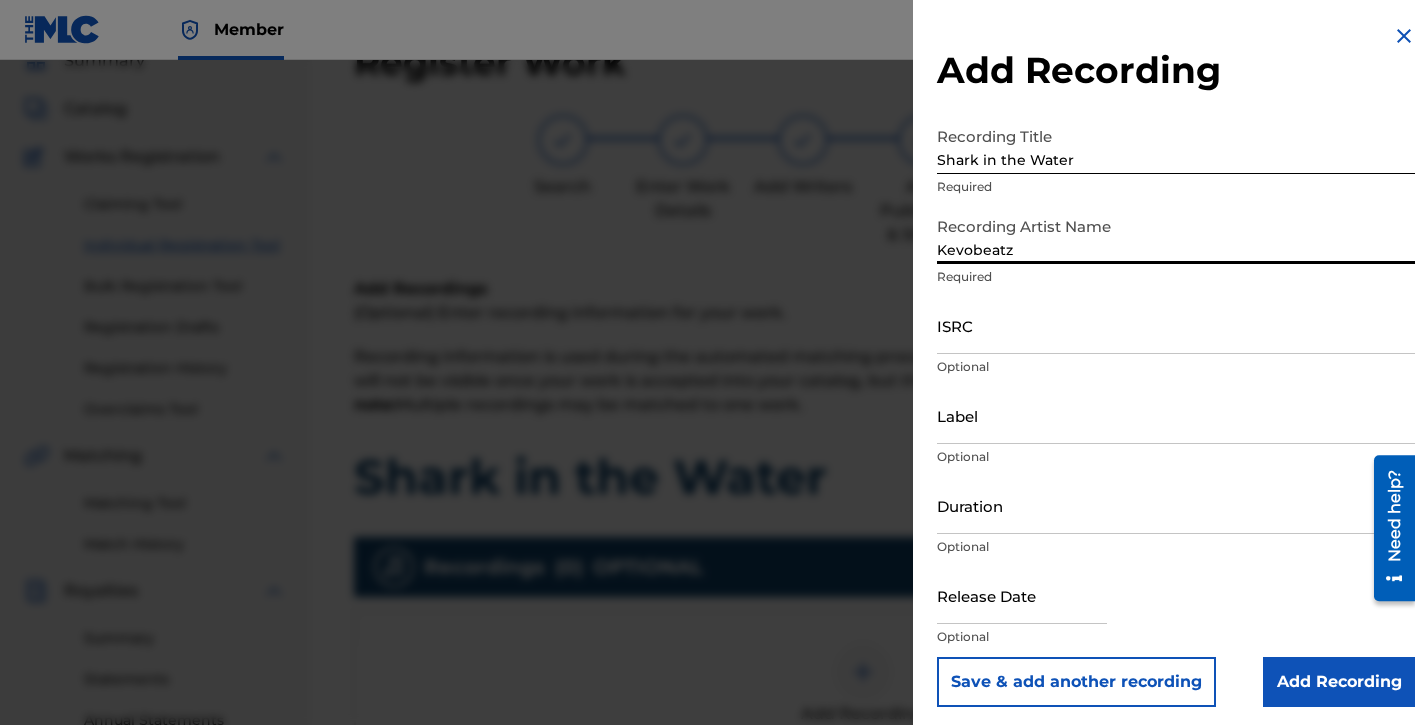 type on "Kevobeatz" 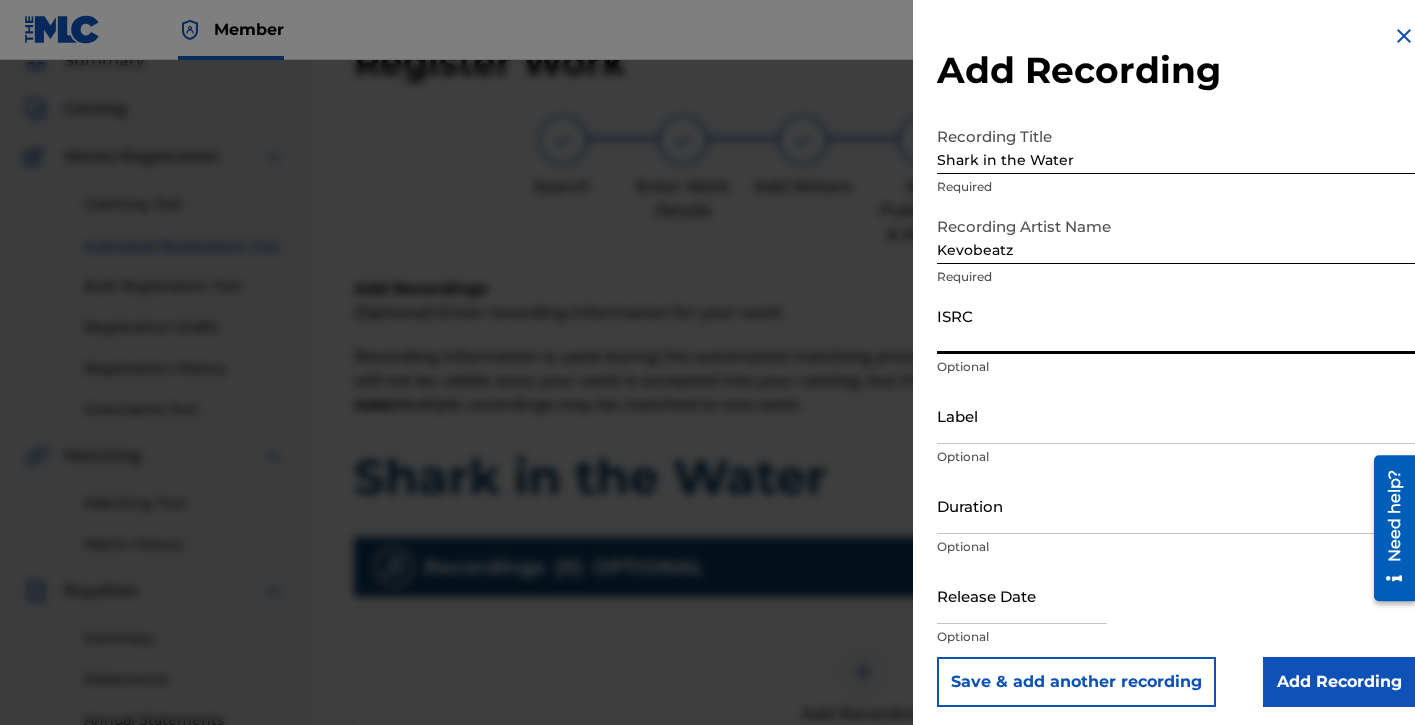 paste on "QZTBE2503221" 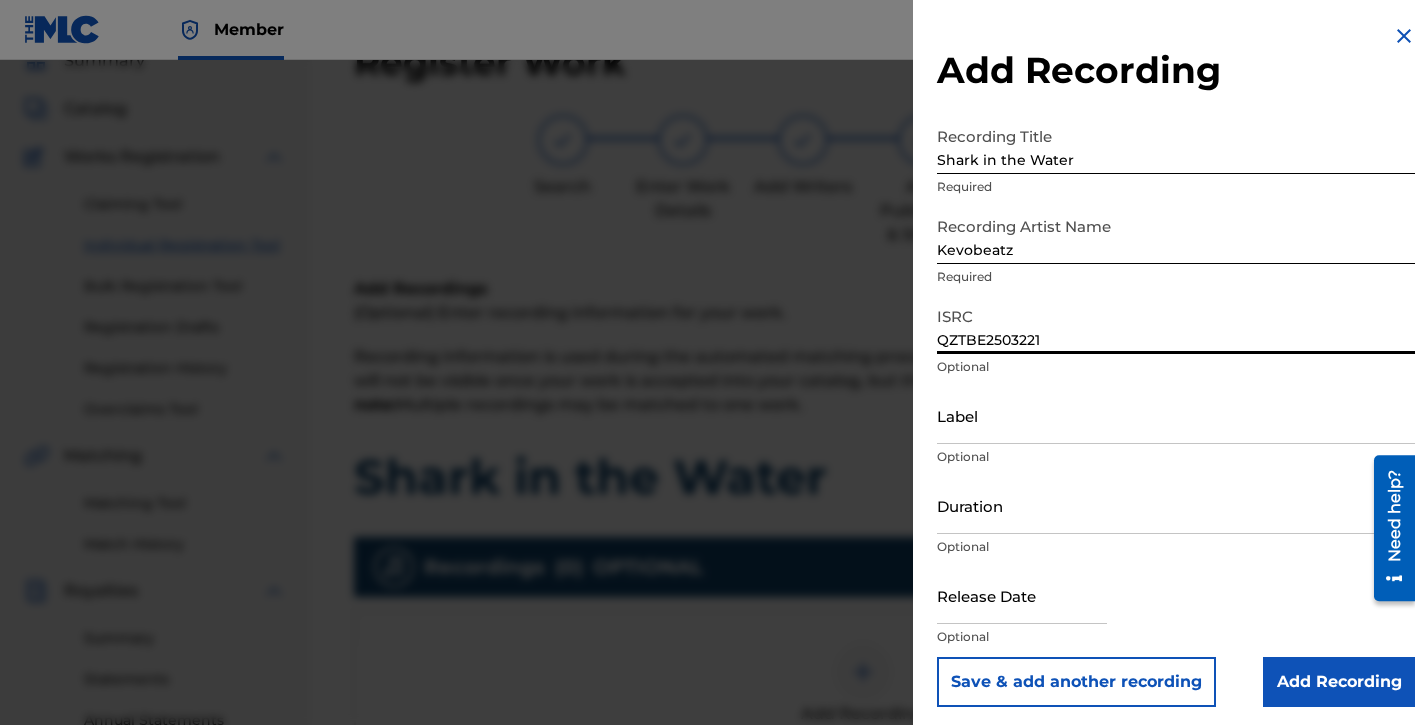 type on "QZTBE2503221" 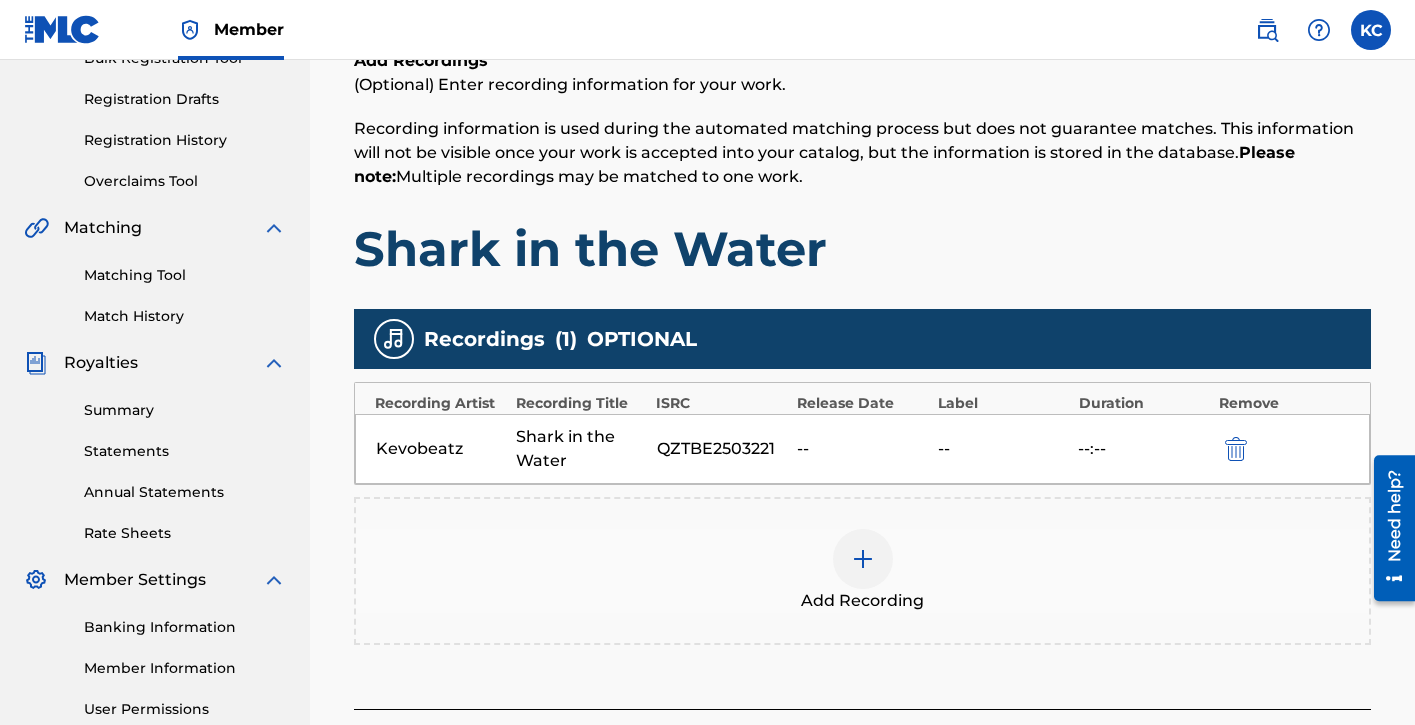 scroll, scrollTop: 515, scrollLeft: 0, axis: vertical 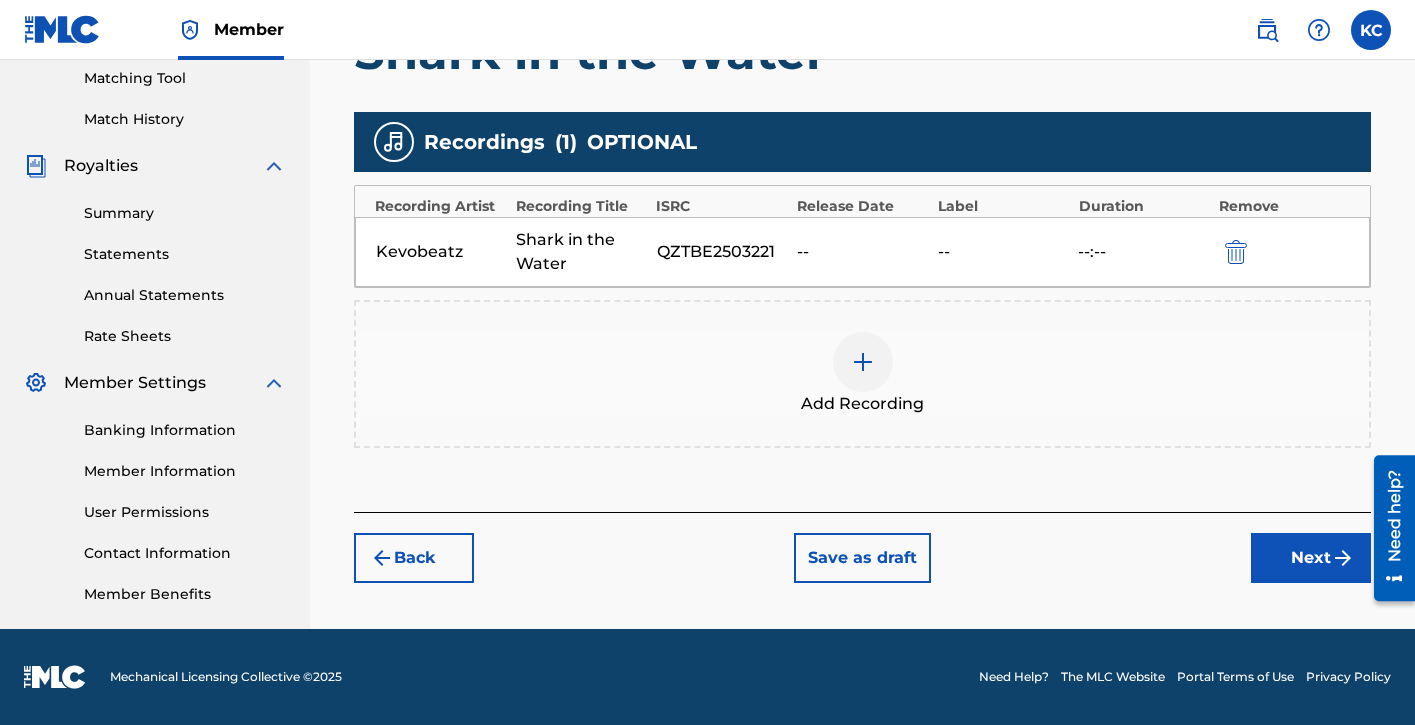 click on "Next" at bounding box center [1311, 558] 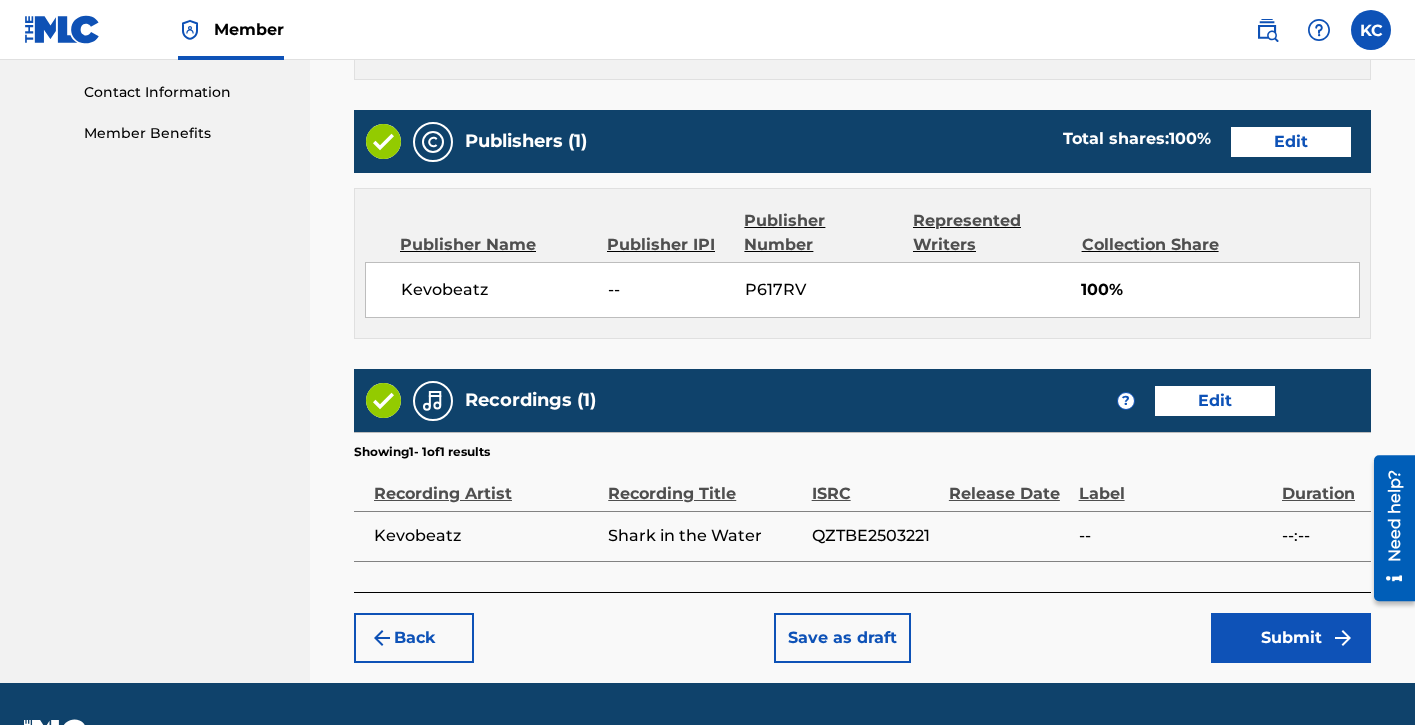 scroll, scrollTop: 1029, scrollLeft: 0, axis: vertical 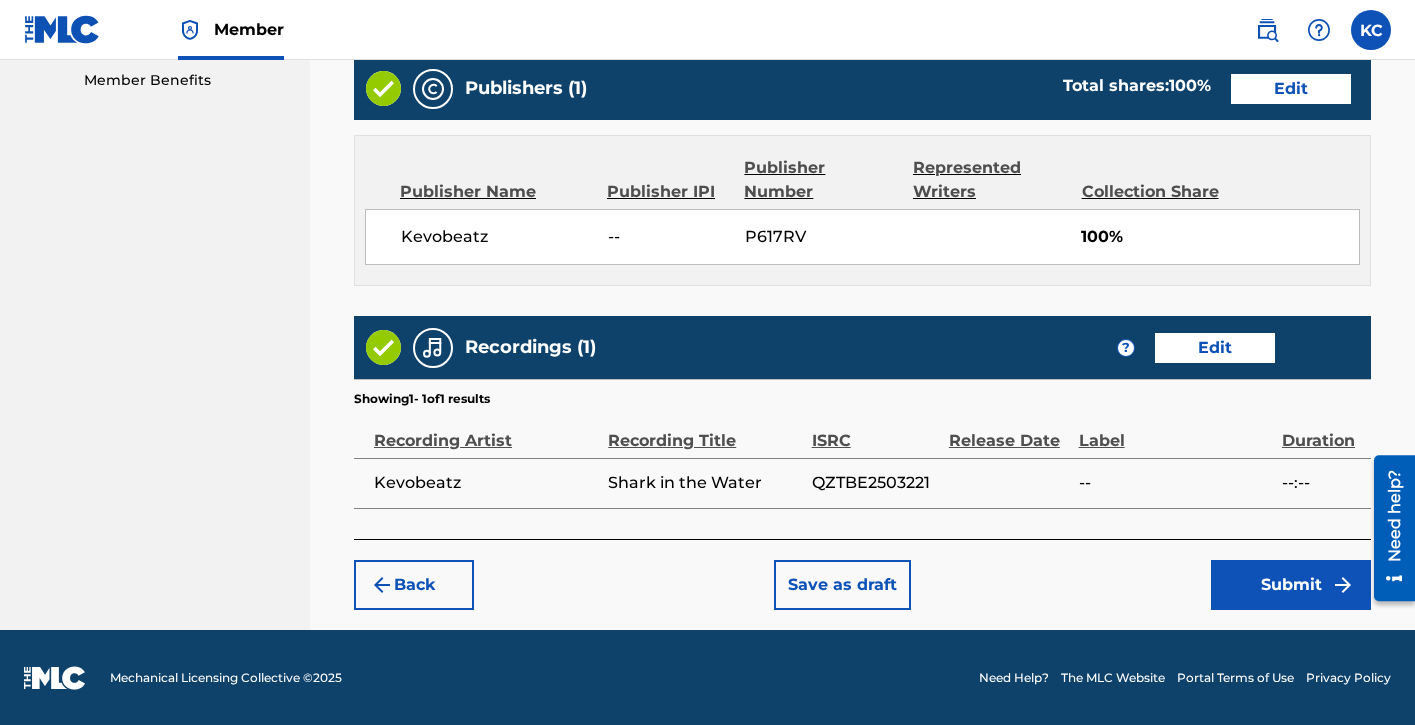 click on "Submit" at bounding box center (1291, 585) 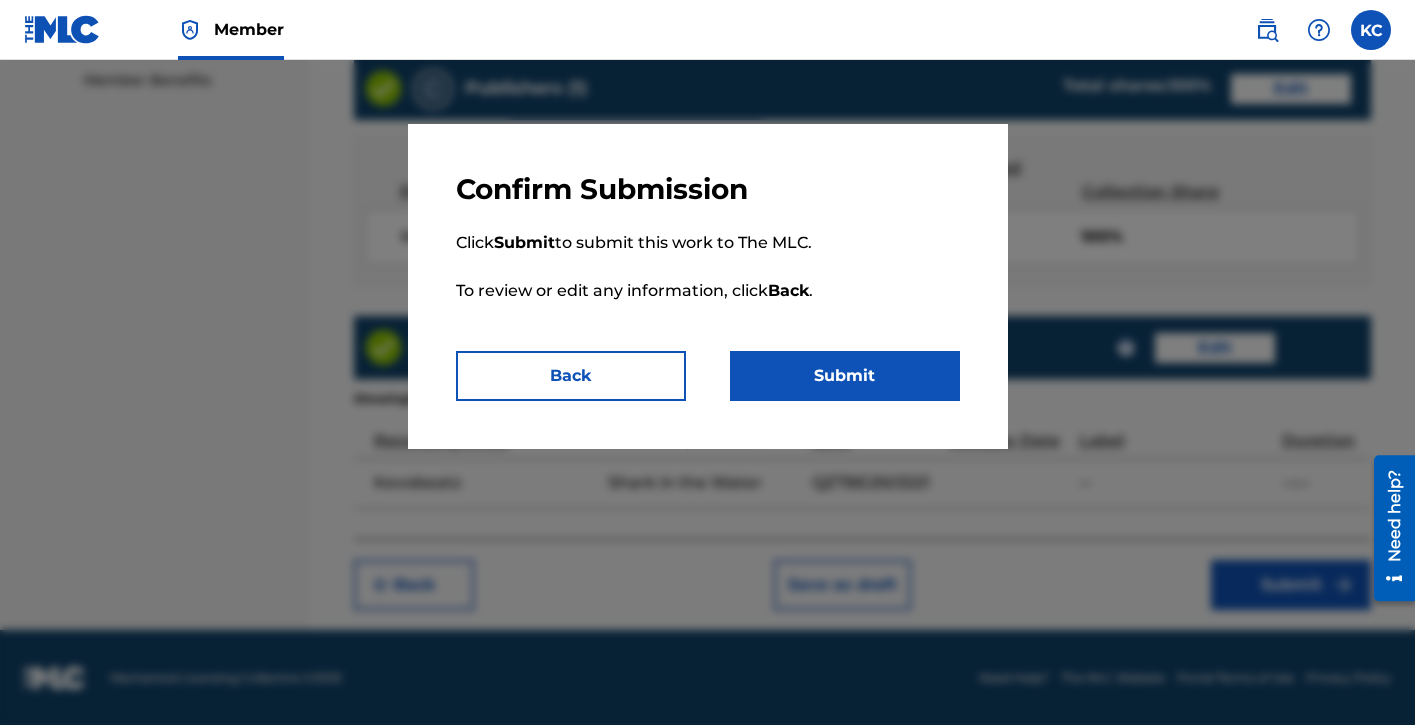 click on "Submit" at bounding box center (845, 376) 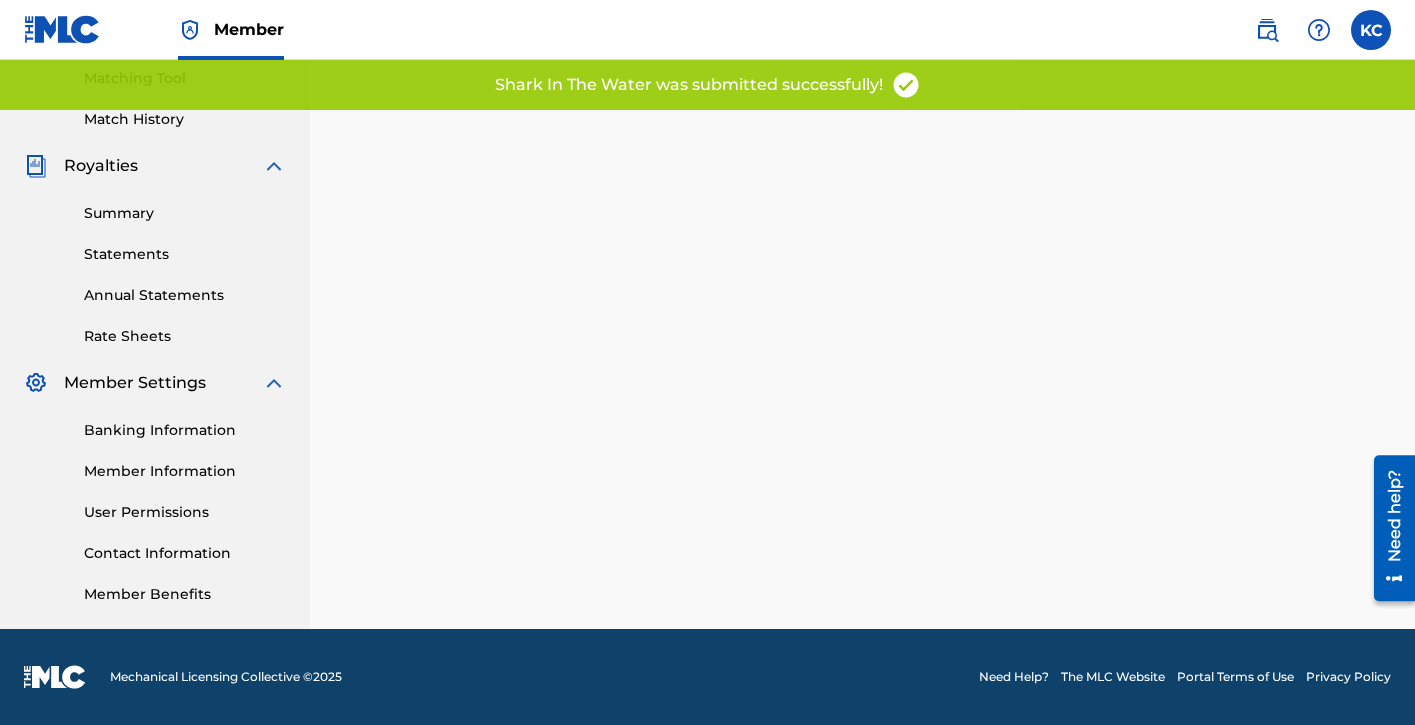 scroll, scrollTop: 0, scrollLeft: 0, axis: both 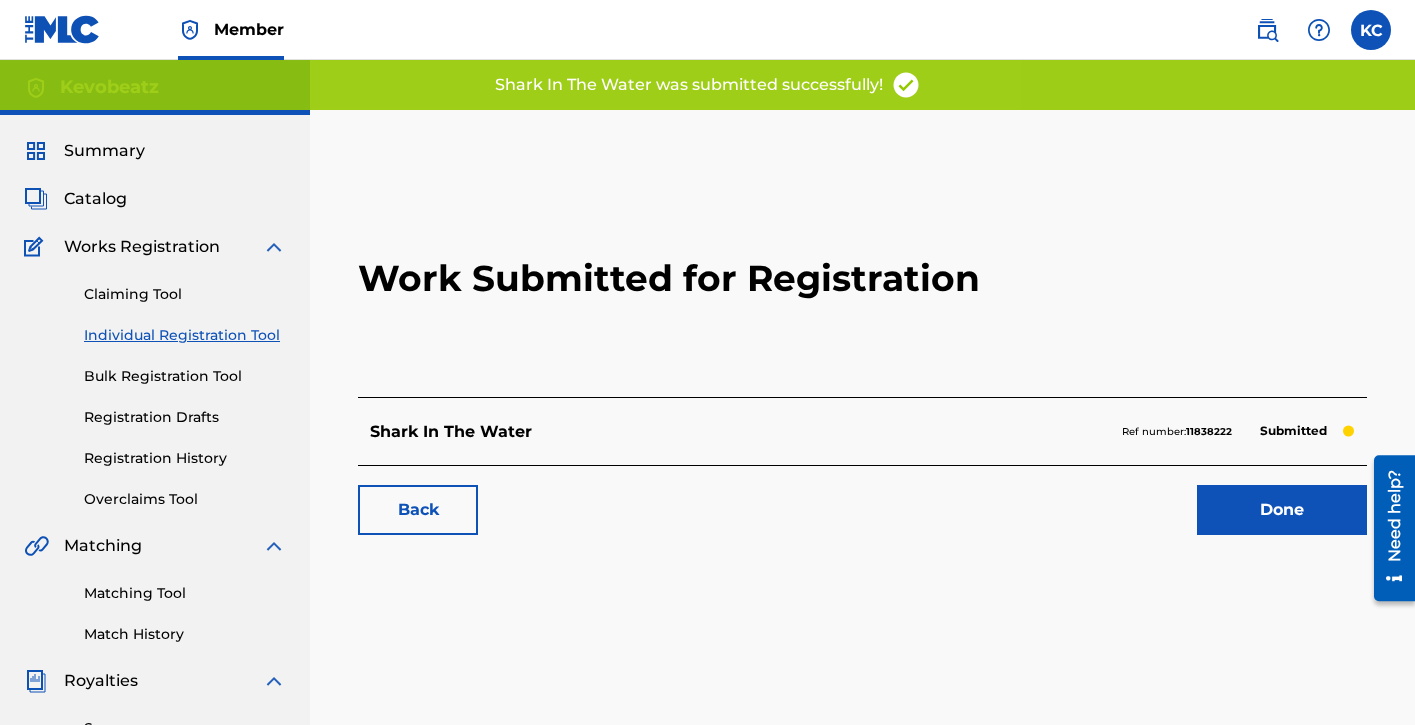 click on "Done" at bounding box center [1282, 510] 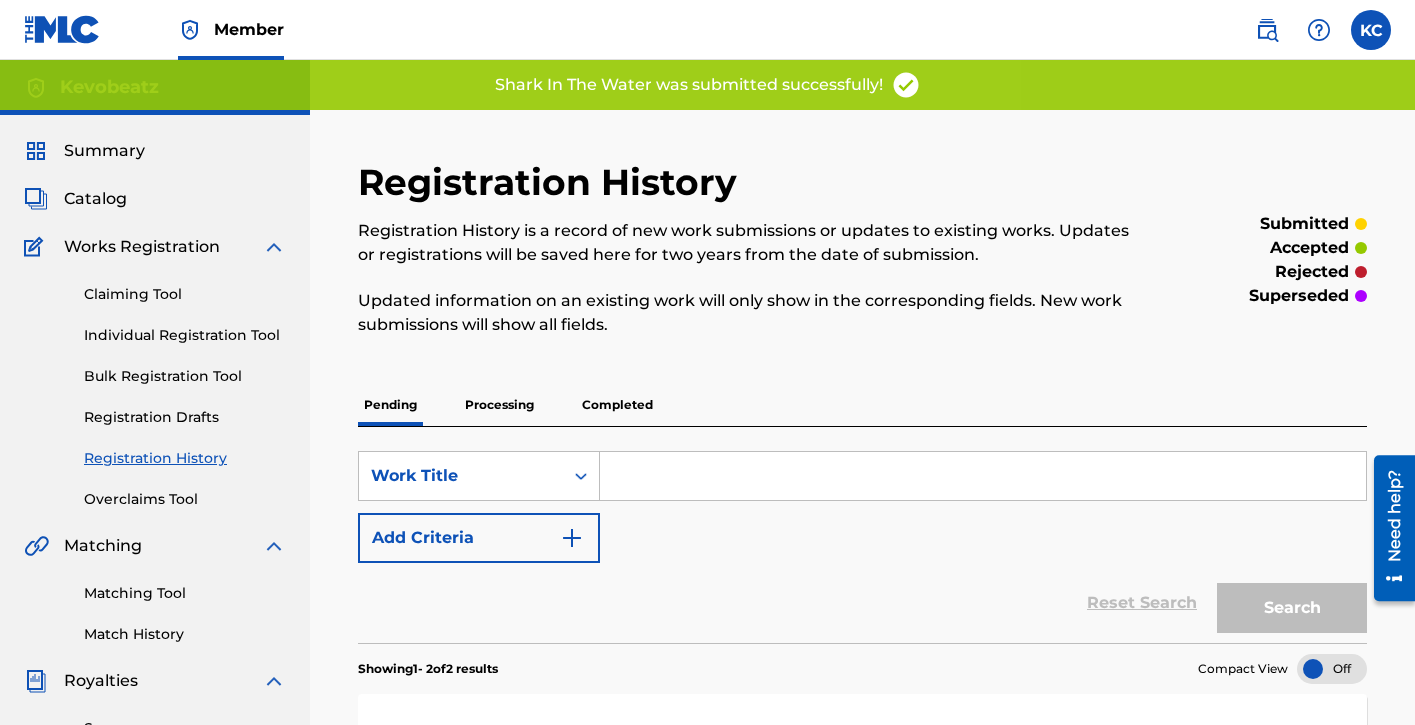 click at bounding box center (983, 476) 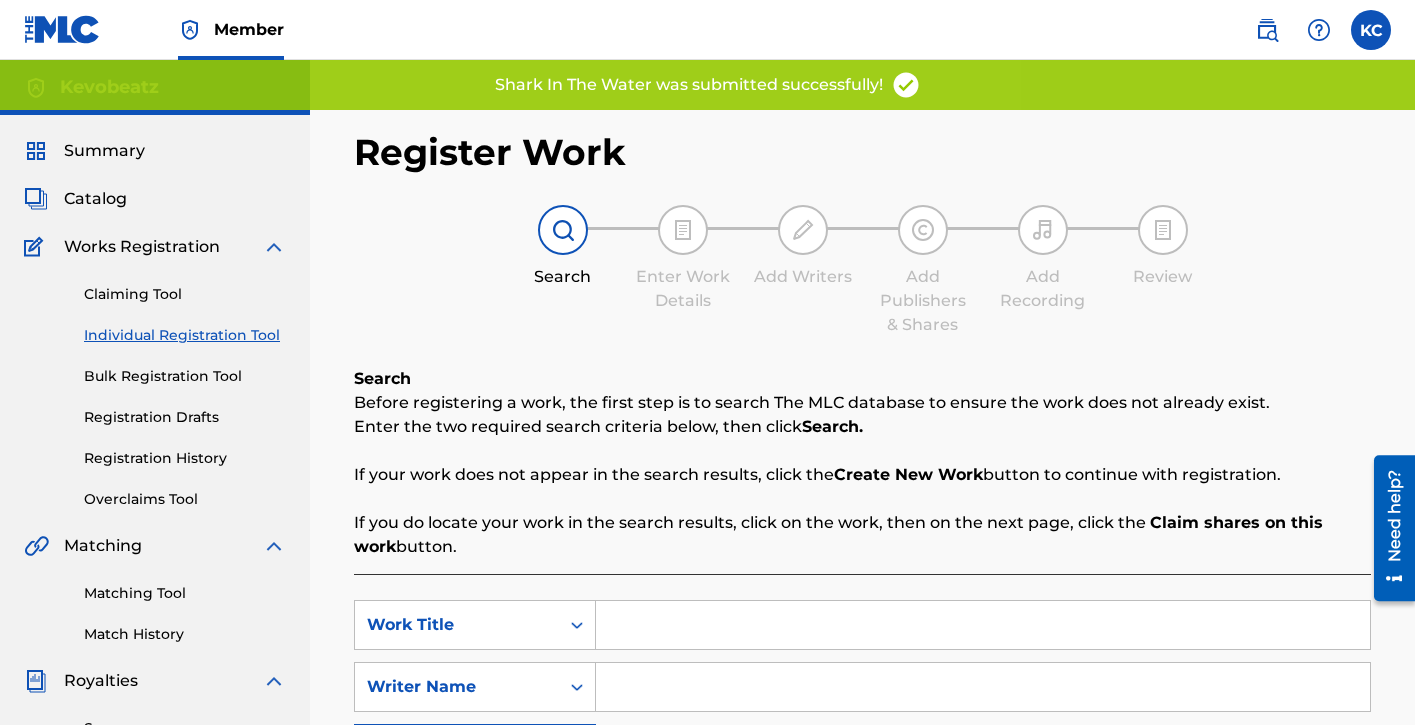 click at bounding box center (983, 625) 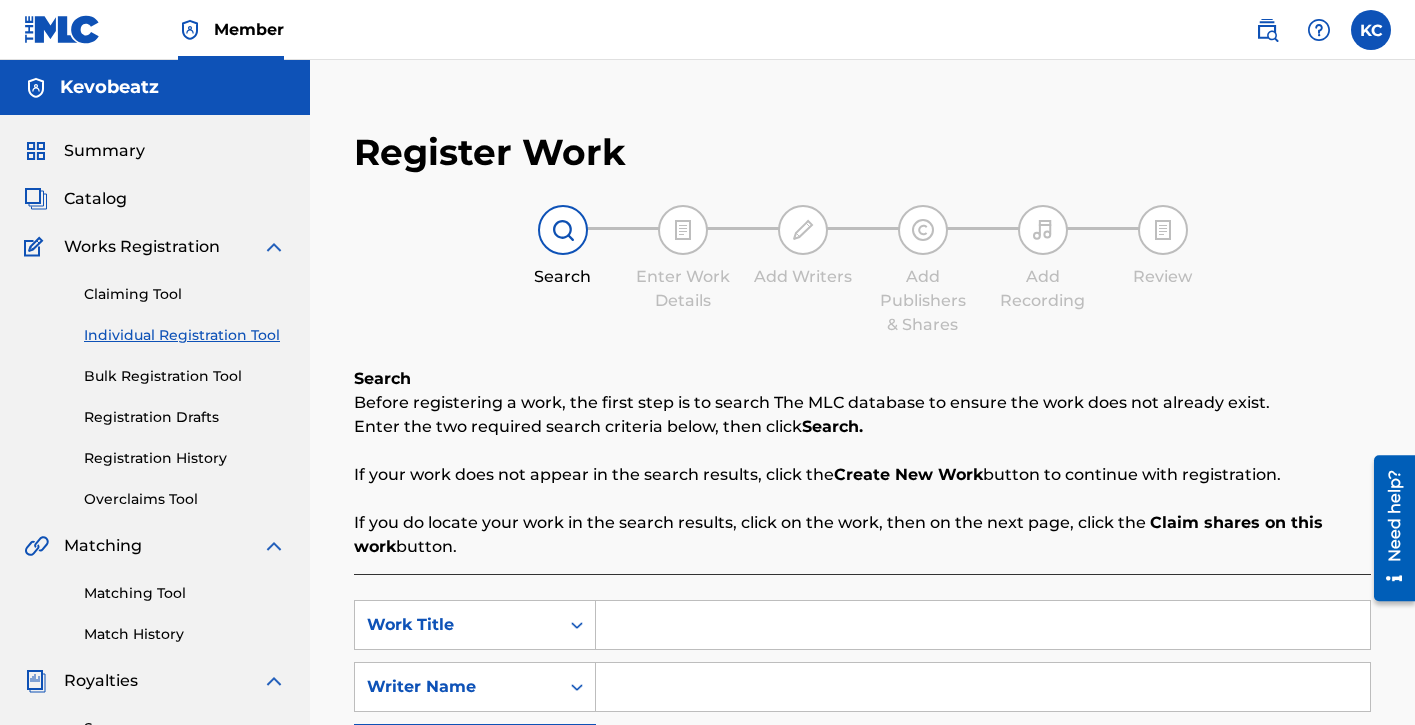 paste on "Mask on Everytime" 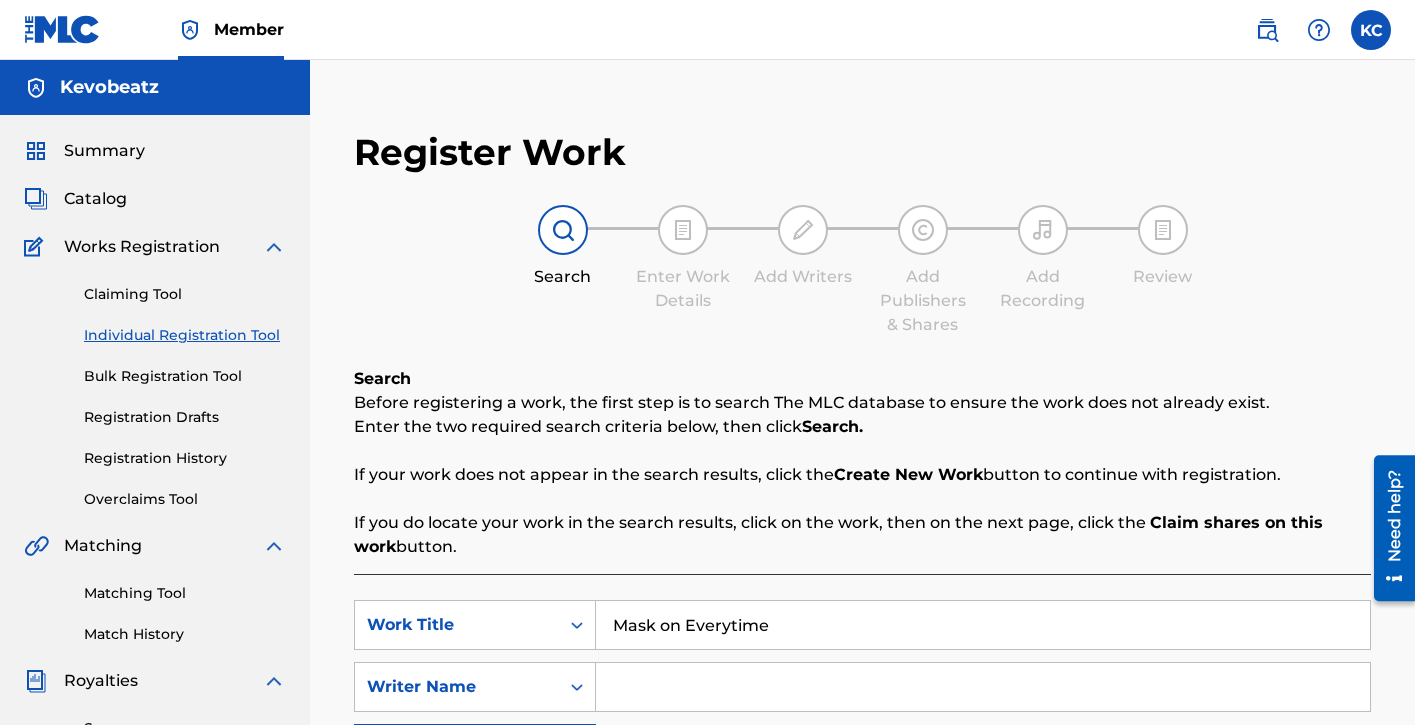 type on "Mask on Everytime" 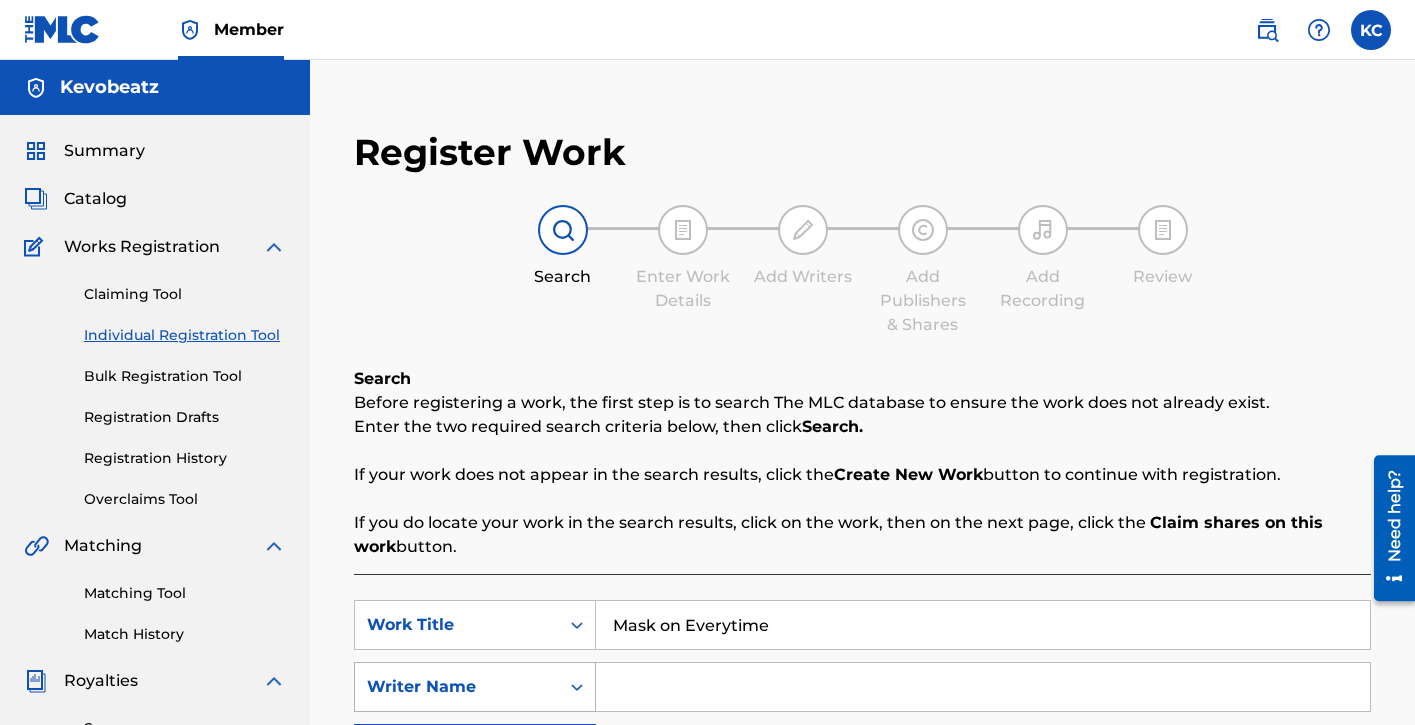 click 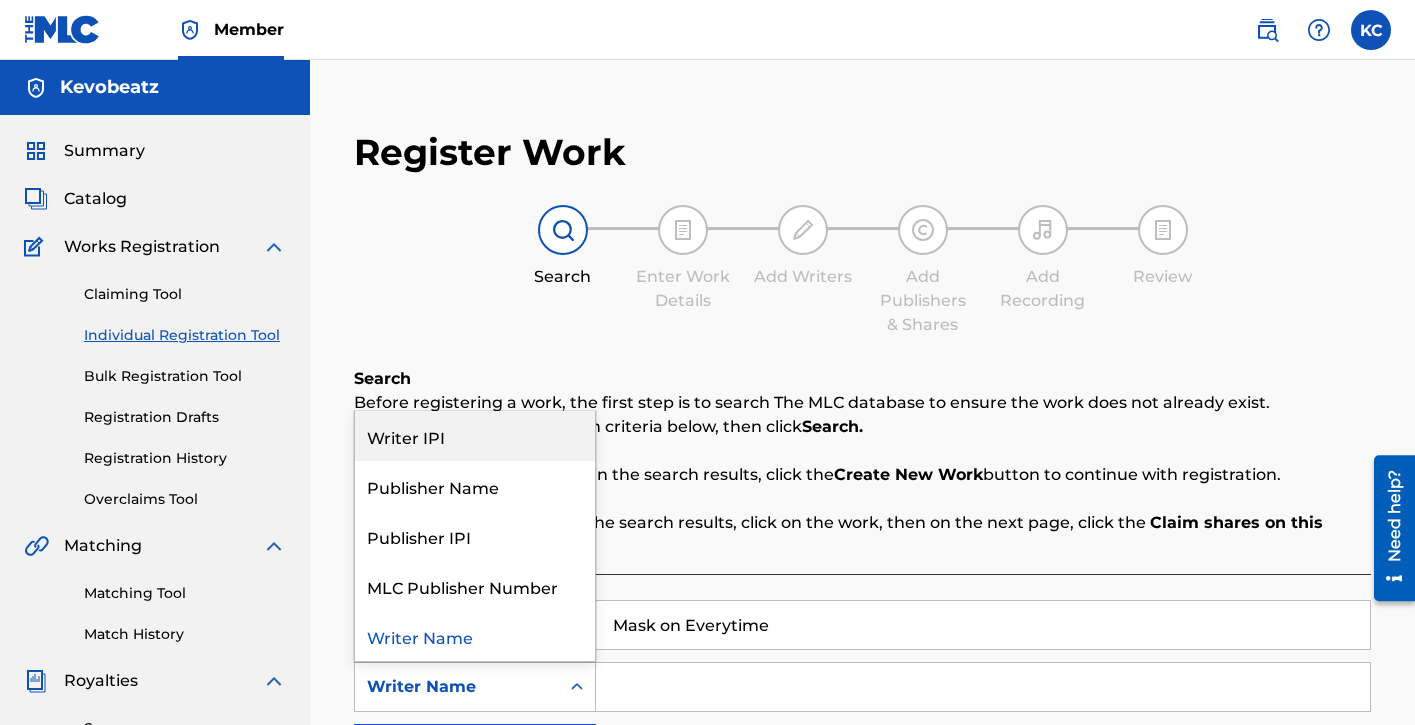click on "Writer IPI" at bounding box center [475, 436] 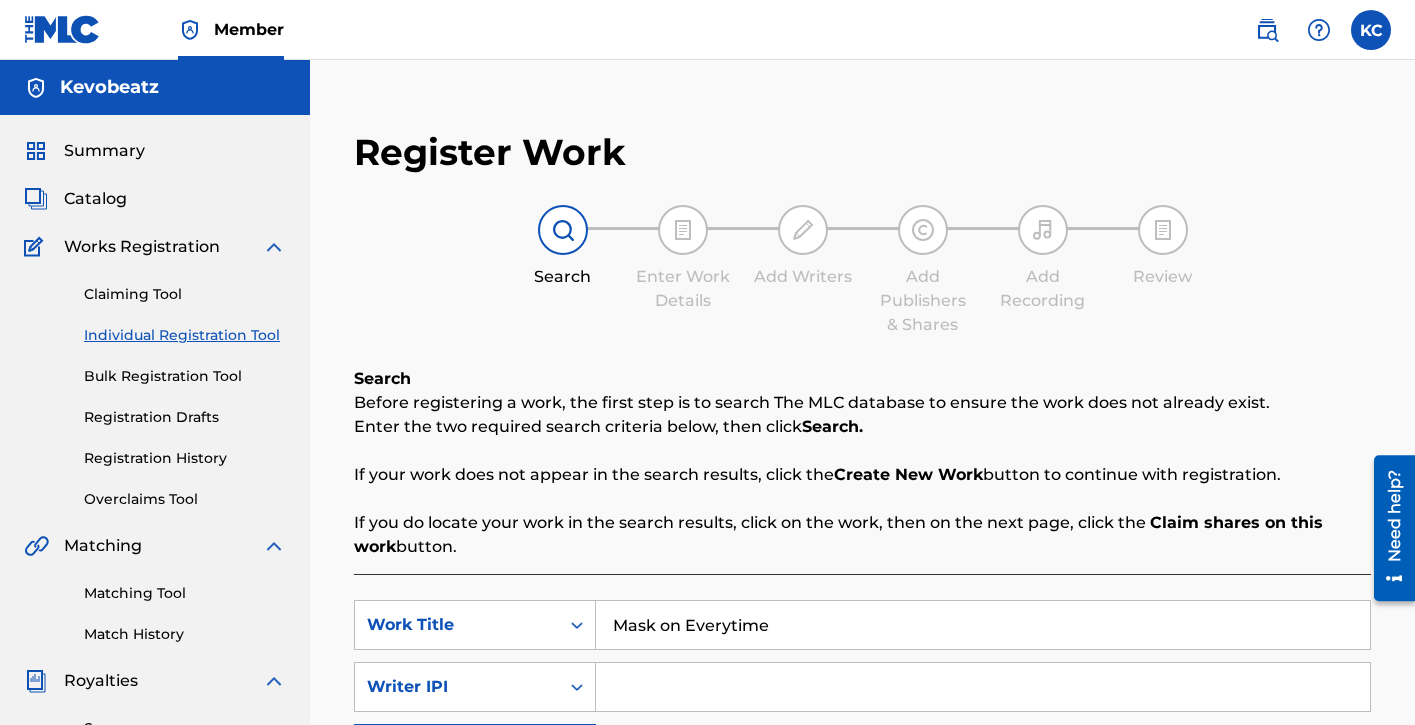 paste on "00836938199" 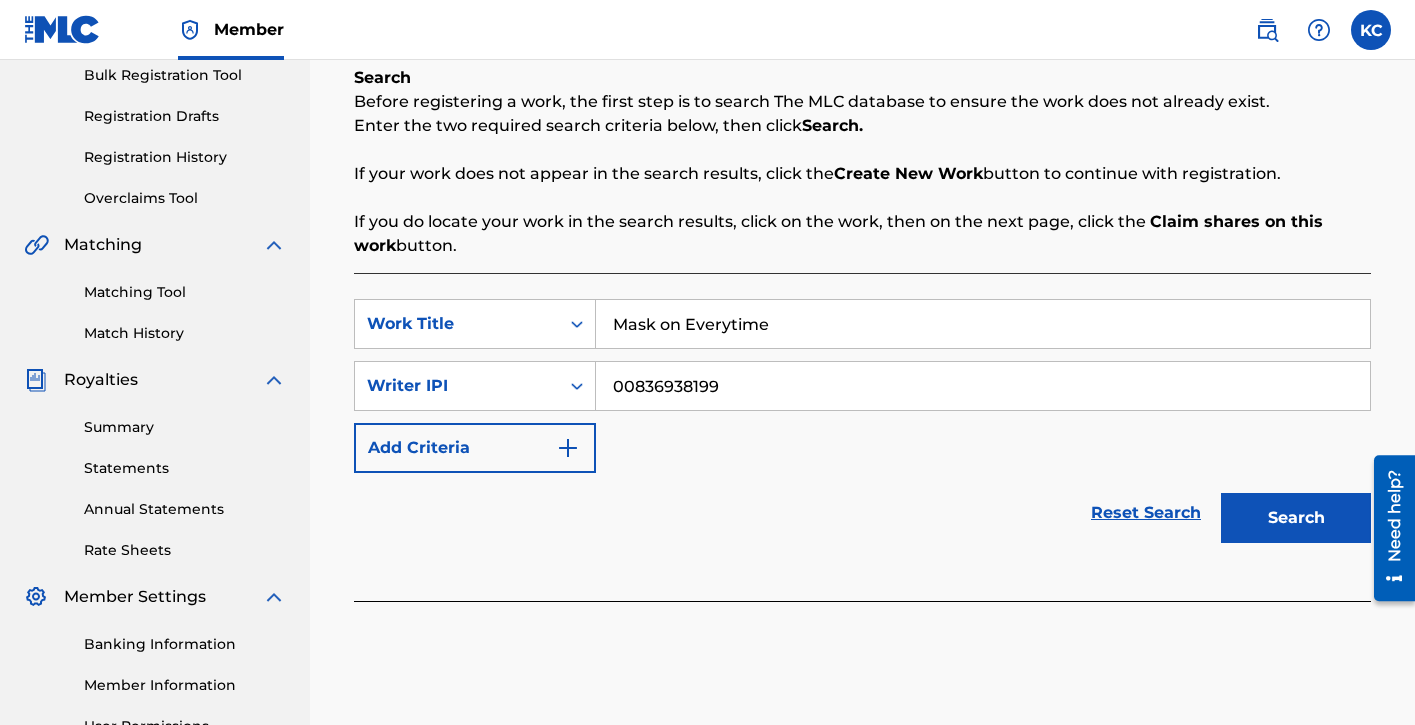 scroll, scrollTop: 414, scrollLeft: 0, axis: vertical 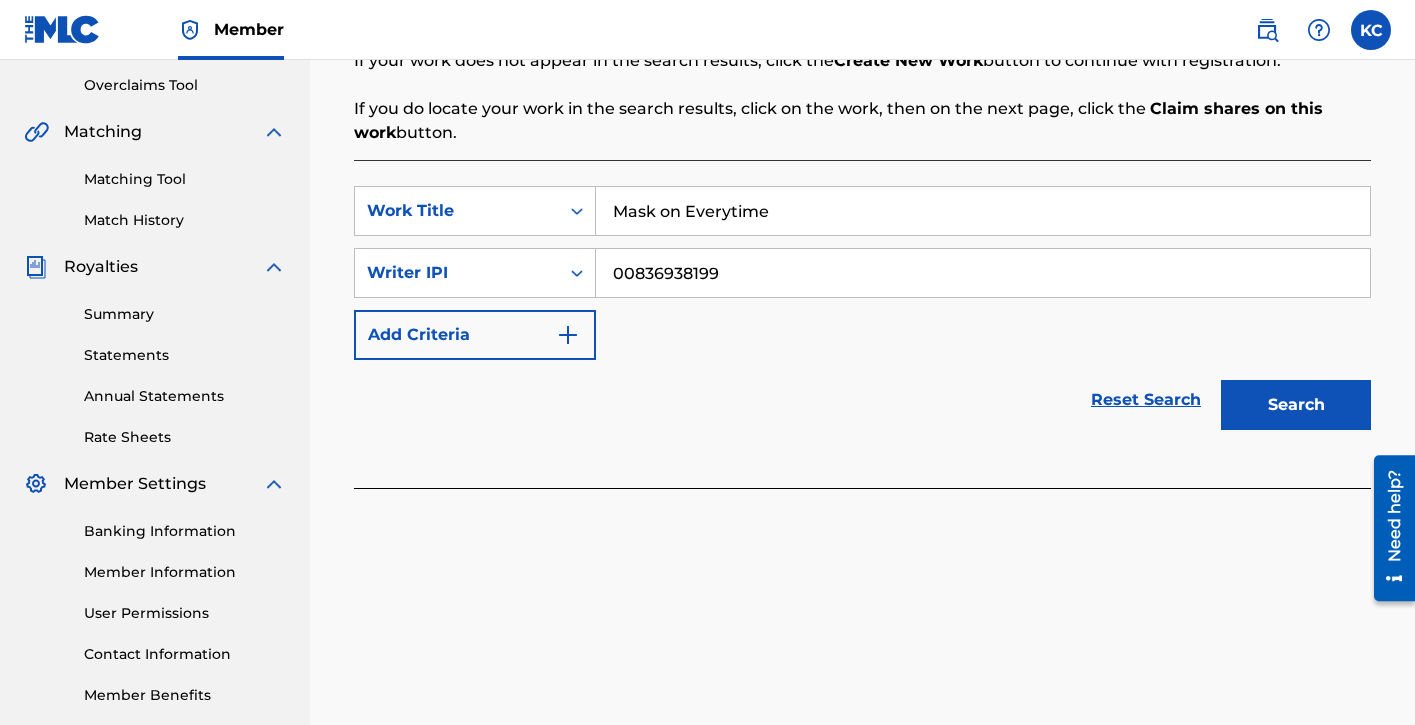 type on "00836938199" 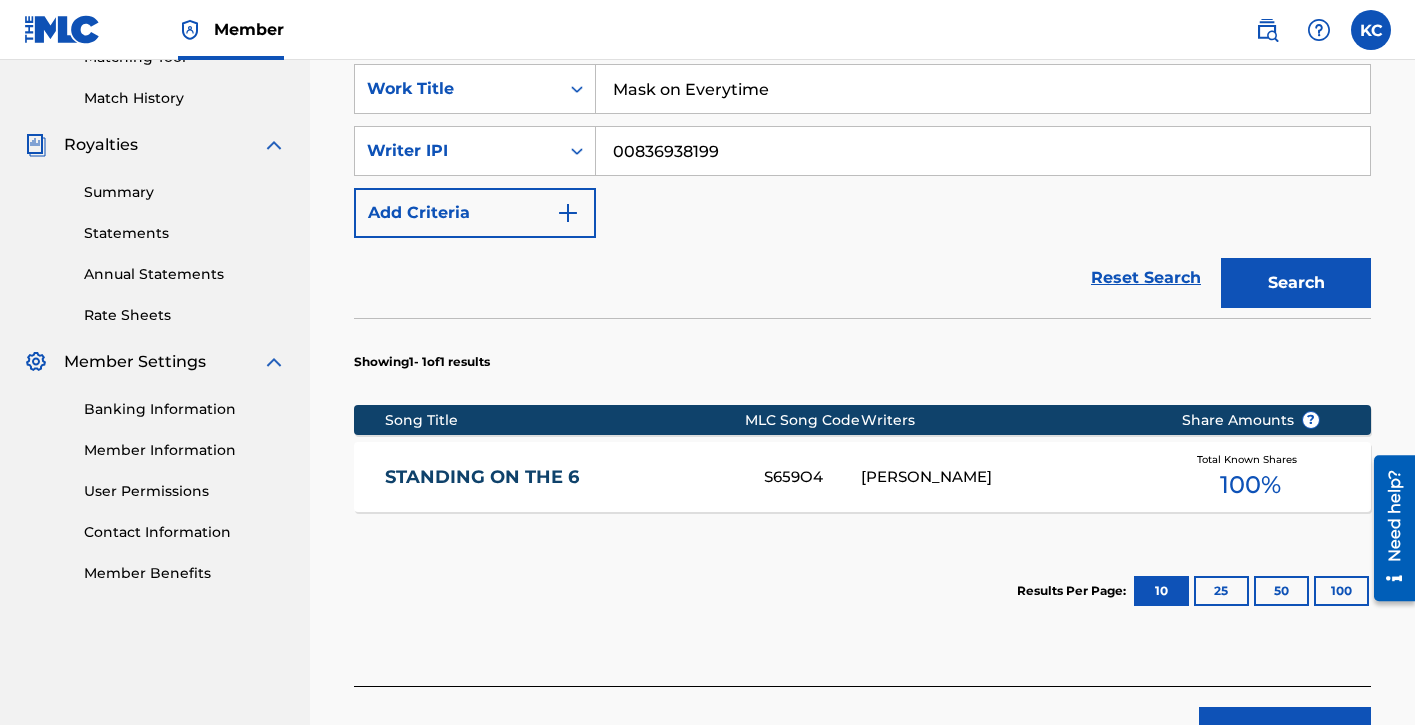 scroll, scrollTop: 684, scrollLeft: 0, axis: vertical 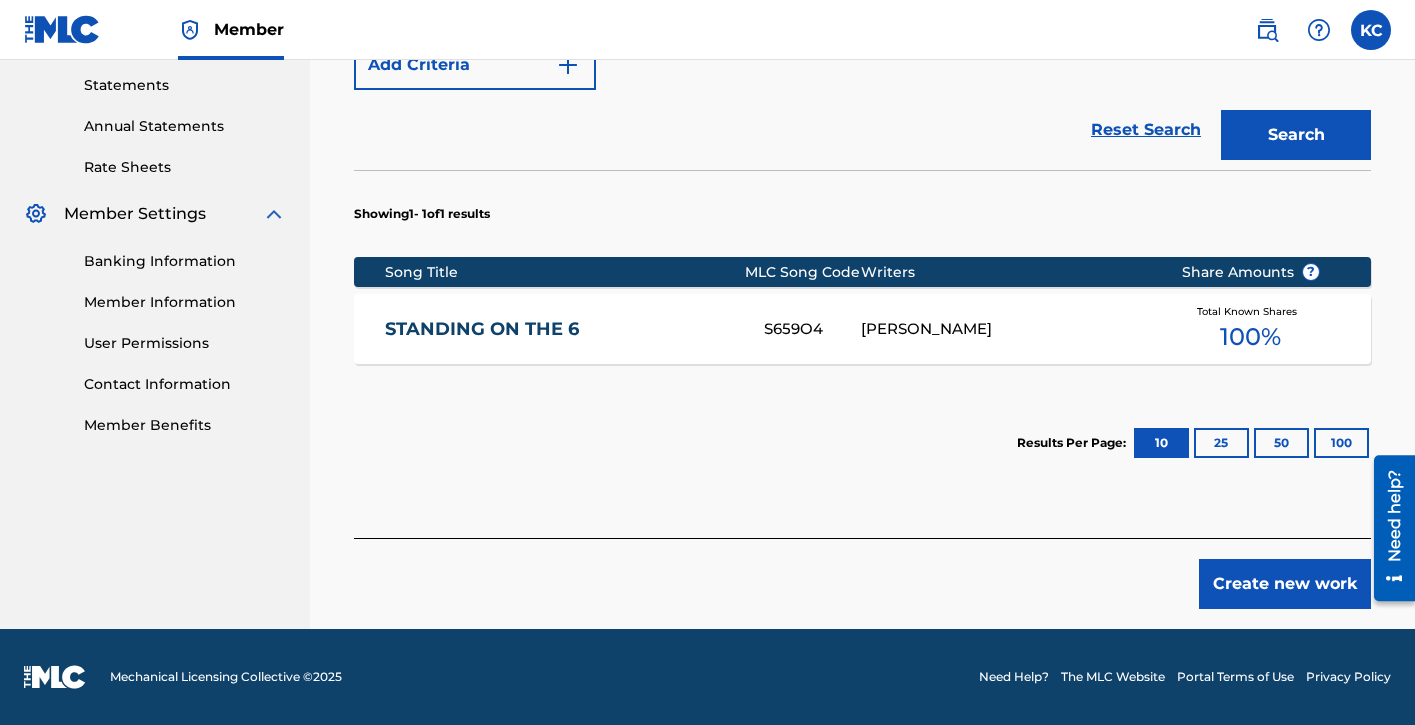 click on "Create new work" at bounding box center (1285, 584) 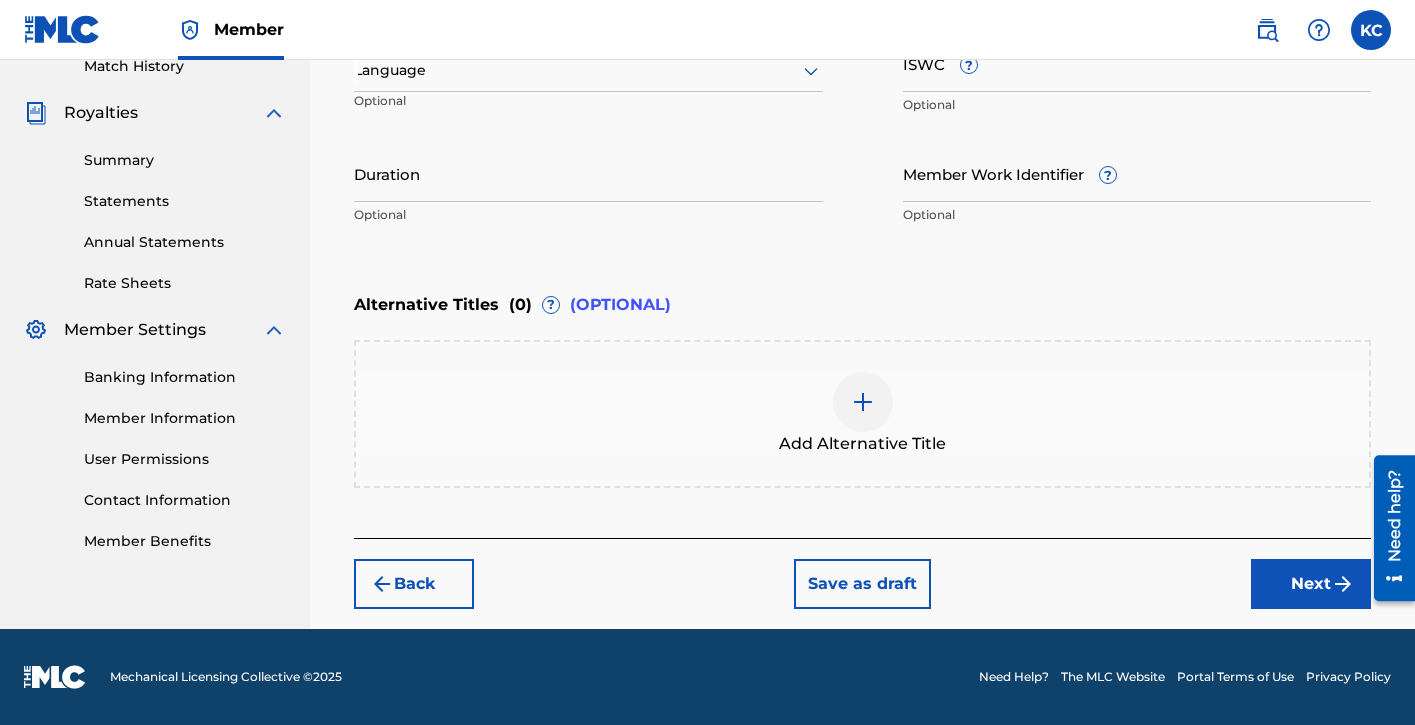 click on "Next" at bounding box center (1311, 584) 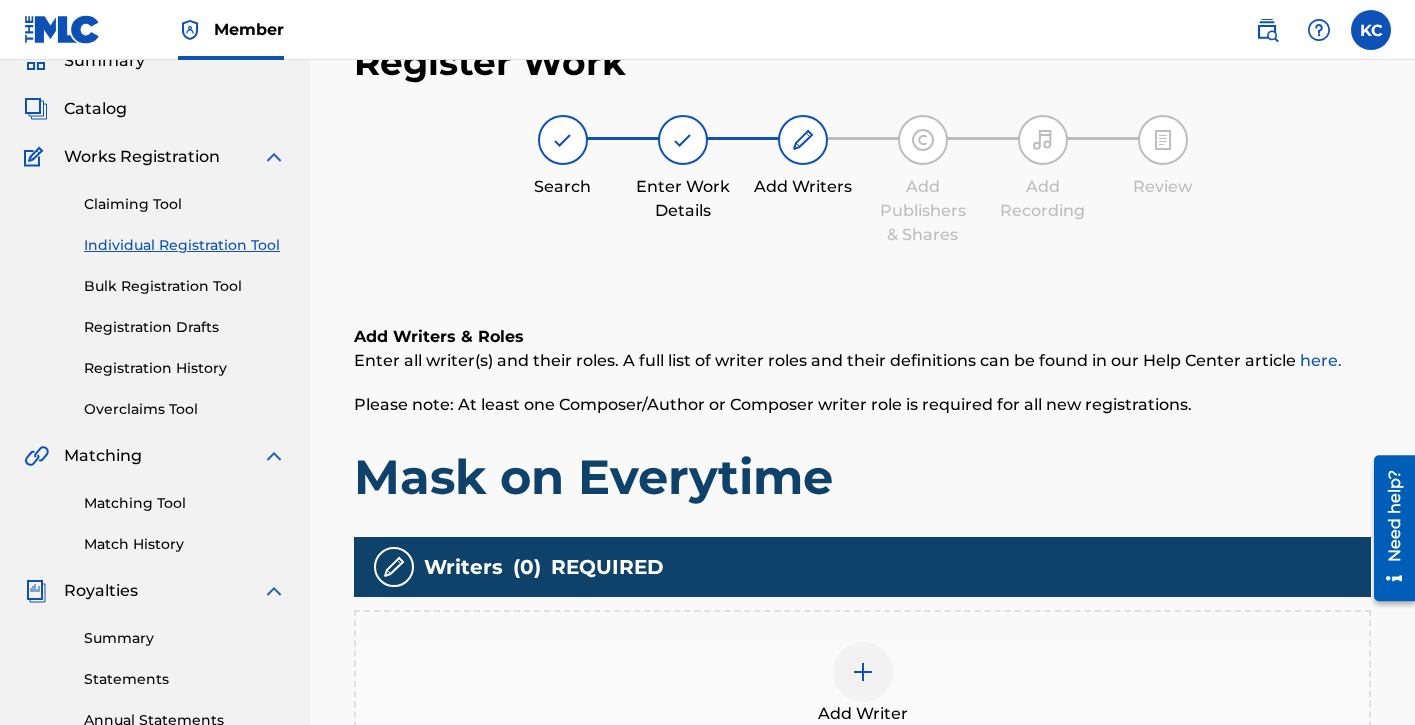 click on "Add Writer" at bounding box center (862, 684) 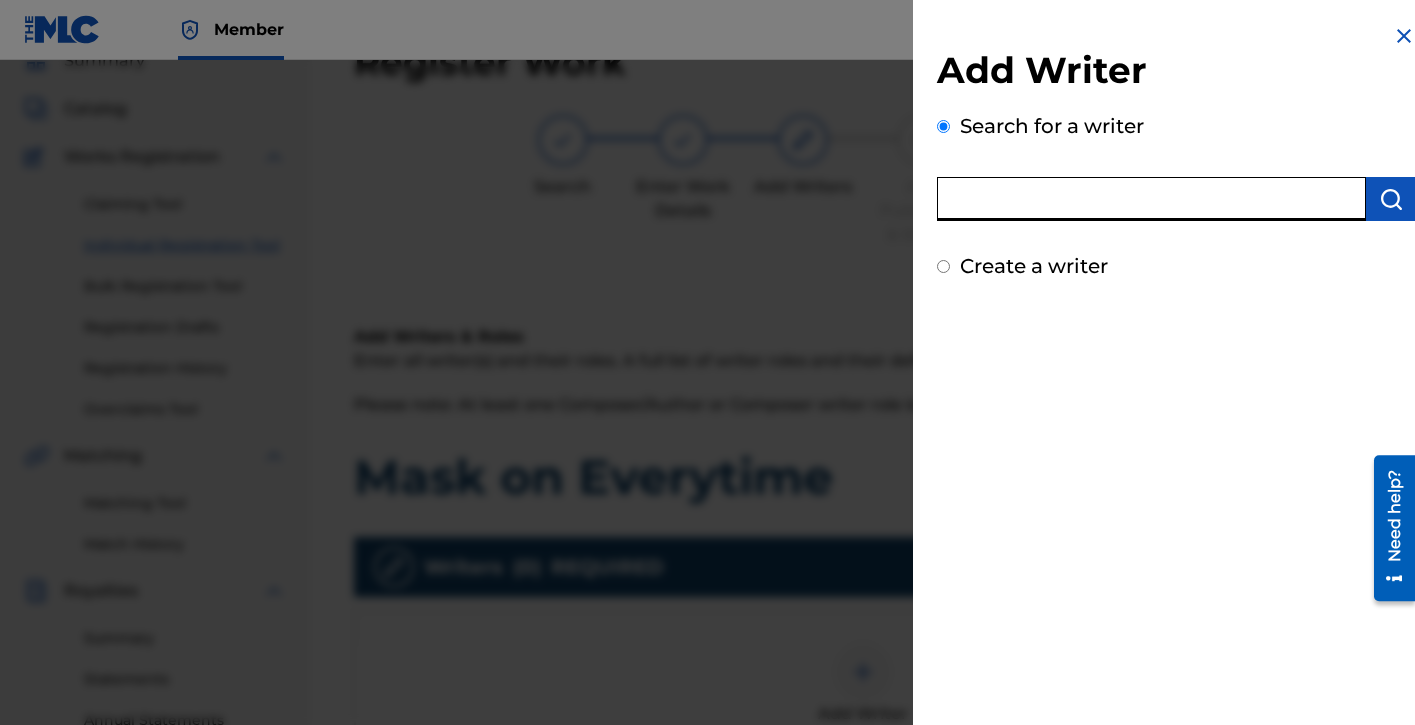click at bounding box center [1151, 199] 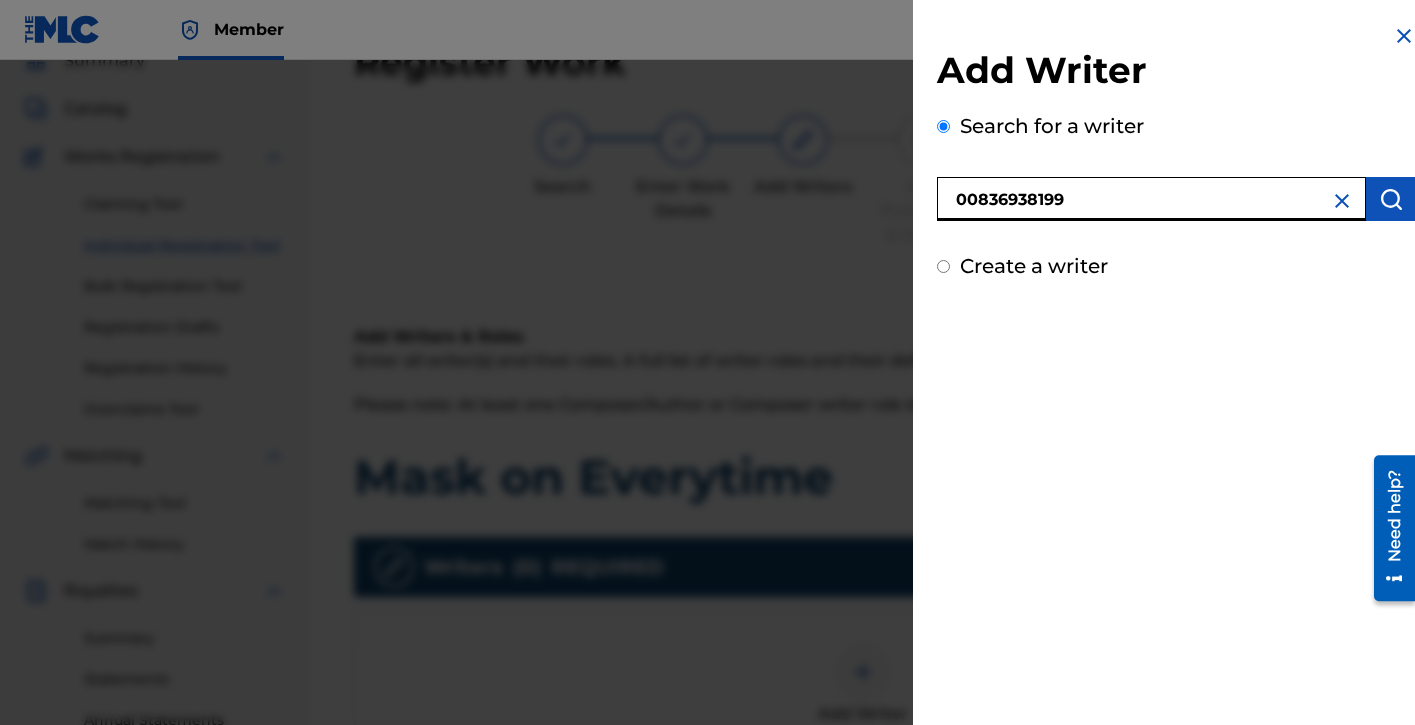type on "00836938199" 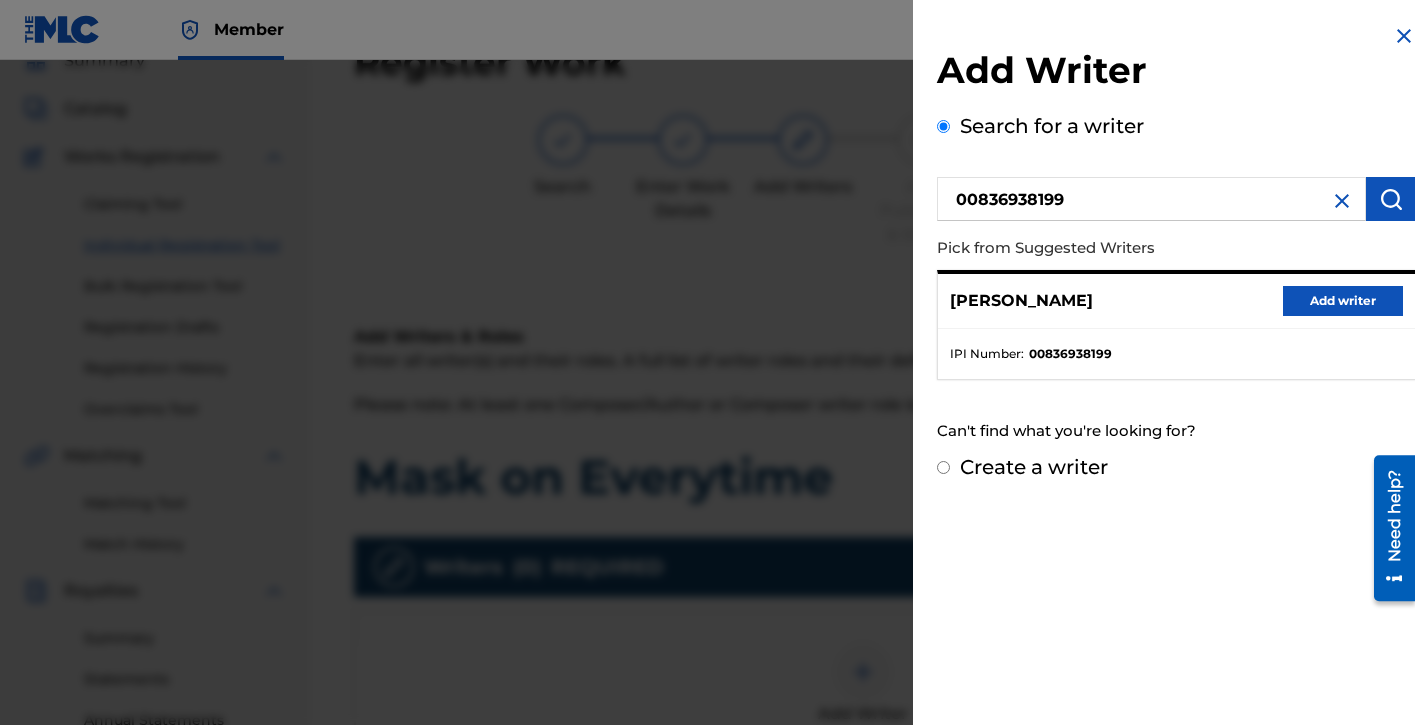 click on "Add writer" at bounding box center (1343, 301) 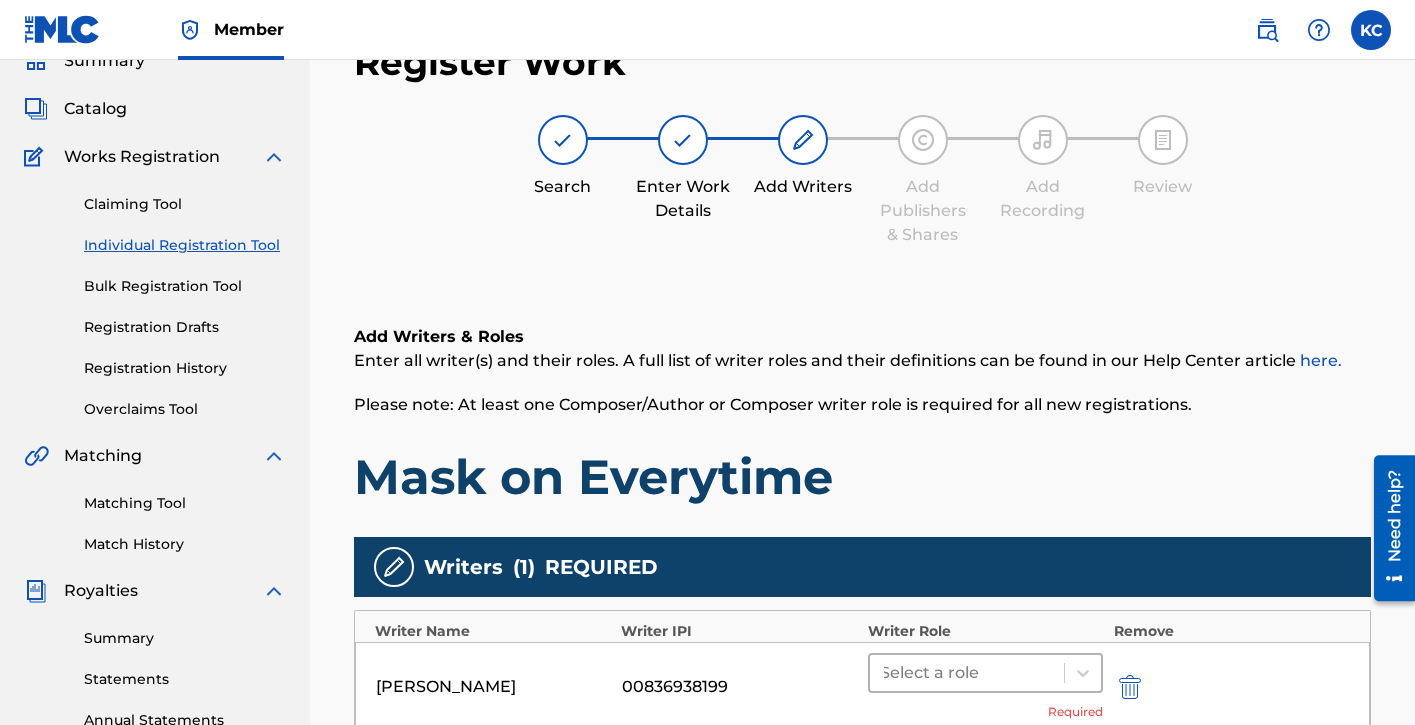 click at bounding box center (967, 673) 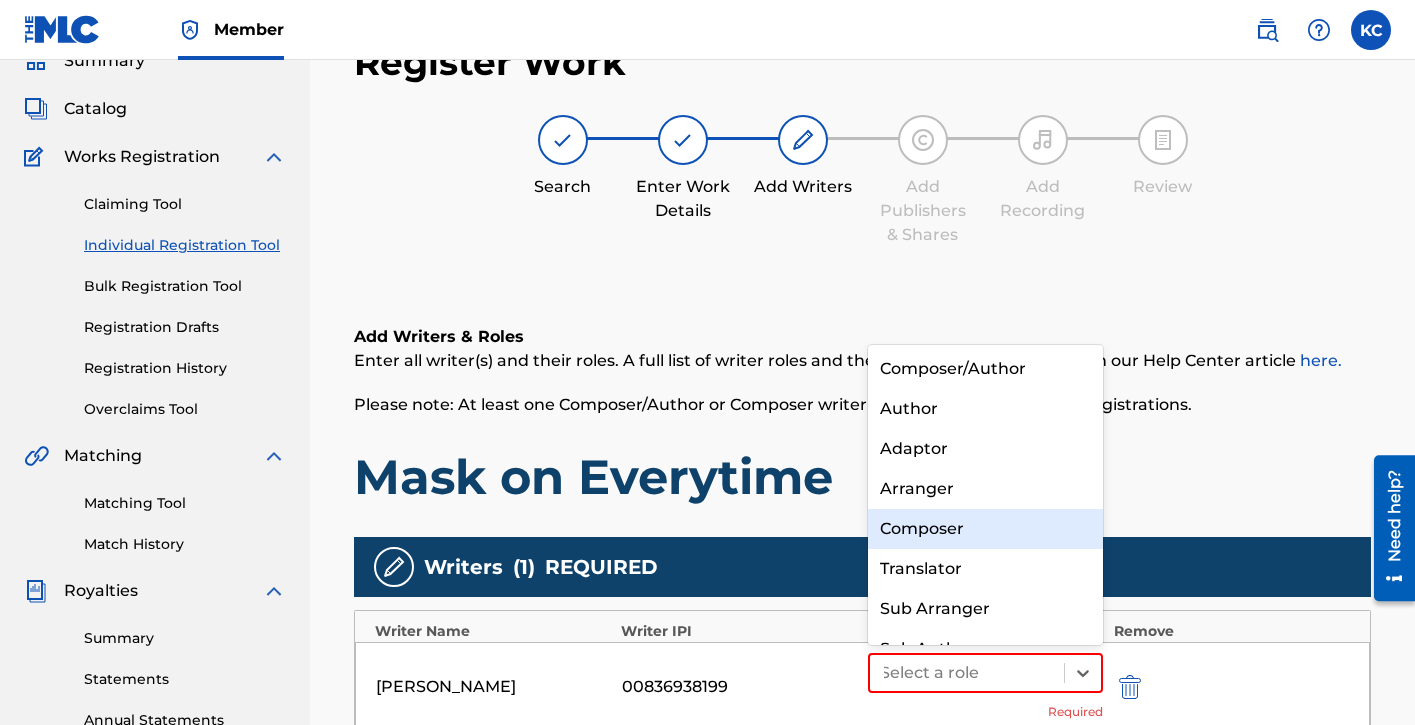 scroll, scrollTop: 28, scrollLeft: 0, axis: vertical 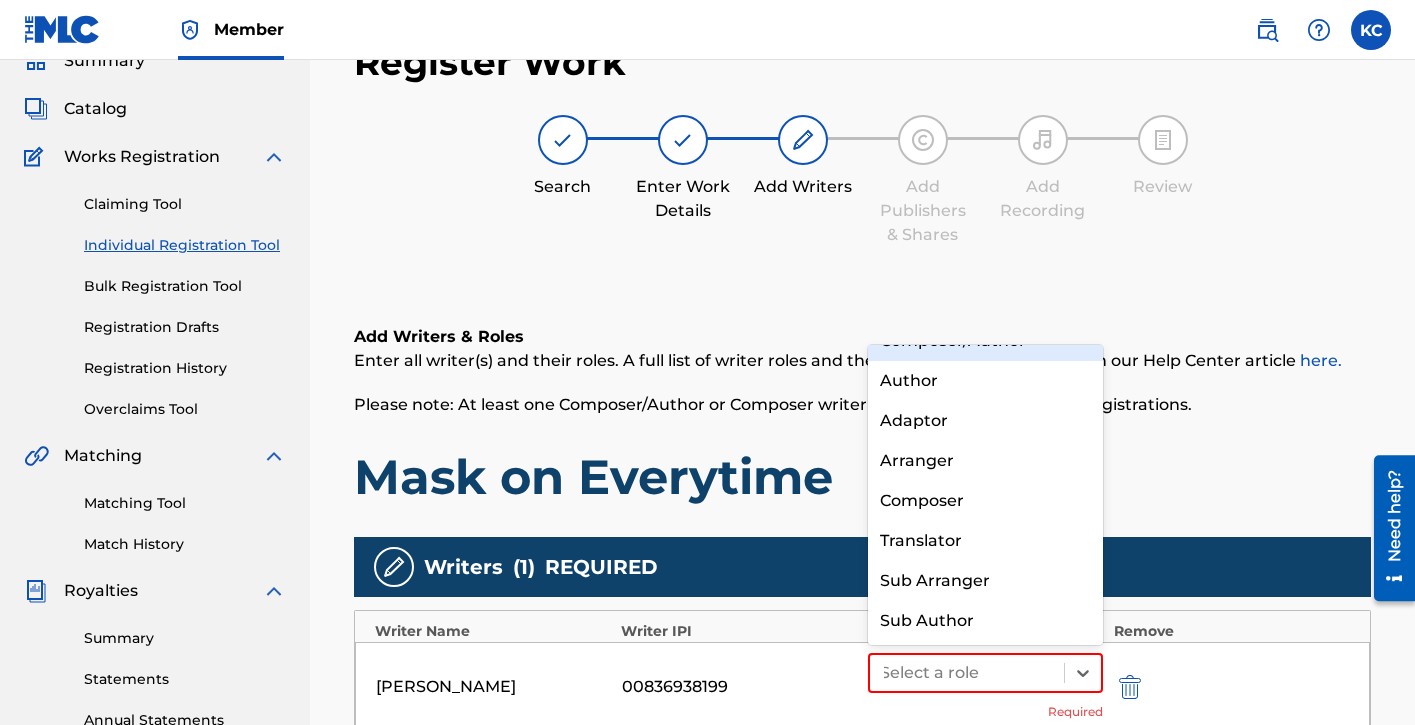 click on "Composer/Author" at bounding box center [986, 341] 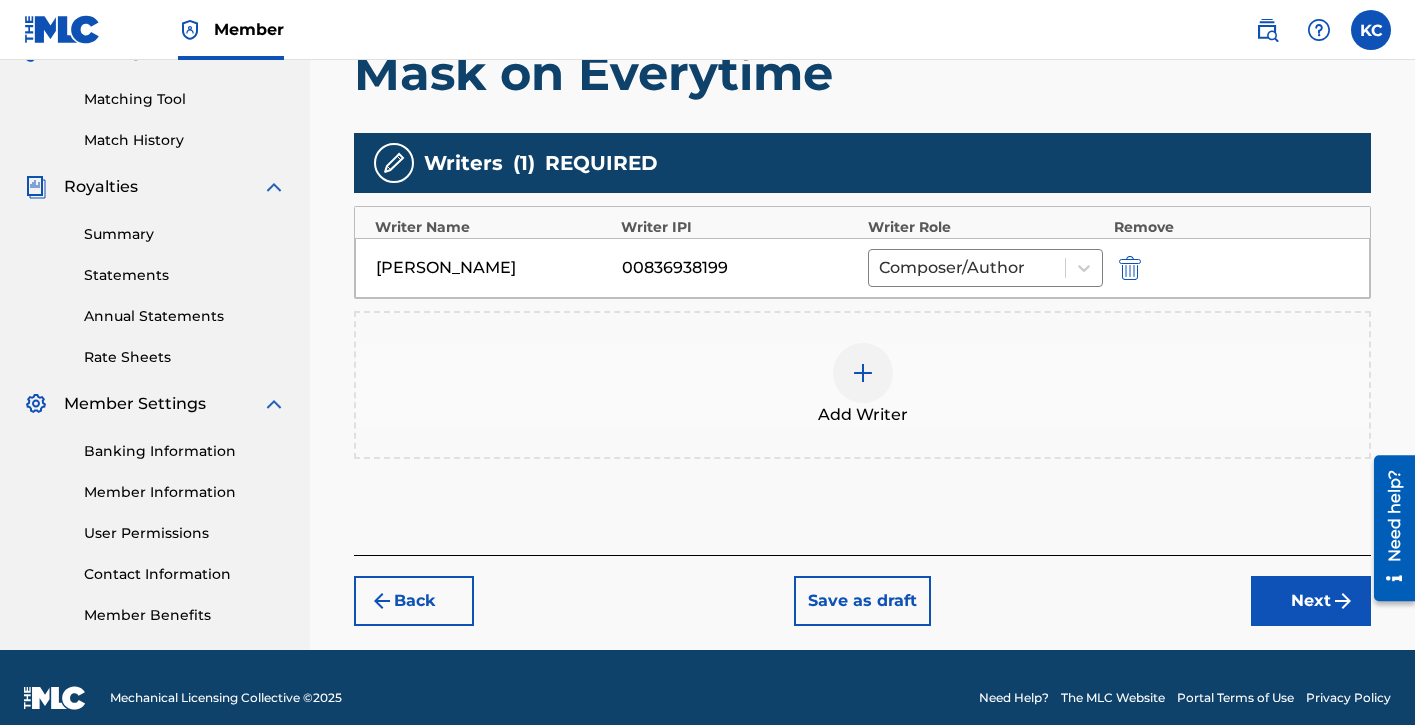scroll, scrollTop: 515, scrollLeft: 0, axis: vertical 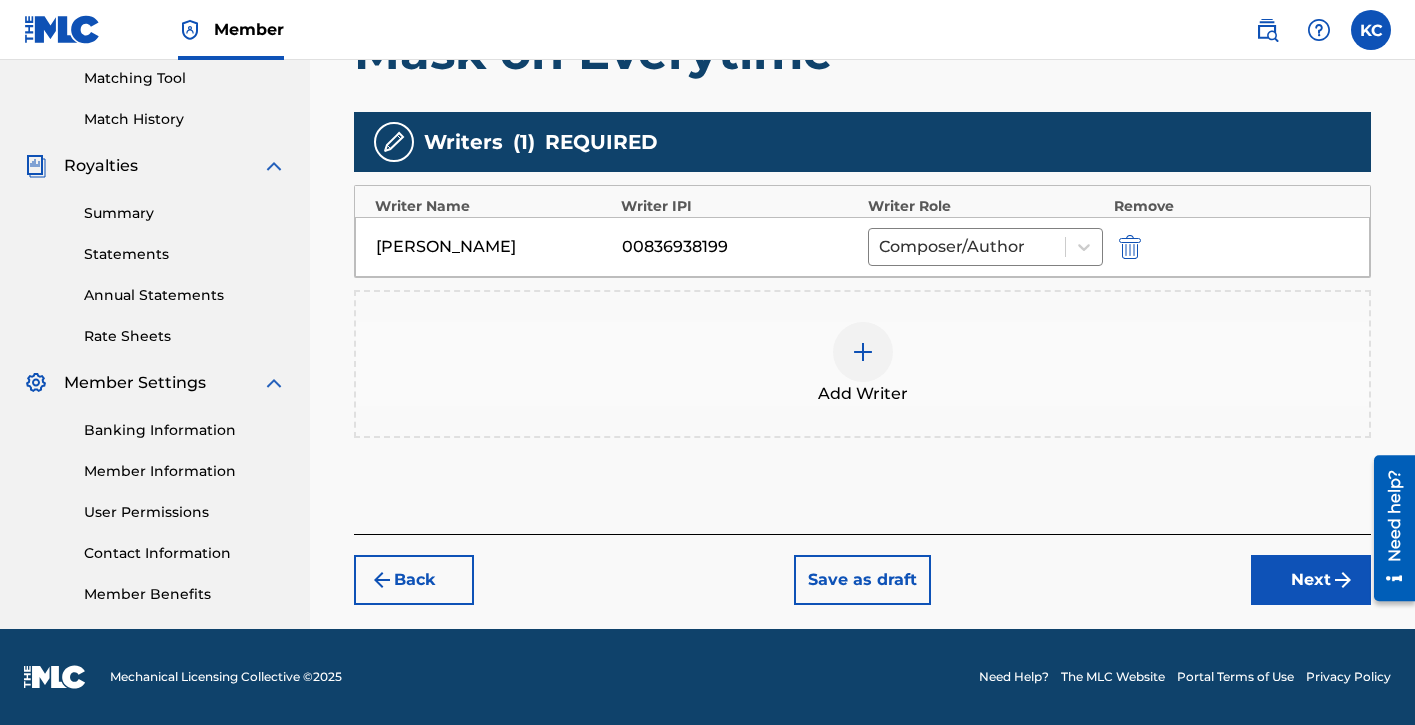 click on "Next" at bounding box center (1311, 580) 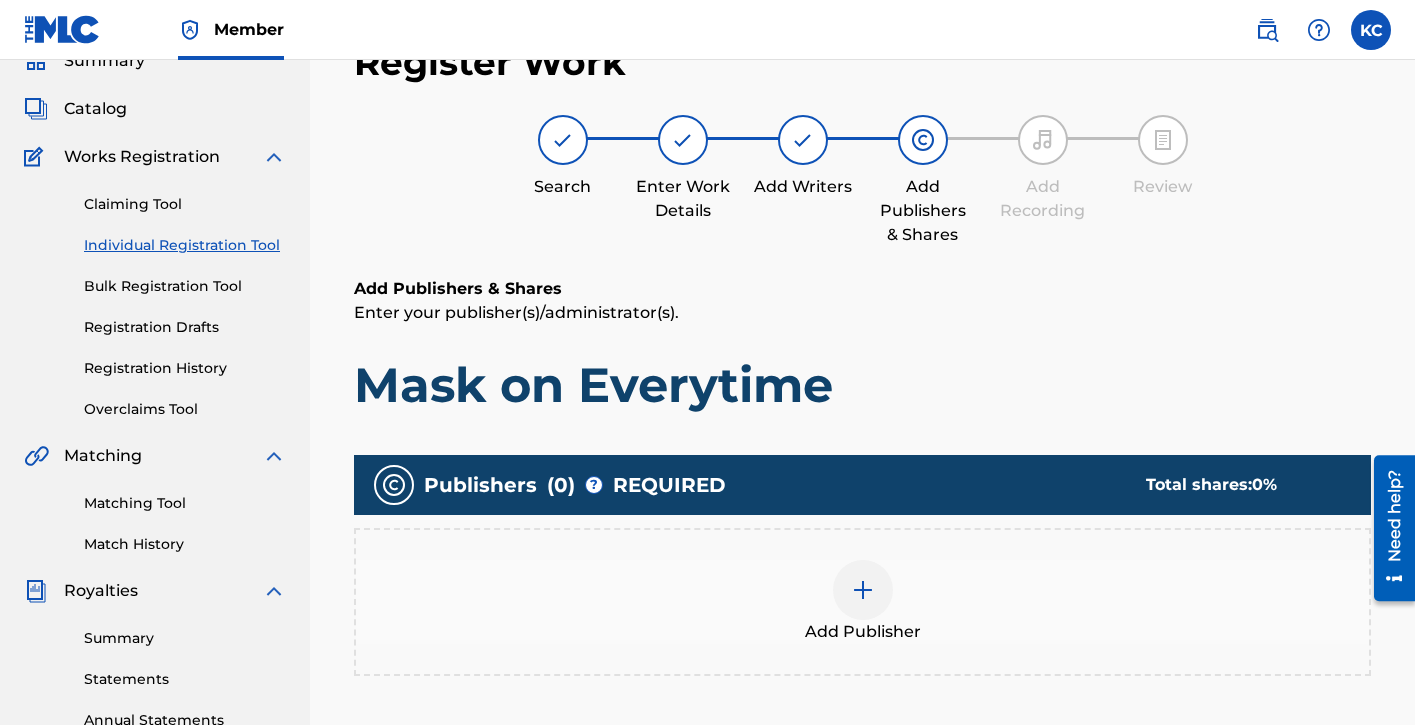 click at bounding box center [863, 590] 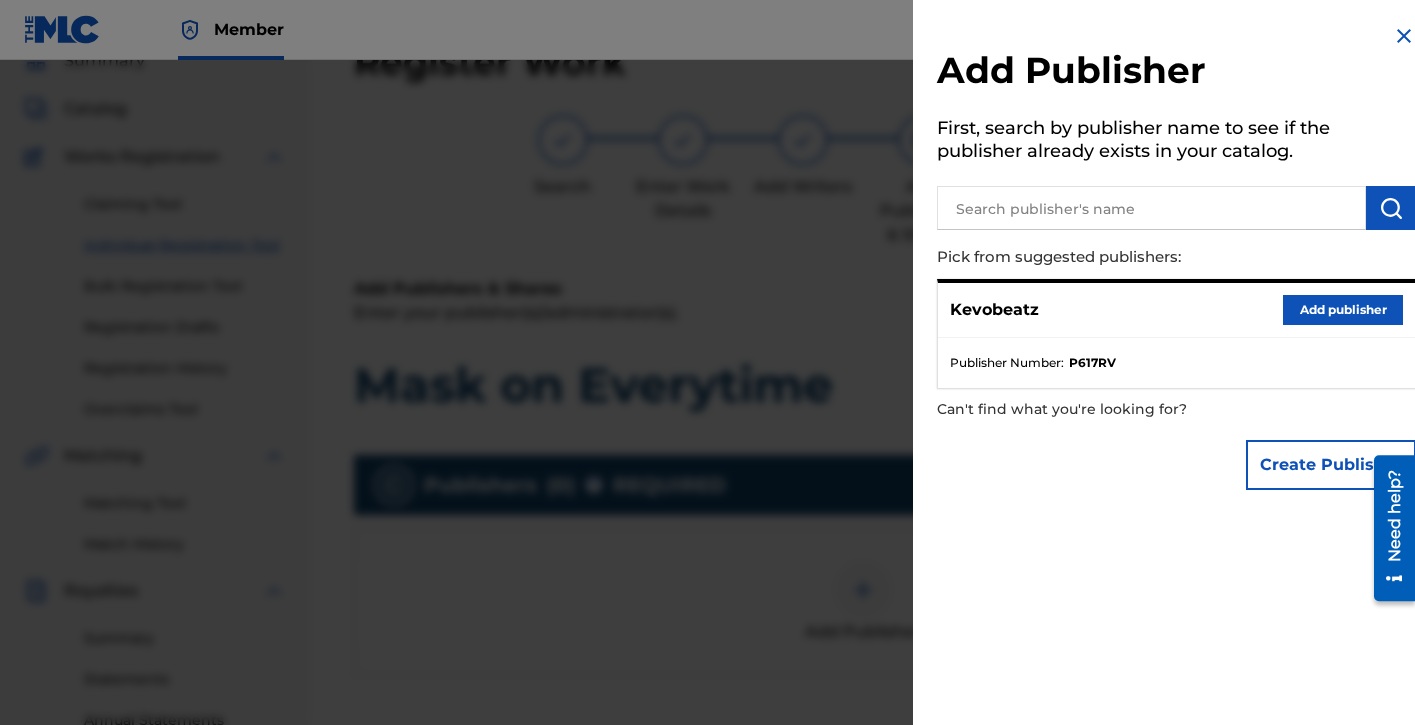 click on "Add publisher" at bounding box center [1343, 310] 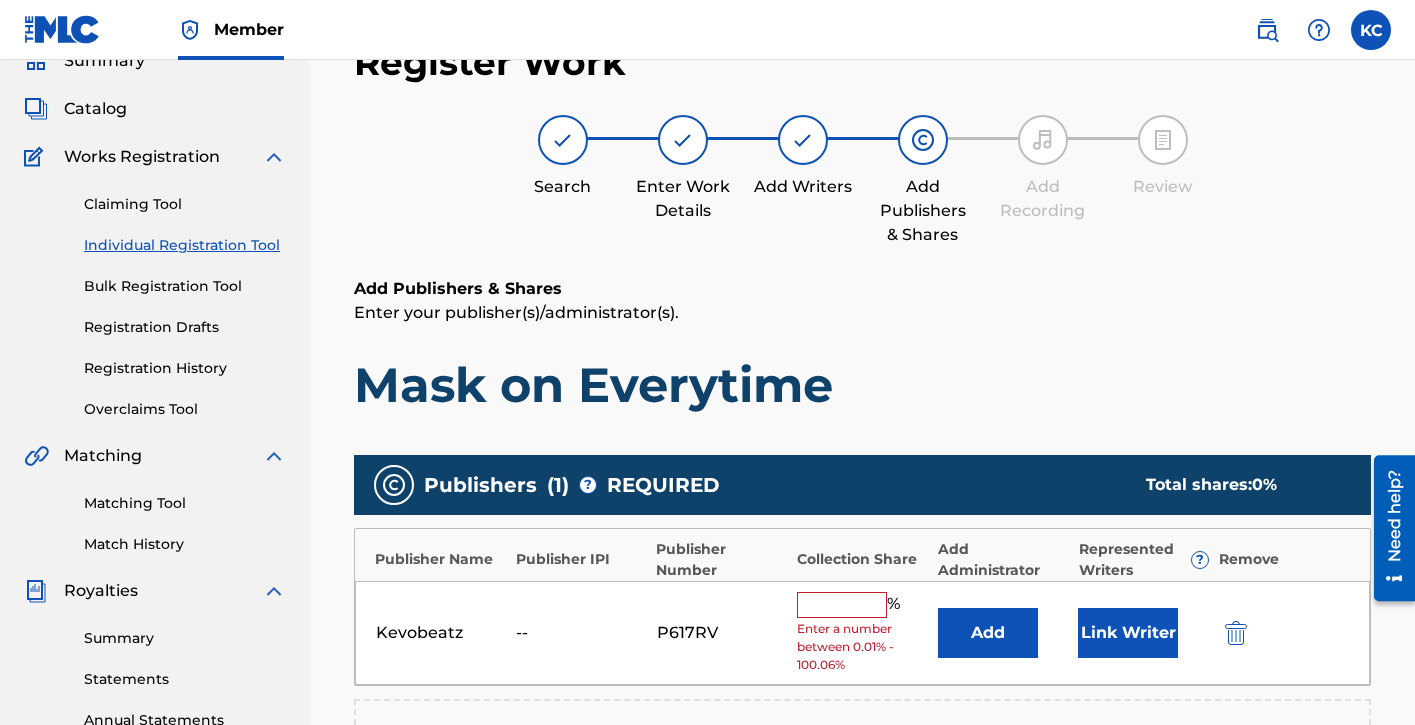 click at bounding box center (842, 605) 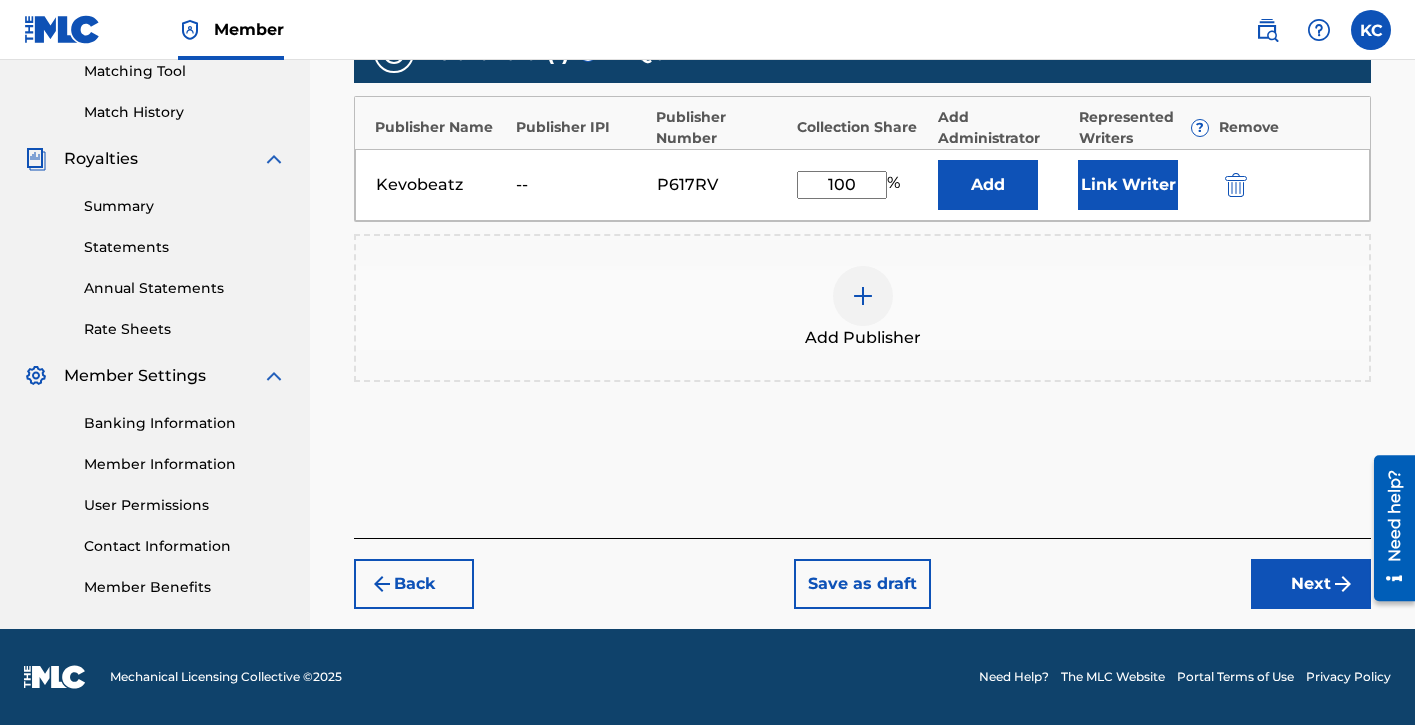 type on "100" 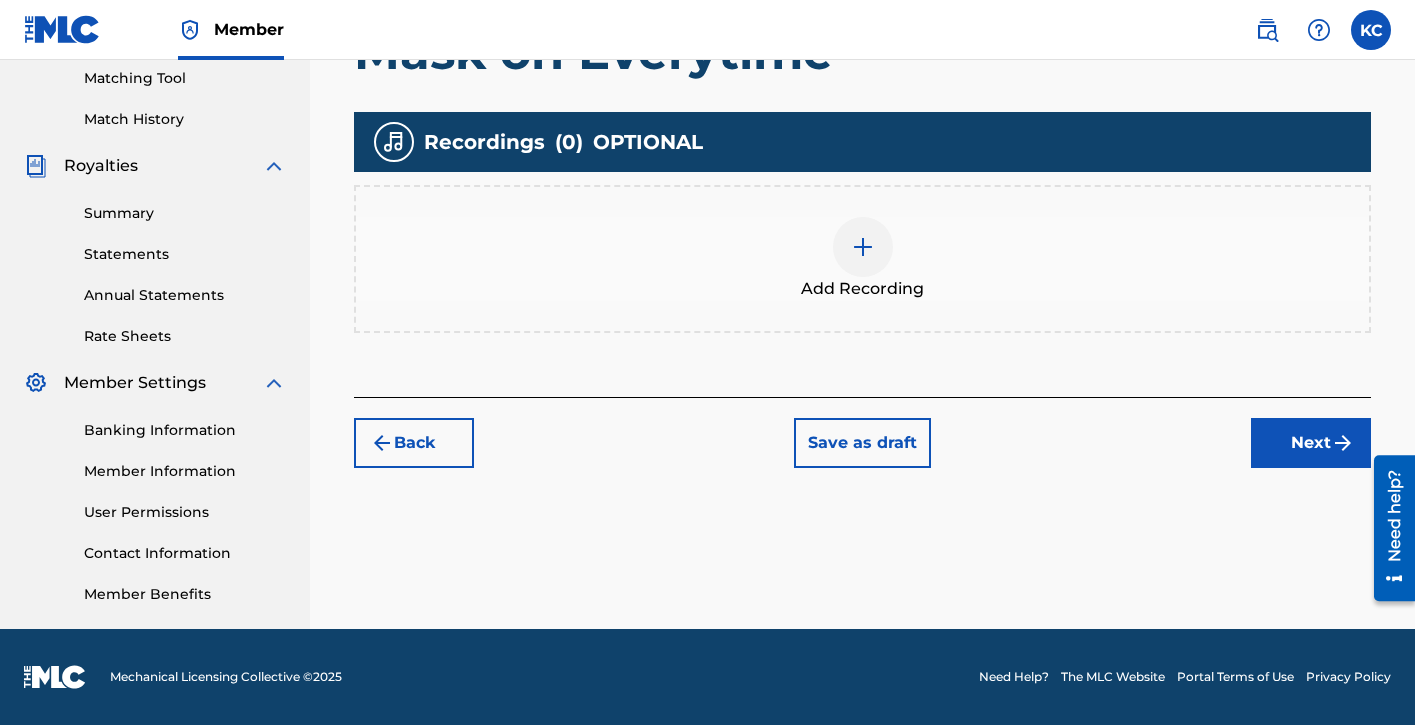 scroll, scrollTop: 90, scrollLeft: 0, axis: vertical 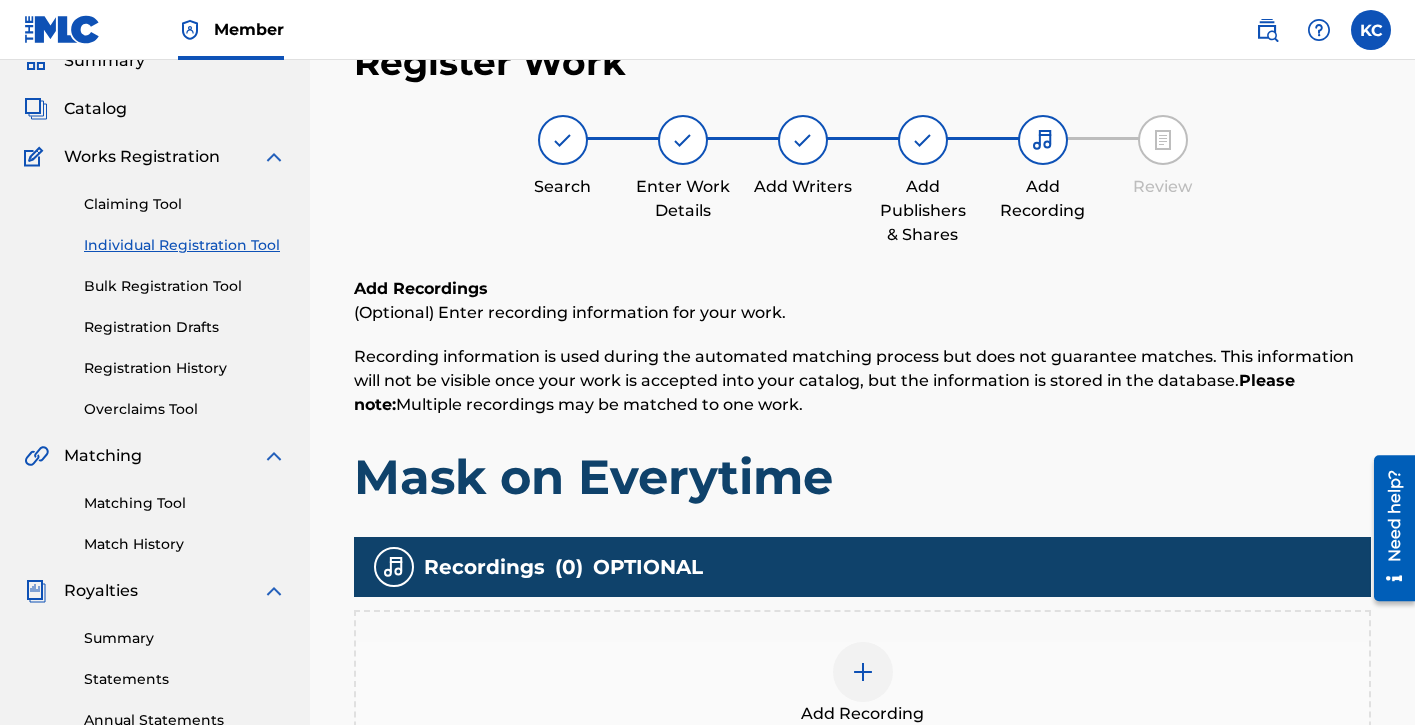 click at bounding box center (863, 672) 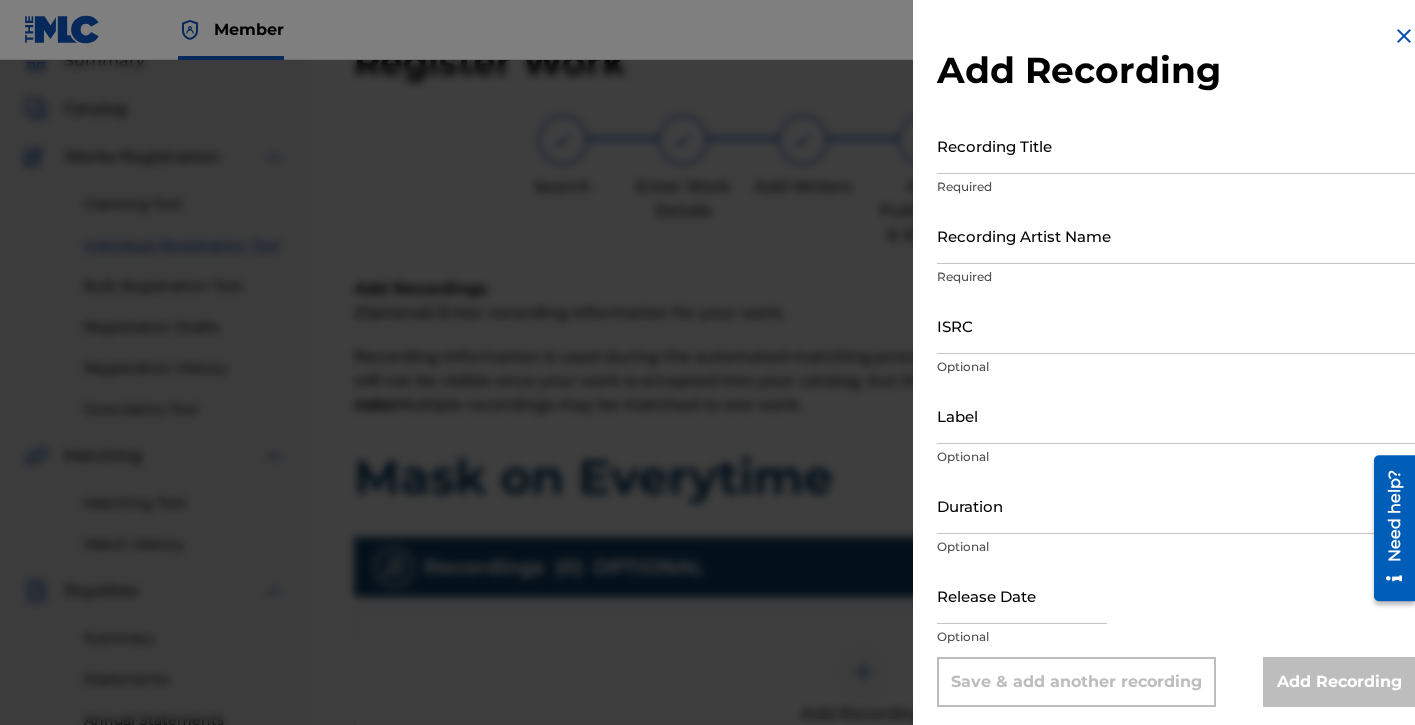 click on "Recording Title" at bounding box center (1176, 145) 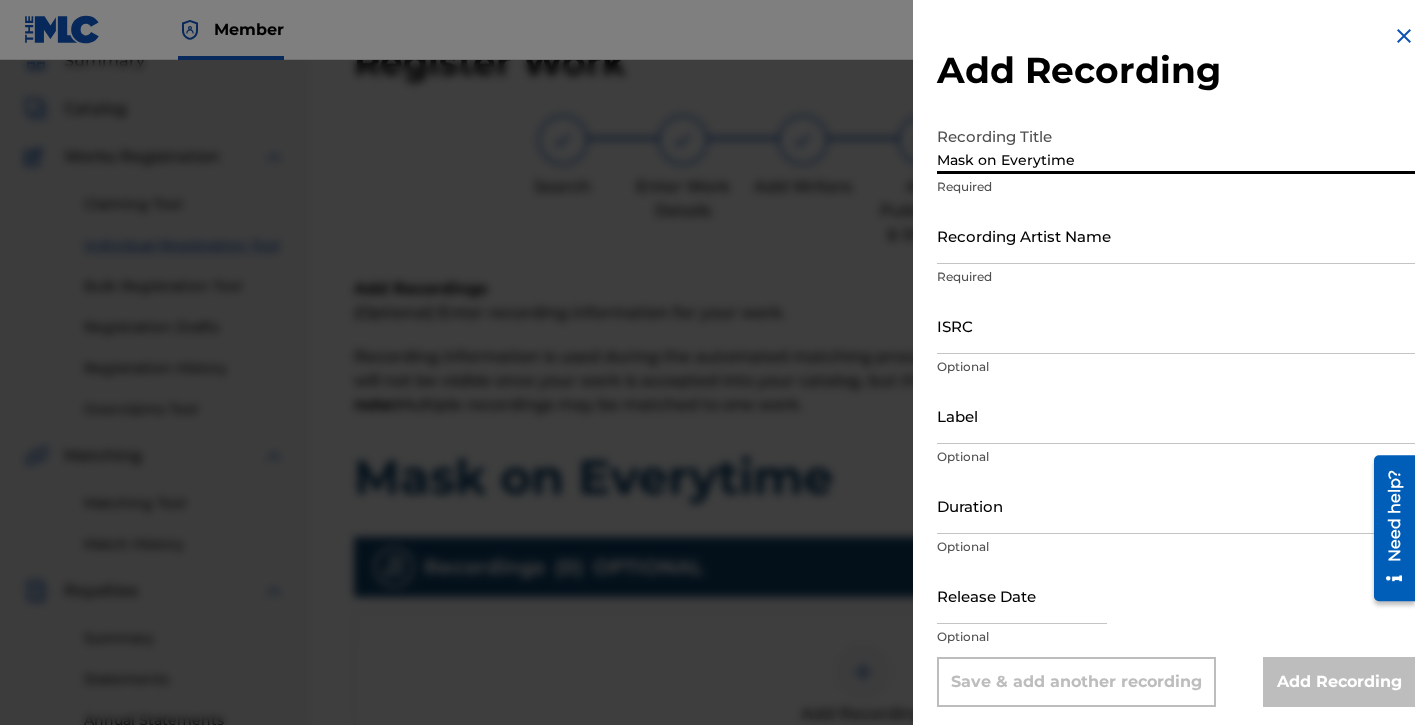 type on "Mask on Everytime" 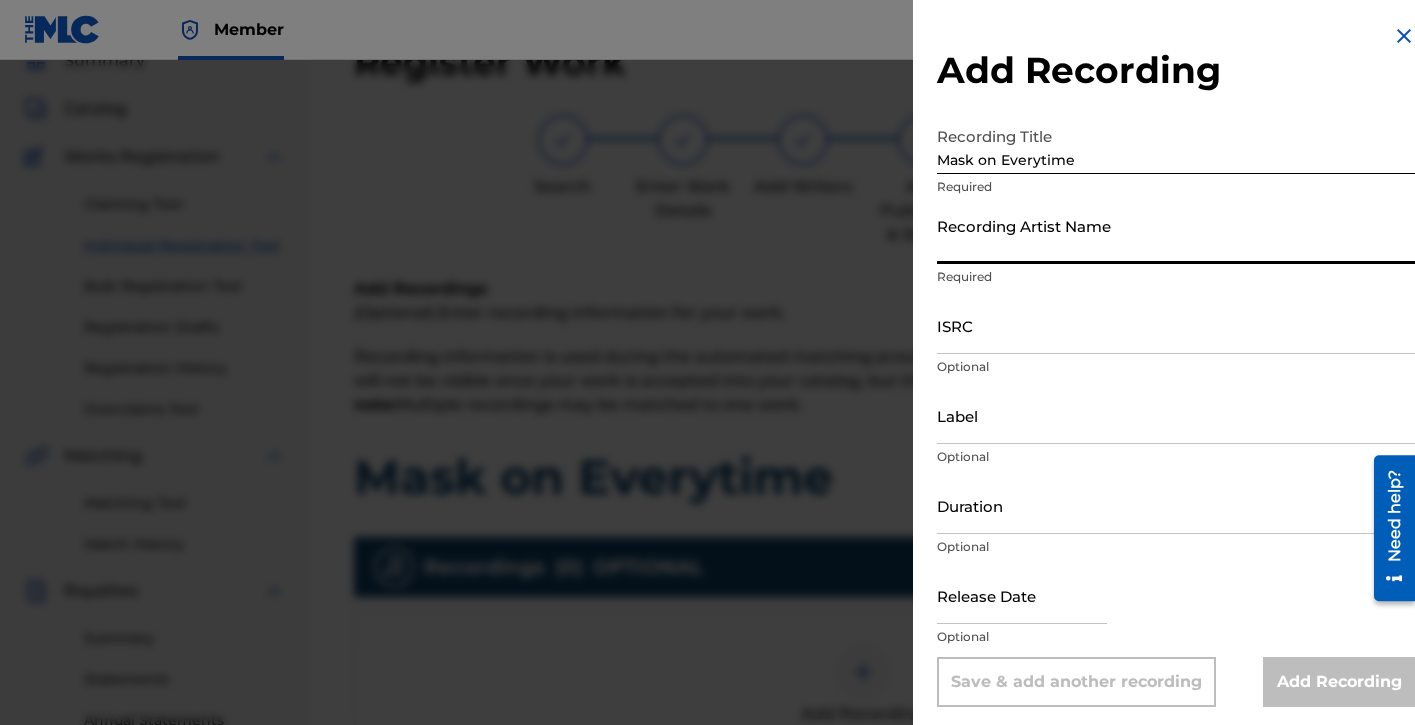 click on "Recording Artist Name" at bounding box center [1176, 235] 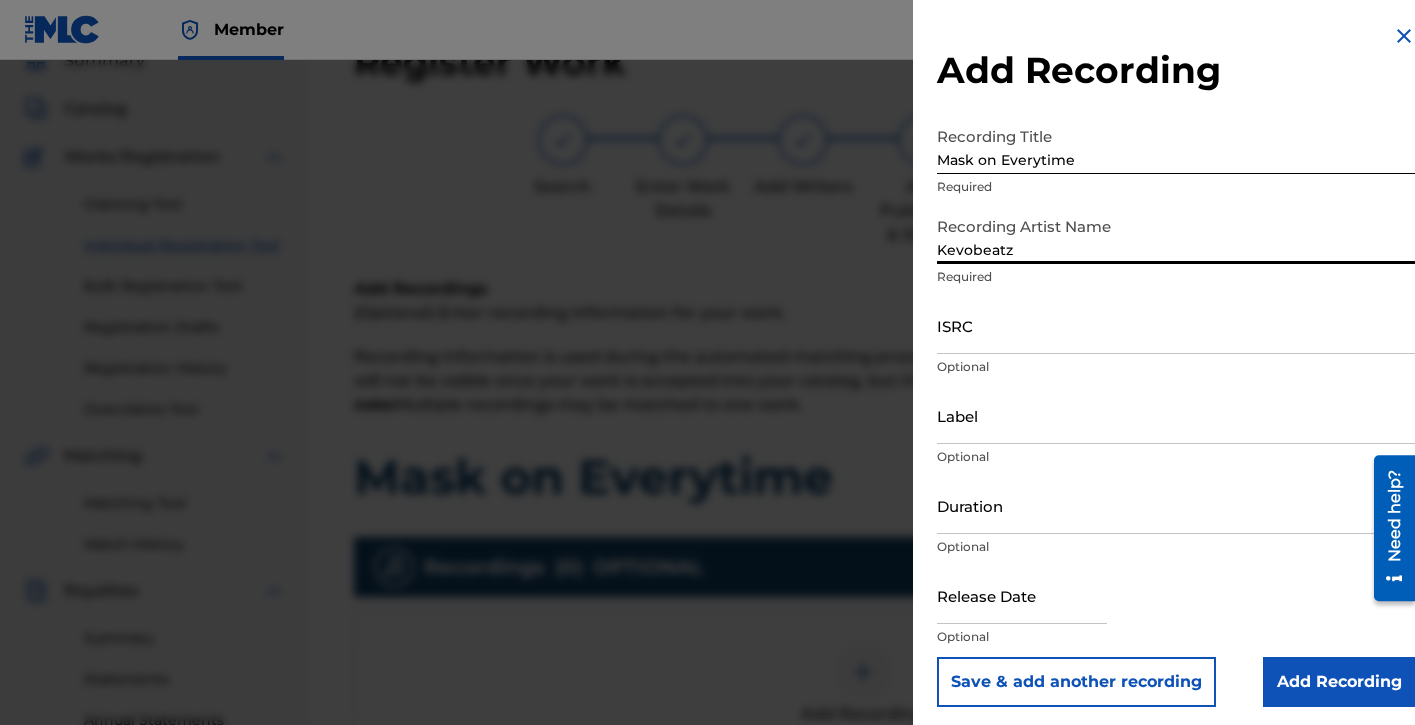 type on "Kevobeatz" 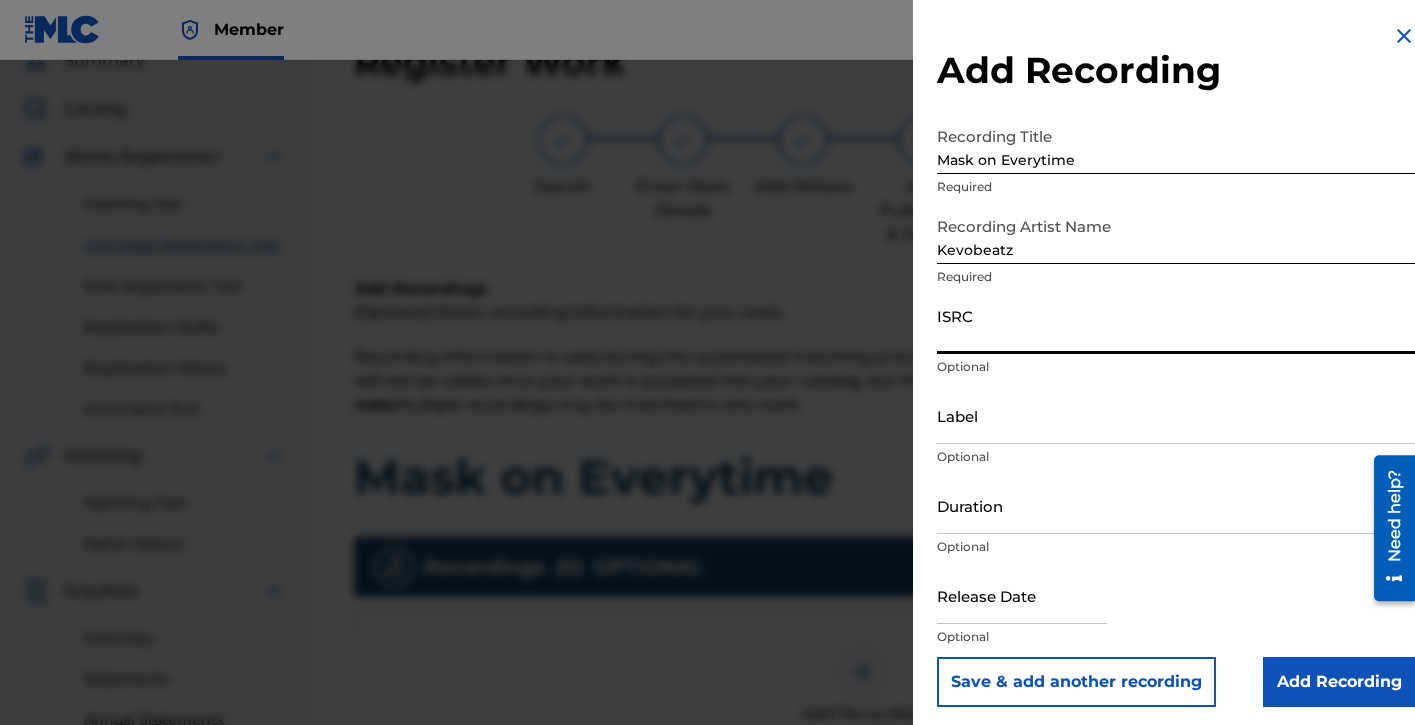 paste on "QZTBE2503222" 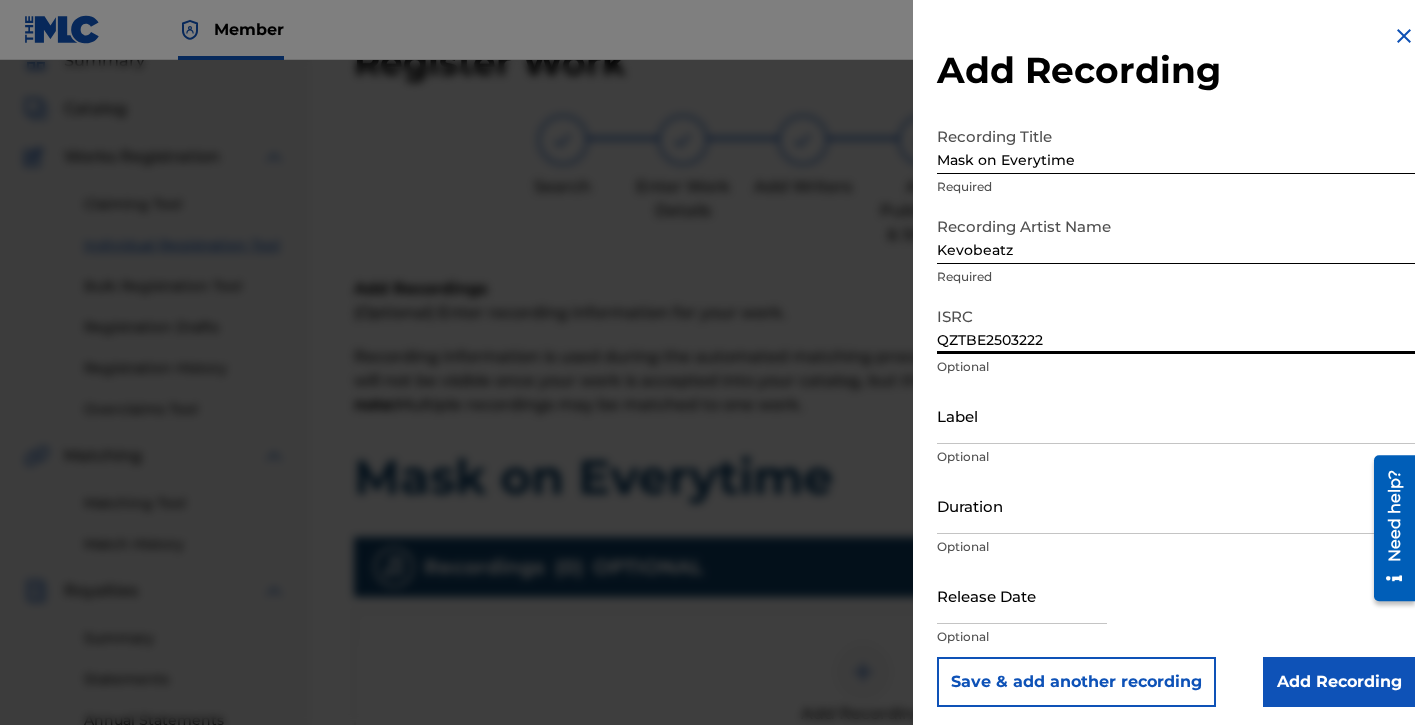 type on "QZTBE2503222" 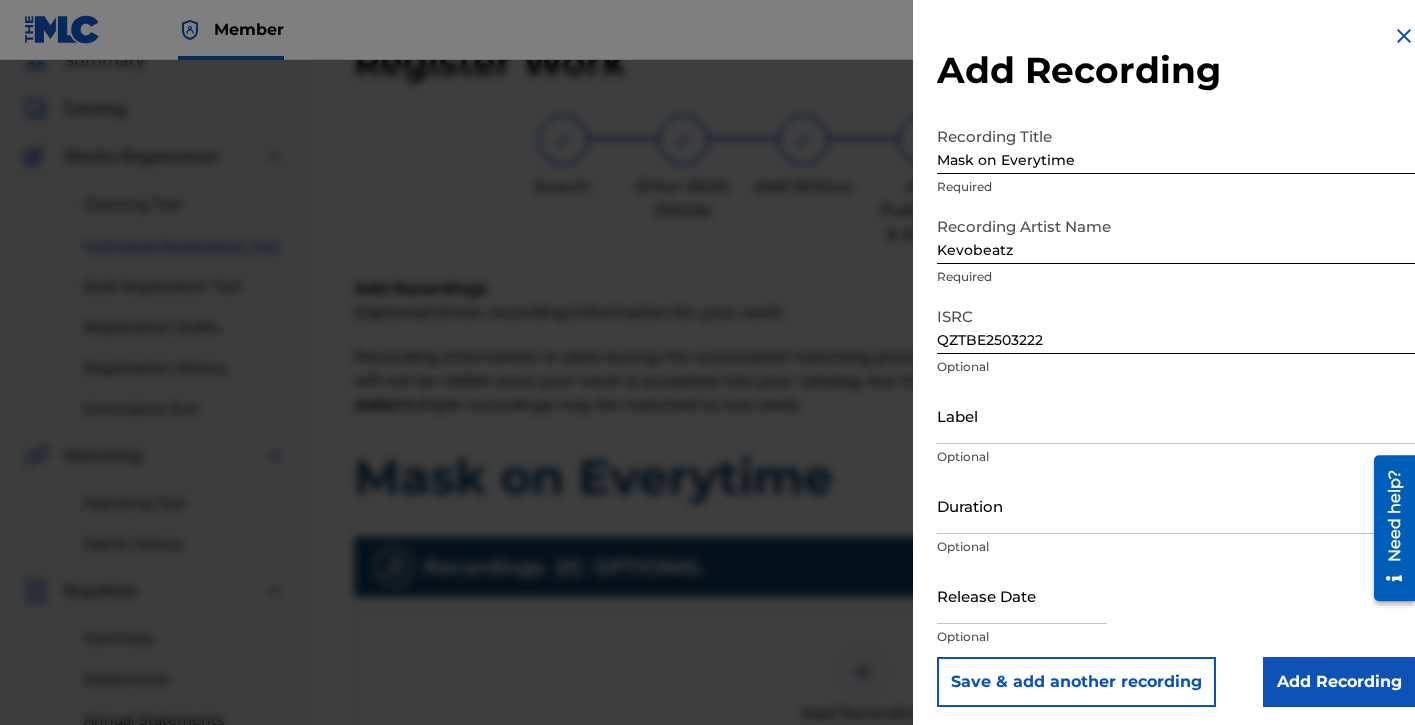 click on "Add Recording" at bounding box center [1339, 682] 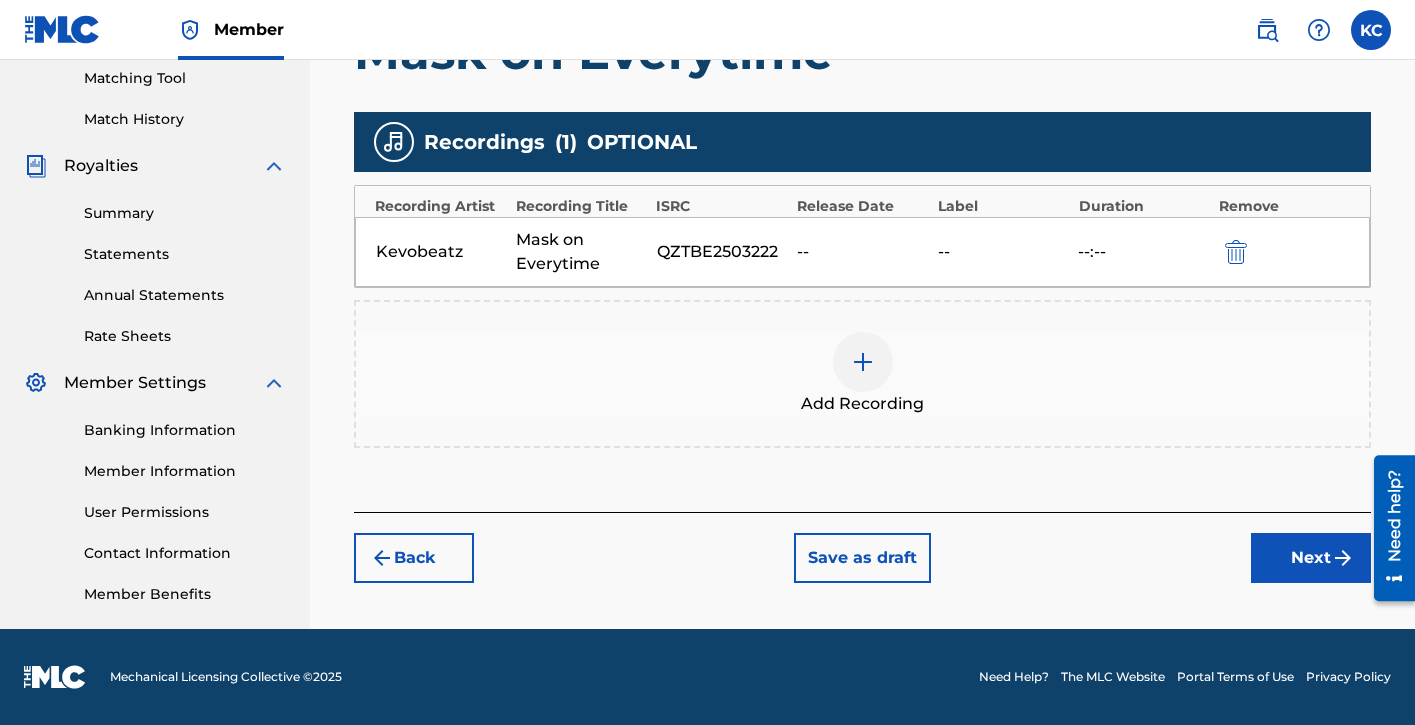 click on "Next" at bounding box center [1311, 558] 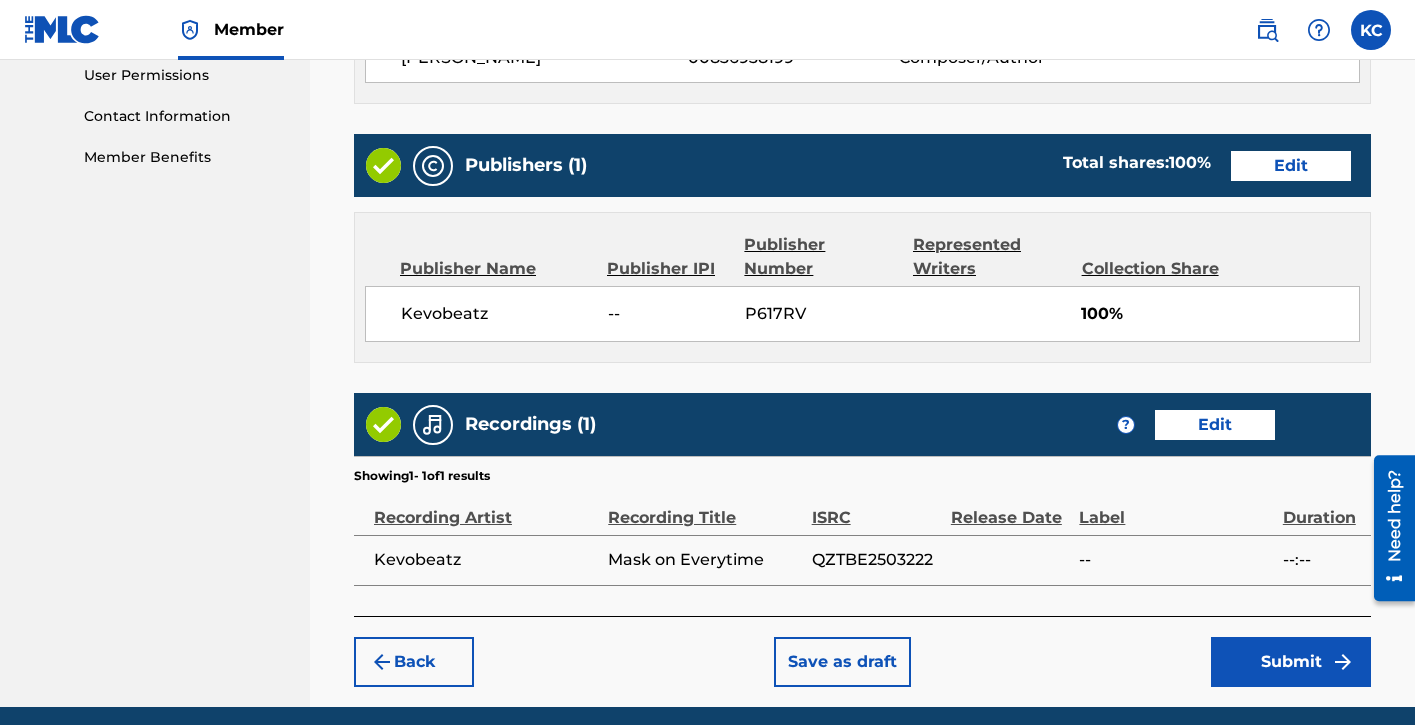 scroll, scrollTop: 1029, scrollLeft: 0, axis: vertical 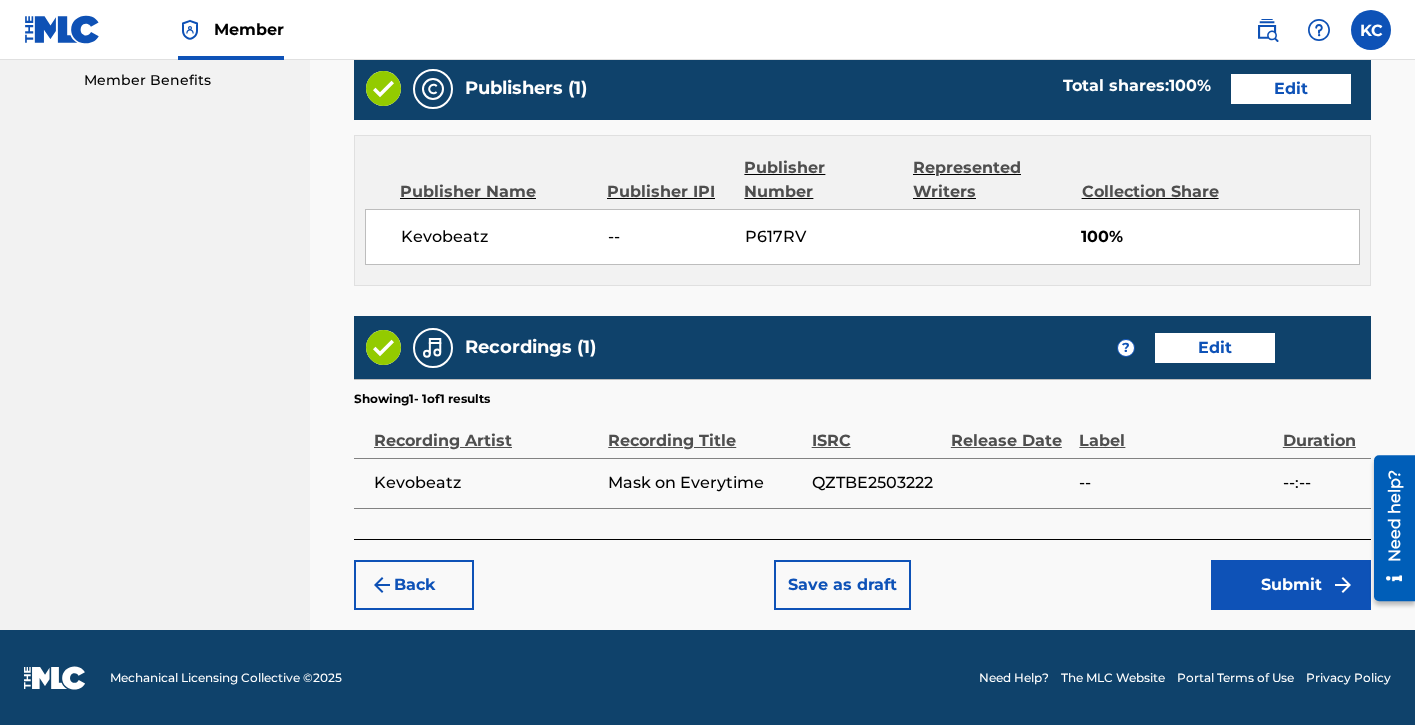 click on "Submit" at bounding box center [1291, 585] 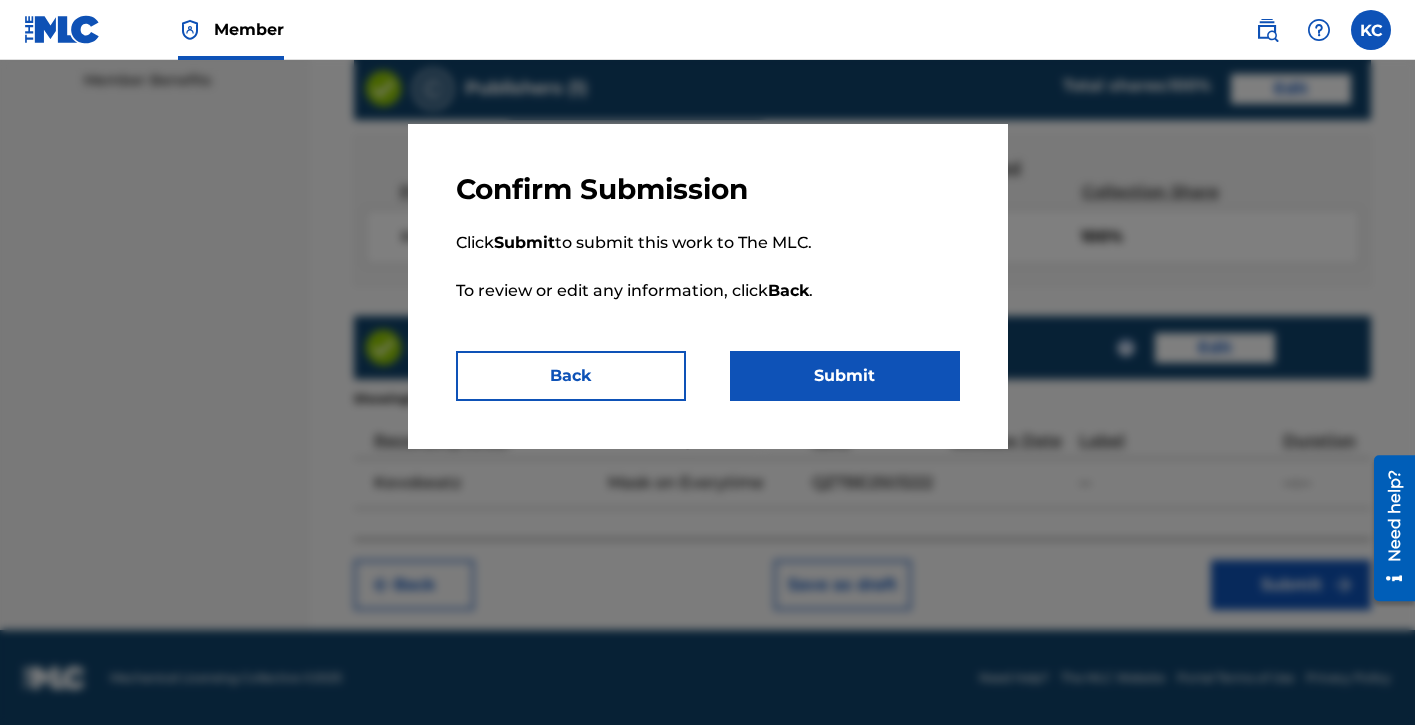 click on "Submit" at bounding box center (845, 376) 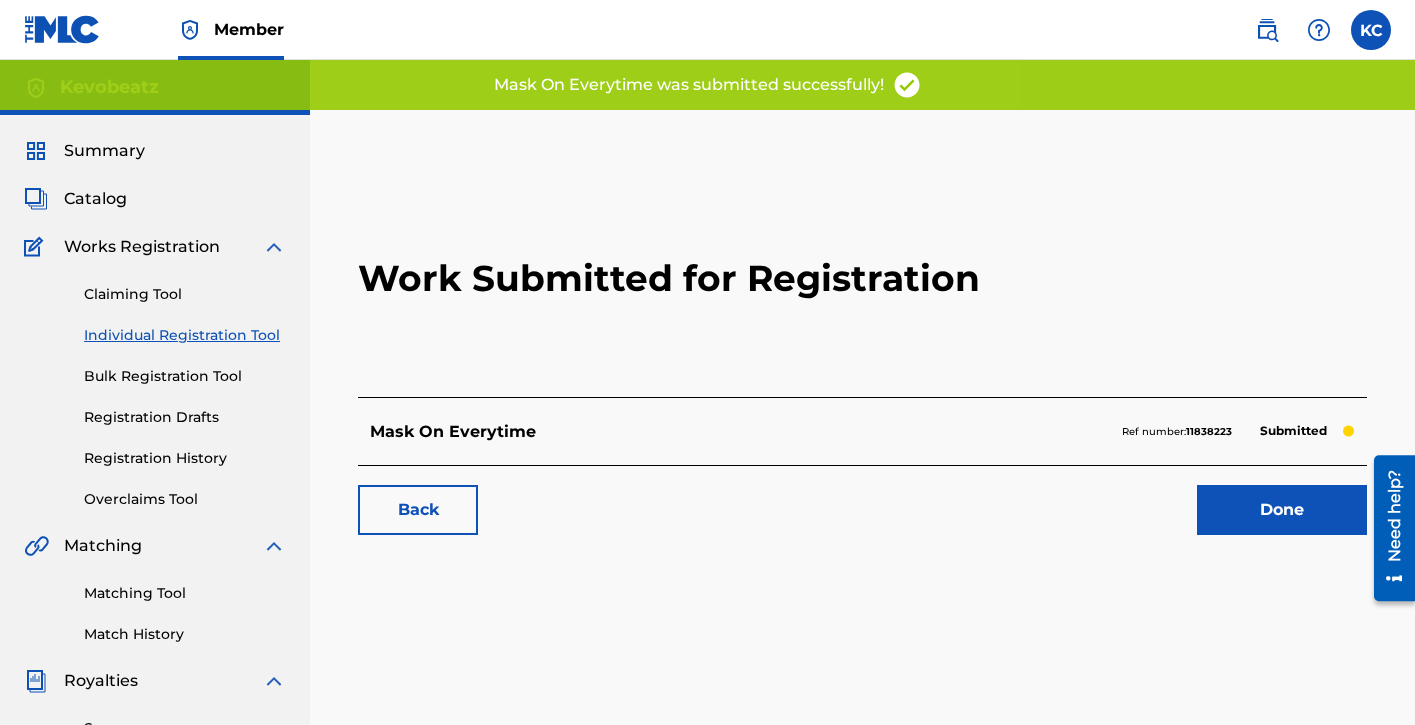 click on "Done" at bounding box center (1282, 510) 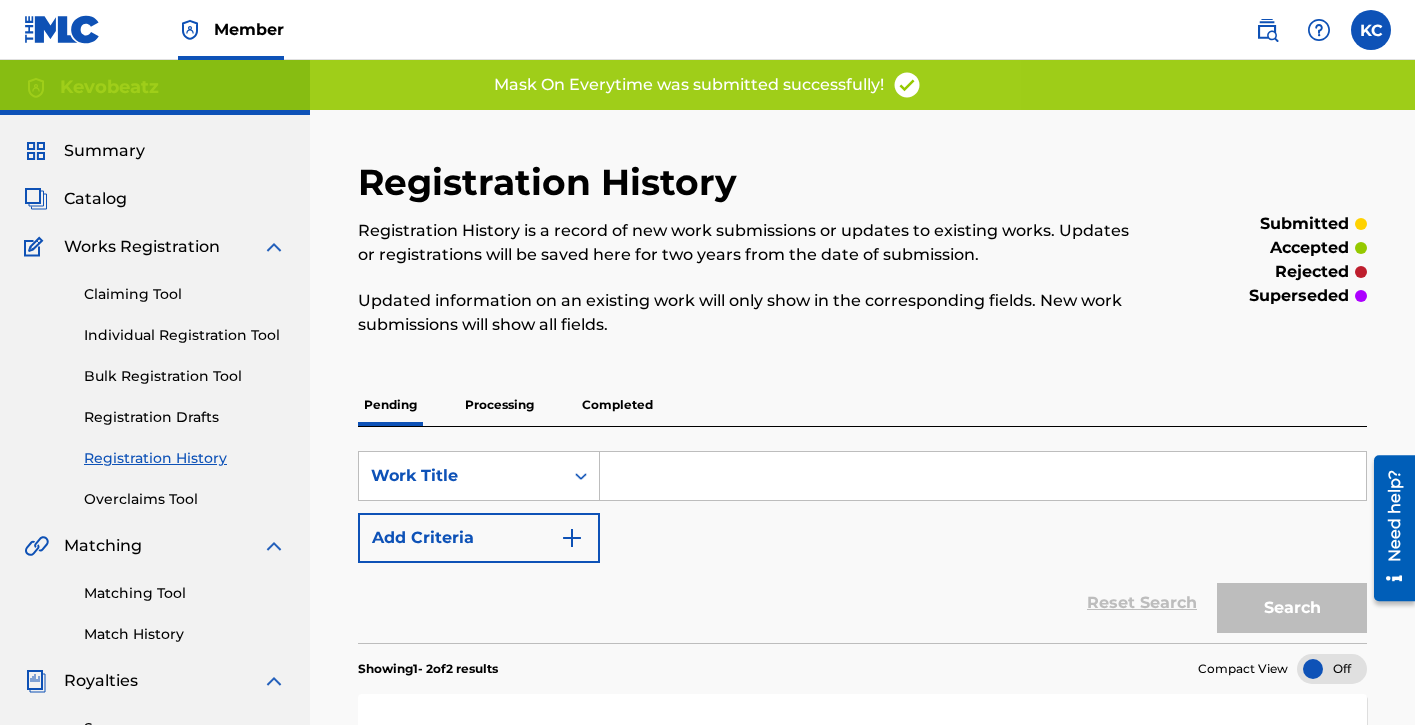 click on "Individual Registration Tool" at bounding box center [185, 335] 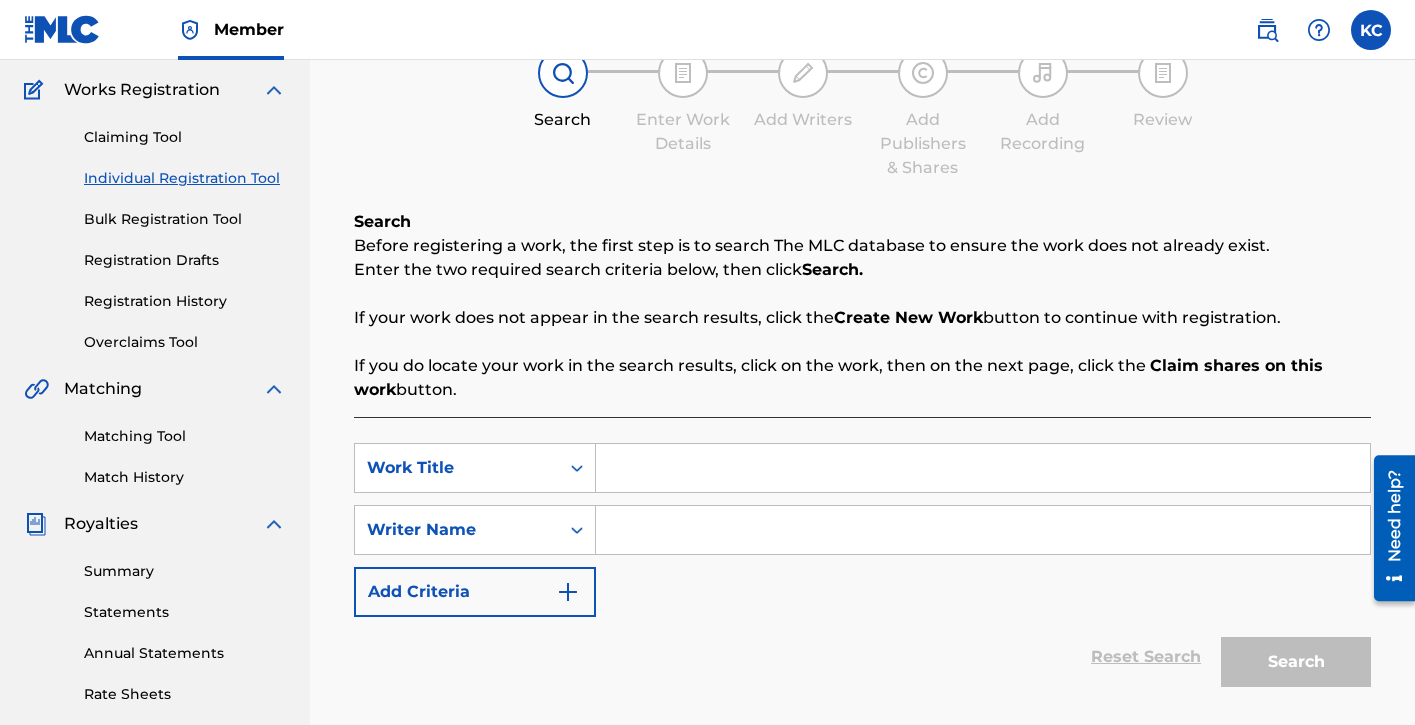 scroll, scrollTop: 202, scrollLeft: 0, axis: vertical 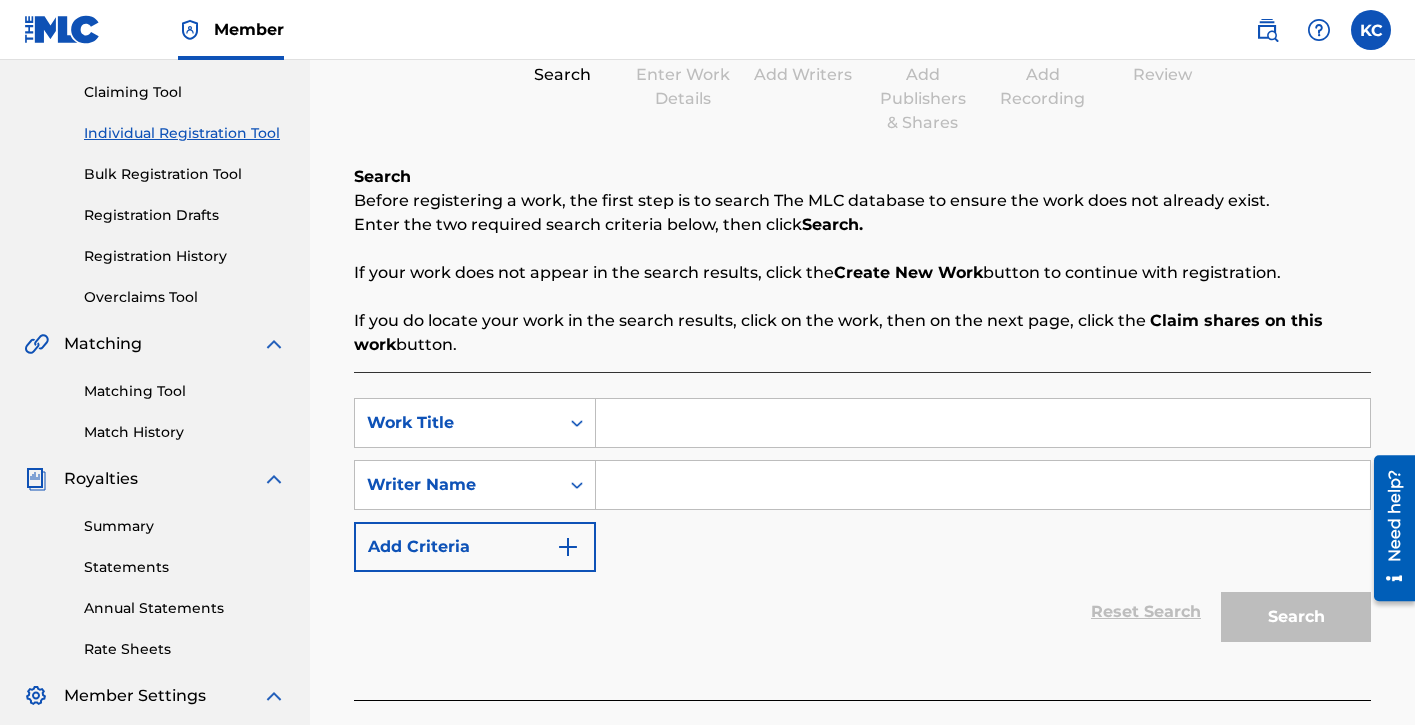 click at bounding box center (983, 423) 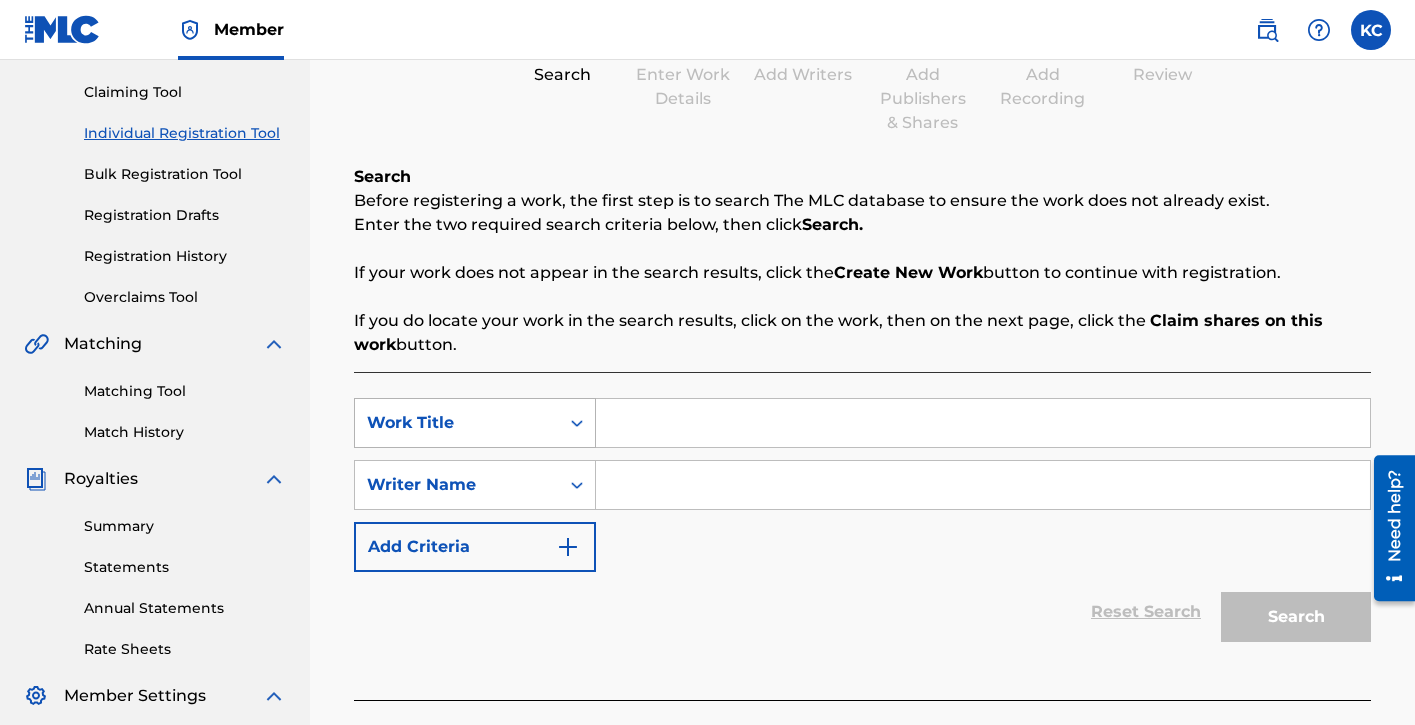 click at bounding box center [577, 423] 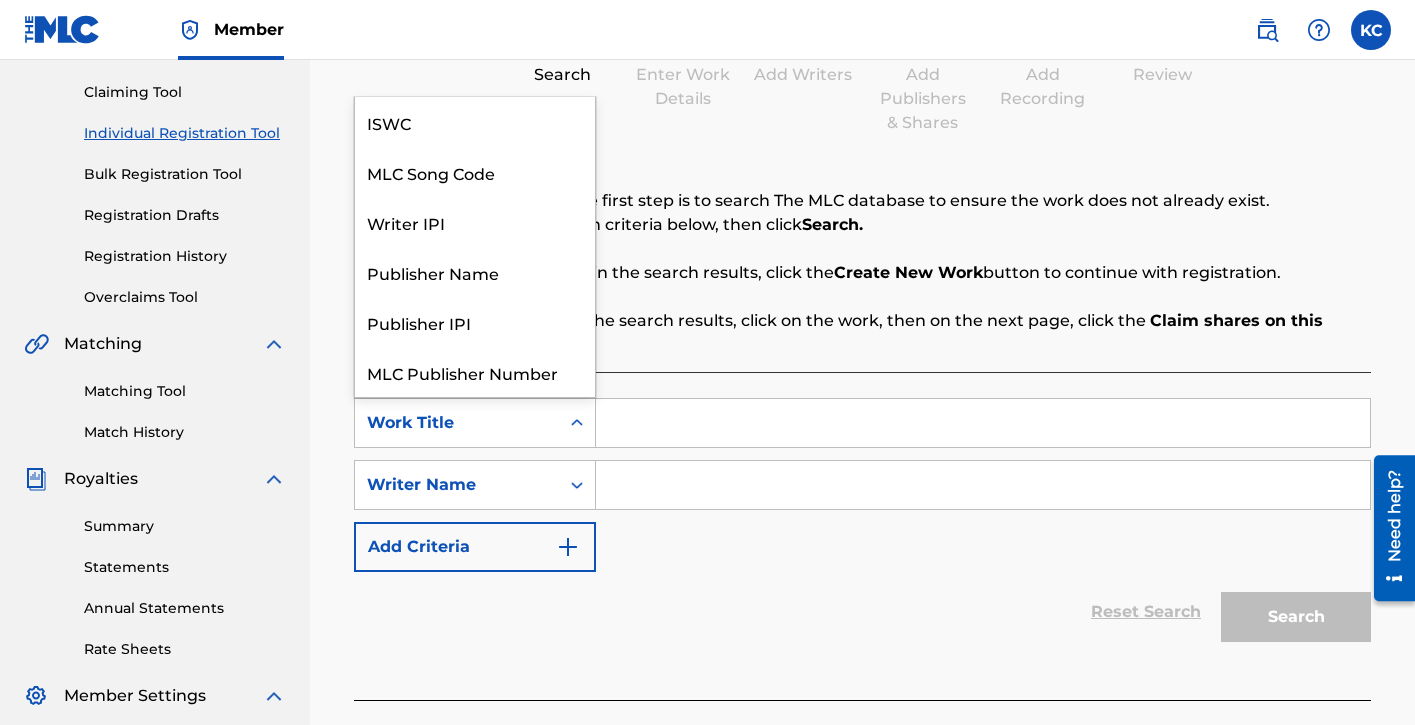 scroll, scrollTop: 50, scrollLeft: 0, axis: vertical 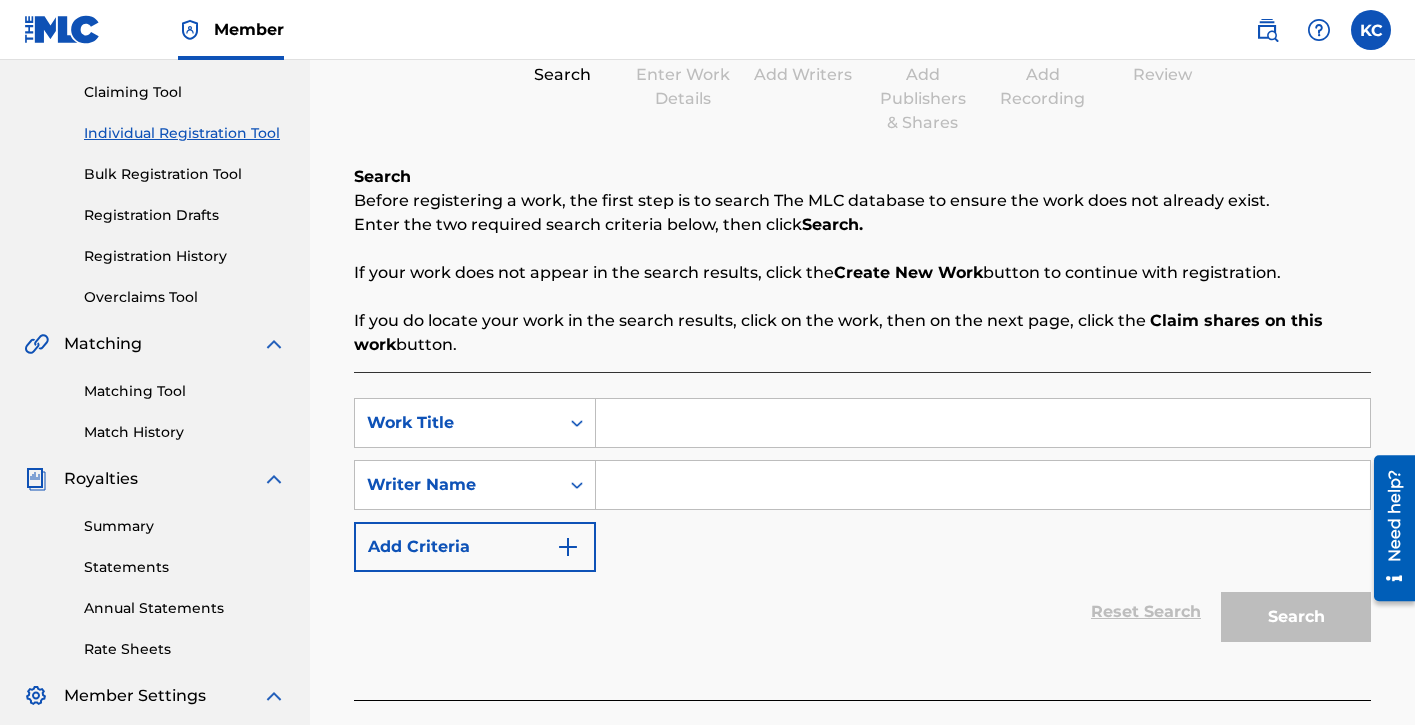 drag, startPoint x: 676, startPoint y: 431, endPoint x: 616, endPoint y: 470, distance: 71.561165 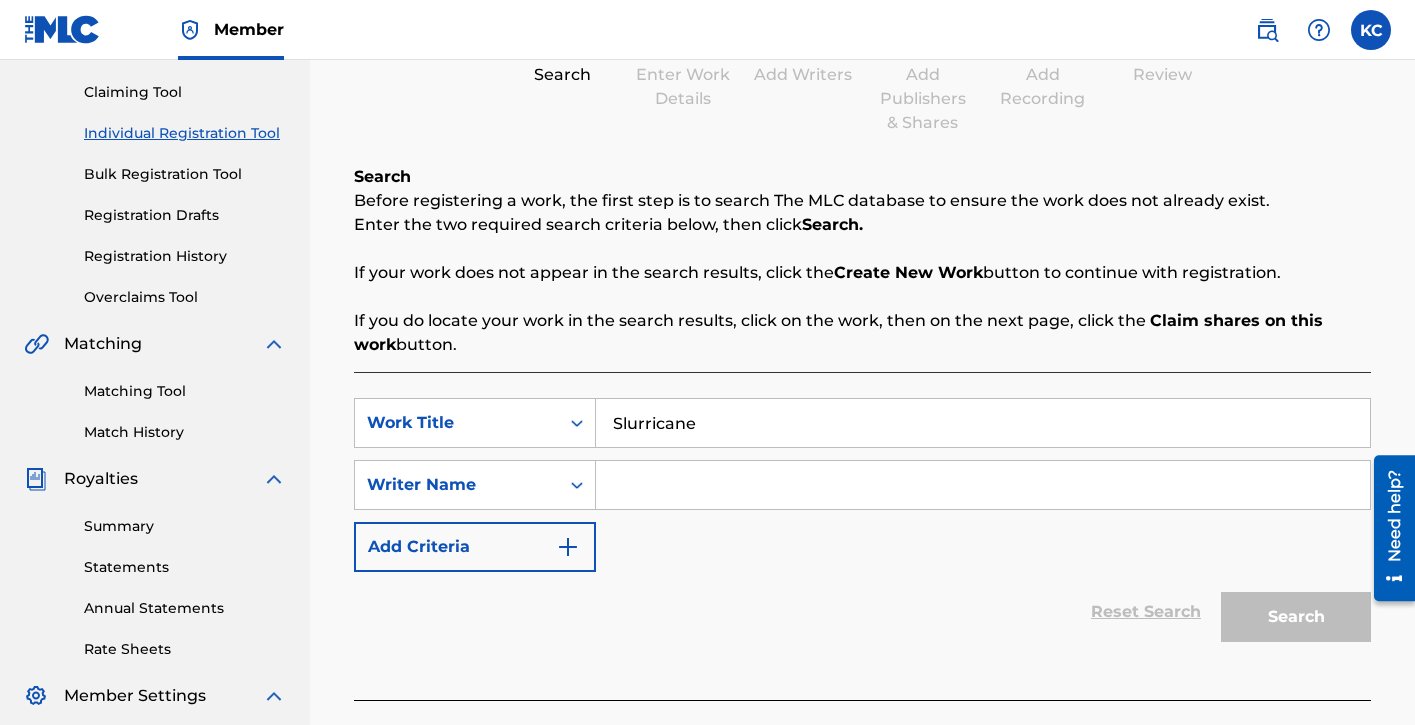 type on "Slurricane" 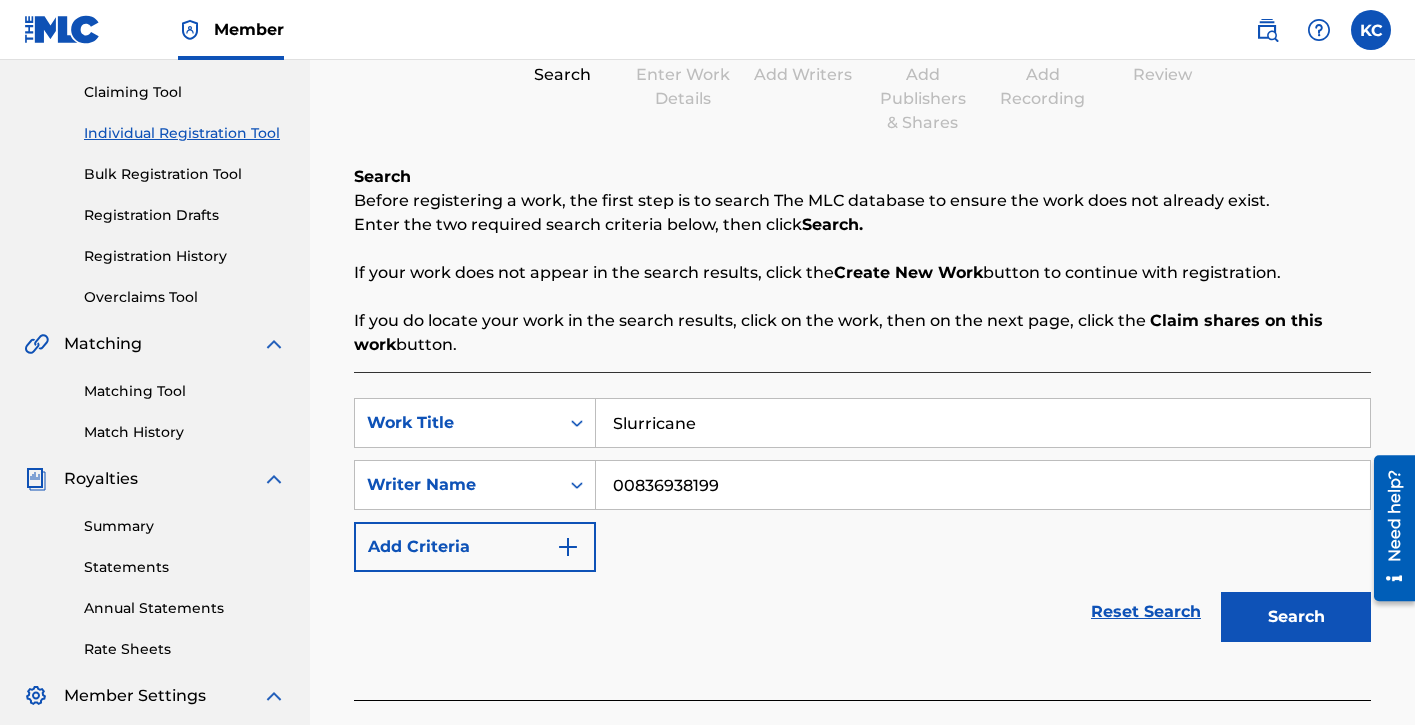 type on "00836938199" 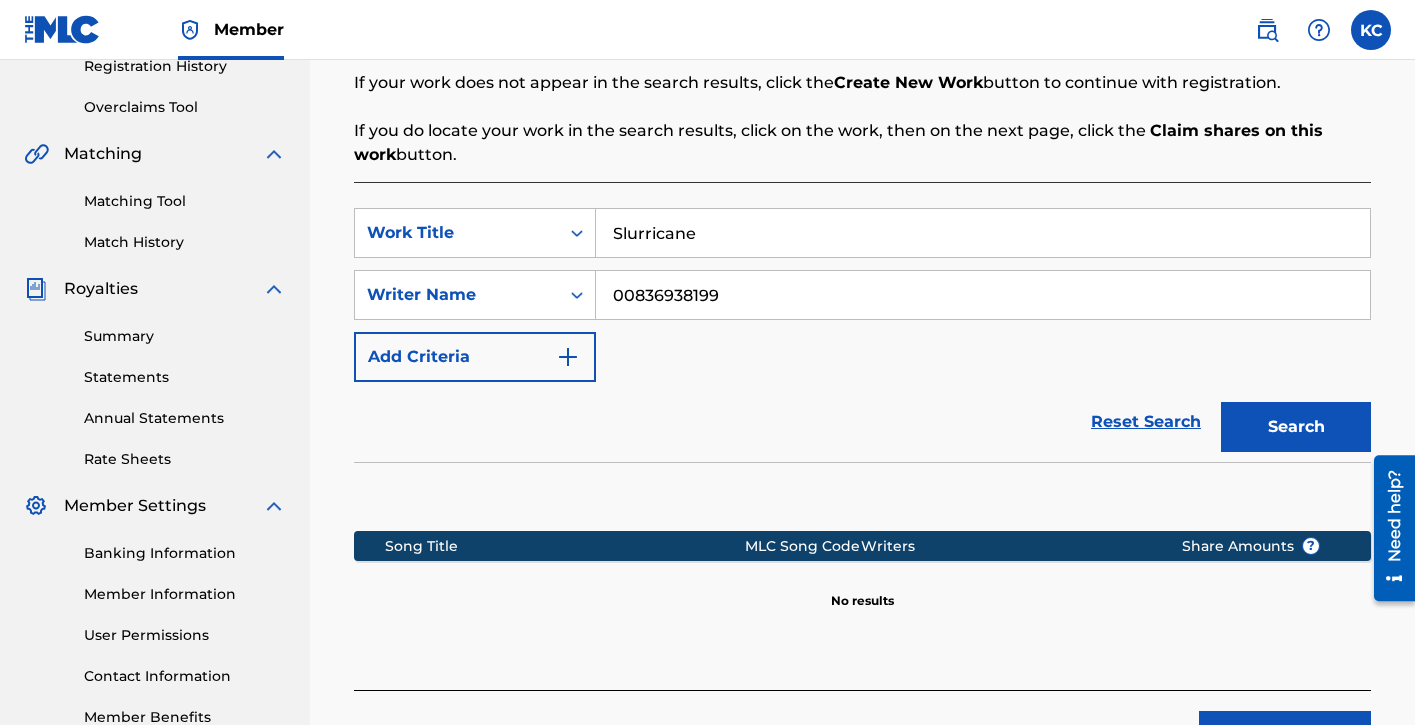scroll, scrollTop: 544, scrollLeft: 0, axis: vertical 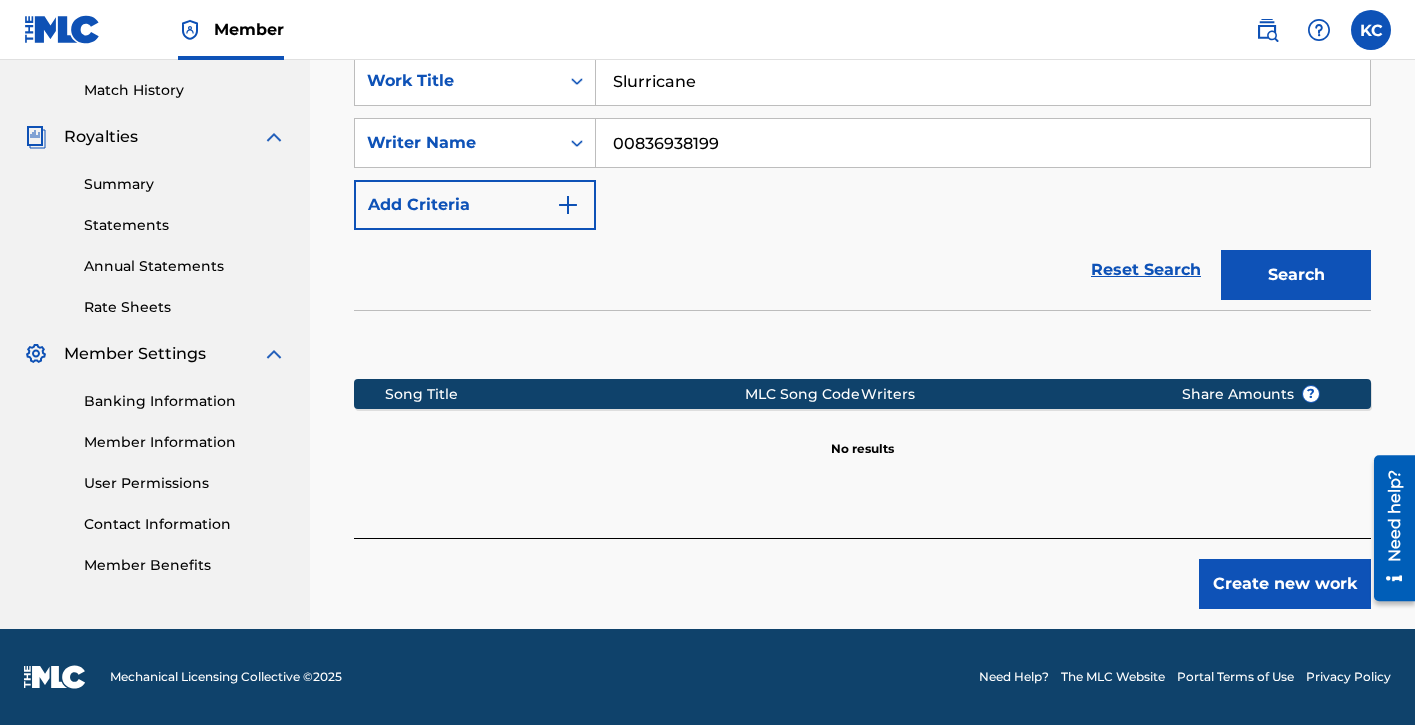 click on "Create new work" at bounding box center (1285, 584) 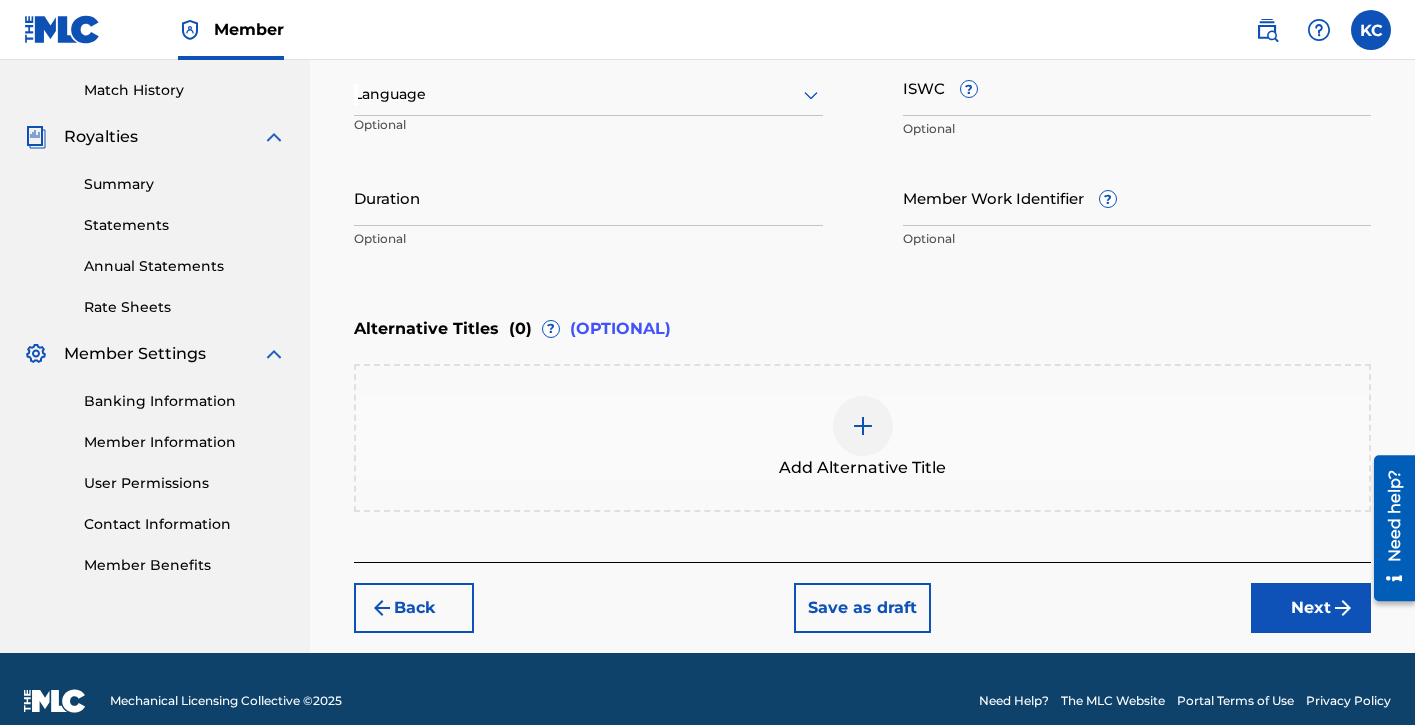 click on "Next" at bounding box center (1311, 608) 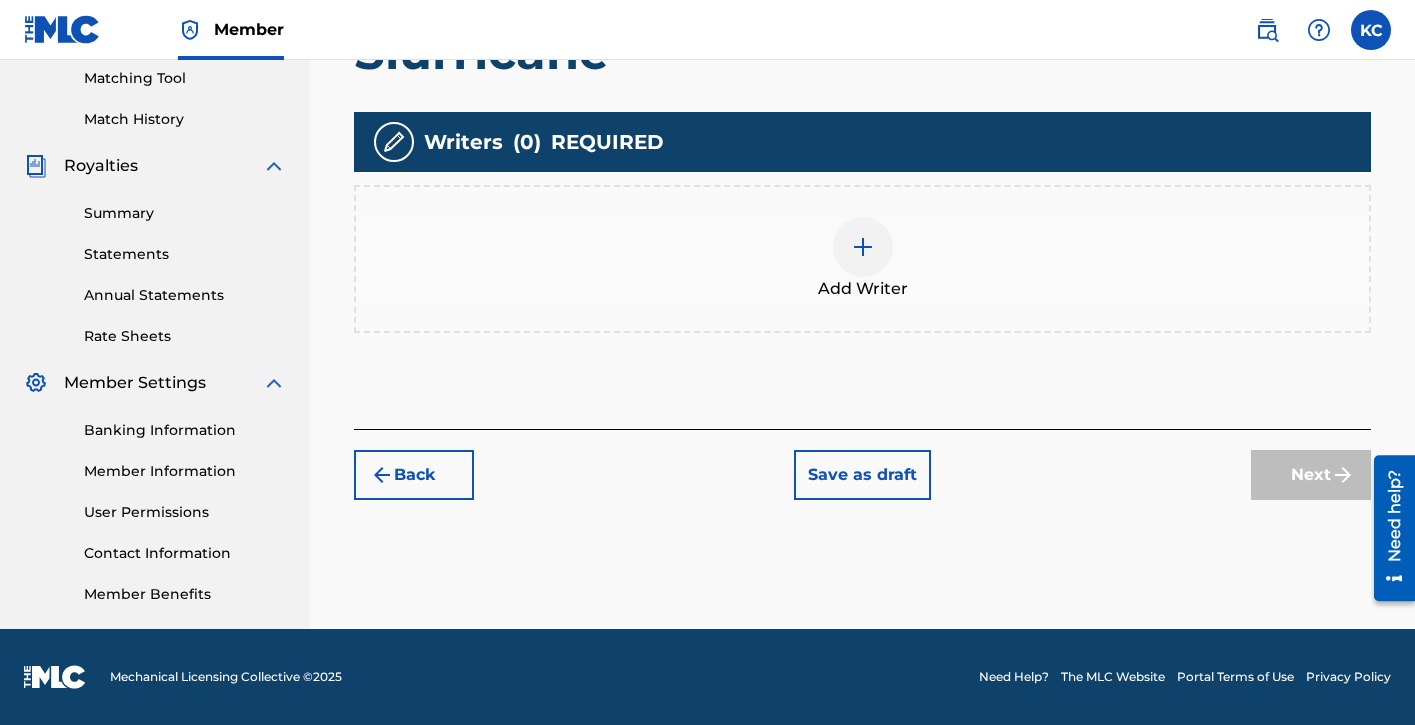 scroll, scrollTop: 90, scrollLeft: 0, axis: vertical 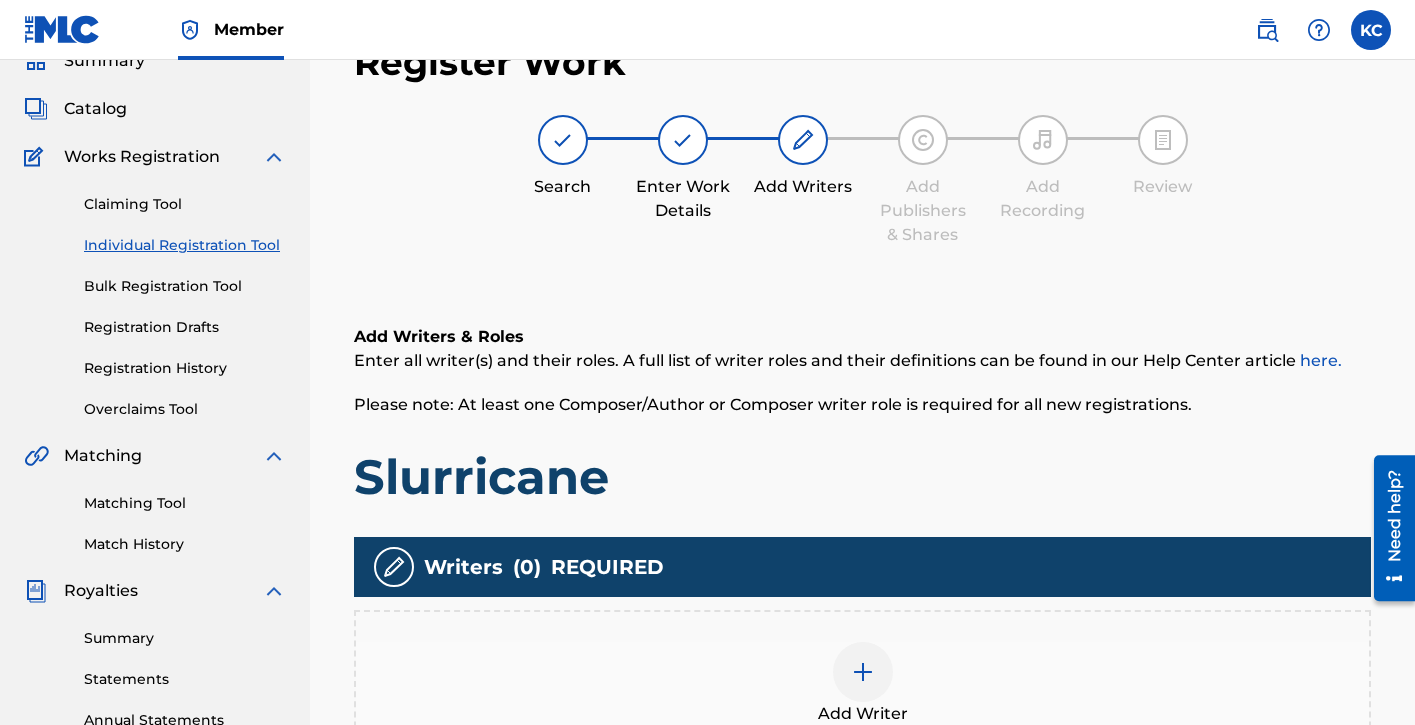 click at bounding box center [863, 672] 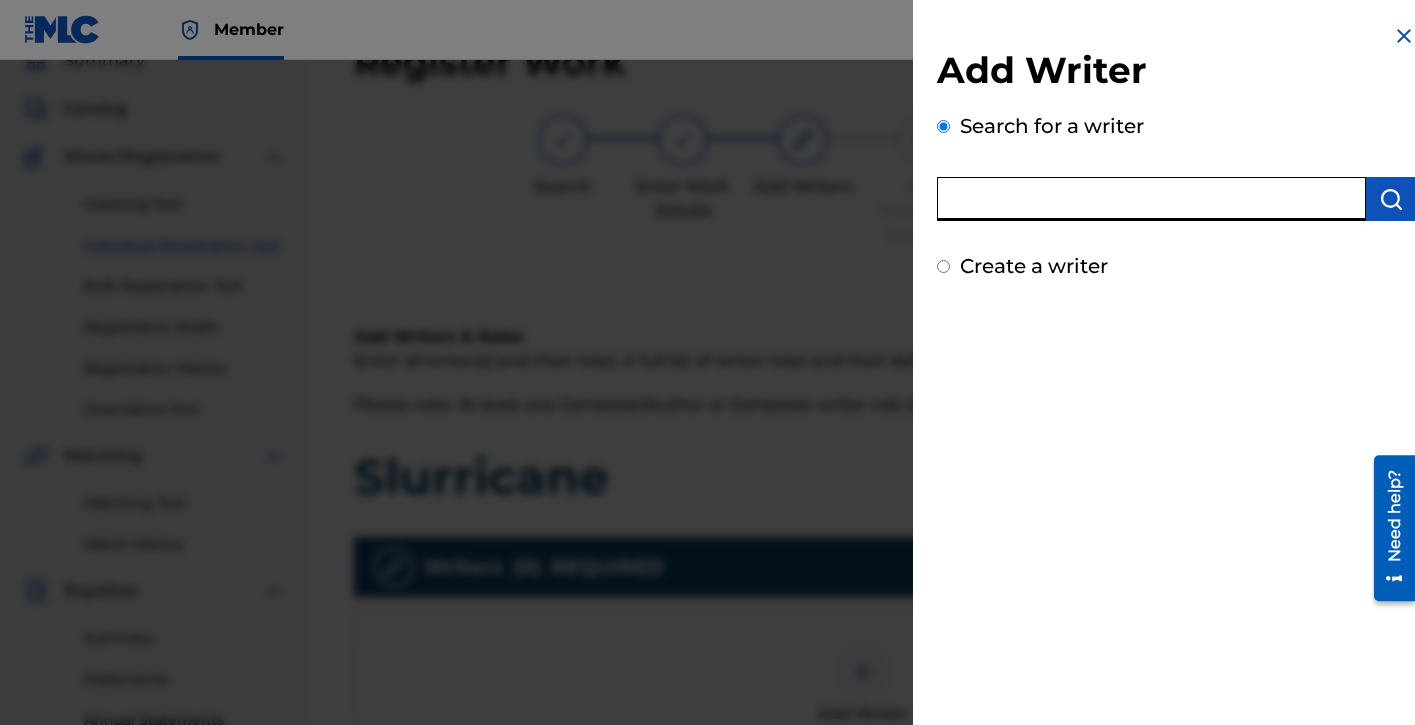click at bounding box center [1151, 199] 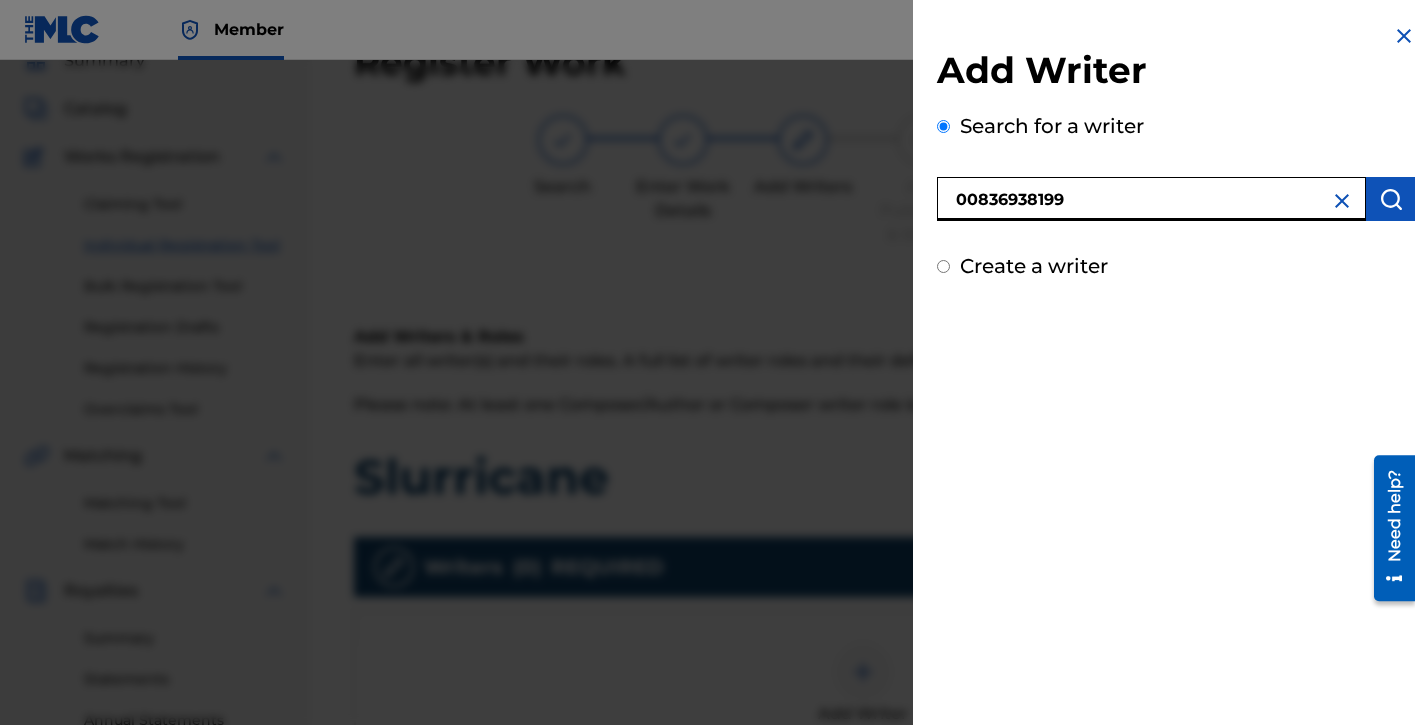 type on "00836938199" 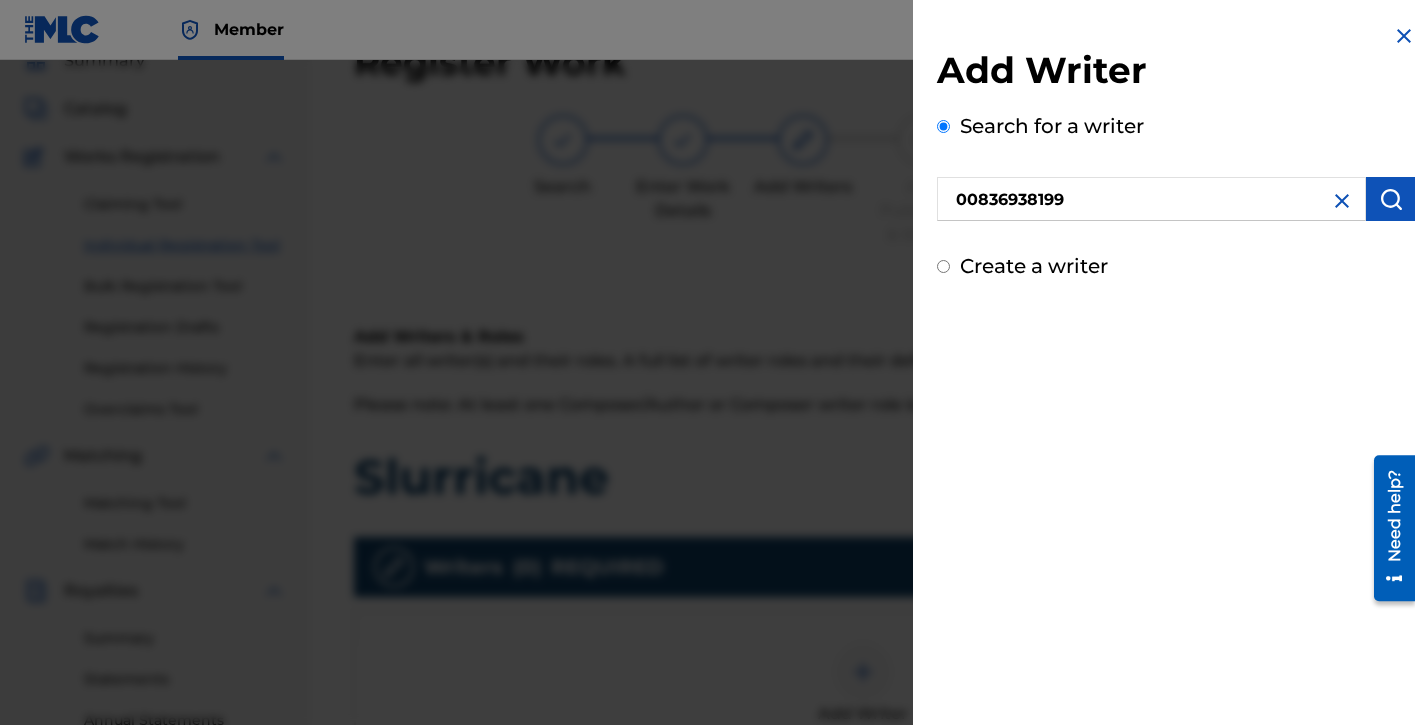 click at bounding box center [1391, 199] 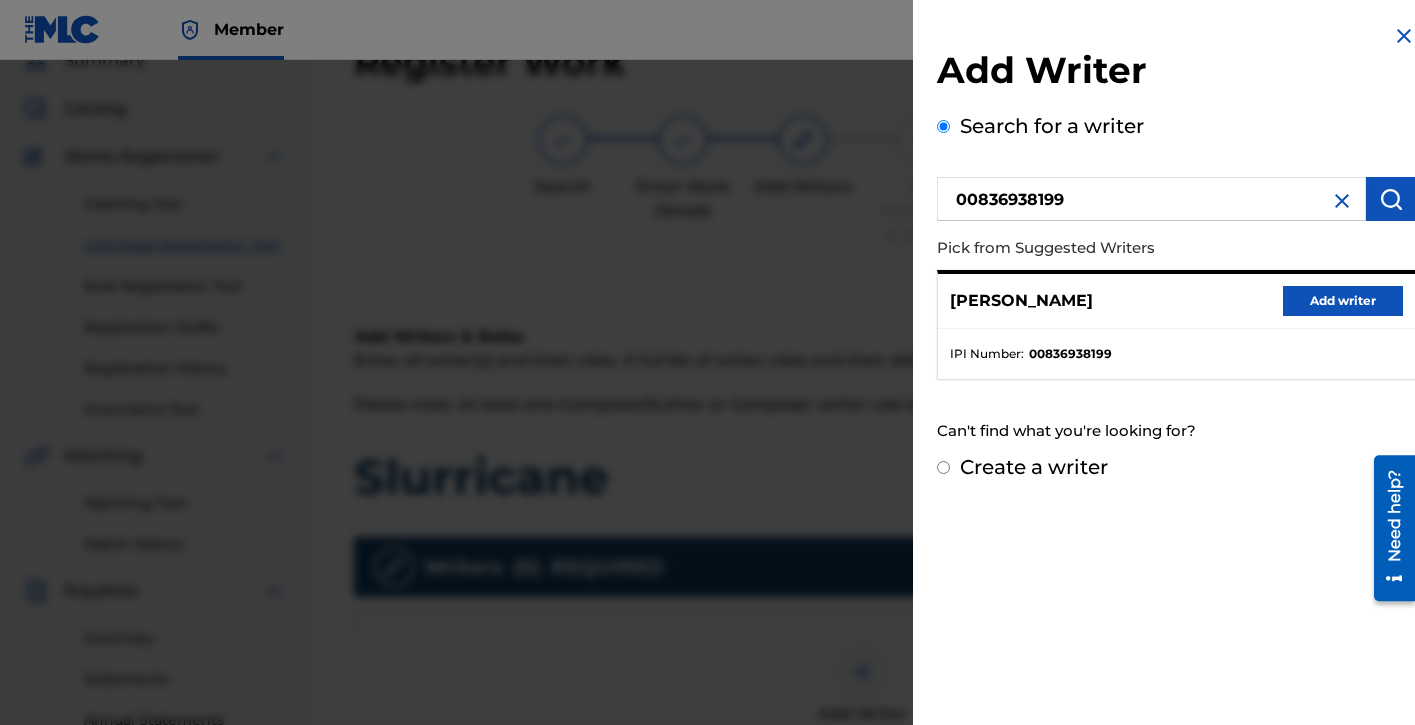 click on "Add writer" at bounding box center [1343, 301] 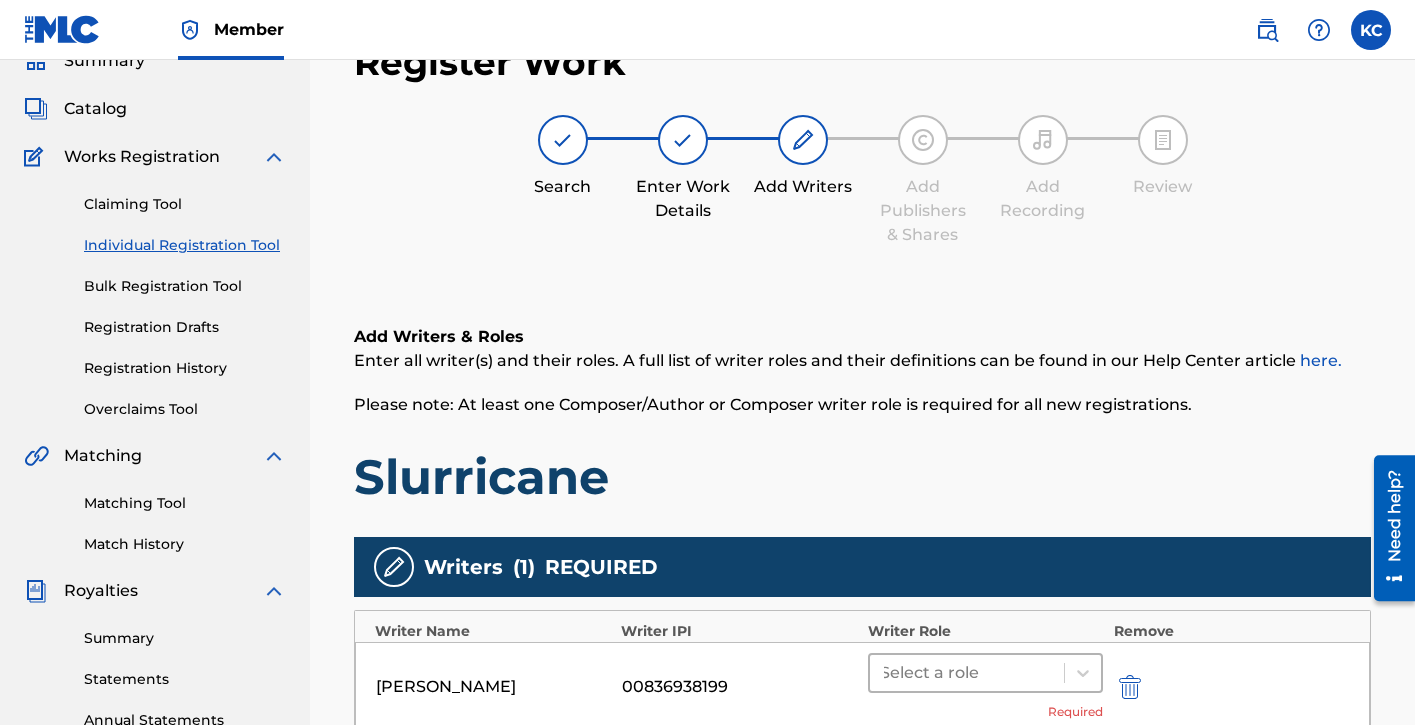 click at bounding box center (967, 673) 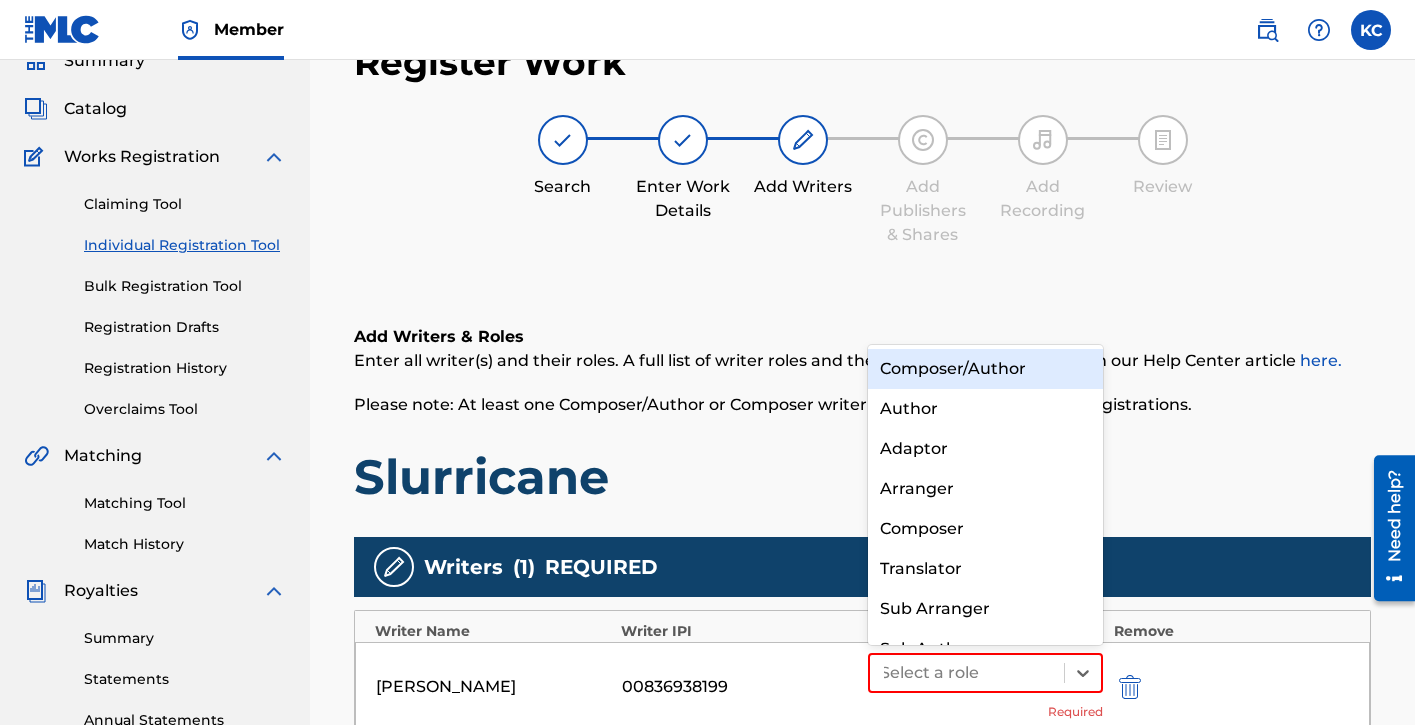 scroll, scrollTop: 28, scrollLeft: 0, axis: vertical 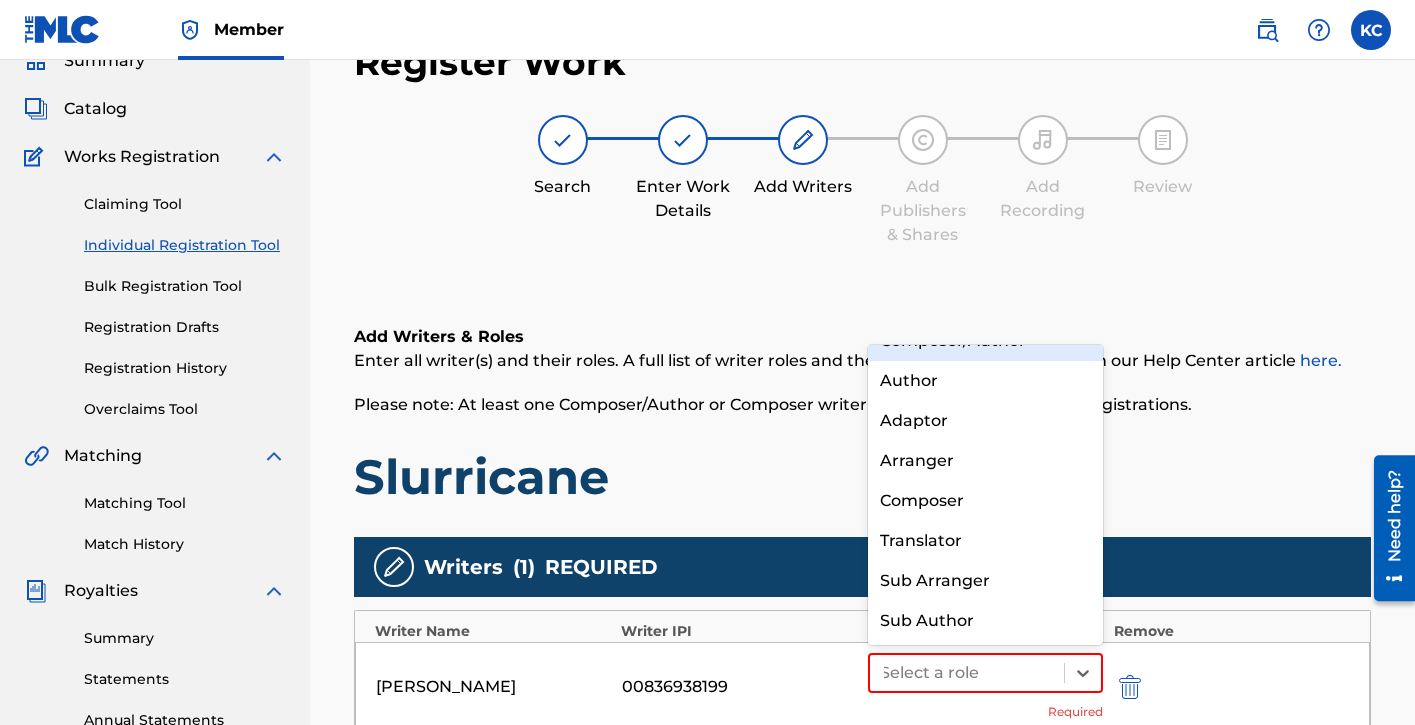 click on "Composer/Author" at bounding box center (986, 341) 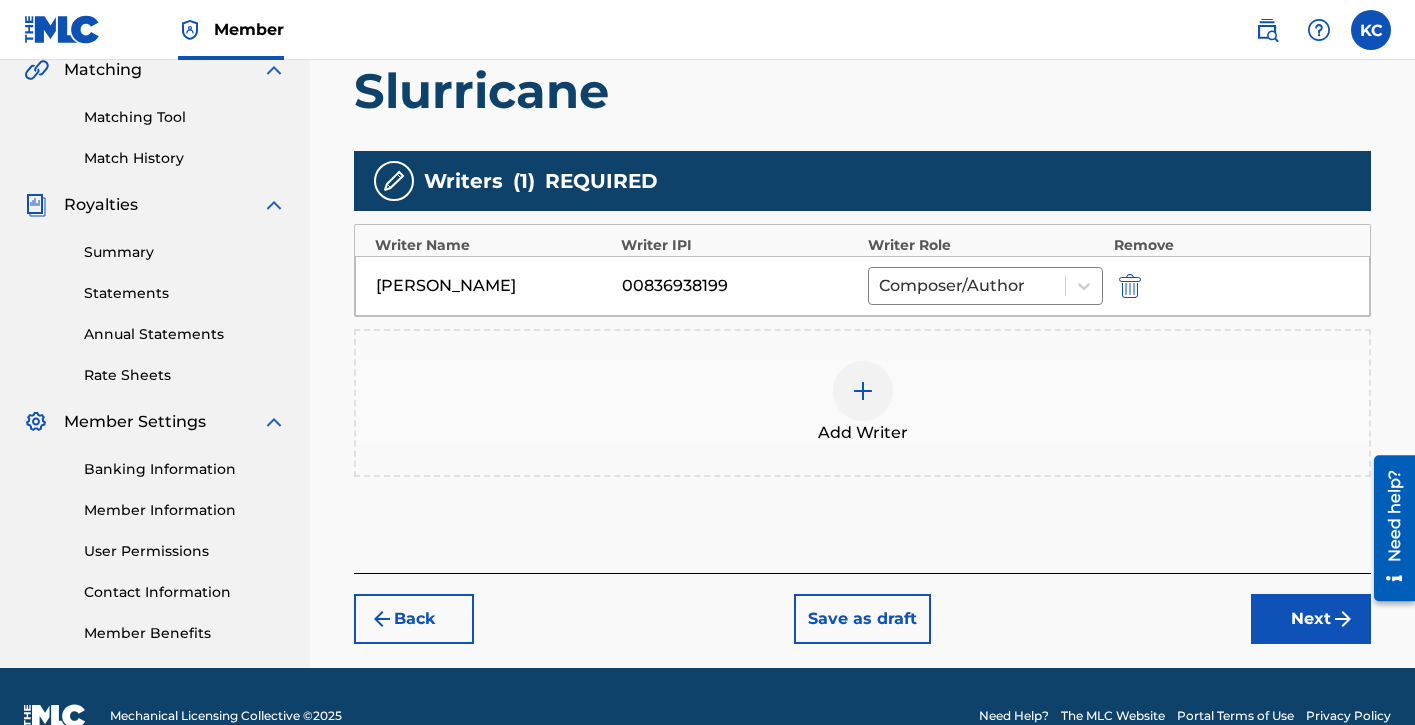 scroll, scrollTop: 515, scrollLeft: 0, axis: vertical 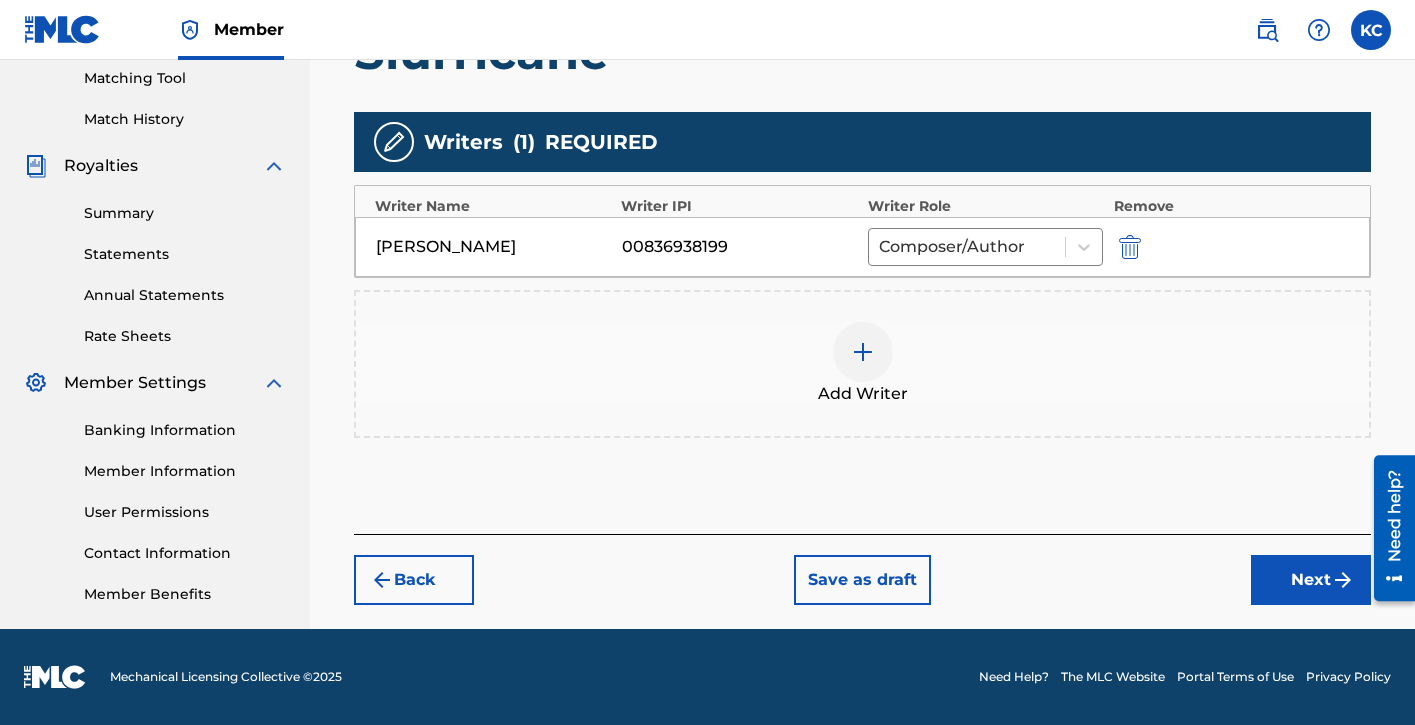 click on "Next" at bounding box center [1311, 580] 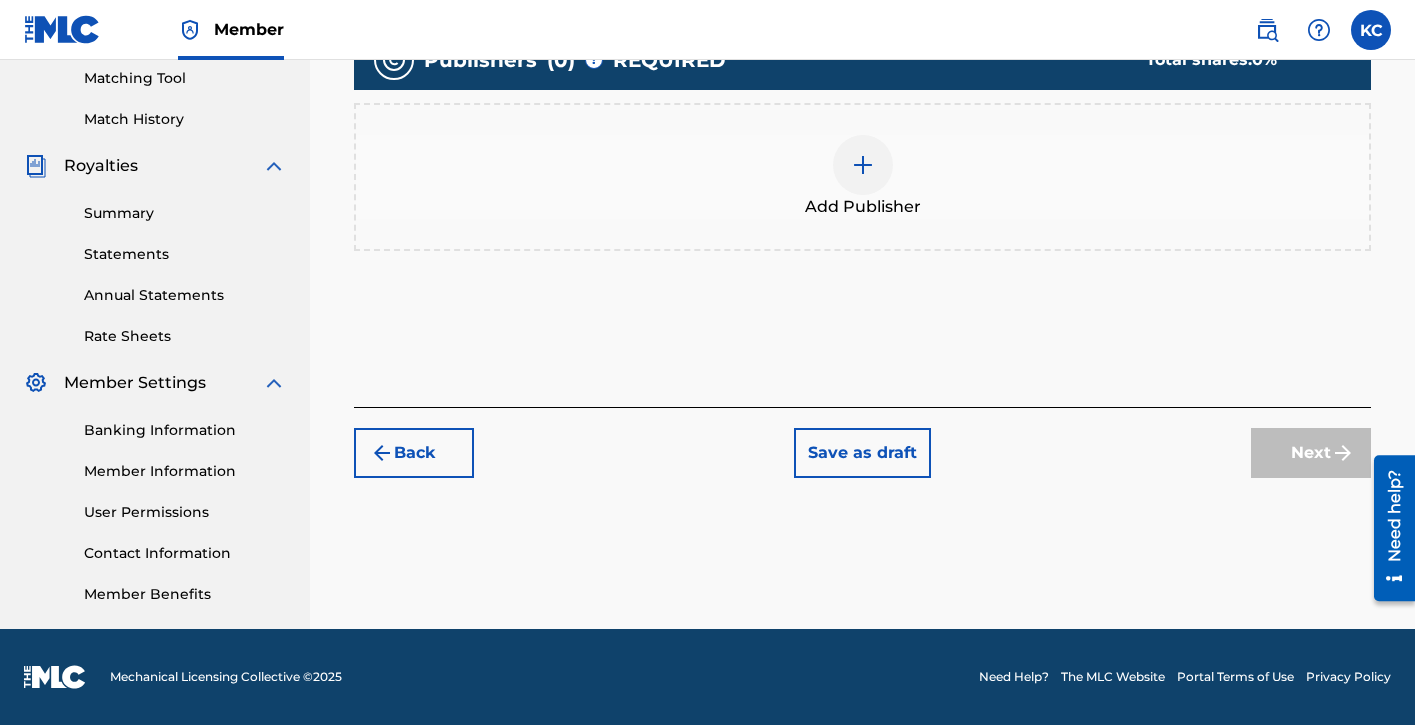 scroll, scrollTop: 90, scrollLeft: 0, axis: vertical 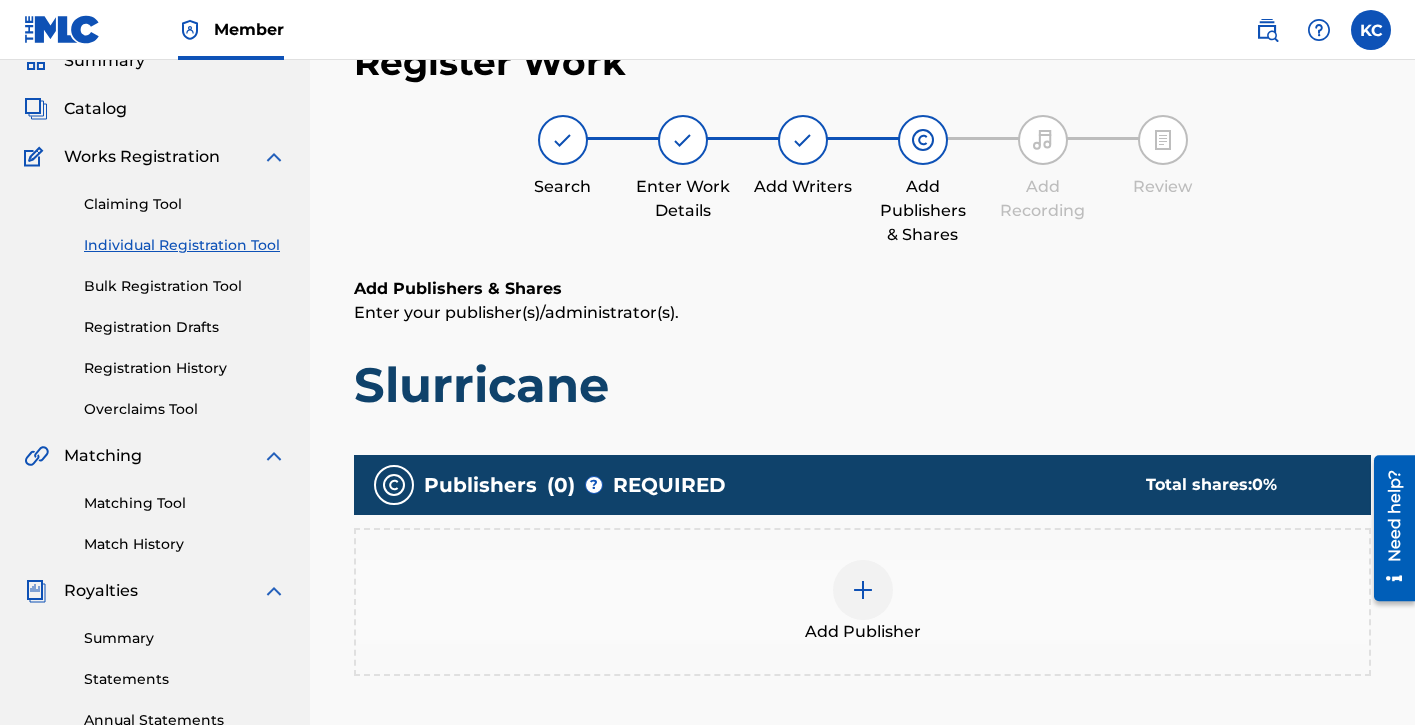 click at bounding box center [863, 590] 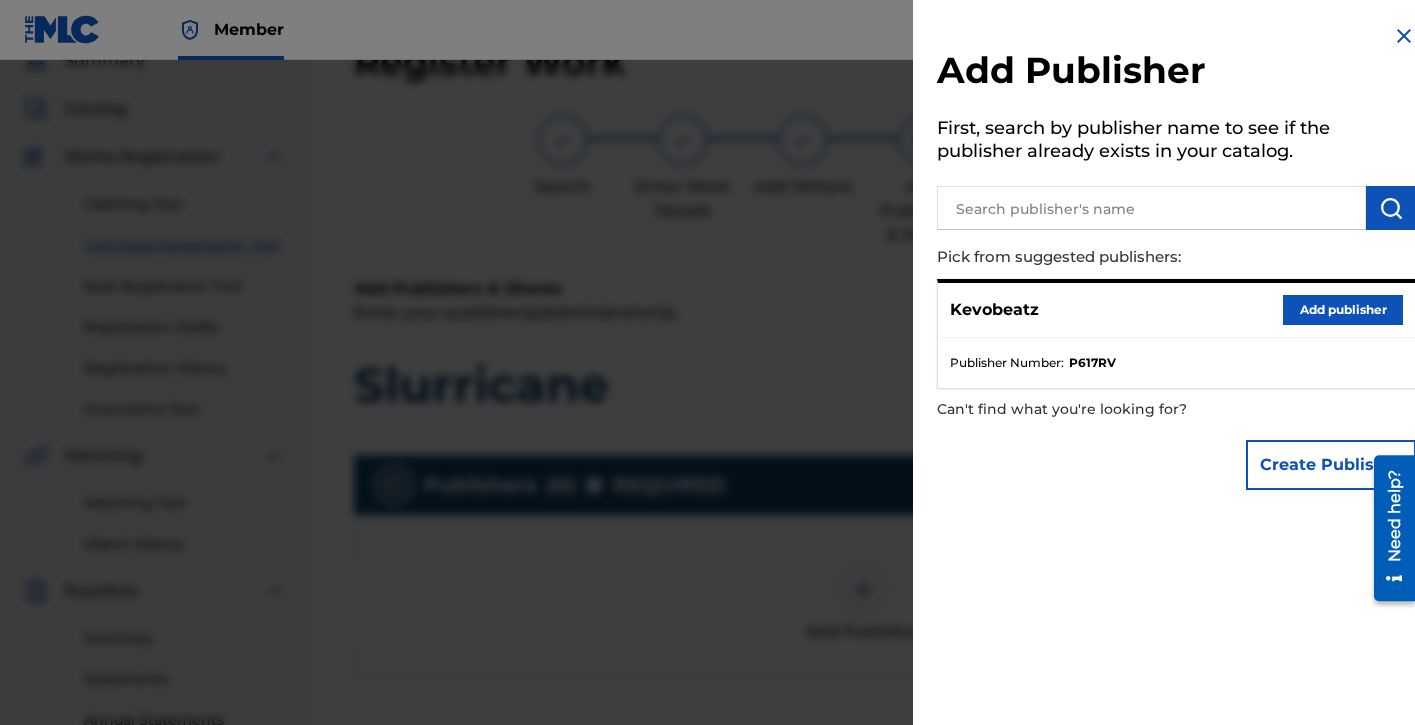 click on "Add publisher" at bounding box center [1343, 310] 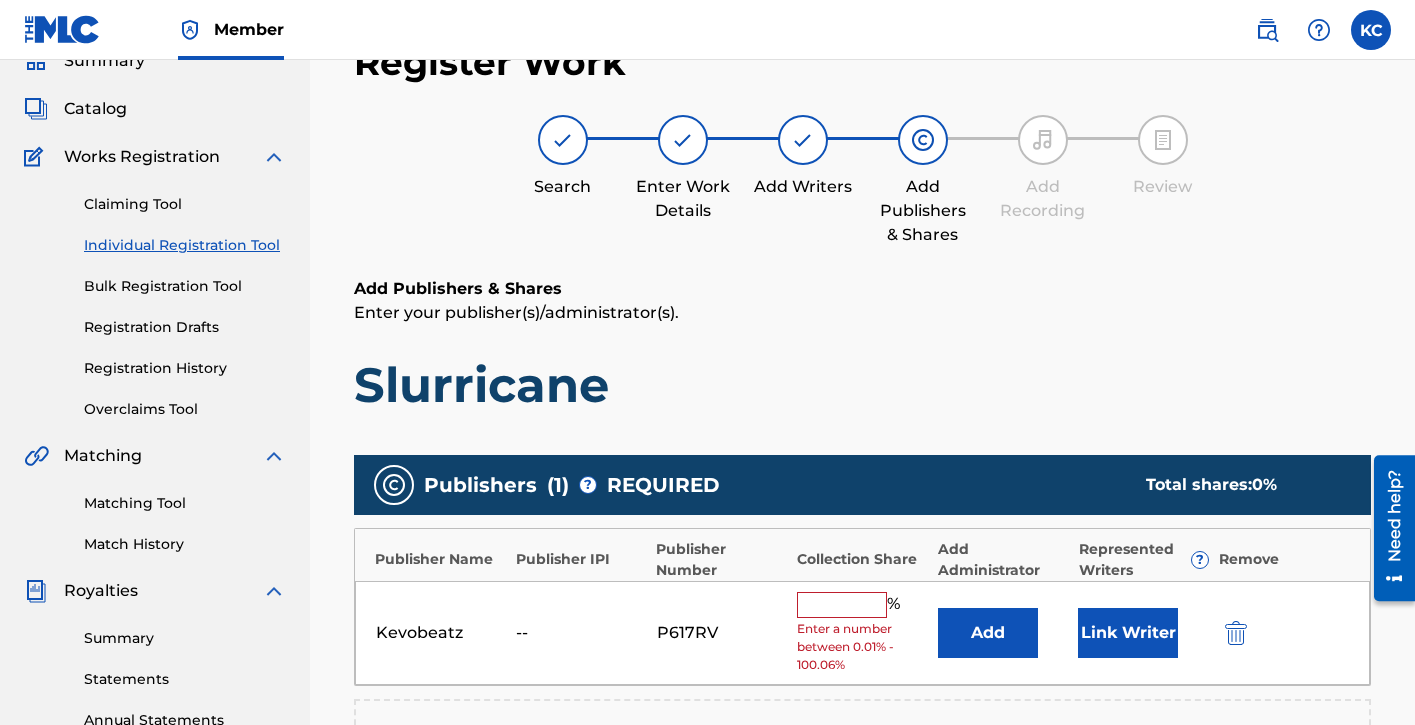 click at bounding box center [842, 605] 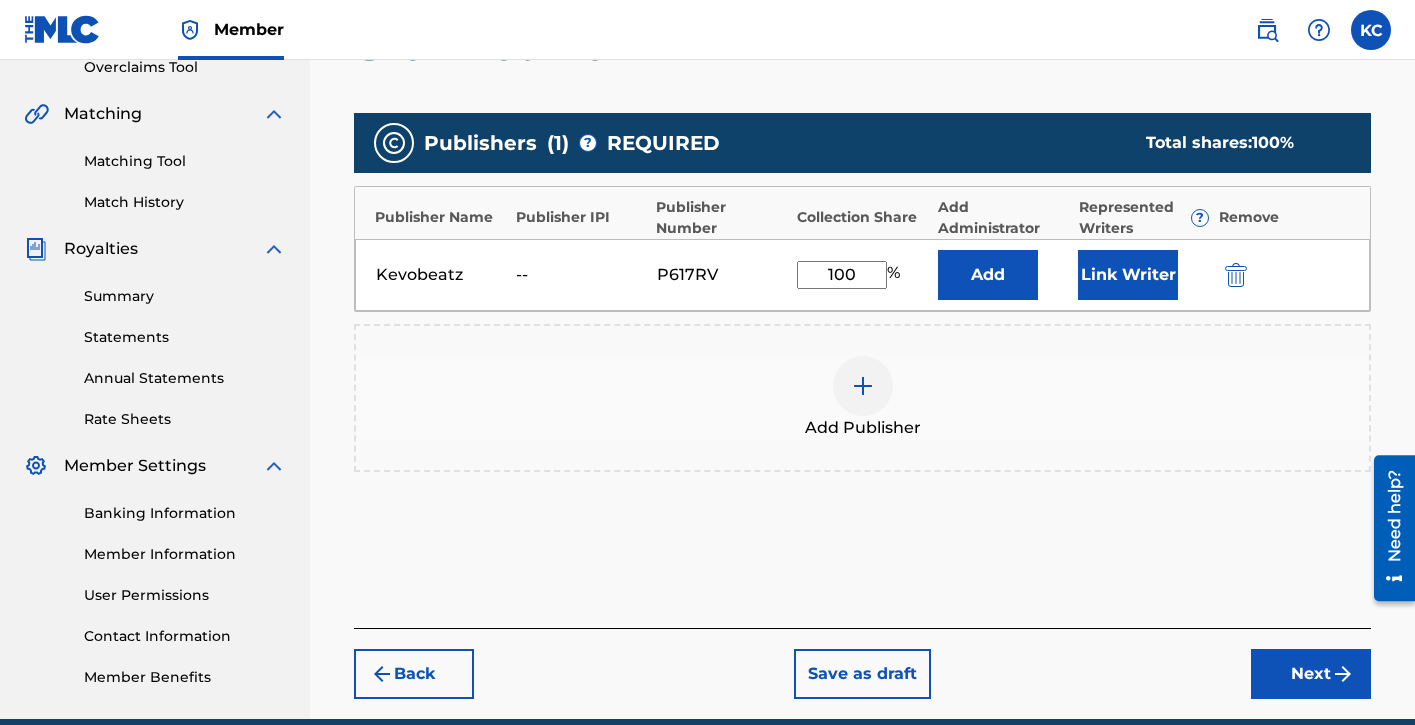type on "100" 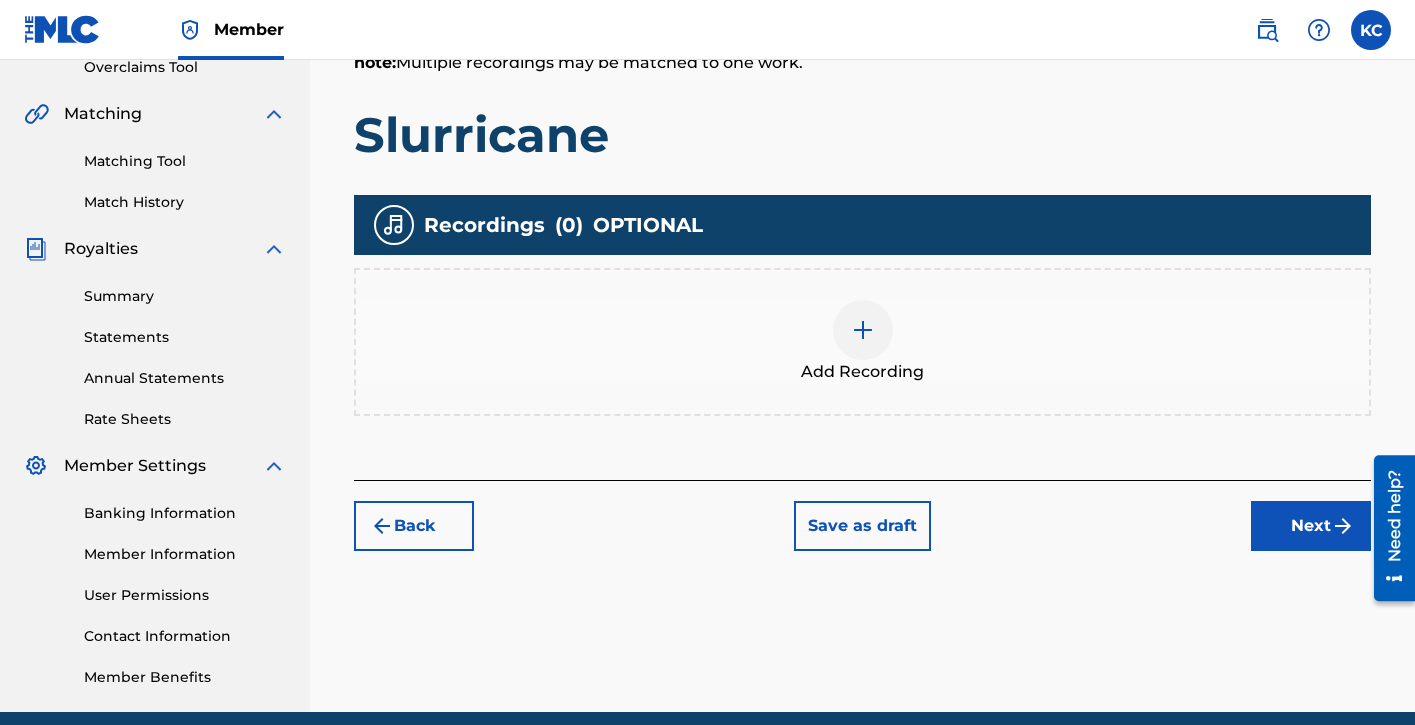 scroll, scrollTop: 90, scrollLeft: 0, axis: vertical 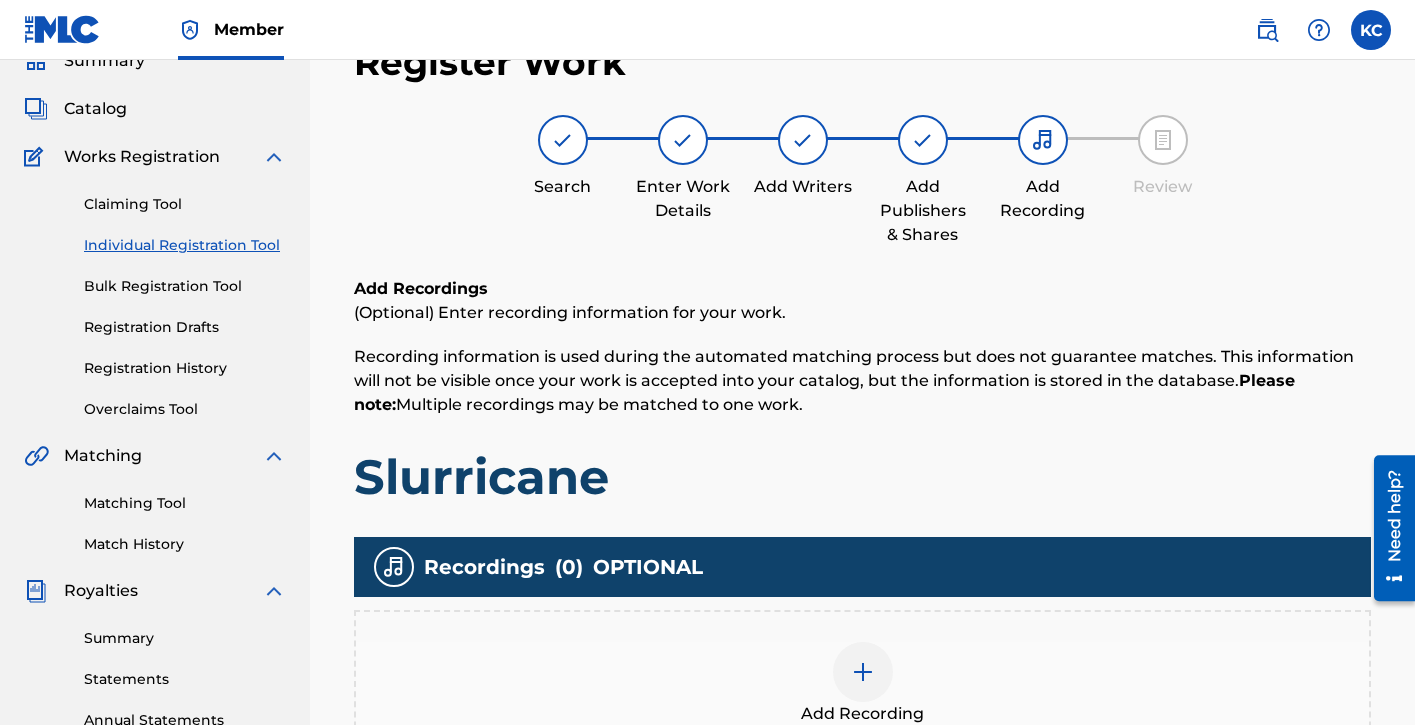 click on "Add Recording" at bounding box center (862, 684) 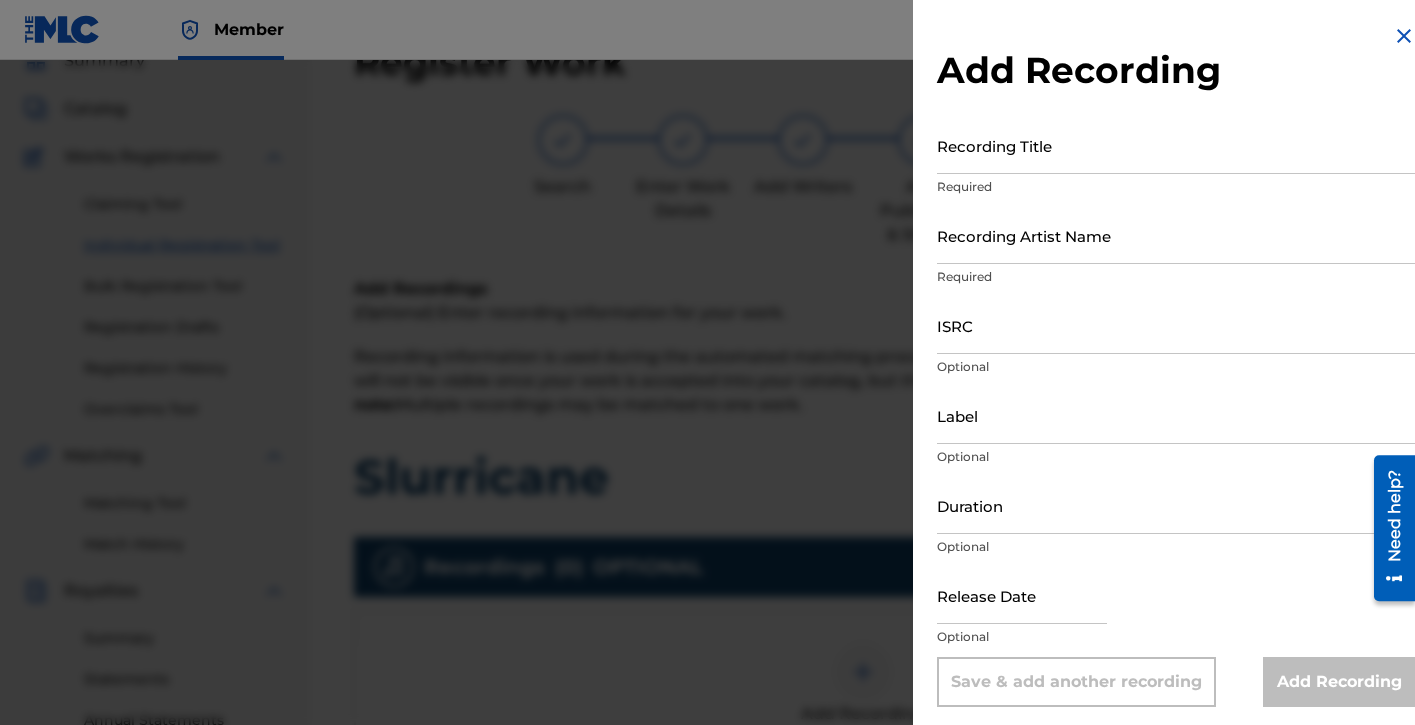 click on "Recording Title" at bounding box center [1176, 145] 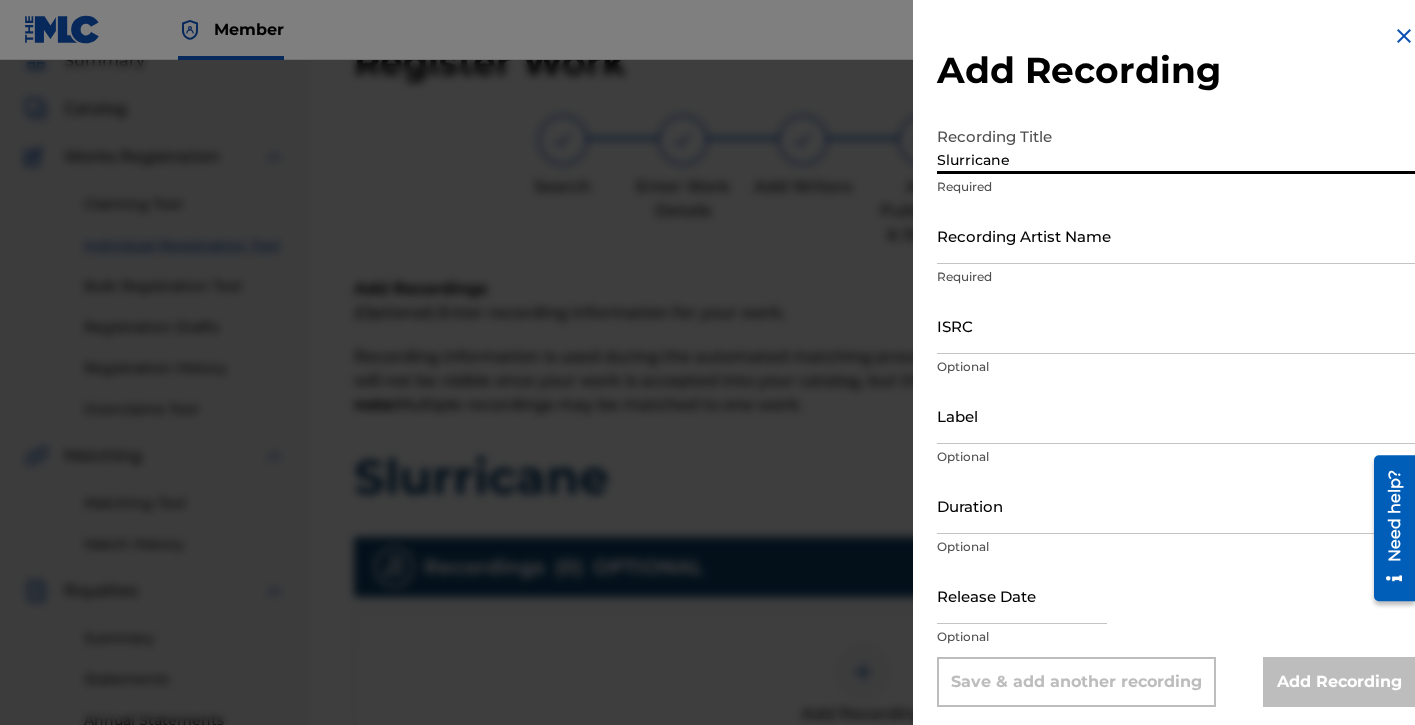 type on "Slurricane" 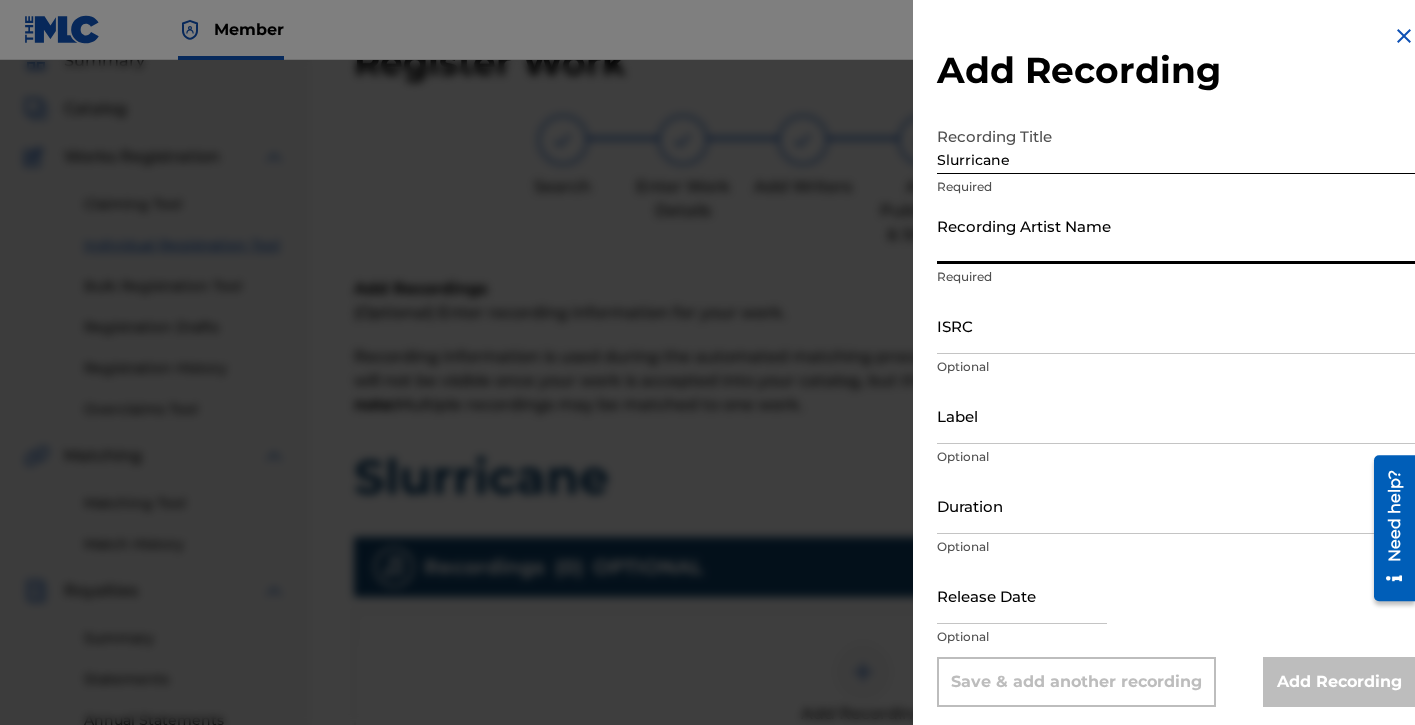 click on "Recording Artist Name" at bounding box center [1176, 235] 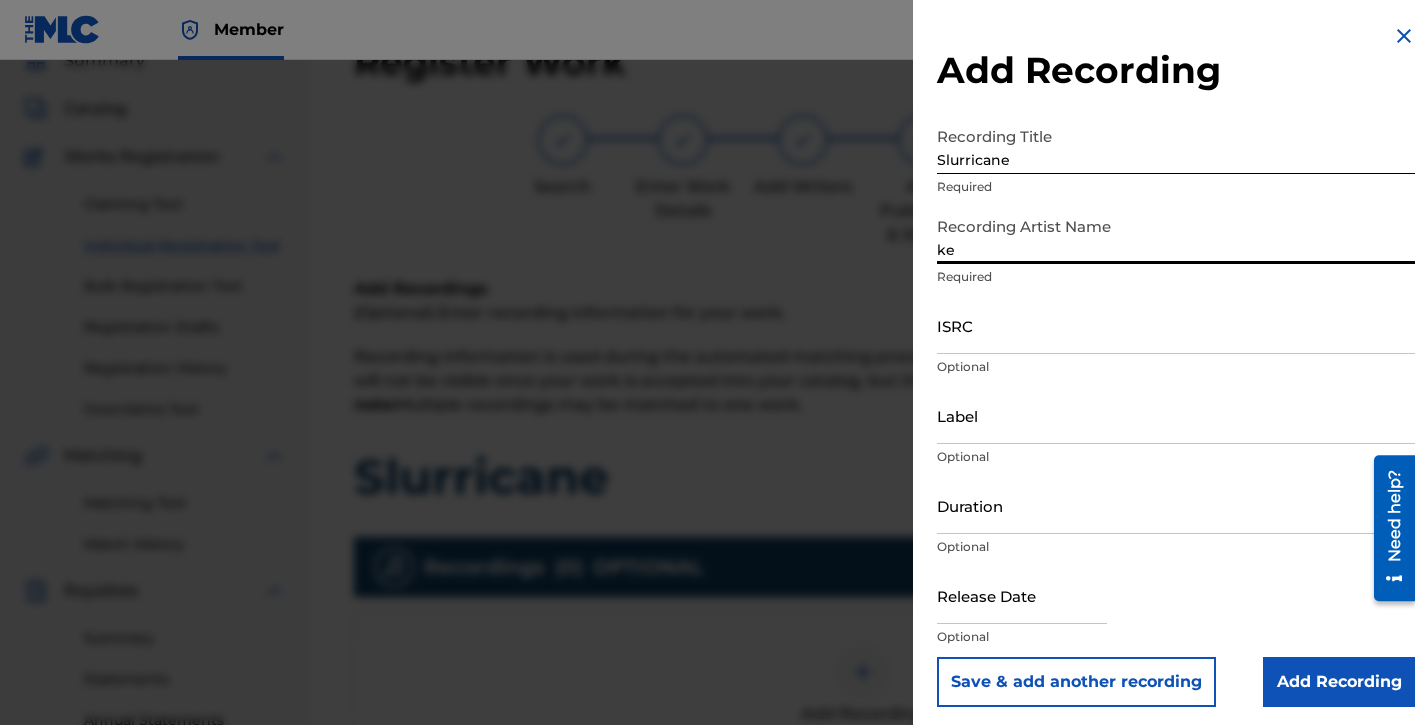 type on "k" 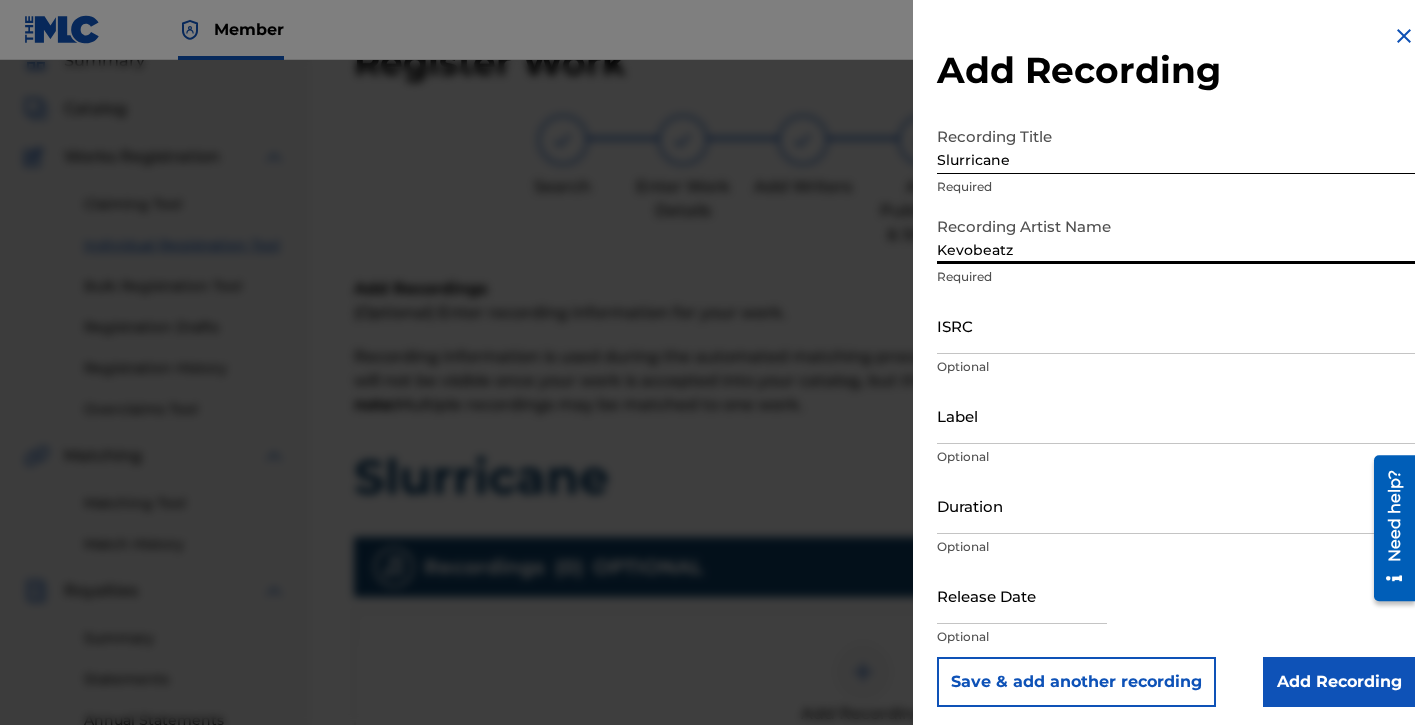 type on "Kevobeatz" 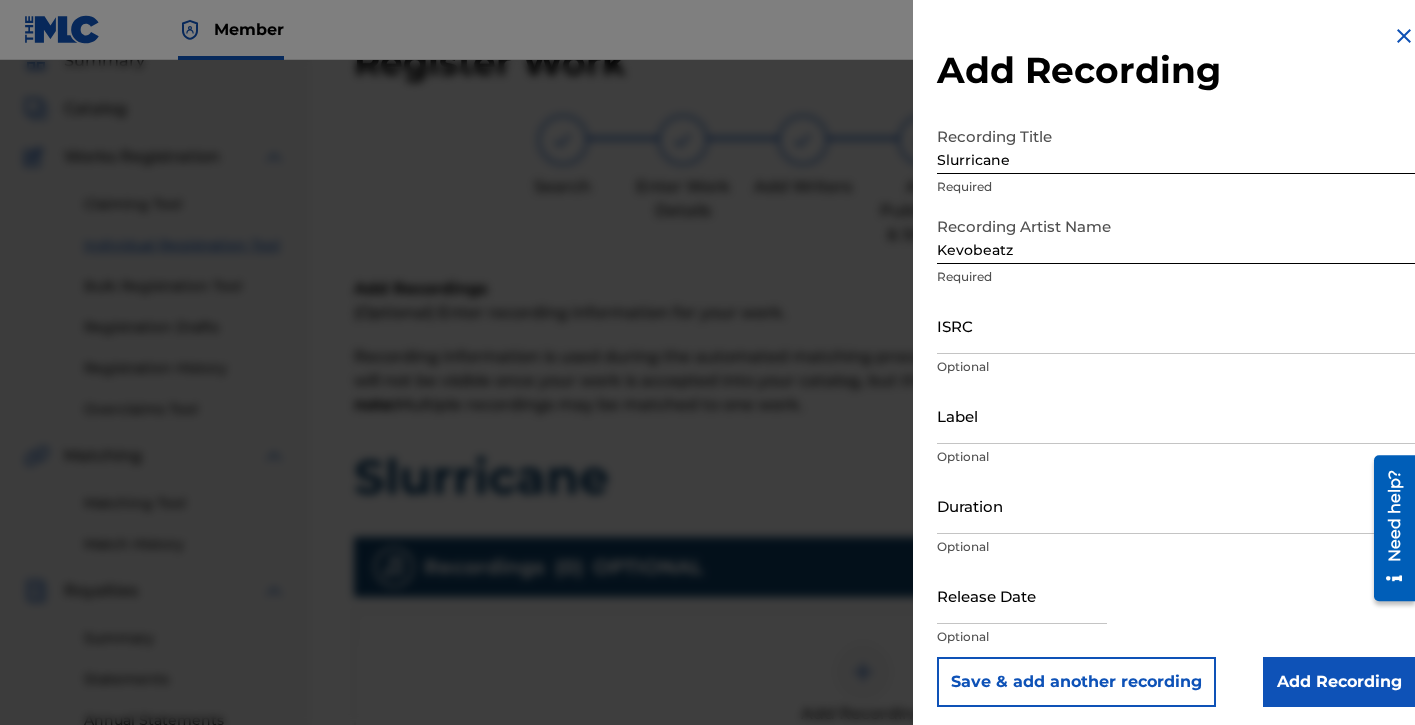 click on "ISRC Optional" at bounding box center (1176, 342) 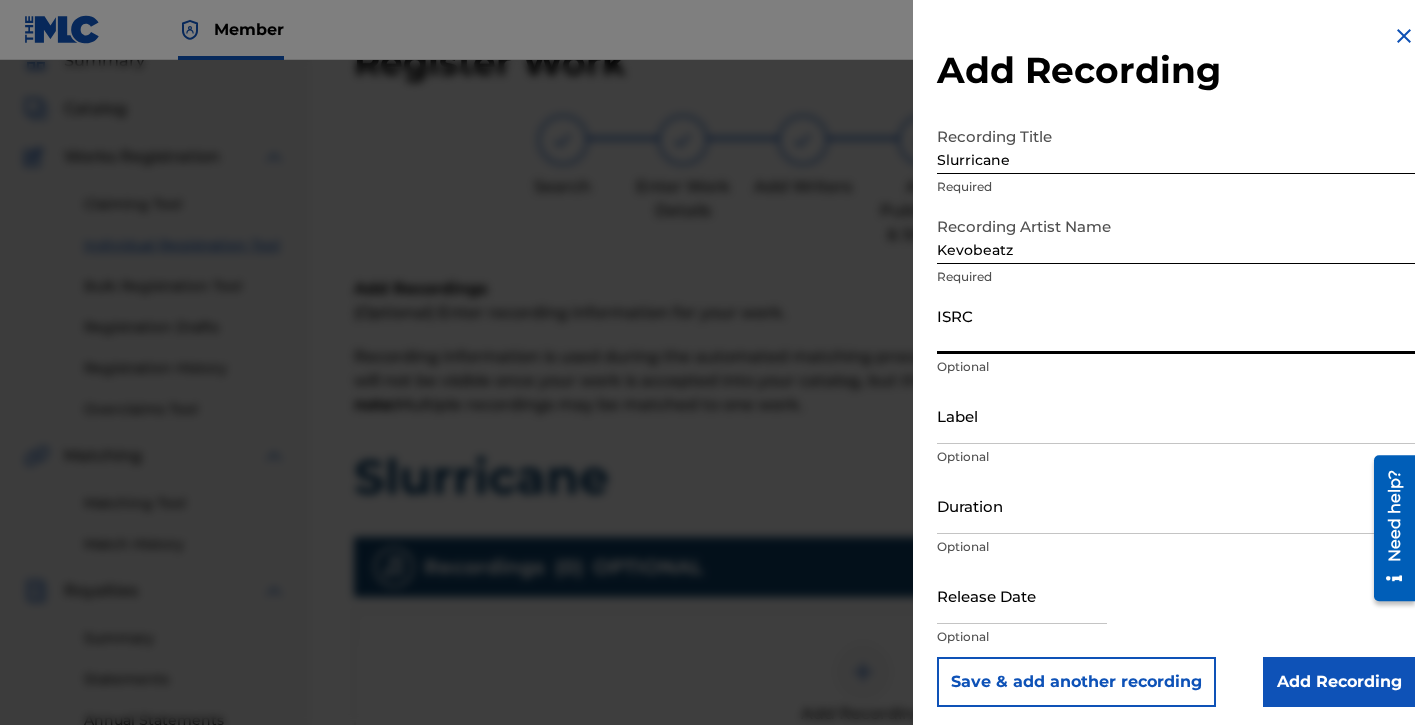 click on "ISRC" at bounding box center (1176, 325) 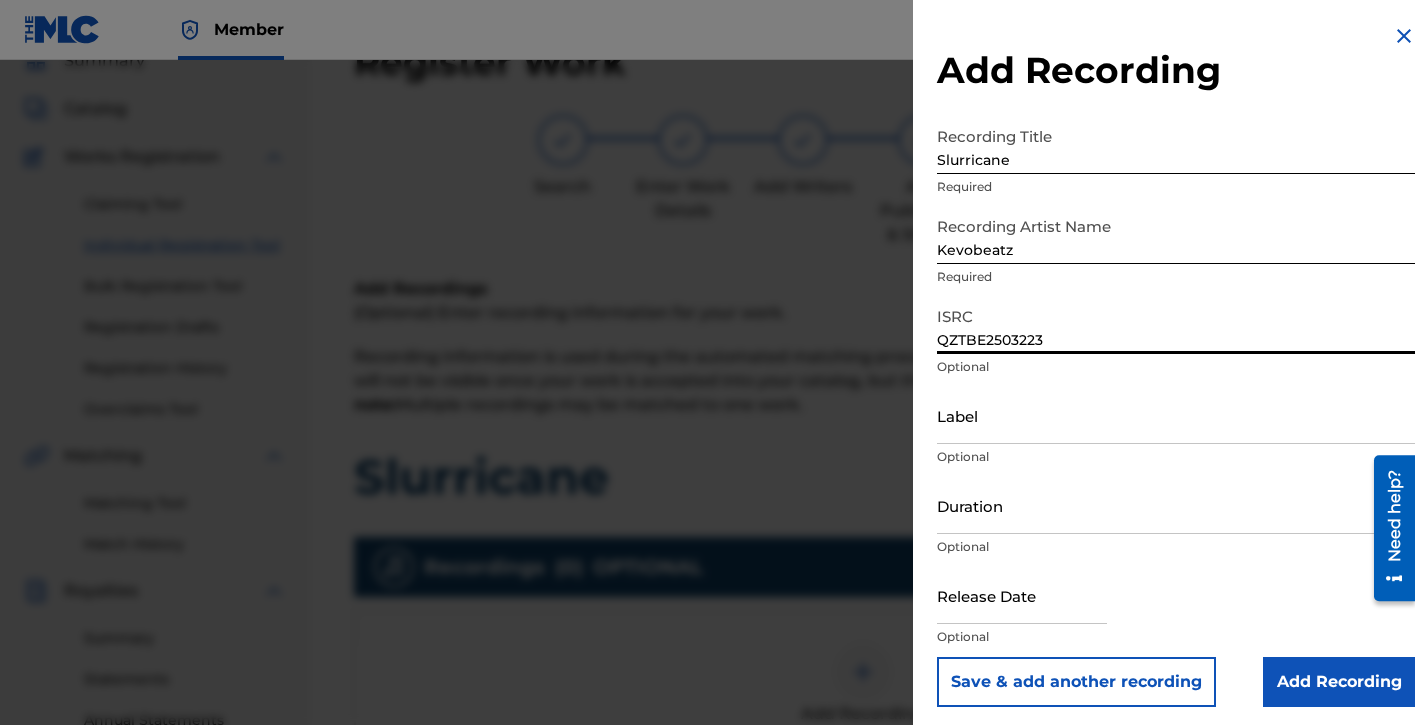 type on "QZTBE2503223" 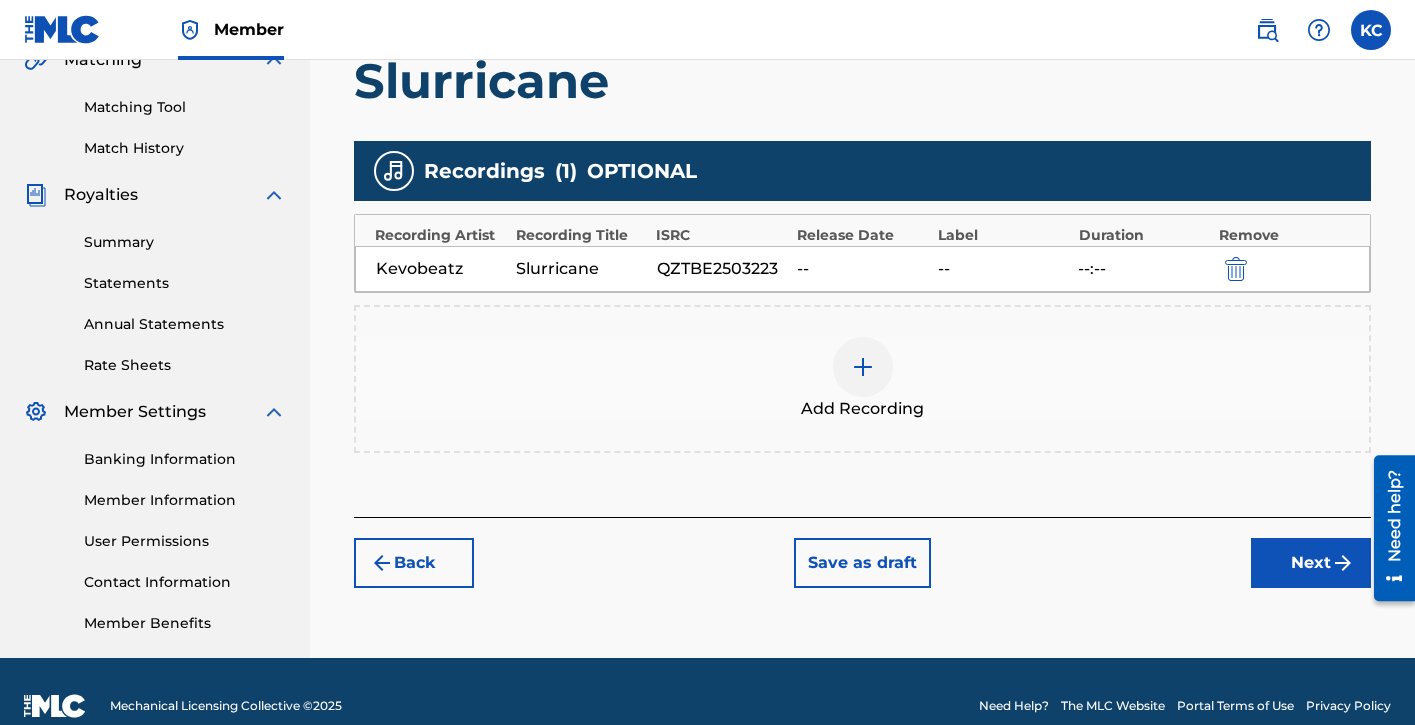 click on "Next" at bounding box center (1311, 563) 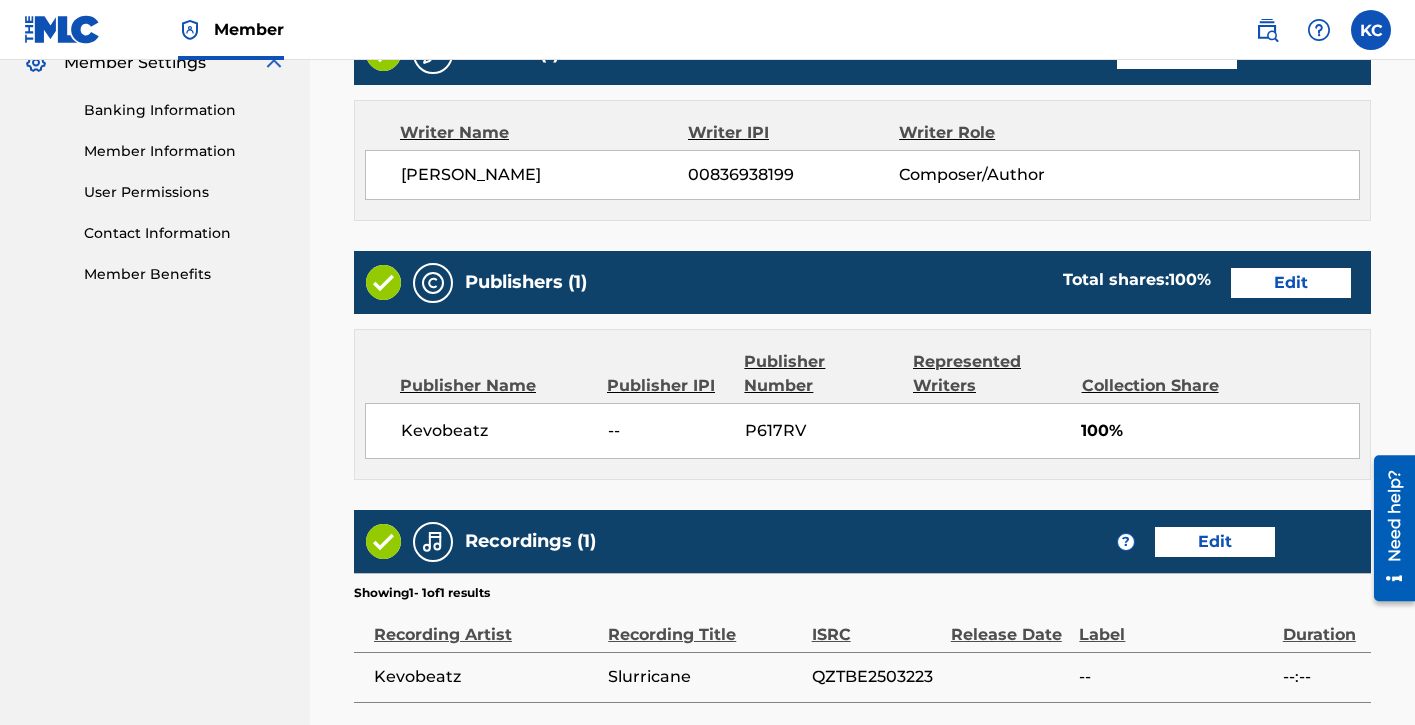 scroll, scrollTop: 1029, scrollLeft: 0, axis: vertical 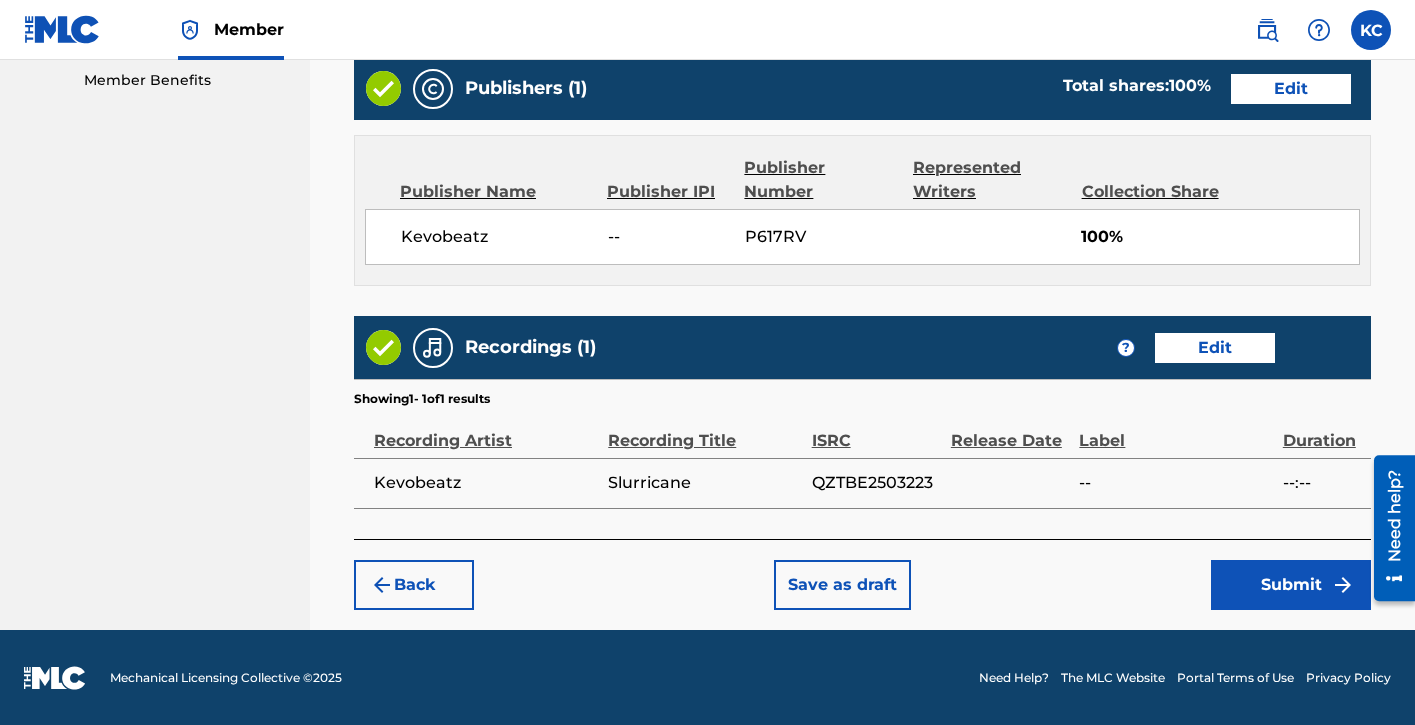 click on "Submit" at bounding box center [1291, 585] 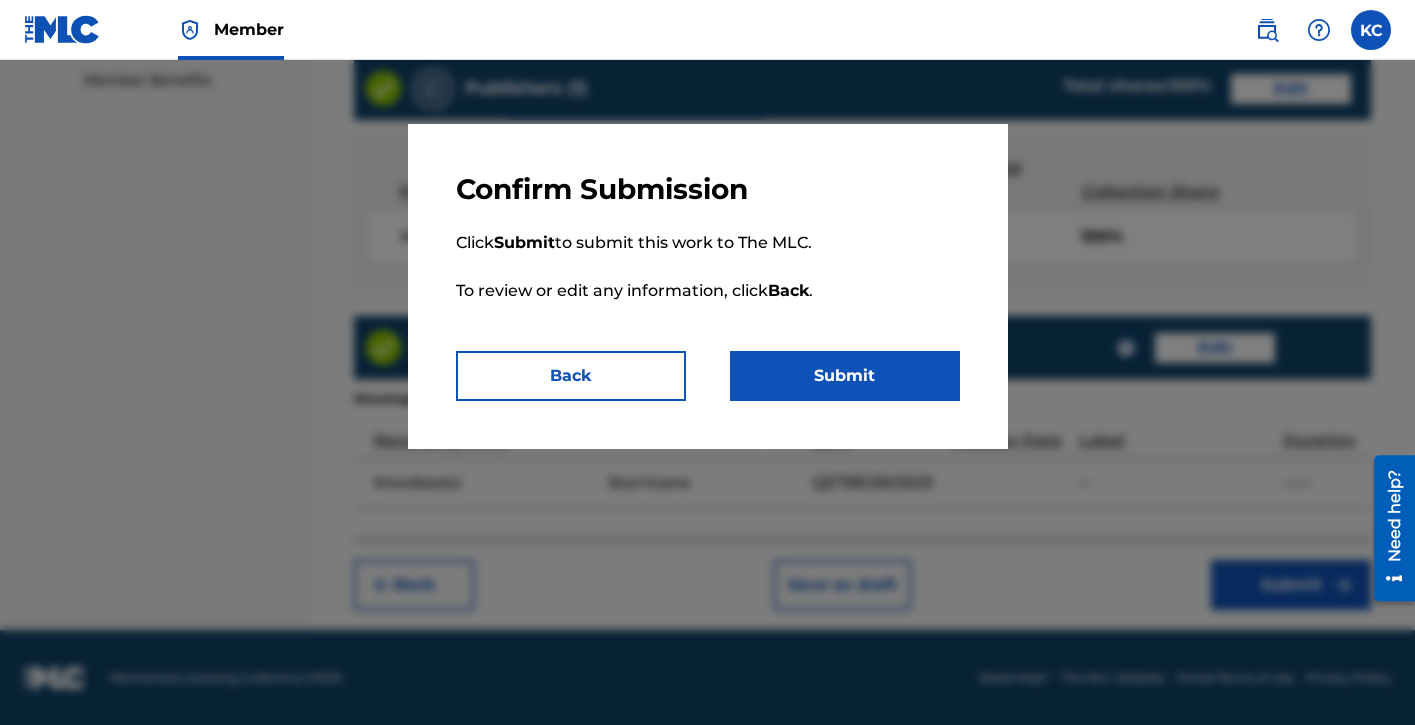 click on "Submit" at bounding box center (845, 376) 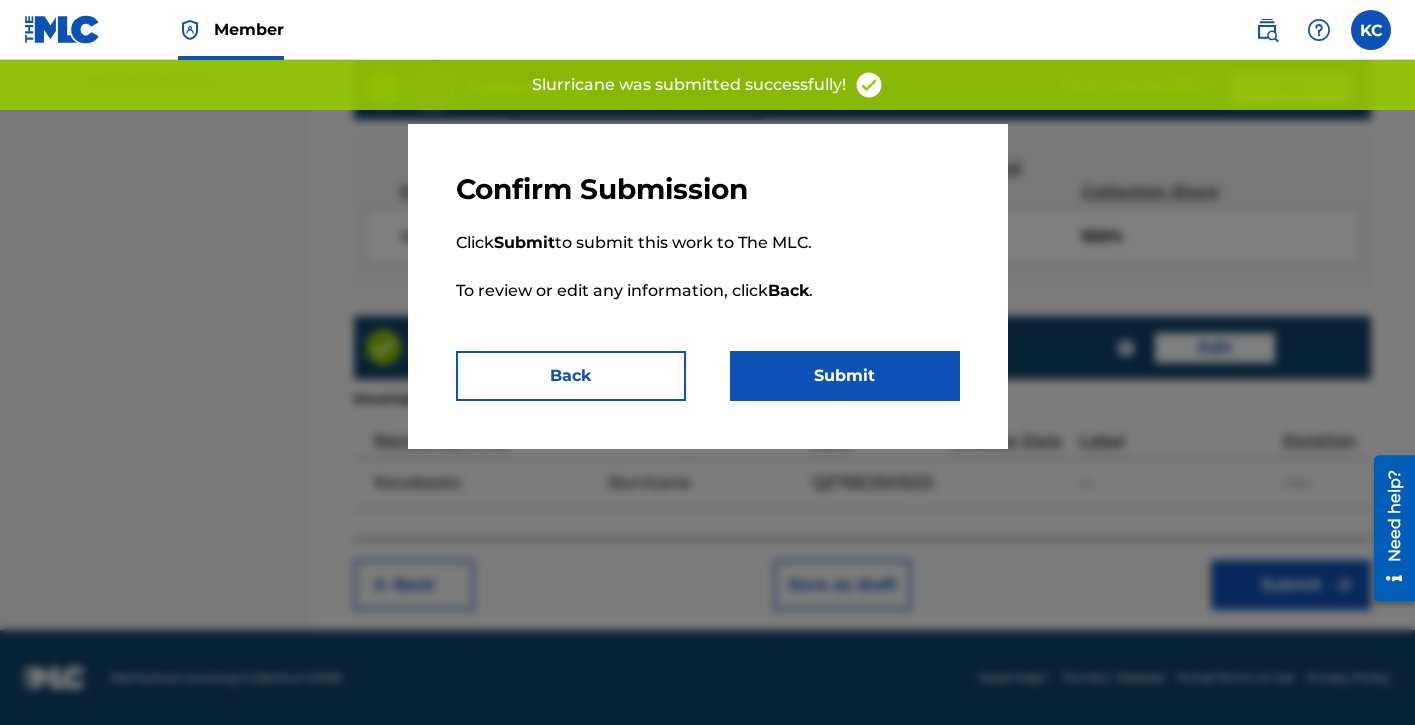 scroll, scrollTop: 0, scrollLeft: 0, axis: both 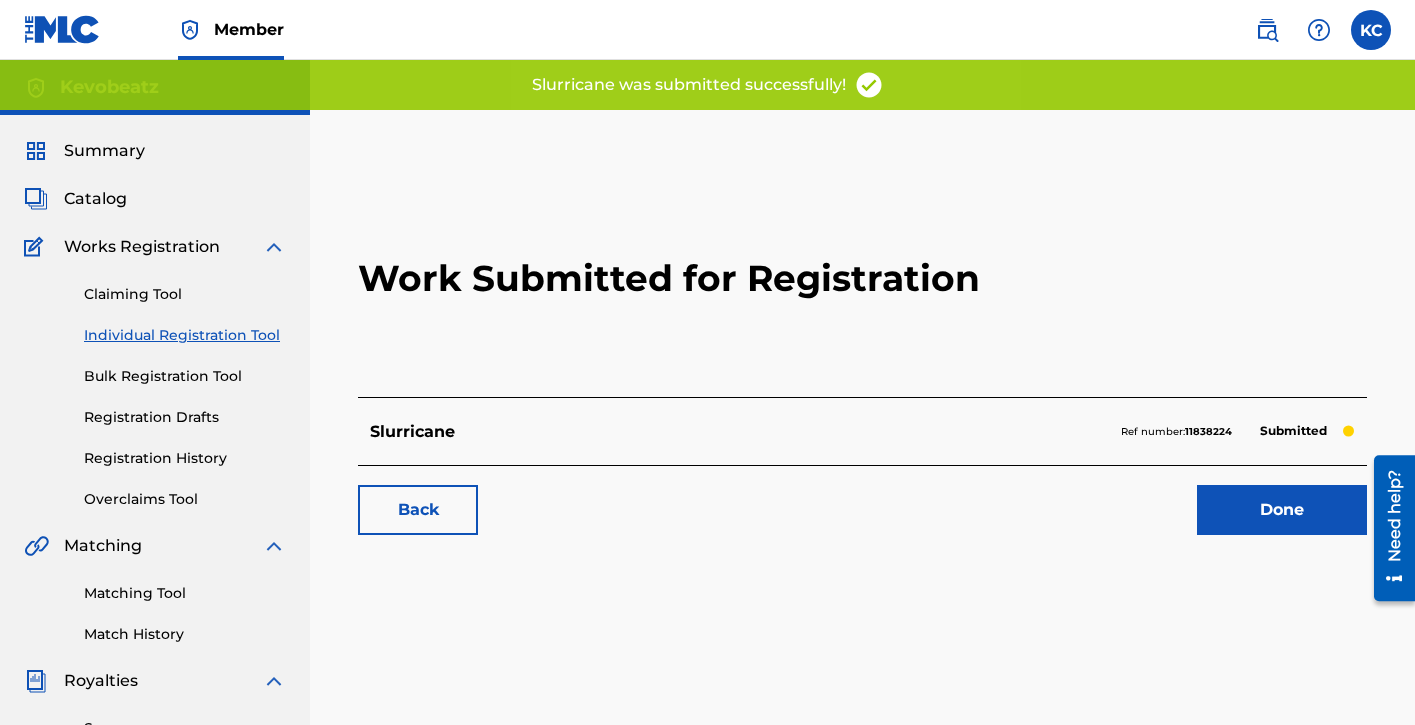 click on "Done" at bounding box center (1282, 510) 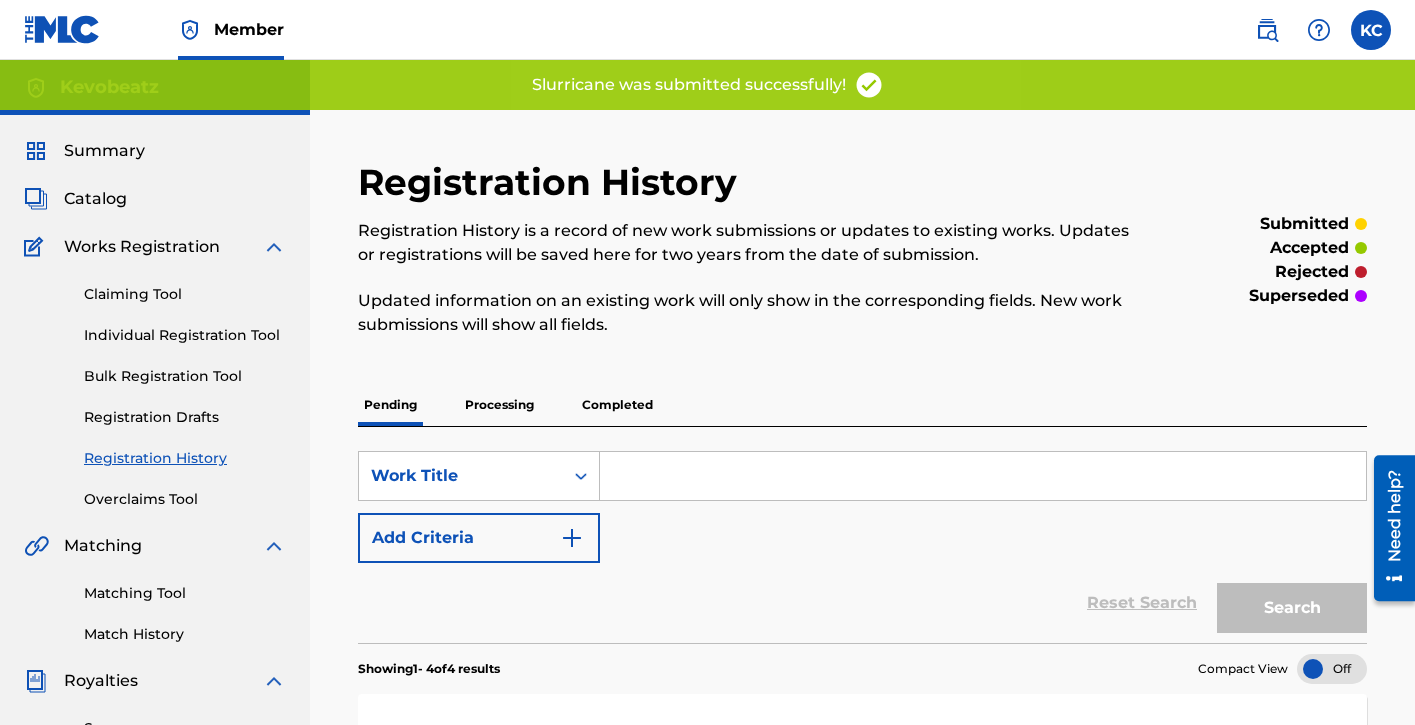 click on "Individual Registration Tool" at bounding box center (185, 335) 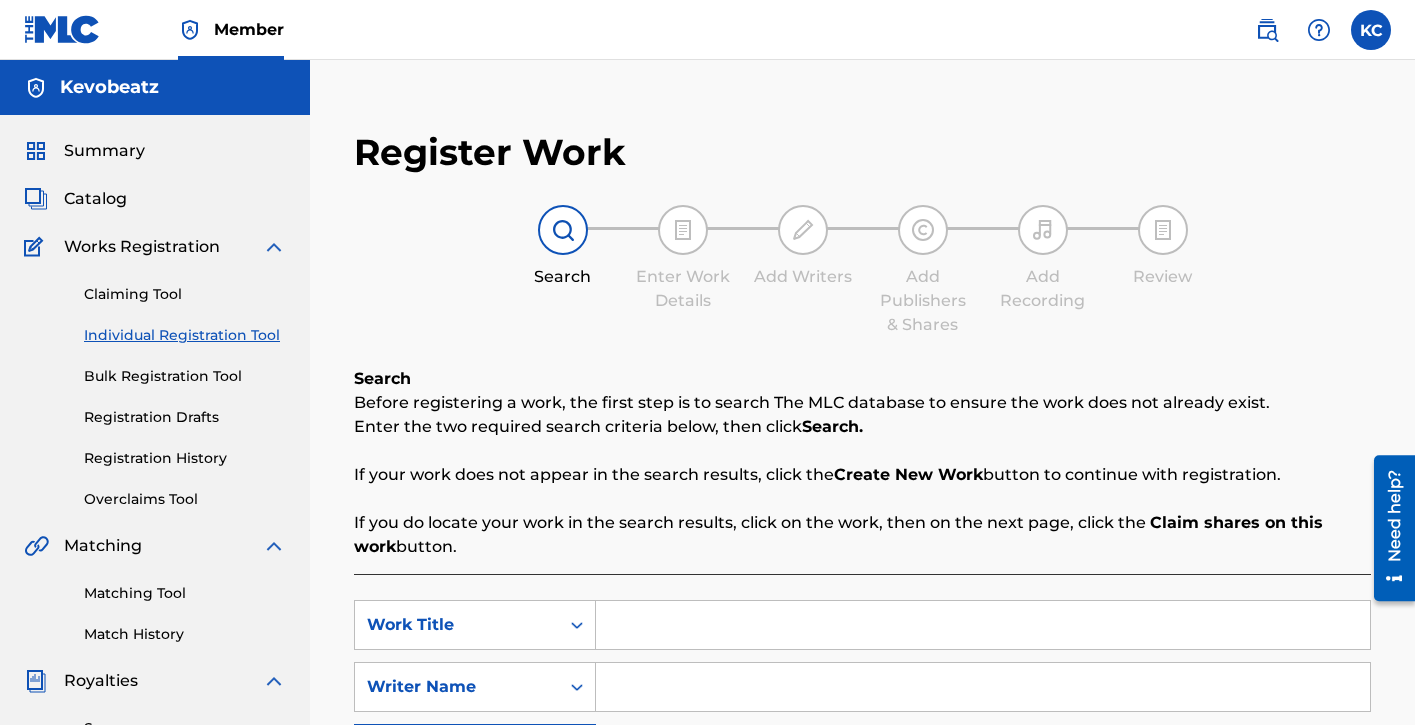 click at bounding box center (983, 625) 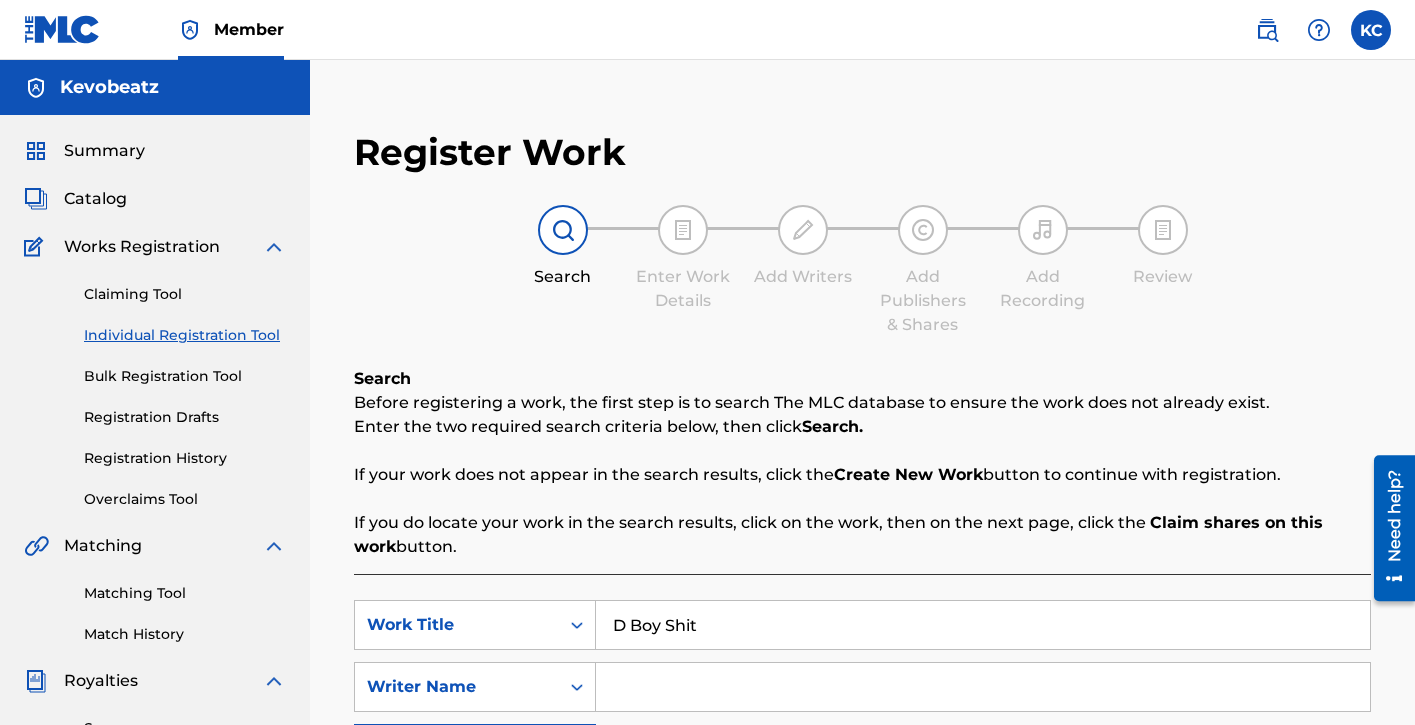 type on "D Boy Shit" 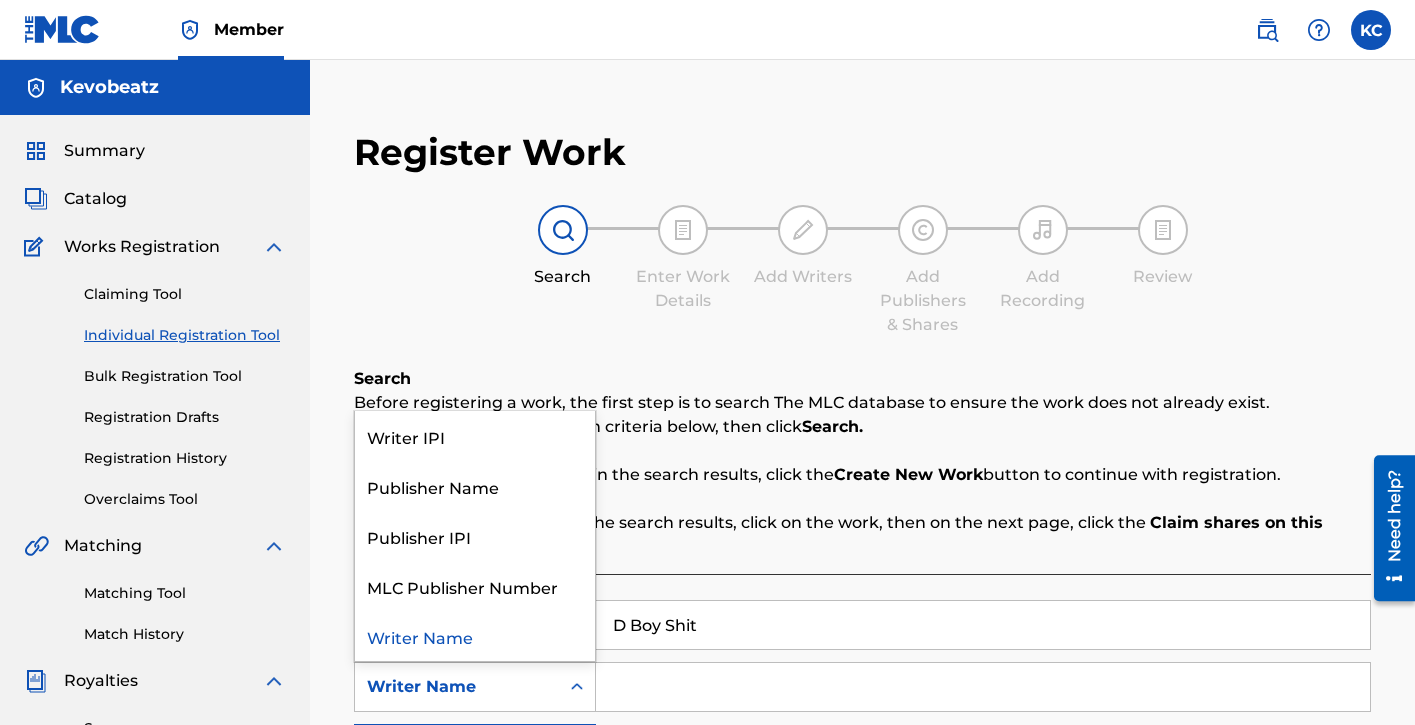 click on "Writer Name" at bounding box center [457, 687] 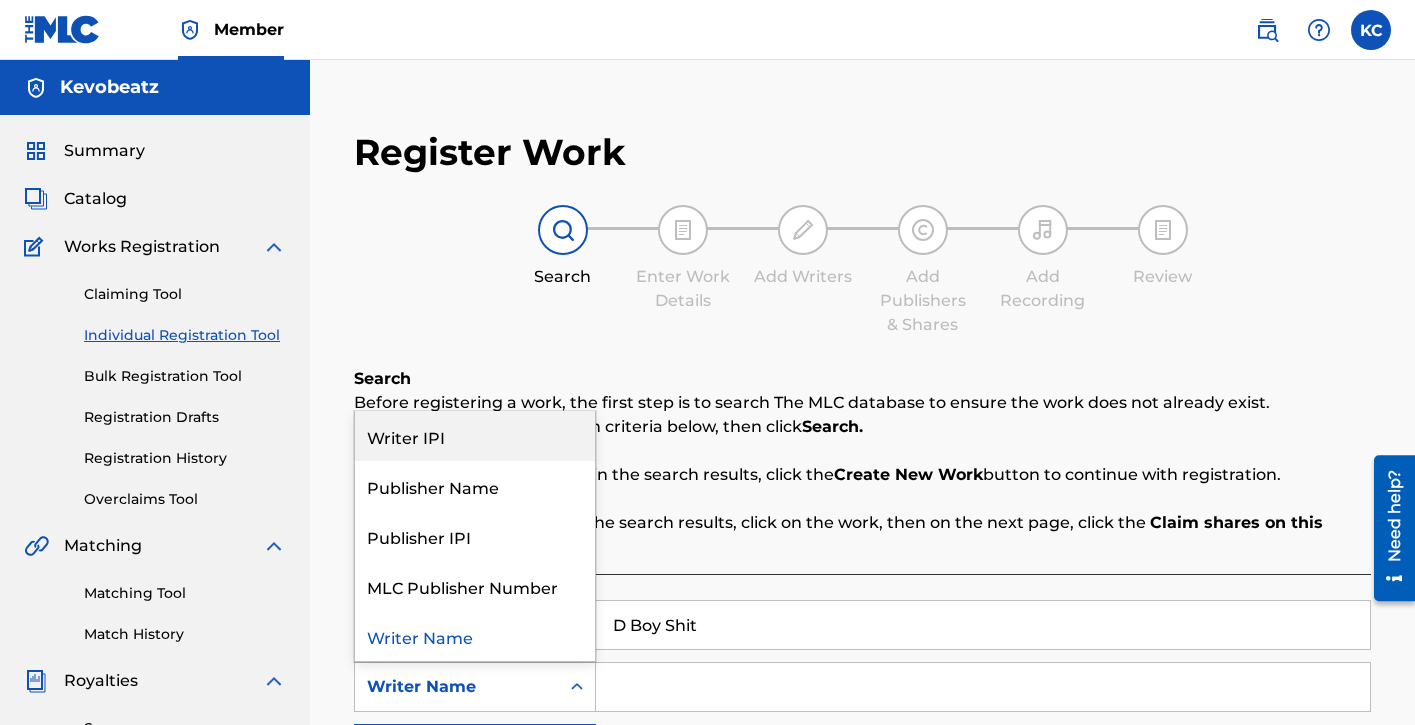 click on "Writer IPI" at bounding box center [475, 436] 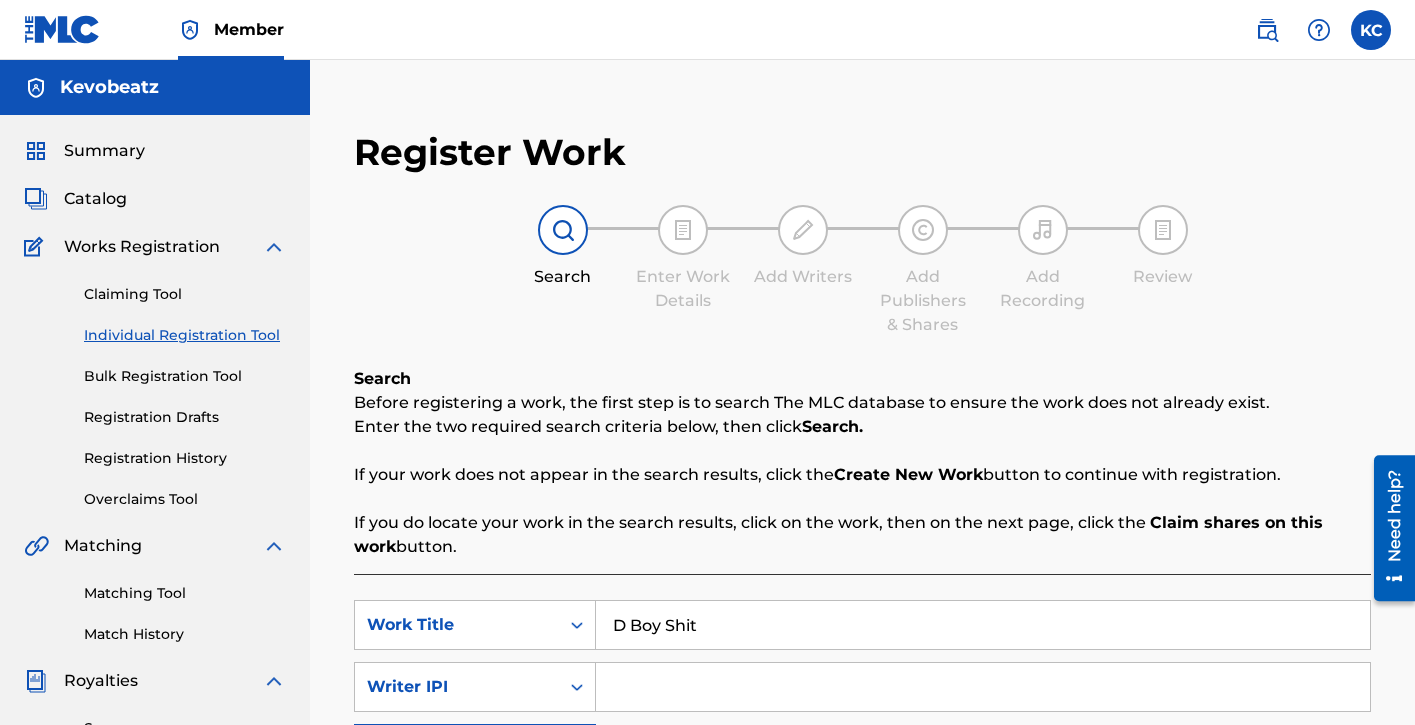 click at bounding box center [983, 687] 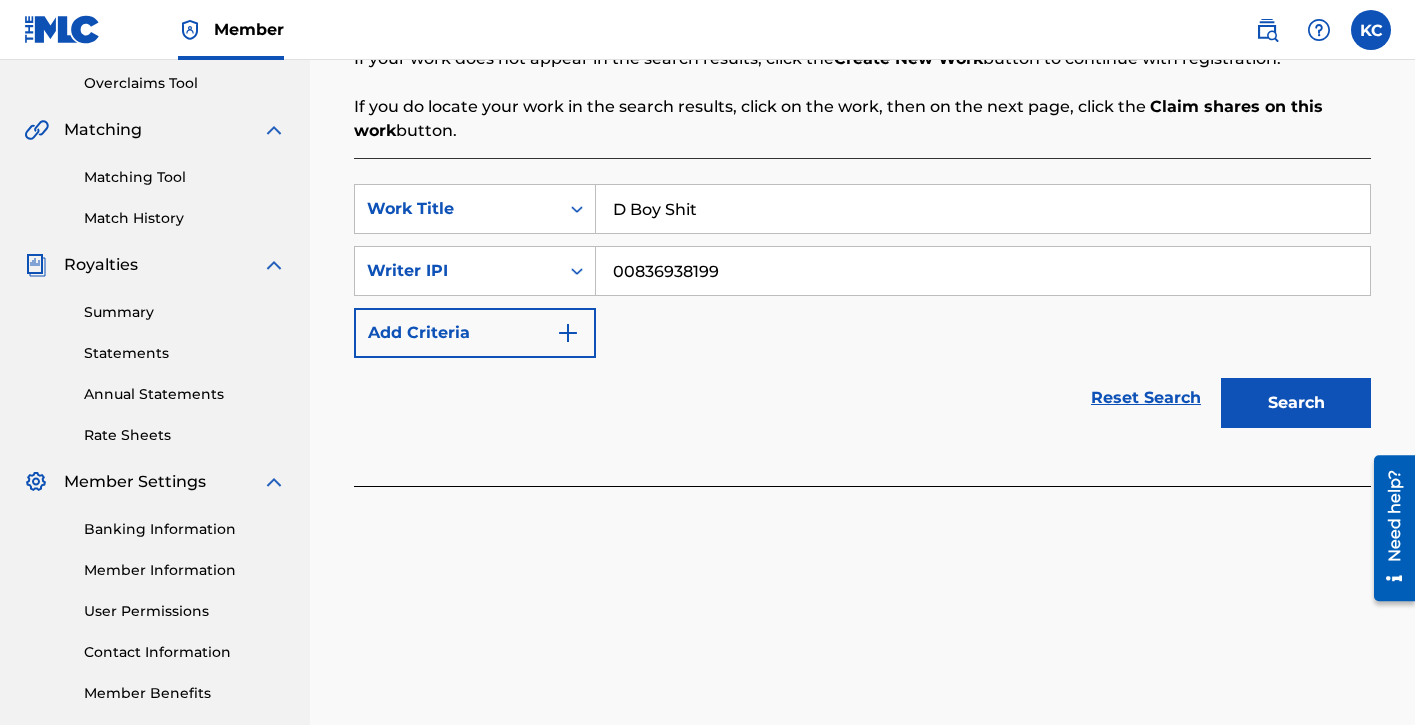 scroll, scrollTop: 515, scrollLeft: 0, axis: vertical 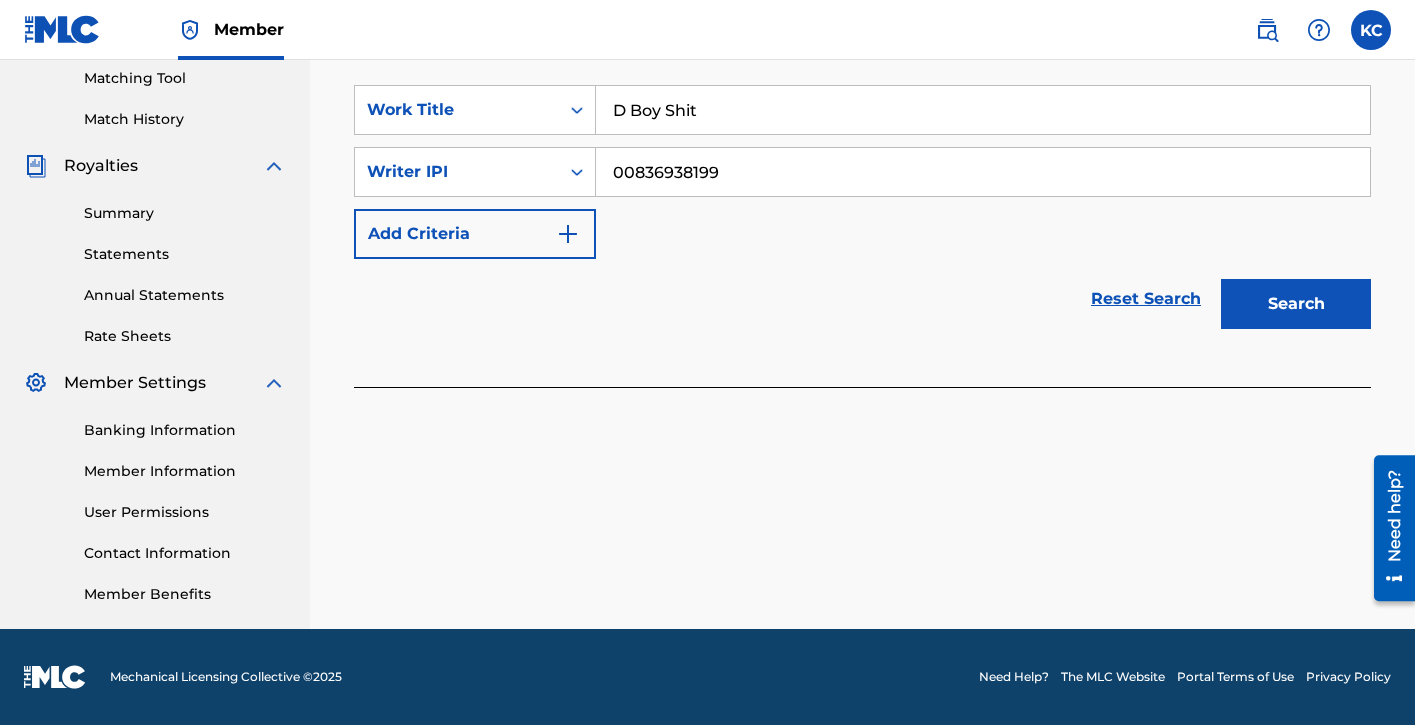 type on "00836938199" 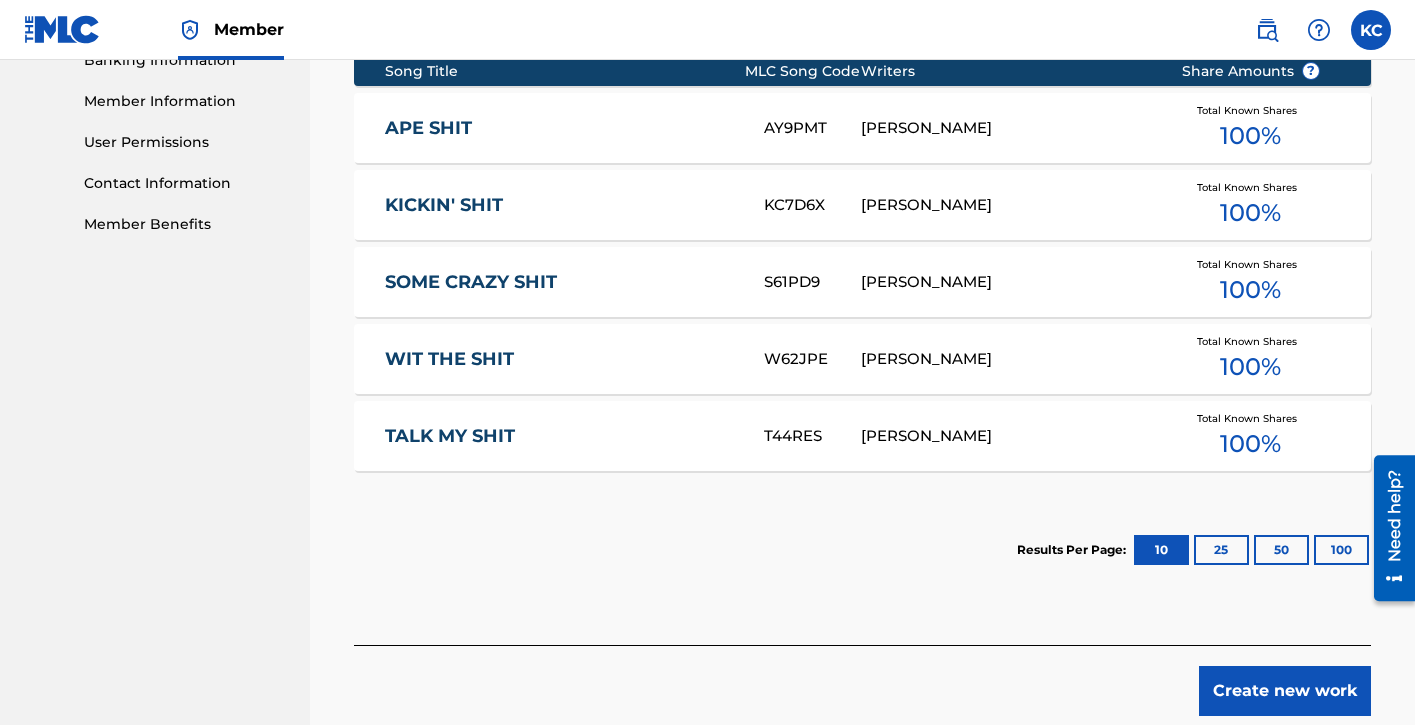 scroll, scrollTop: 888, scrollLeft: 0, axis: vertical 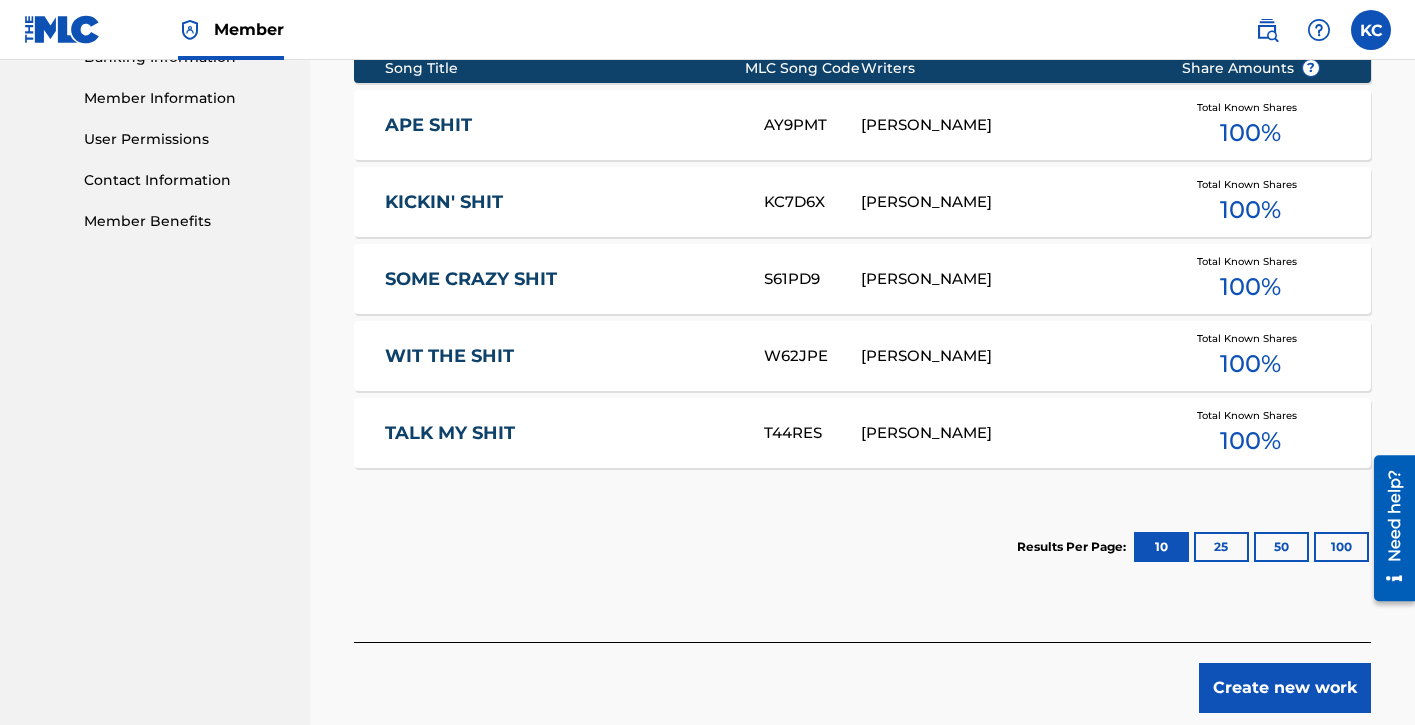 click on "Create new work" at bounding box center (1285, 688) 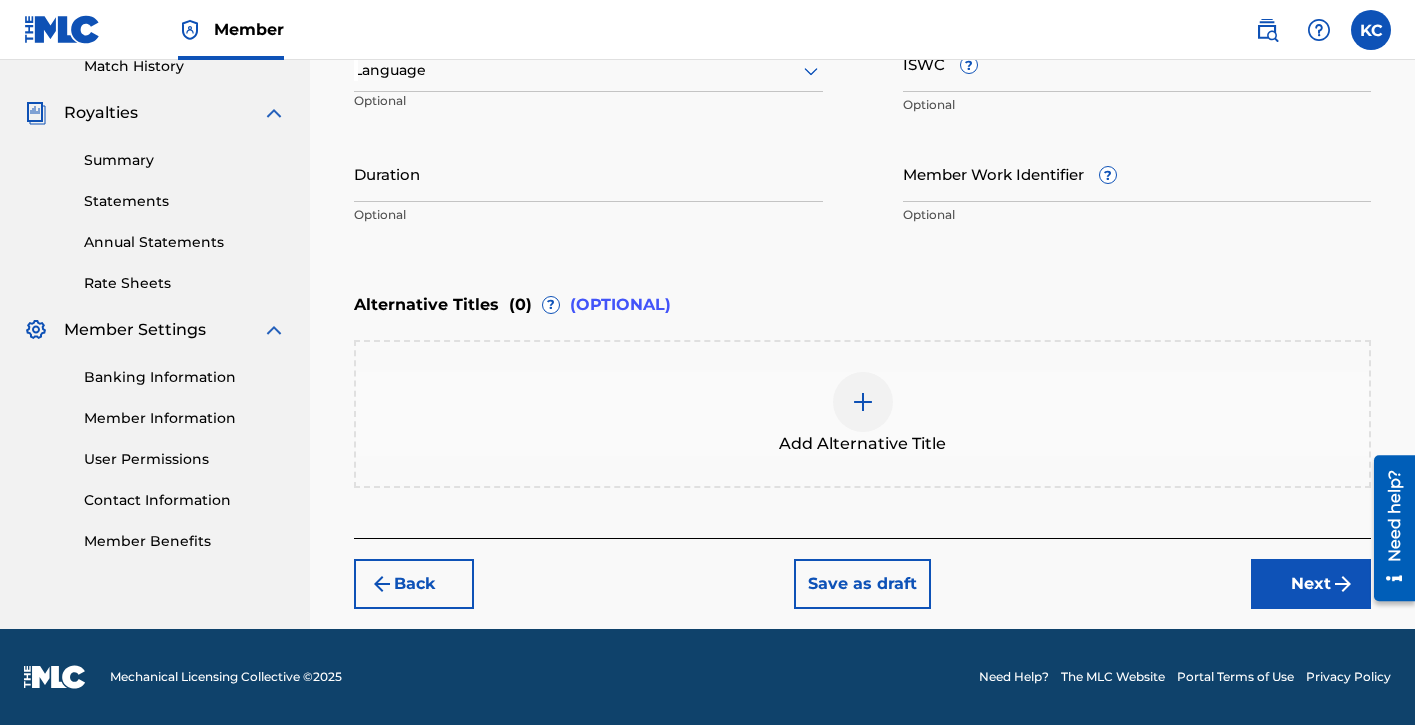 click on "Next" at bounding box center (1311, 584) 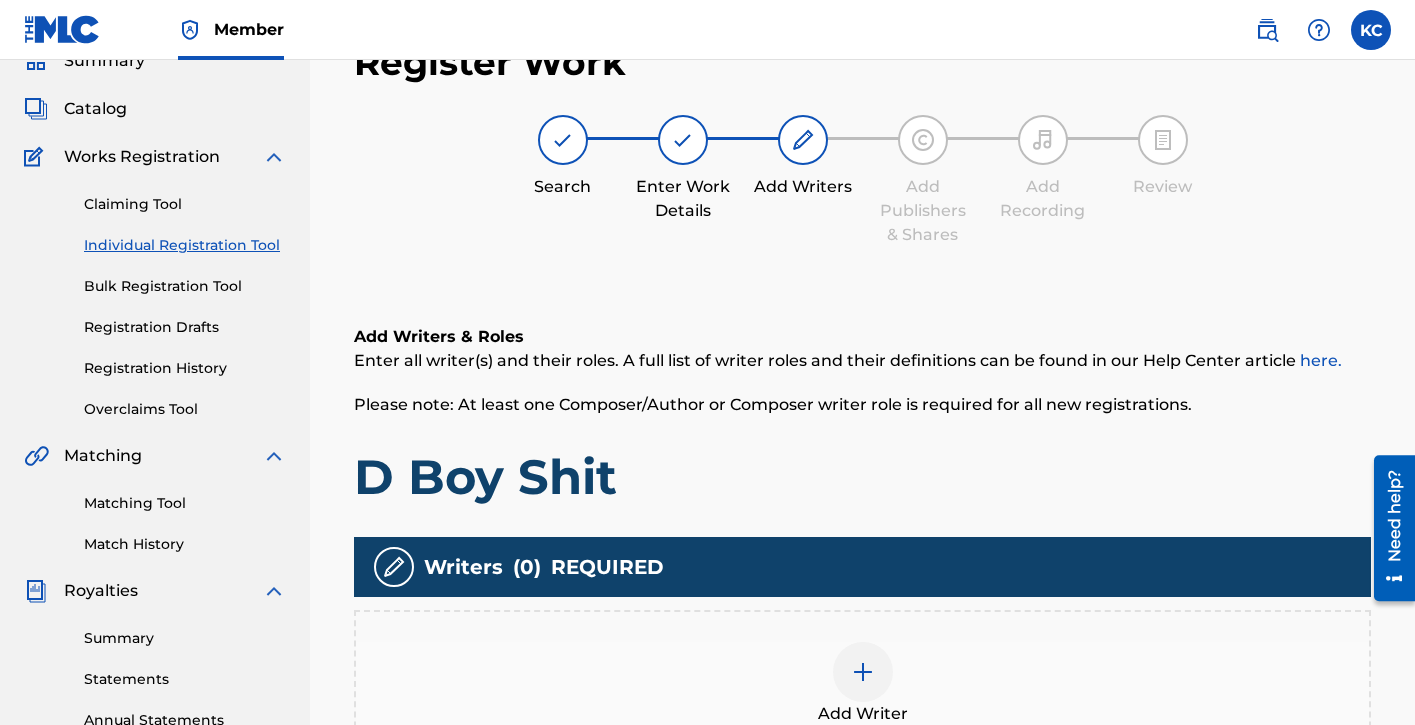 click at bounding box center [863, 672] 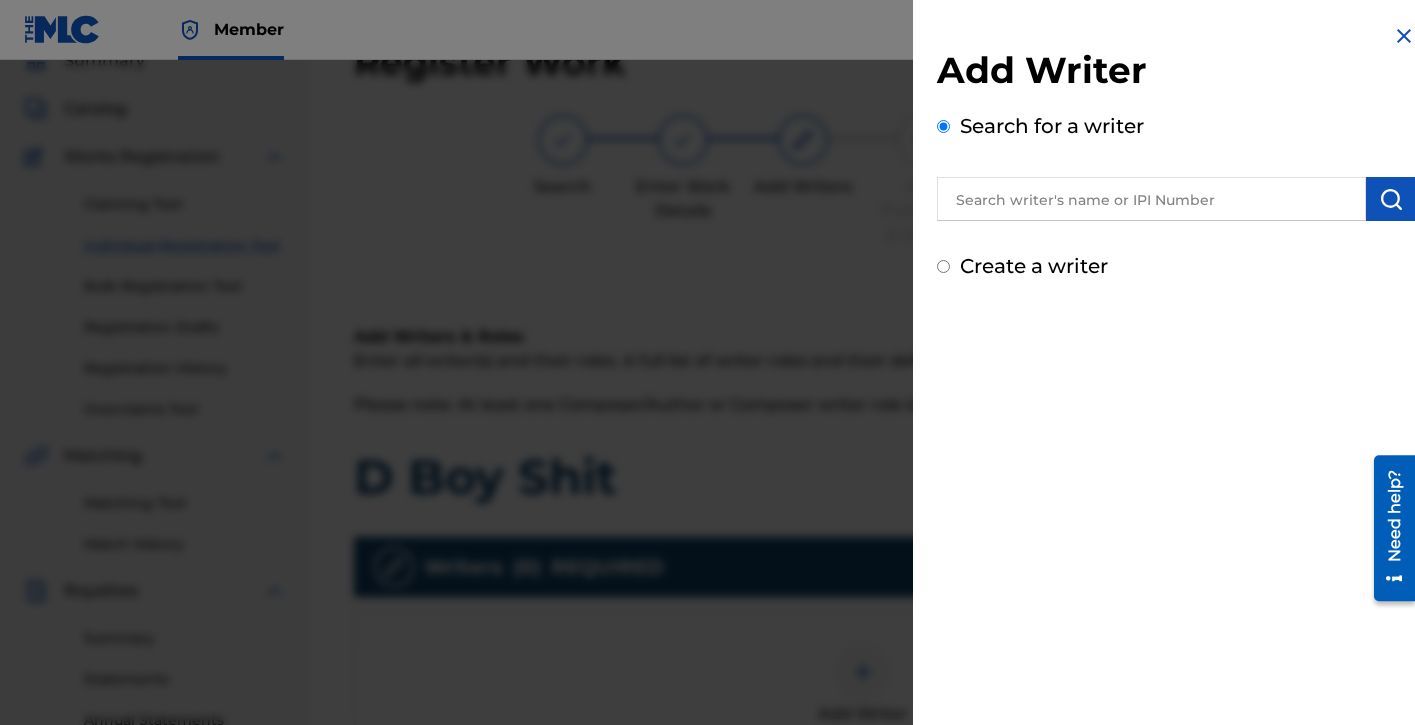 click at bounding box center (1151, 199) 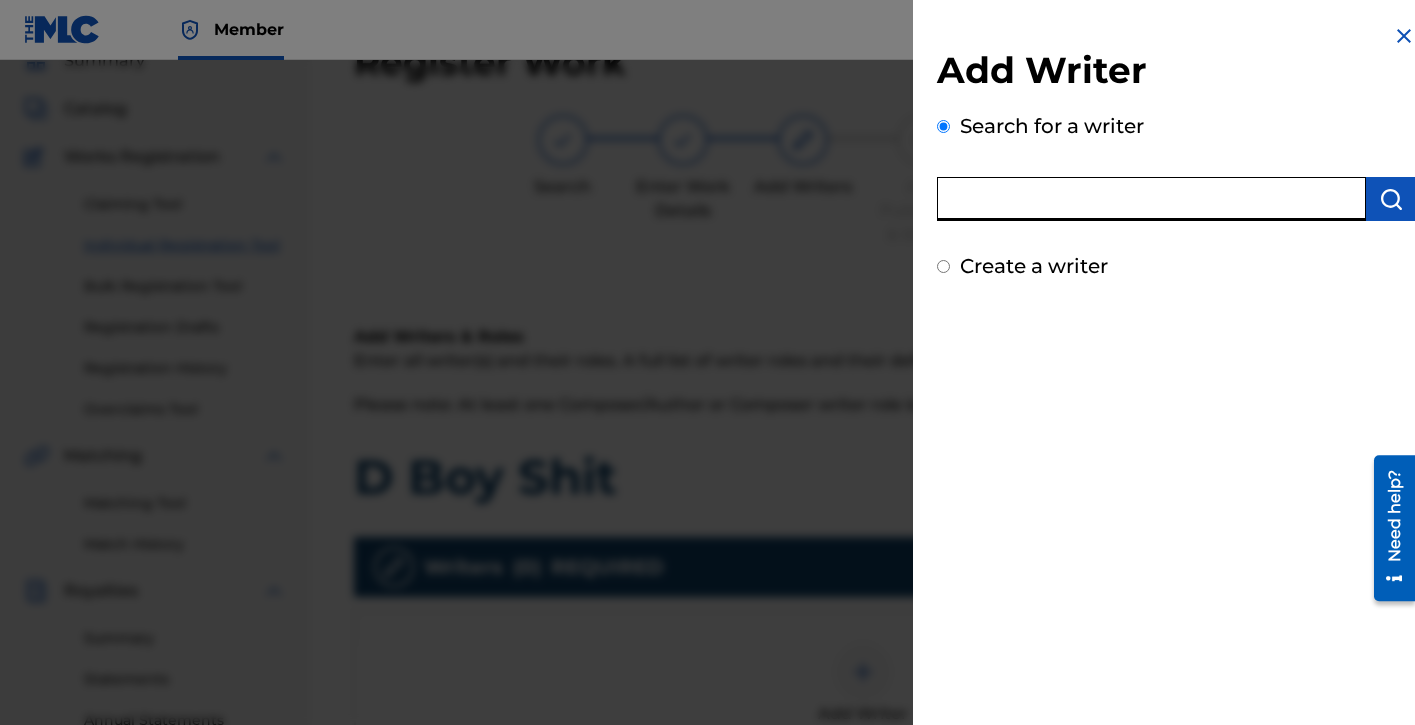paste on "00836938199" 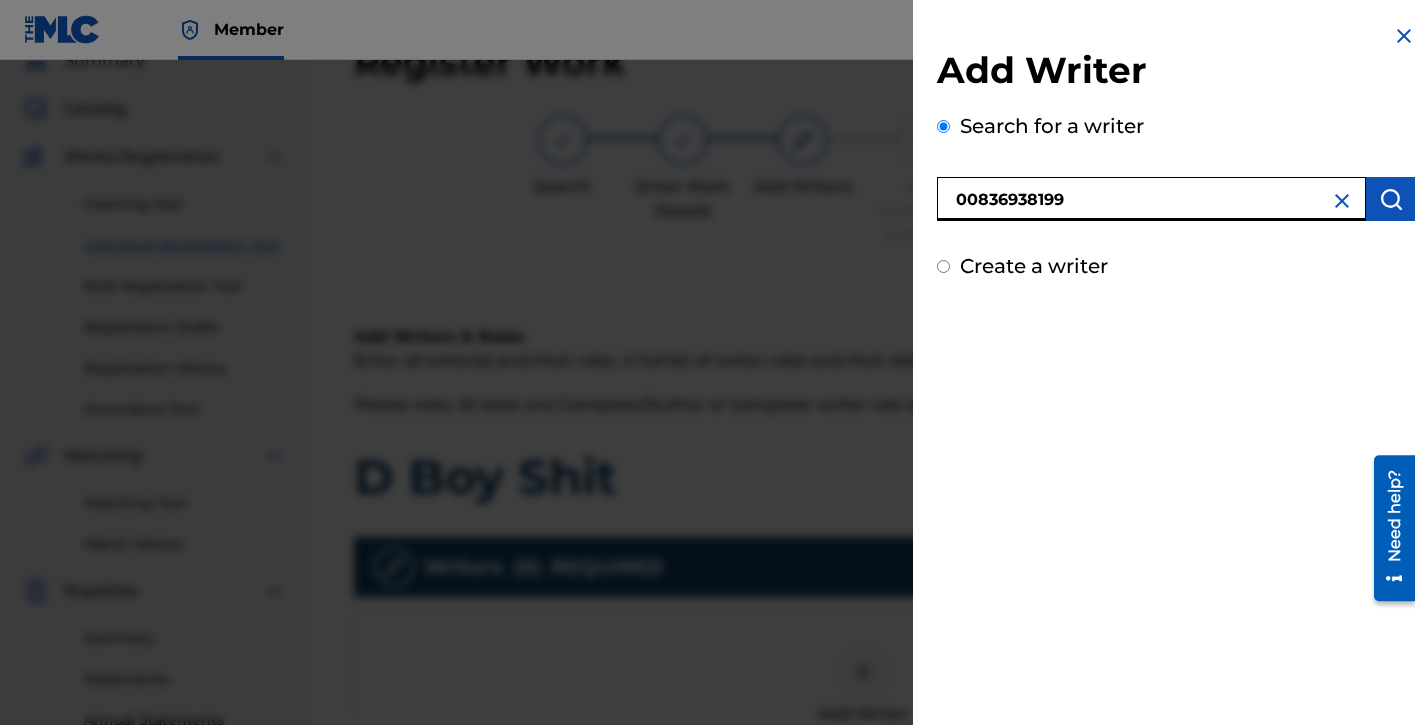type on "00836938199" 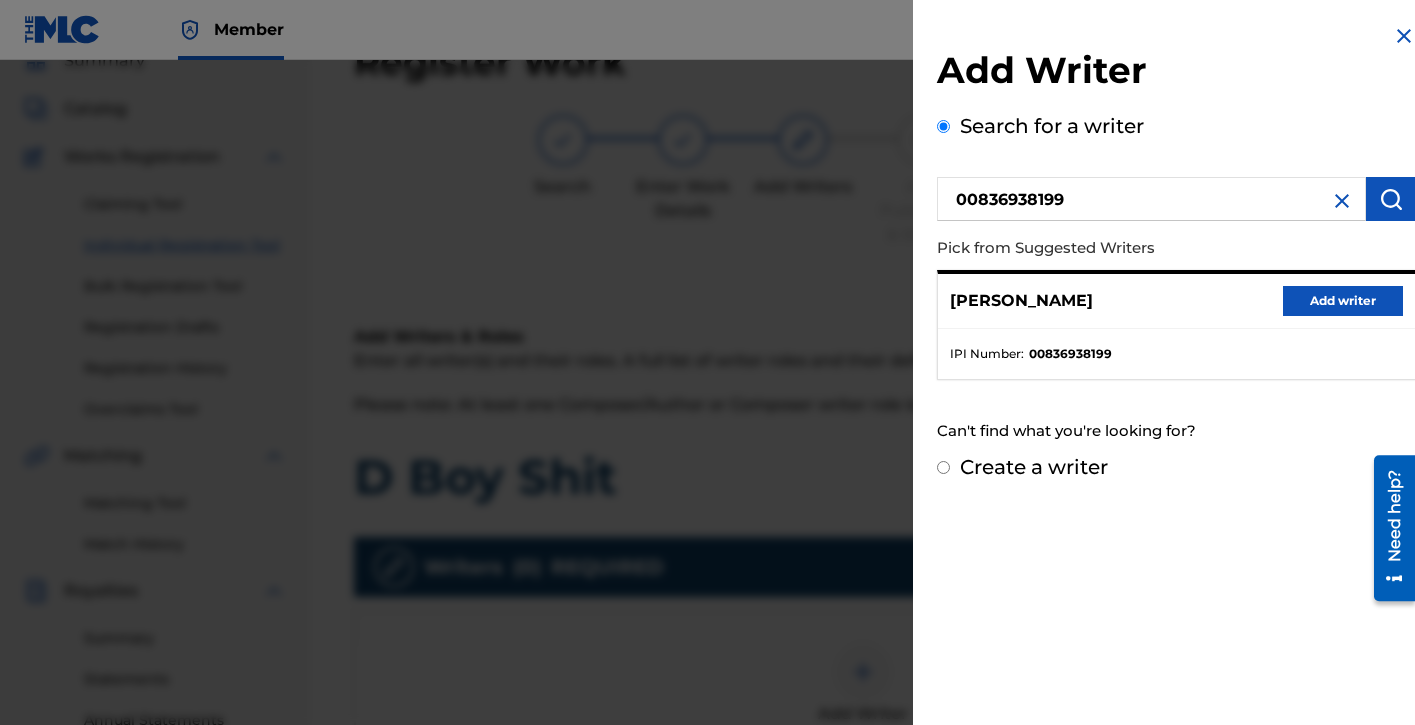 click on "Add writer" at bounding box center (1343, 301) 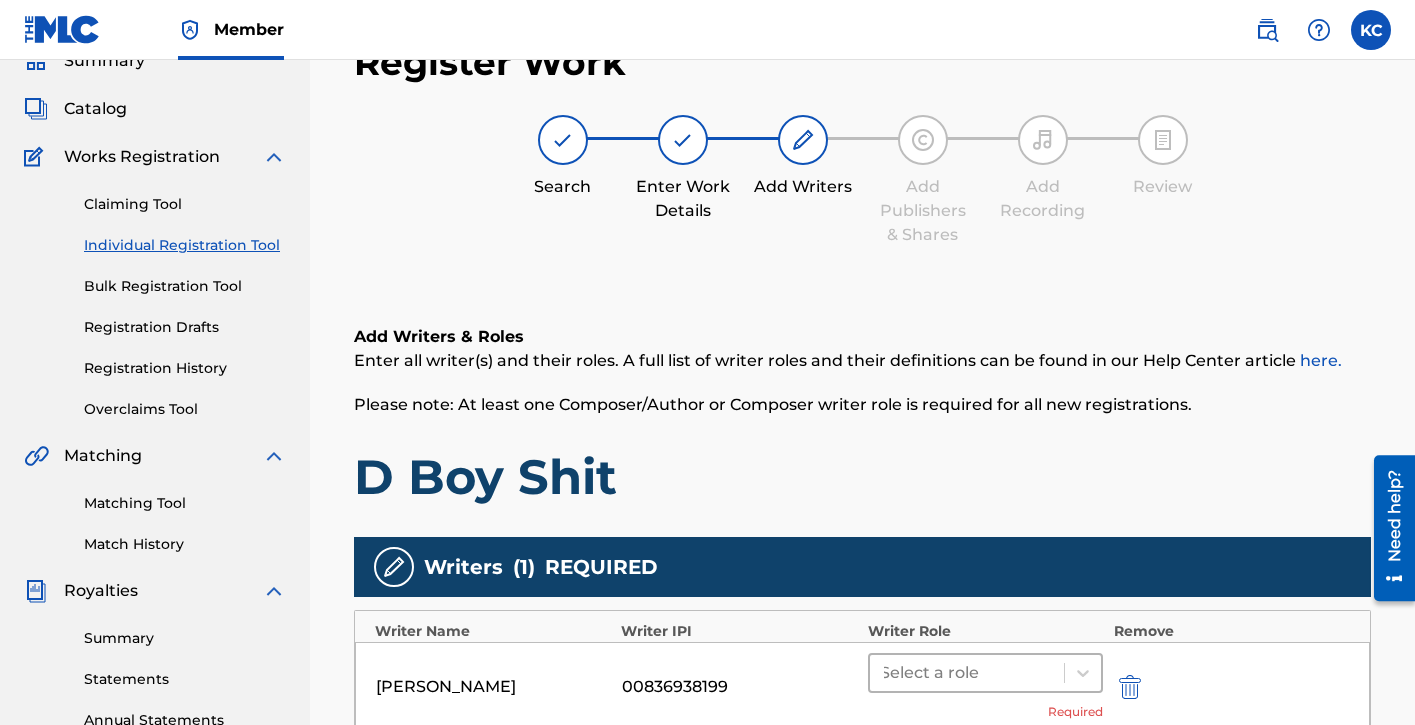 click at bounding box center [967, 673] 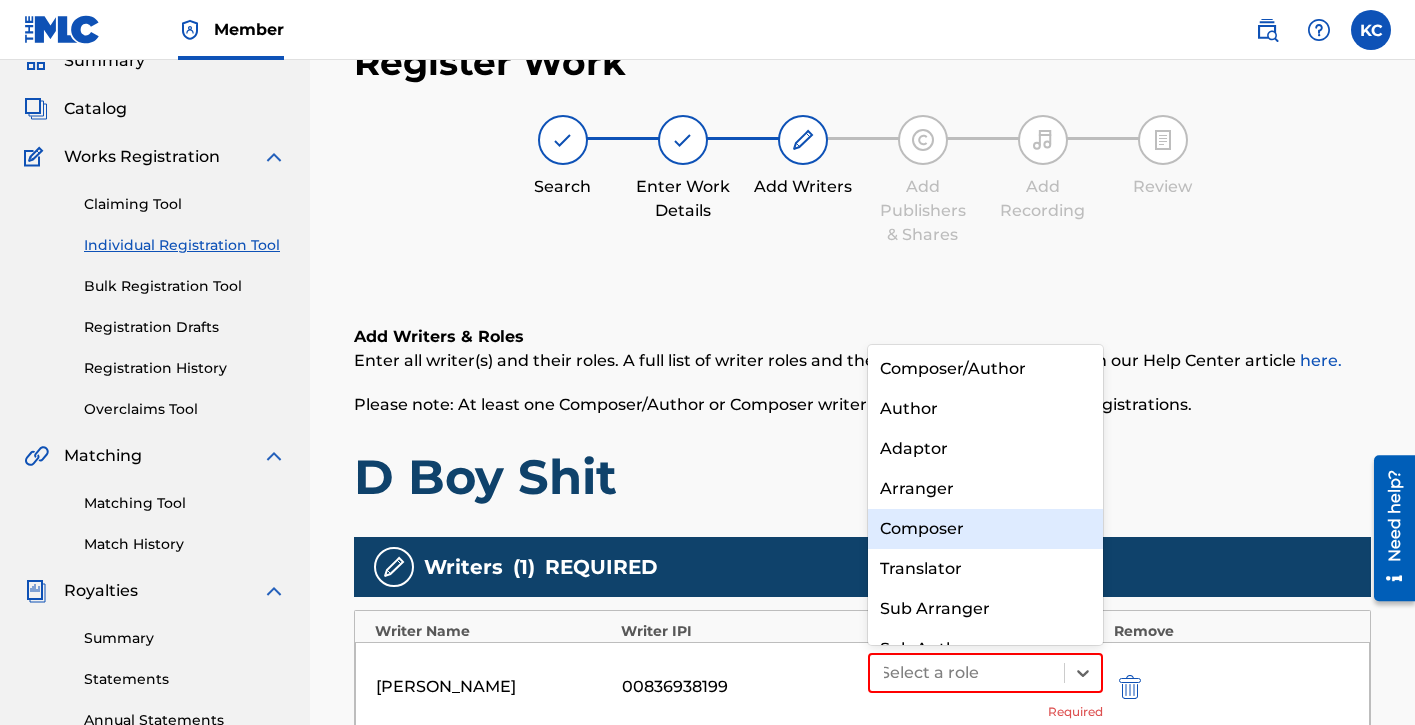 scroll, scrollTop: 28, scrollLeft: 0, axis: vertical 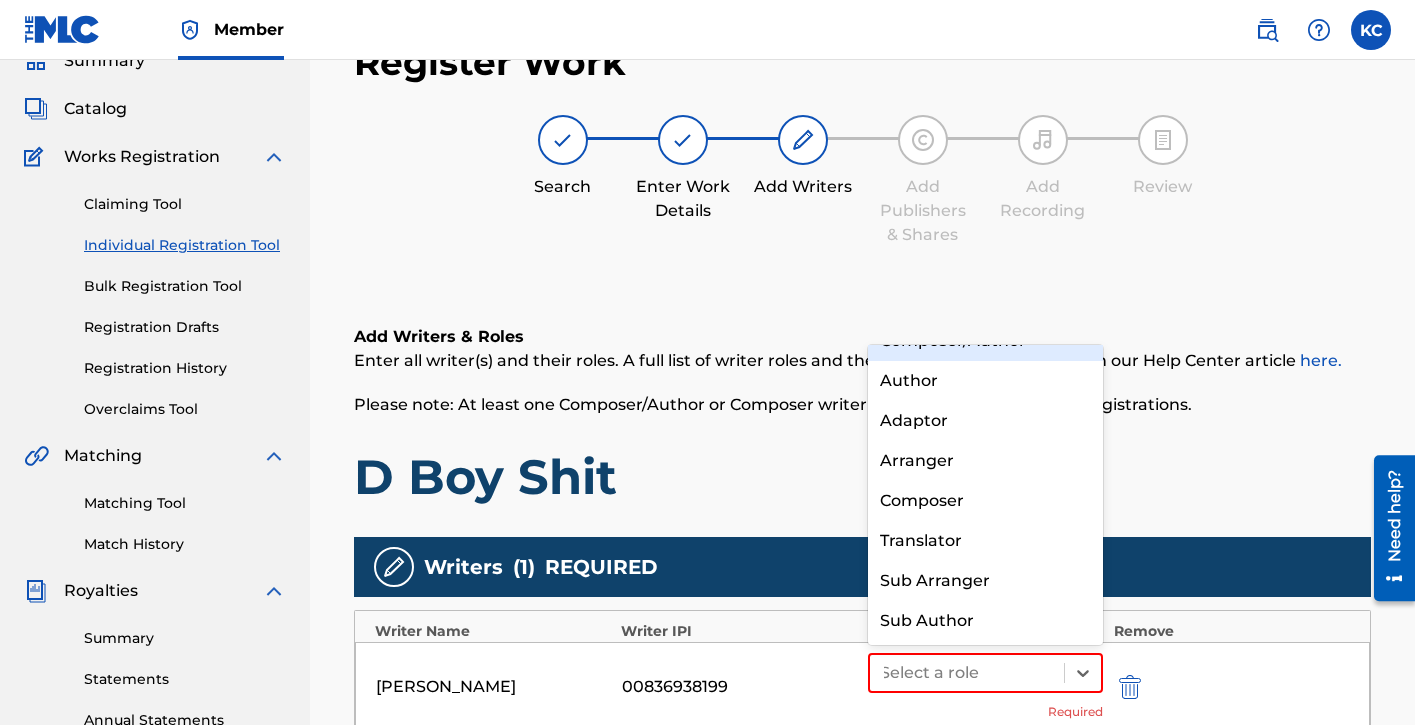 click on "Composer/Author" at bounding box center [986, 341] 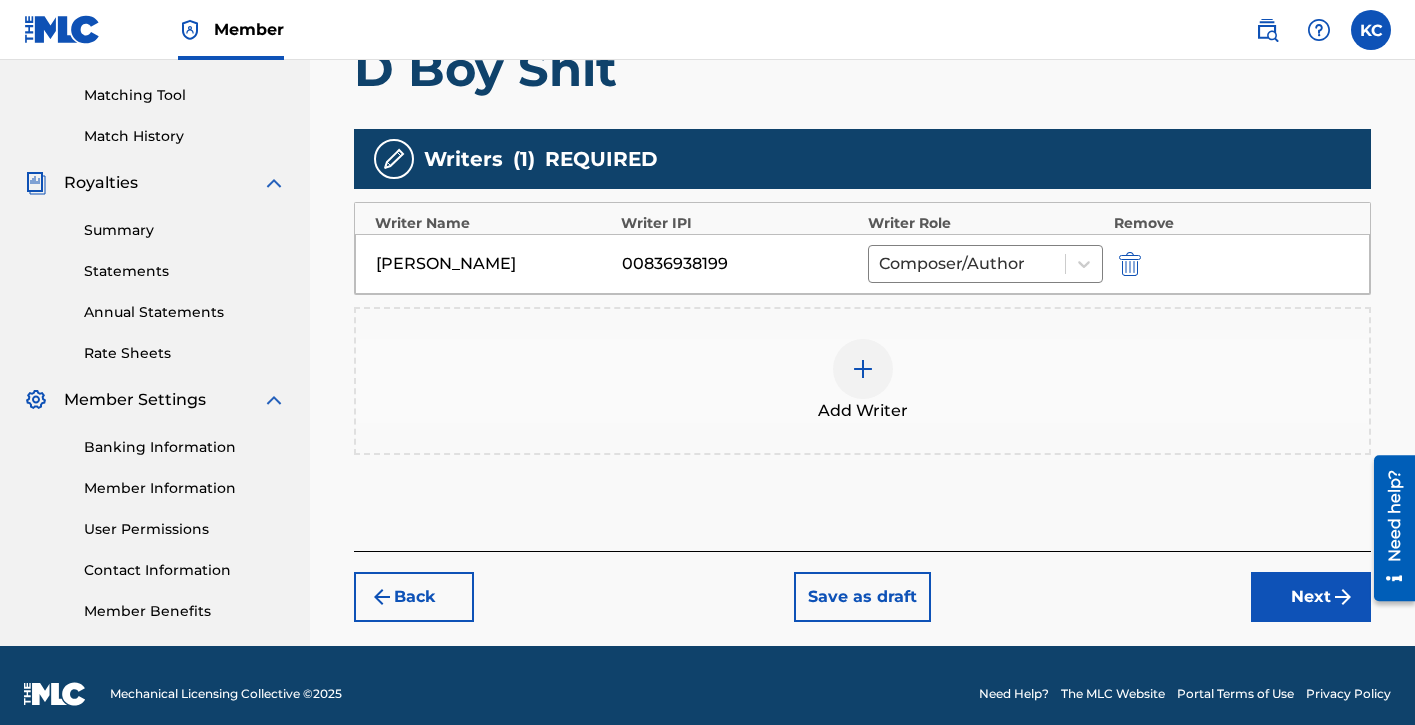 scroll, scrollTop: 515, scrollLeft: 0, axis: vertical 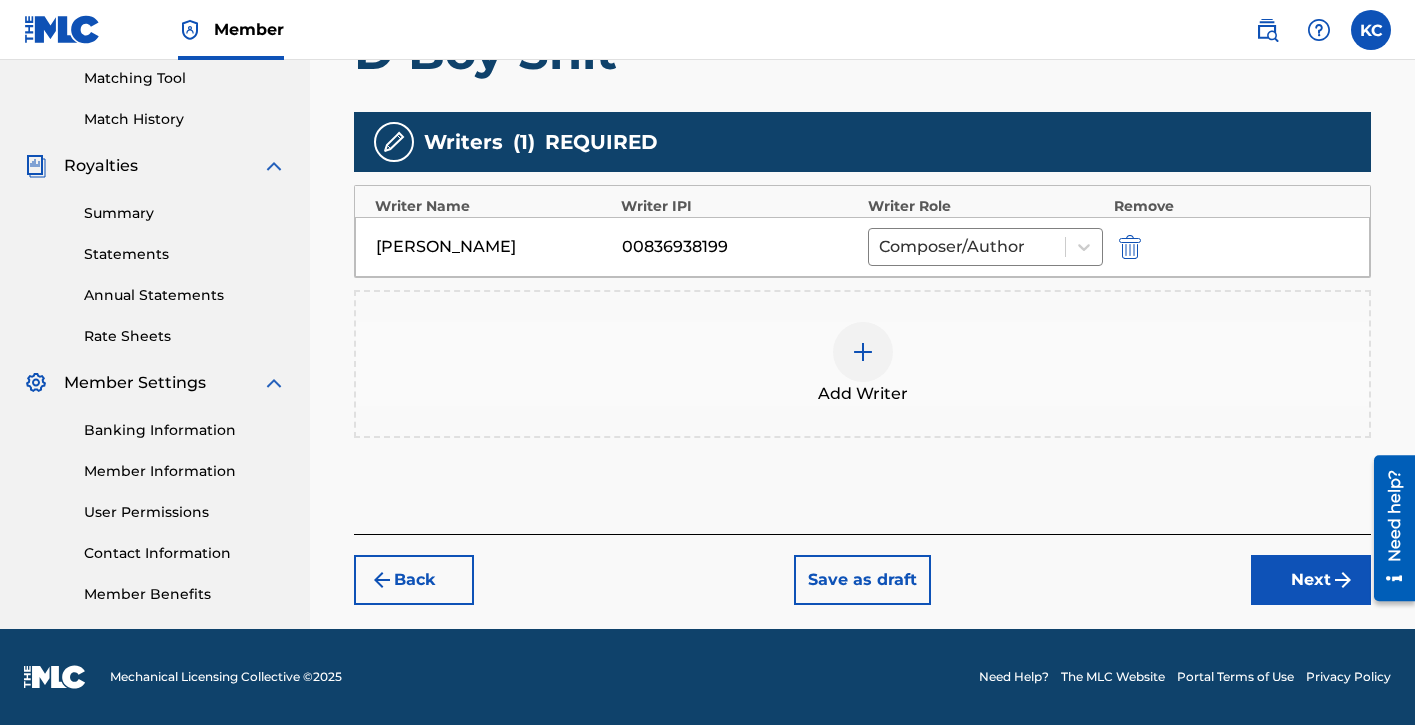 click on "Next" at bounding box center (1311, 580) 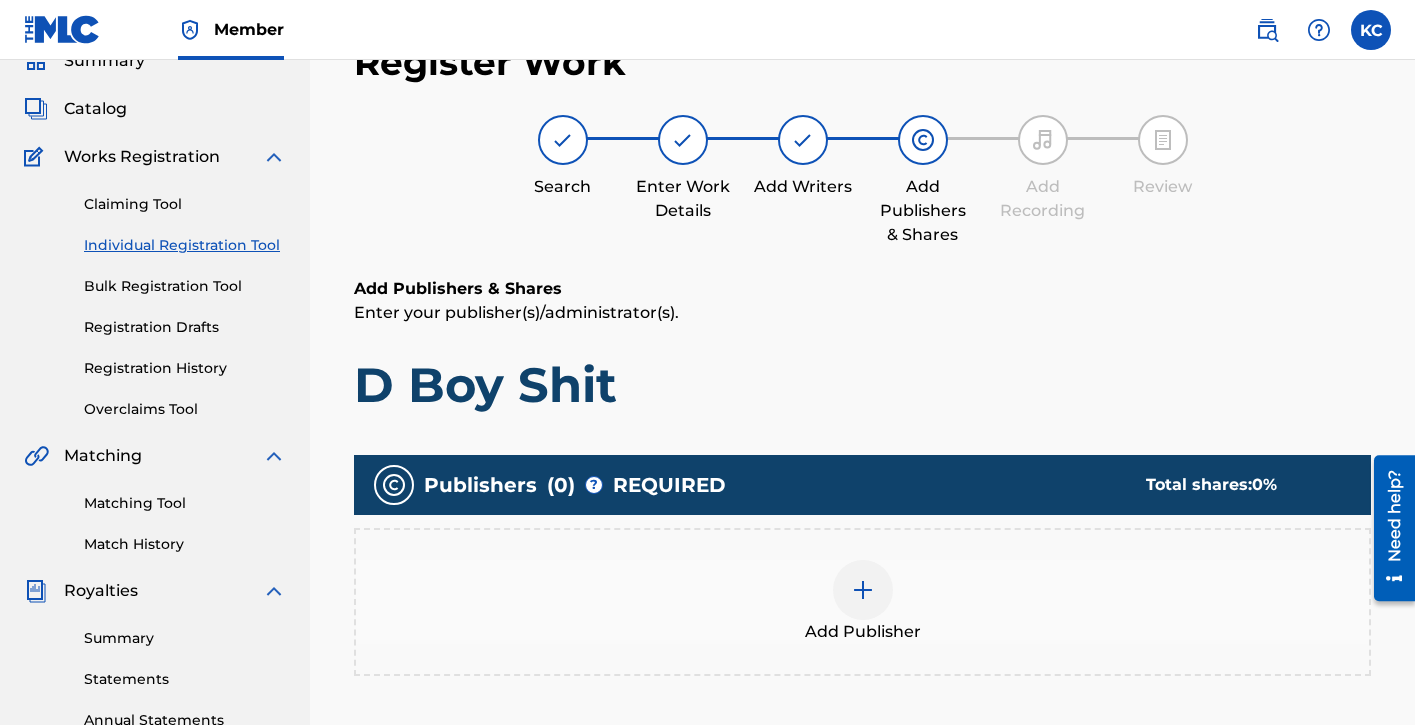 click at bounding box center [863, 590] 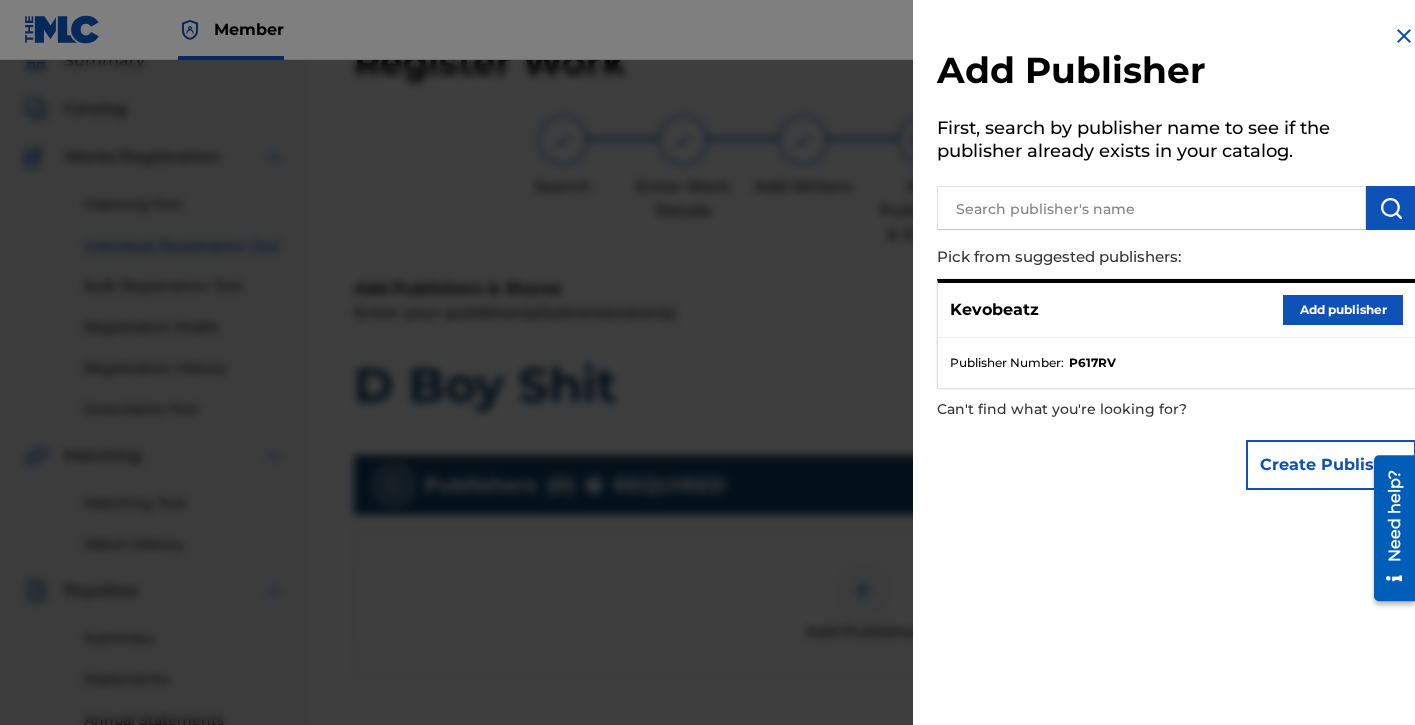 click on "Add publisher" at bounding box center (1343, 310) 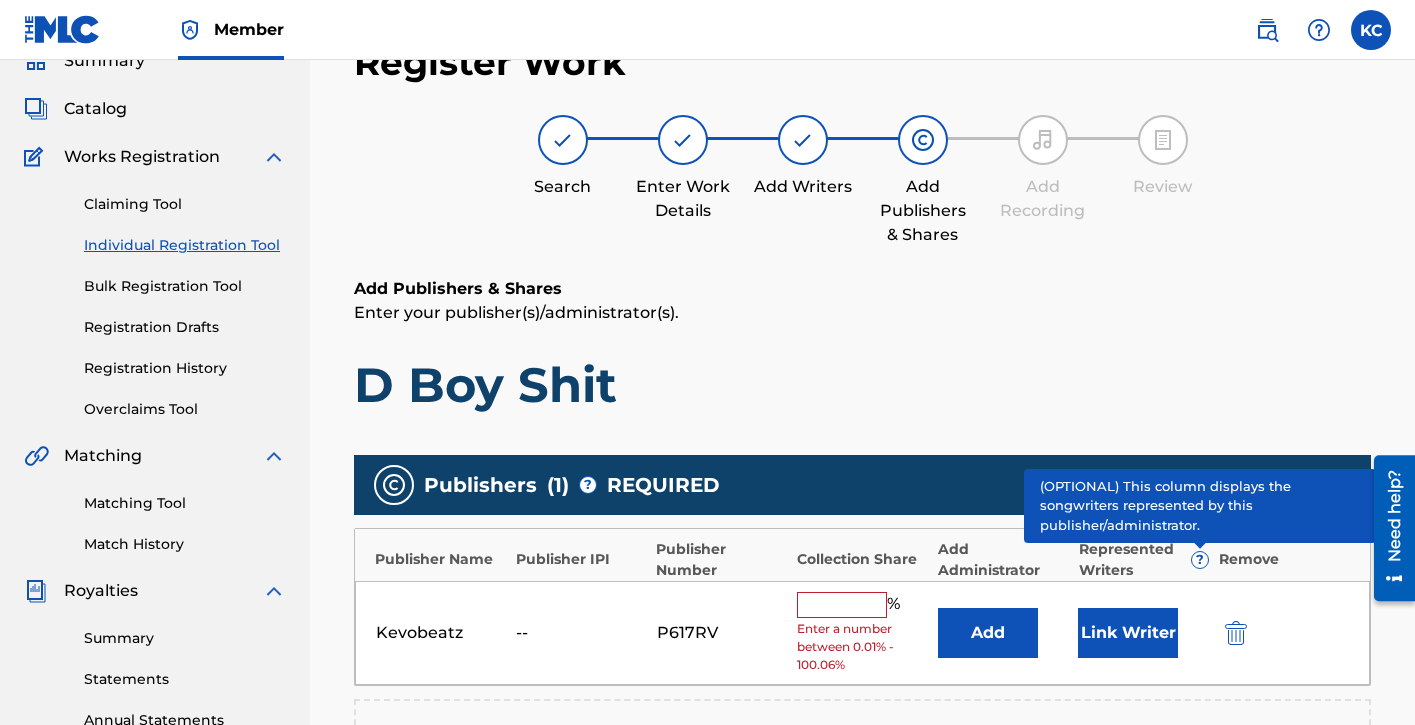 click on "Enter a number between 0.01% - 100.06%" at bounding box center [862, 647] 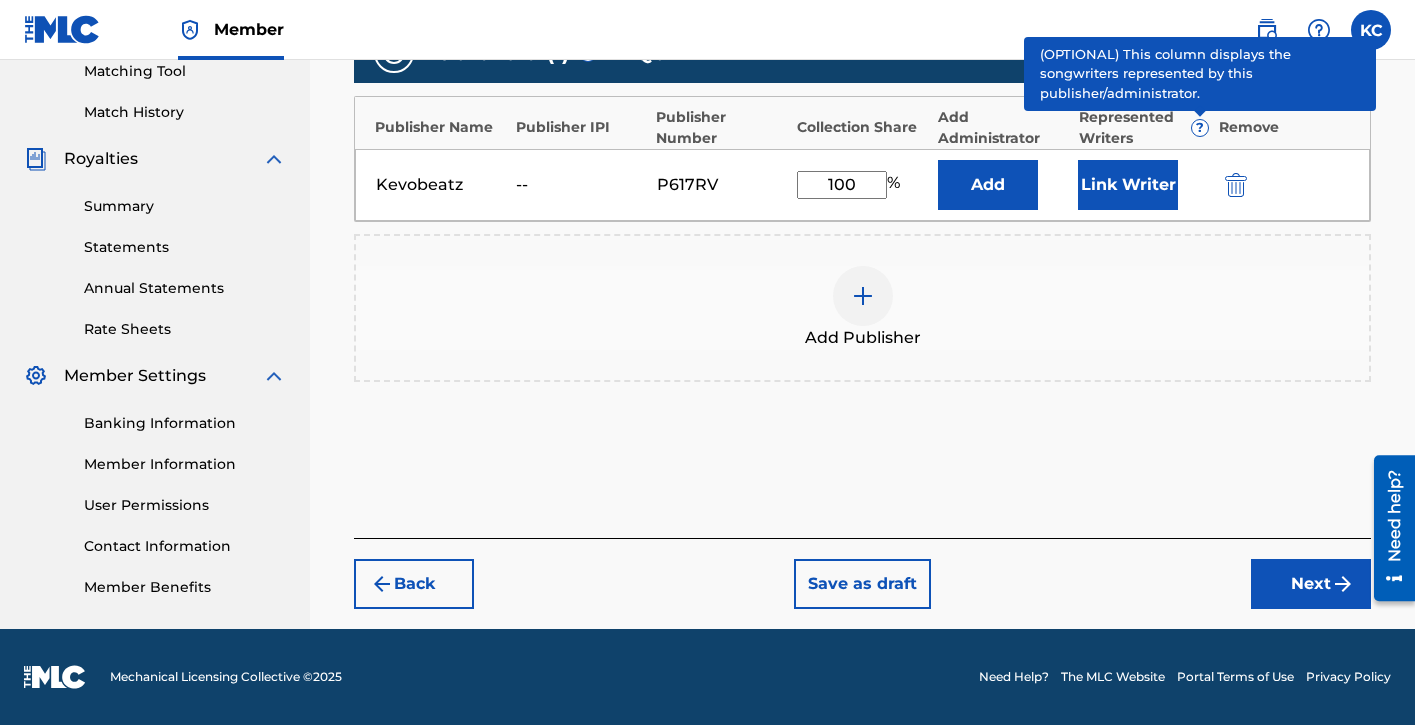 type on "100" 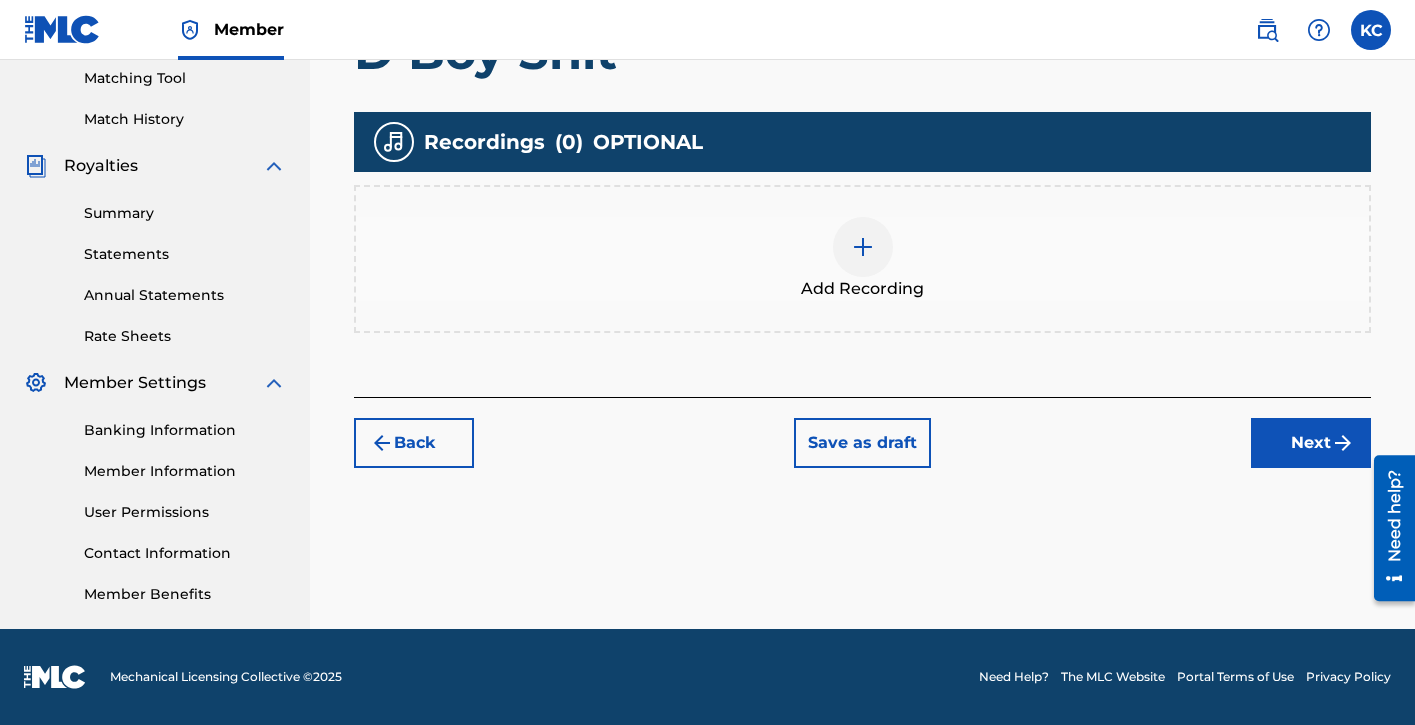 scroll, scrollTop: 90, scrollLeft: 0, axis: vertical 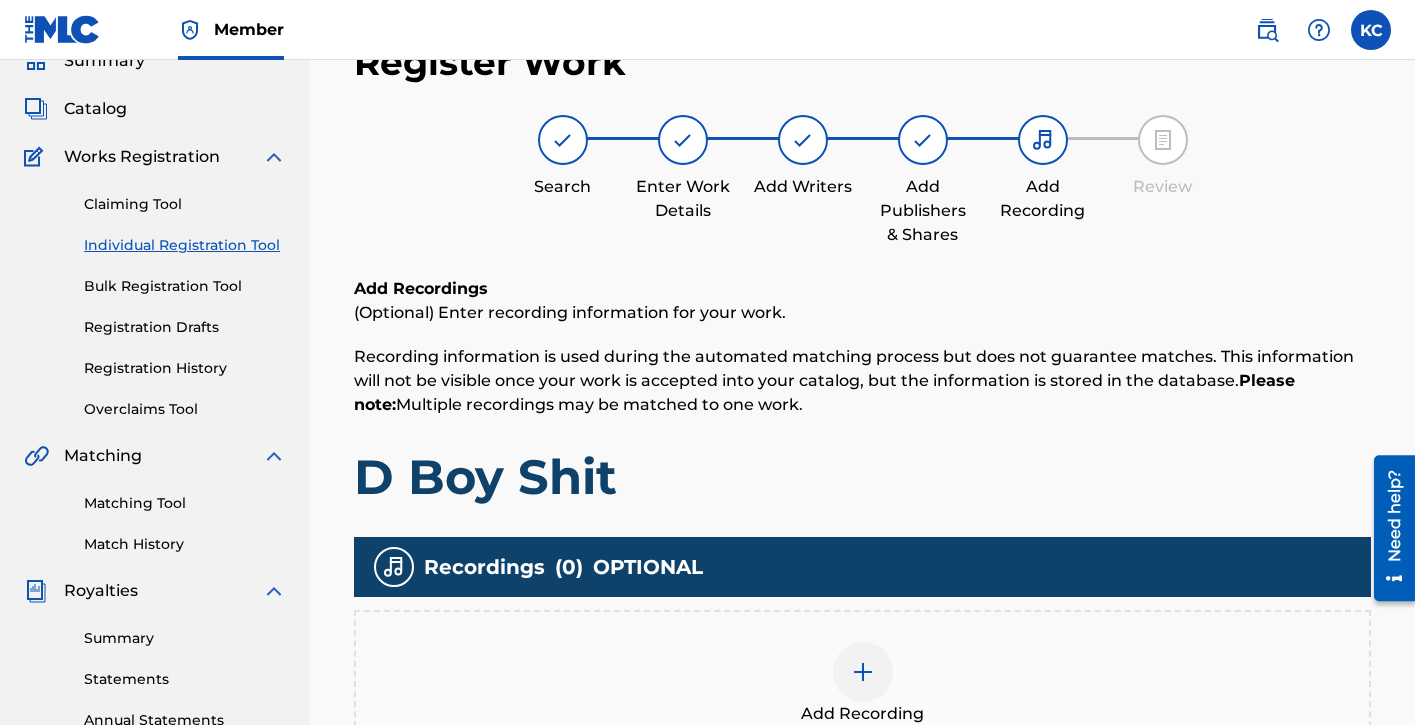 click at bounding box center (863, 672) 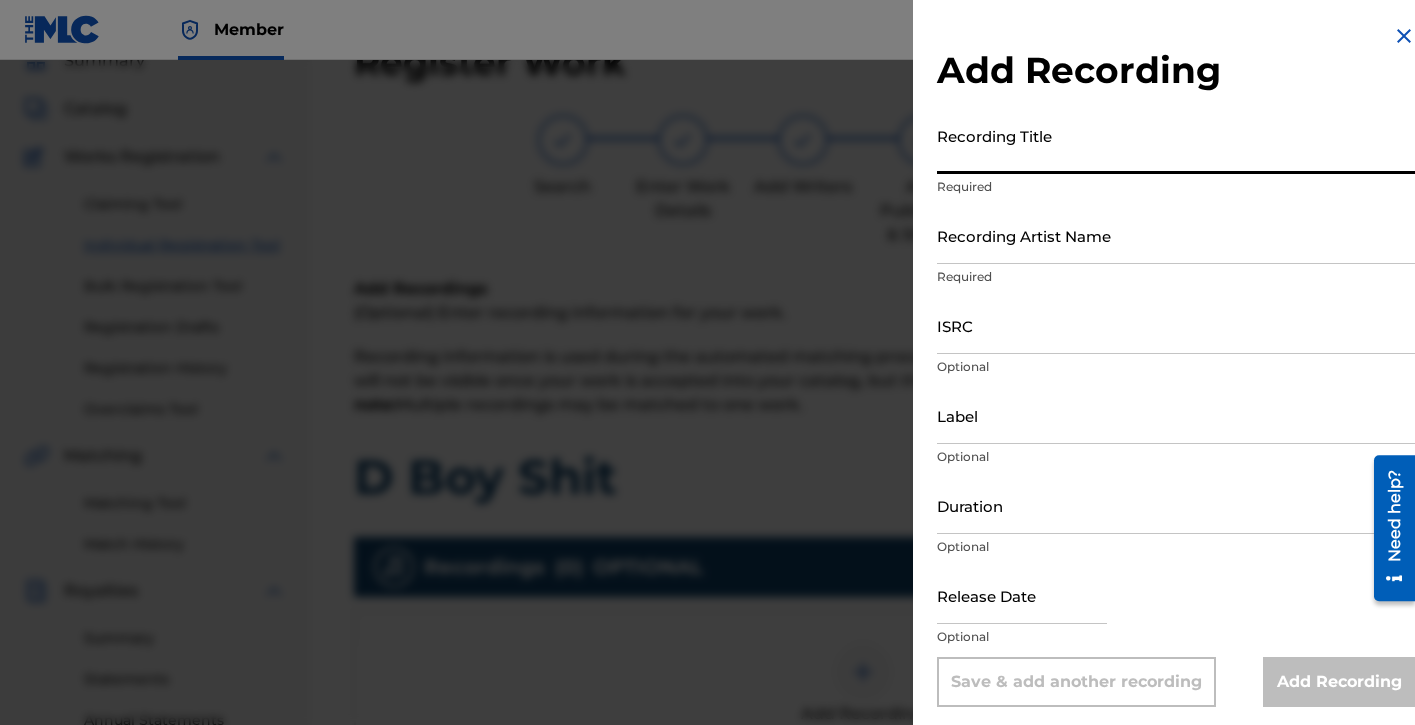click on "Recording Title" at bounding box center (1176, 145) 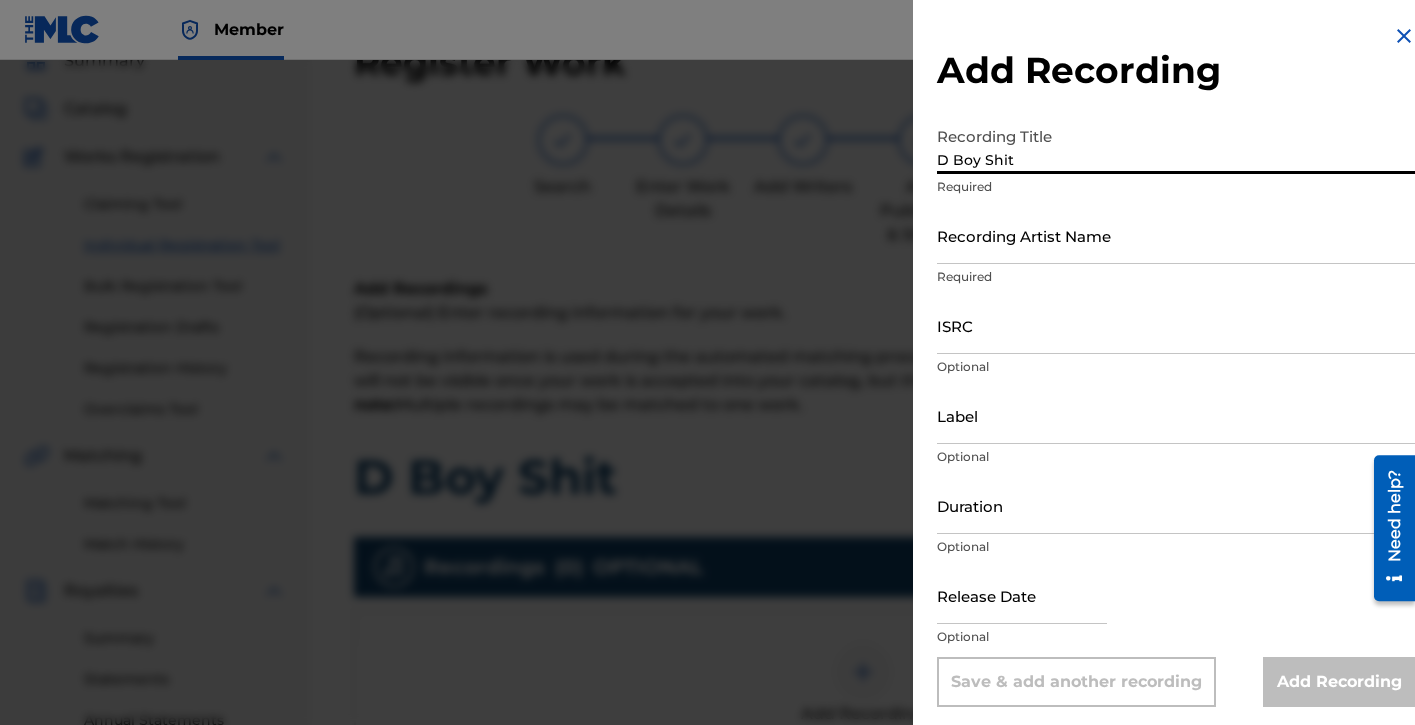 type on "D Boy Shit" 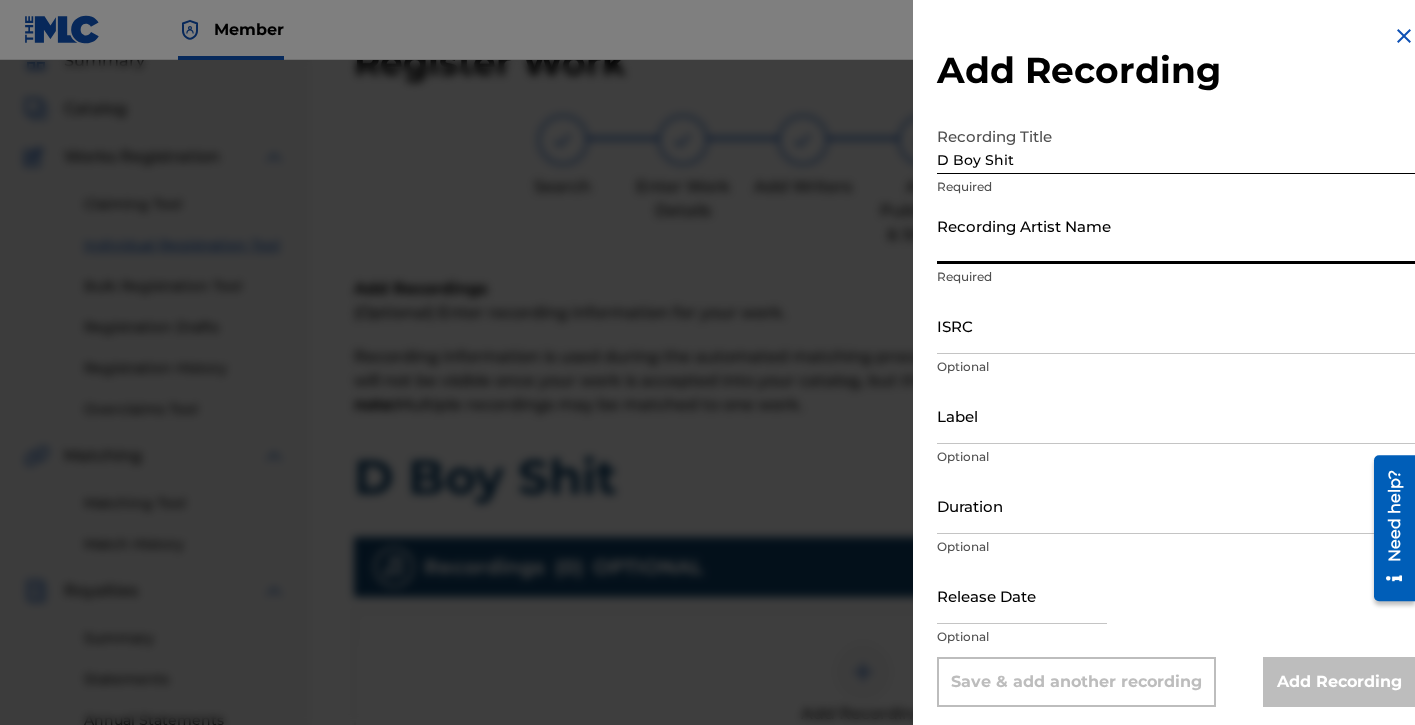 click on "Recording Artist Name" at bounding box center (1176, 235) 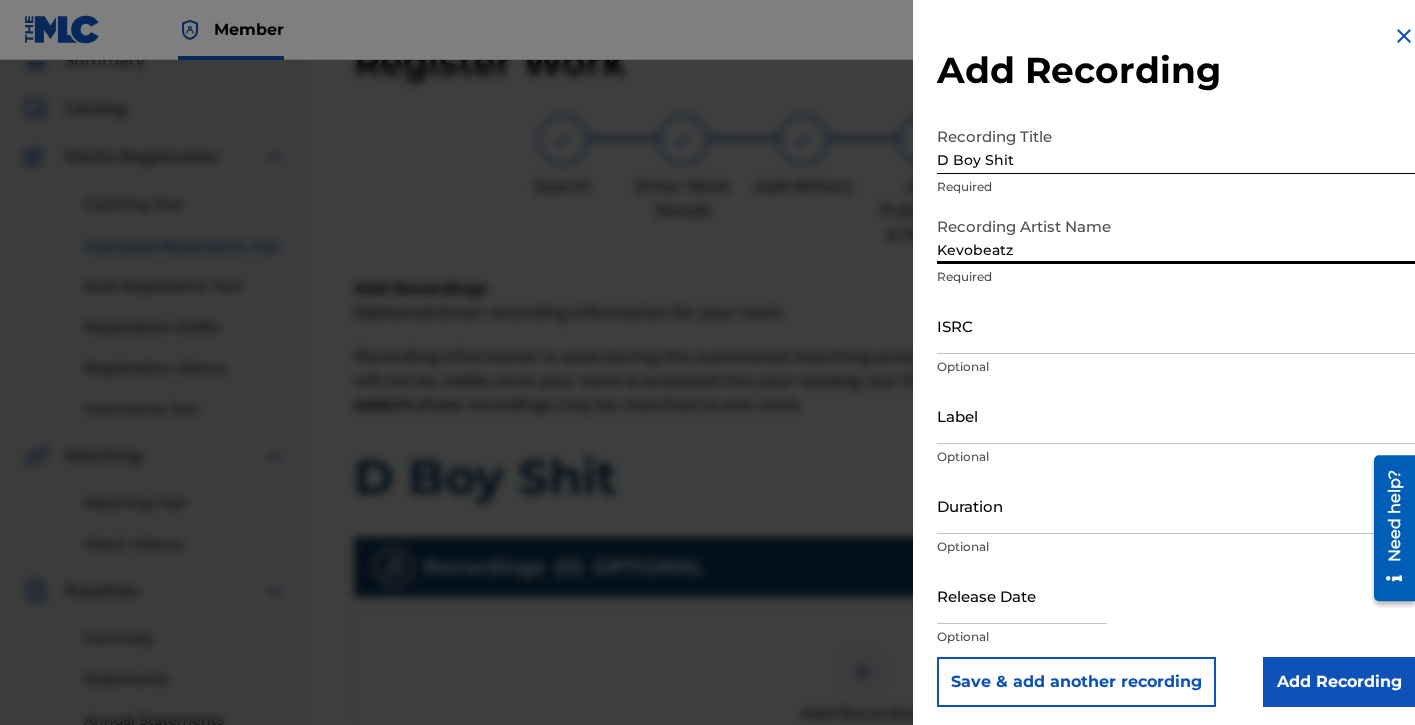 type on "Kevobeatz" 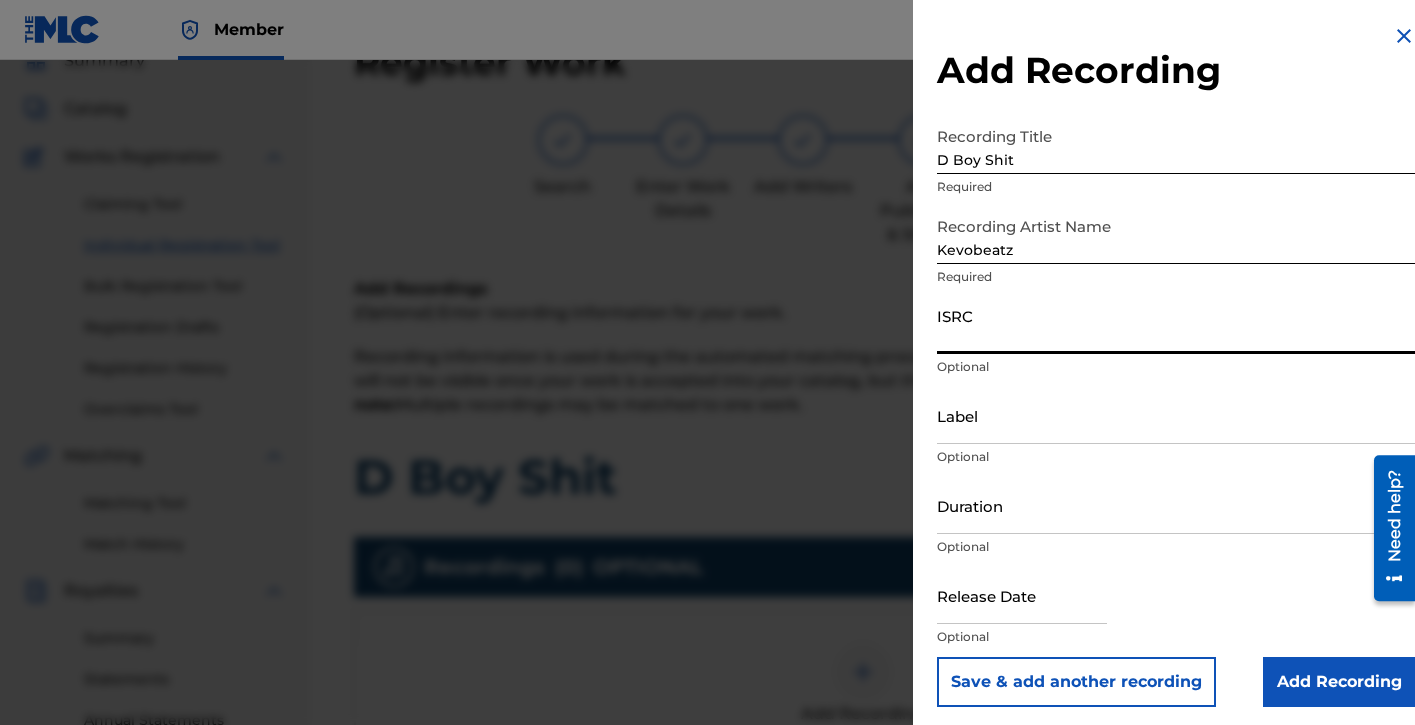 paste on "QZTBE2503224" 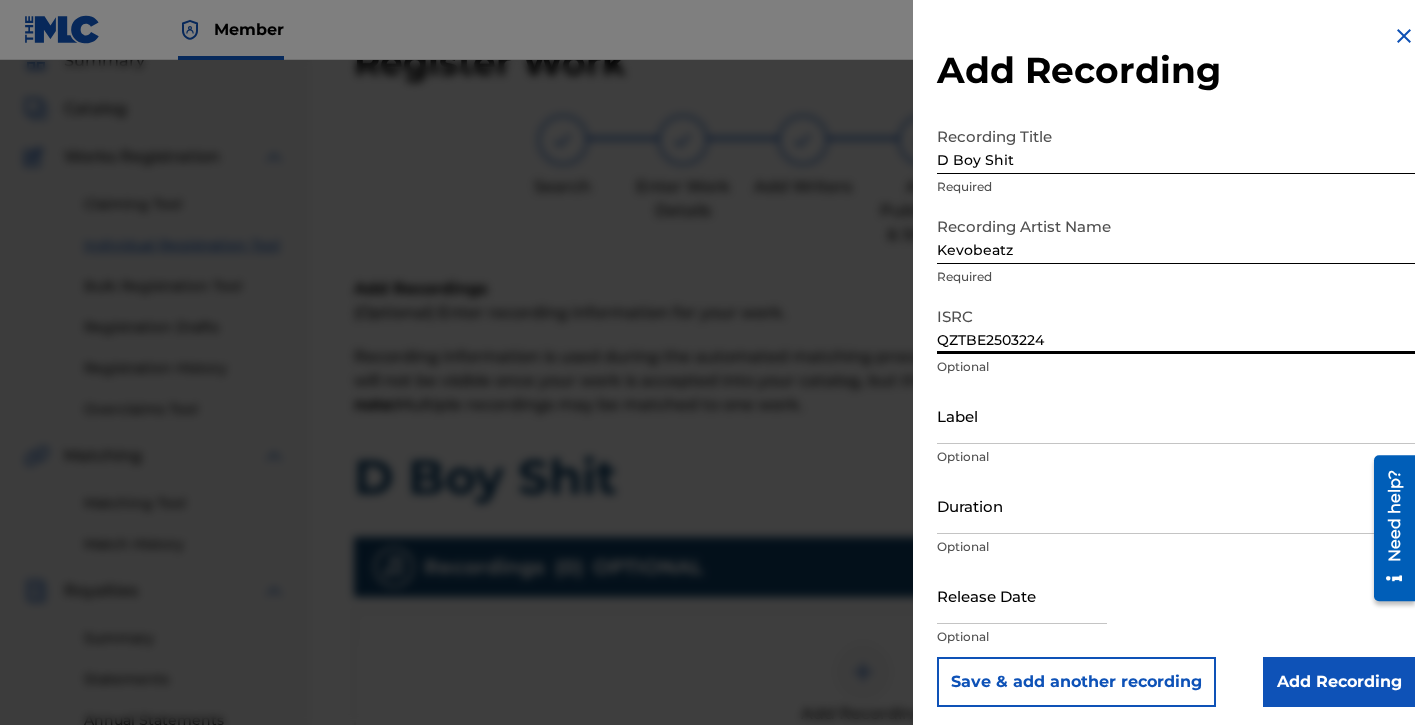 type on "QZTBE2503224" 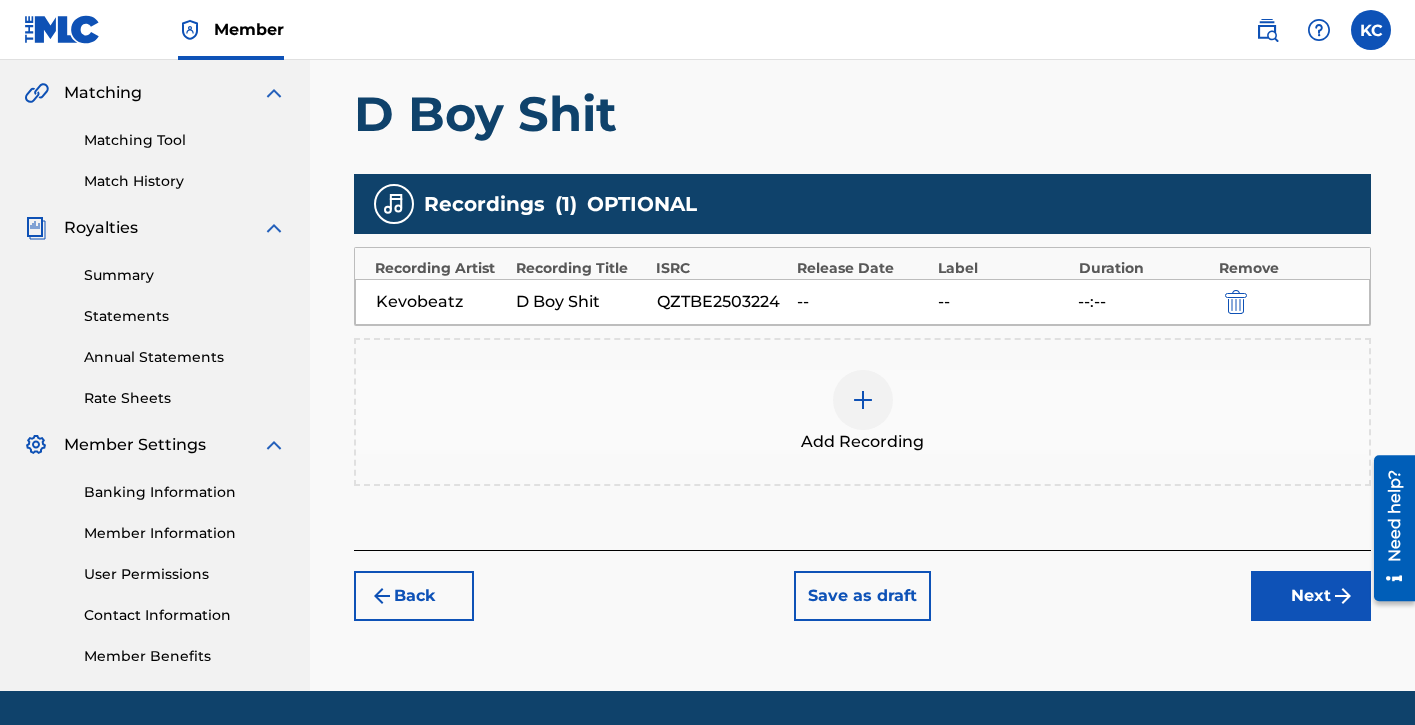 scroll, scrollTop: 515, scrollLeft: 0, axis: vertical 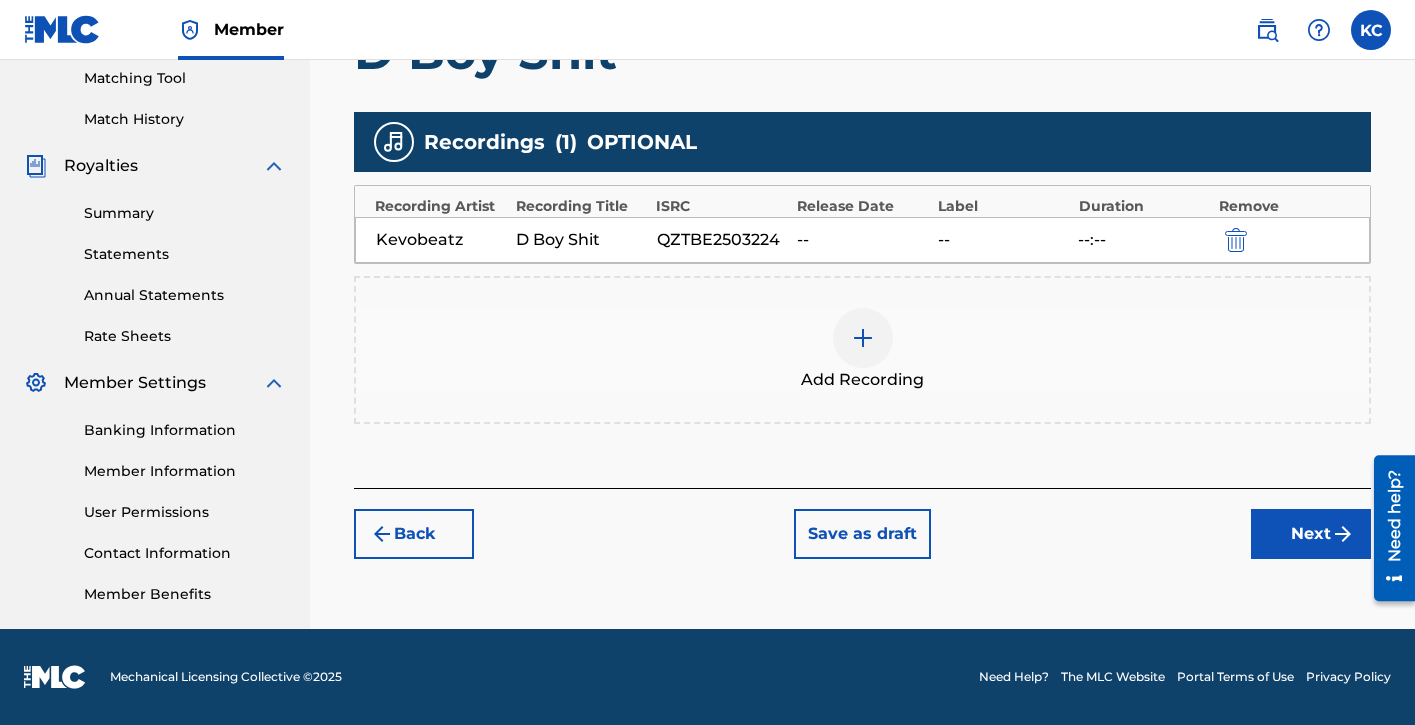 click on "Next" at bounding box center [1311, 534] 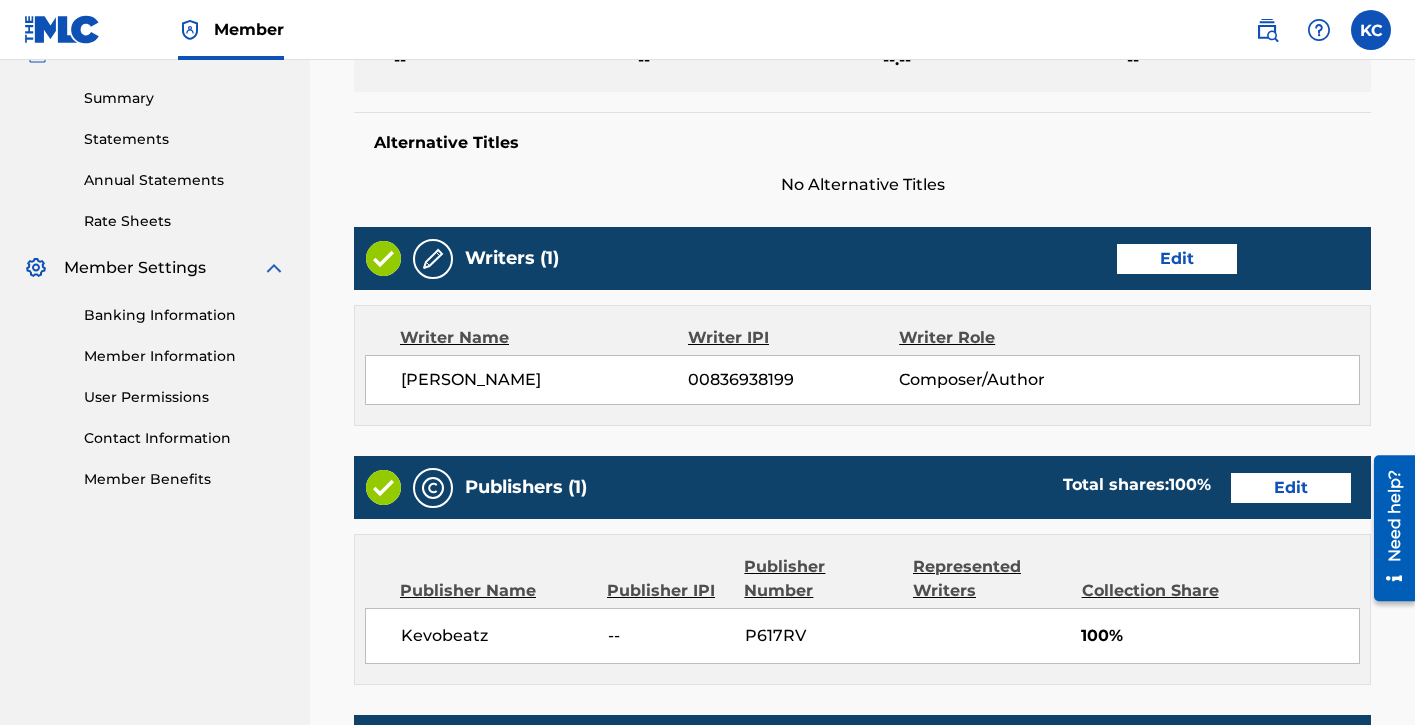 scroll, scrollTop: 1029, scrollLeft: 0, axis: vertical 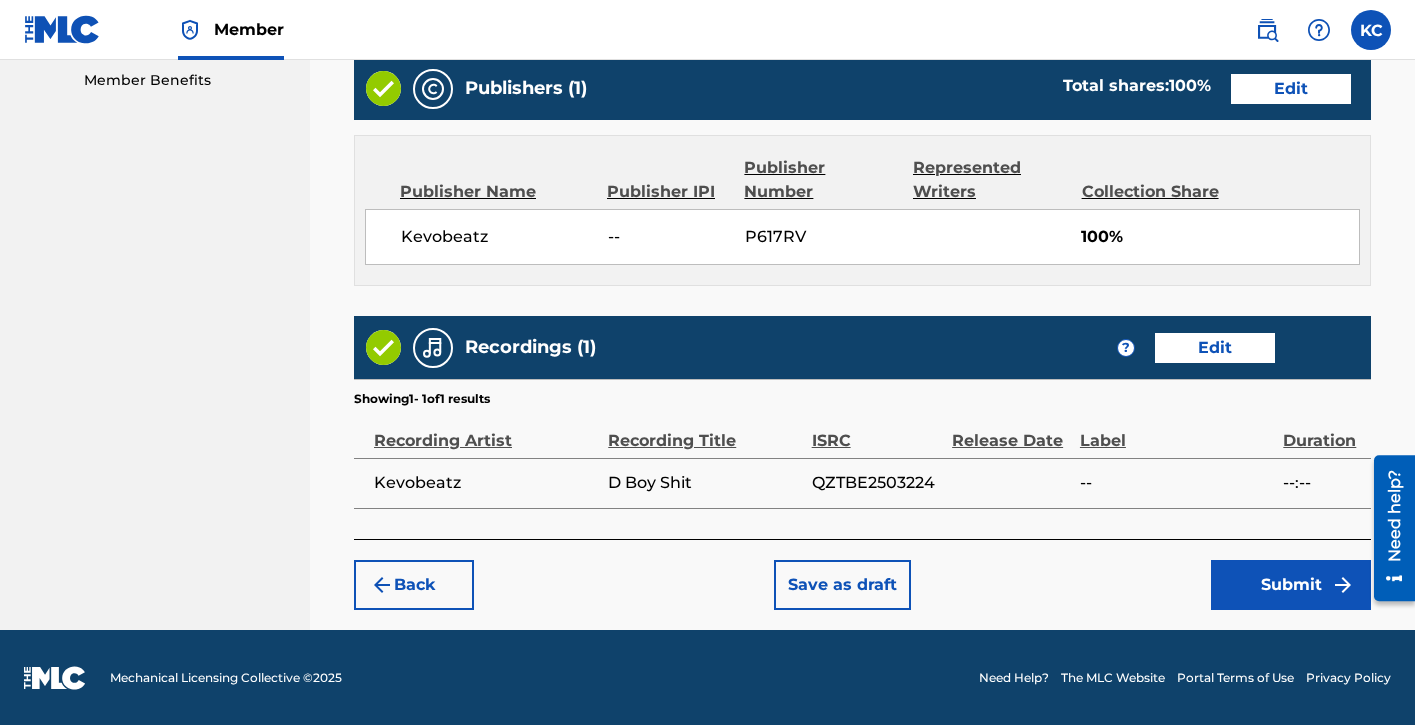 click on "Submit" at bounding box center (1291, 585) 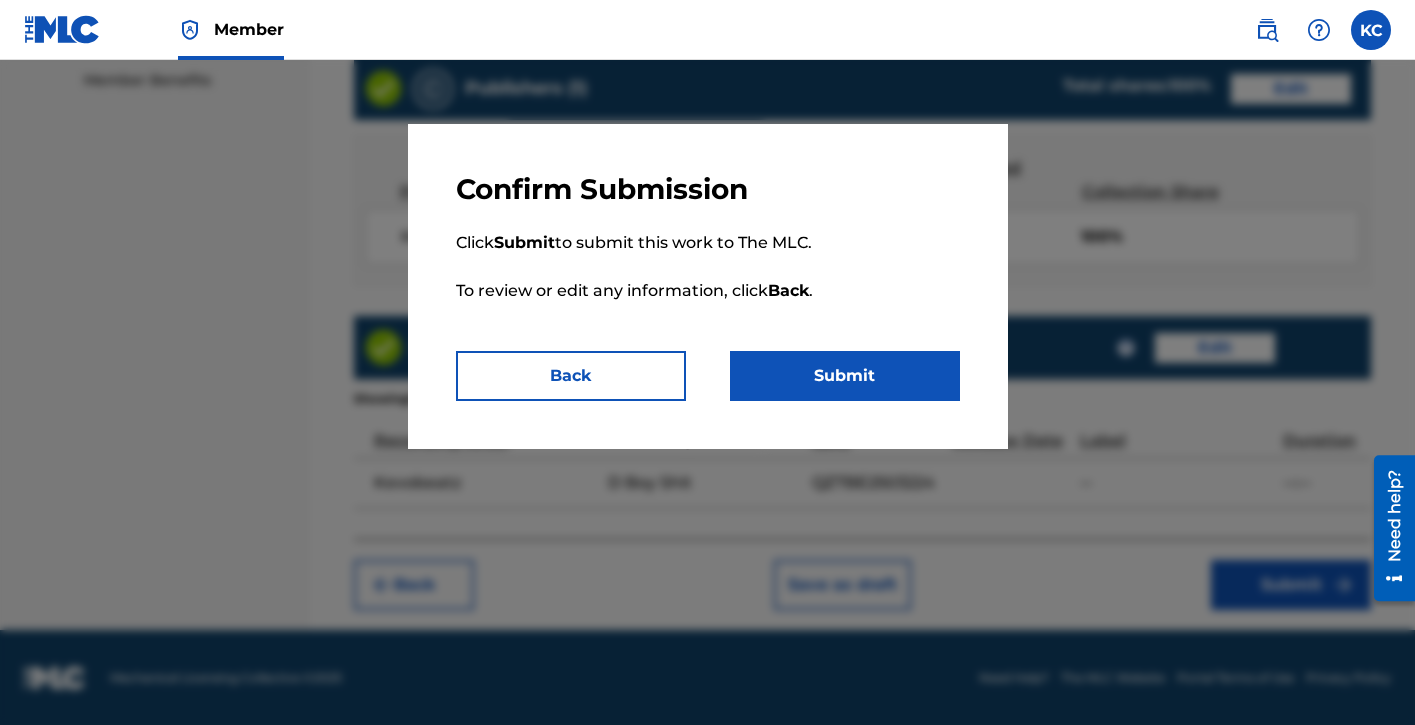 click on "Submit" at bounding box center (845, 376) 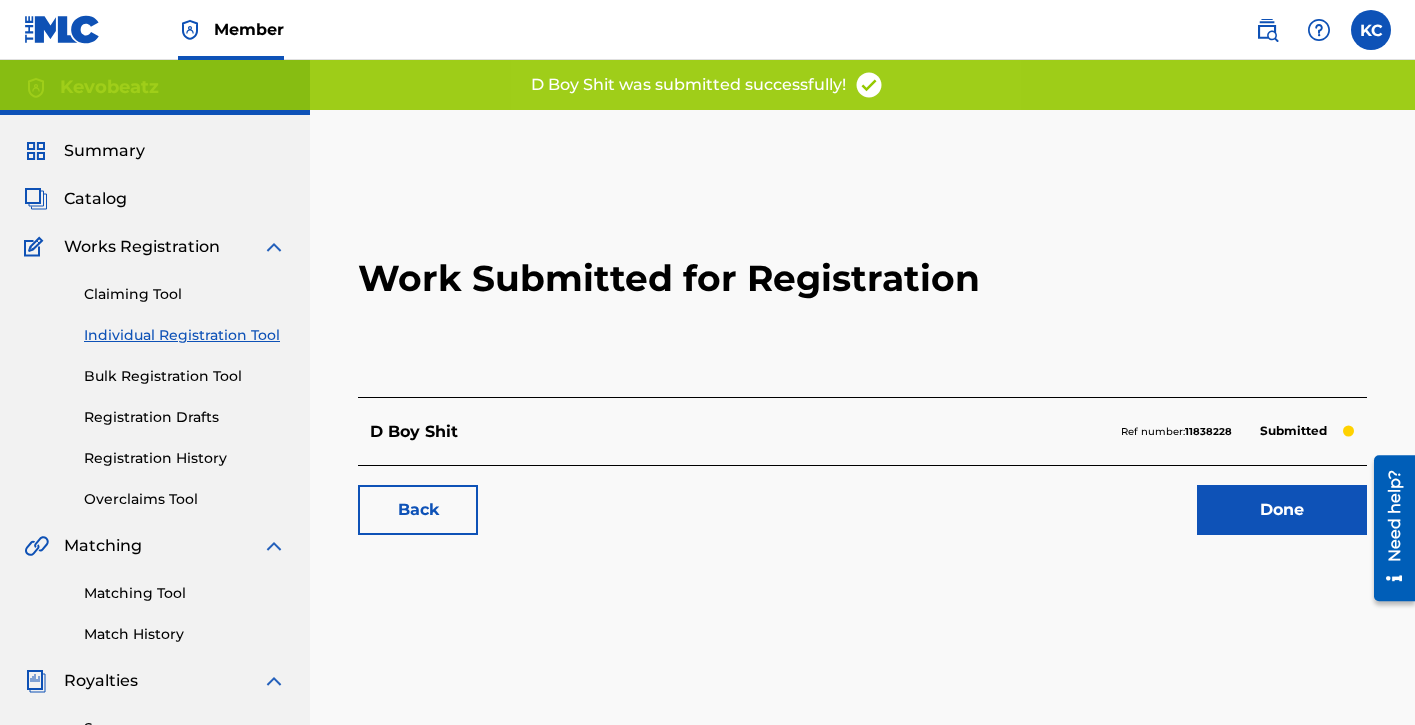 click on "Done" at bounding box center (1282, 510) 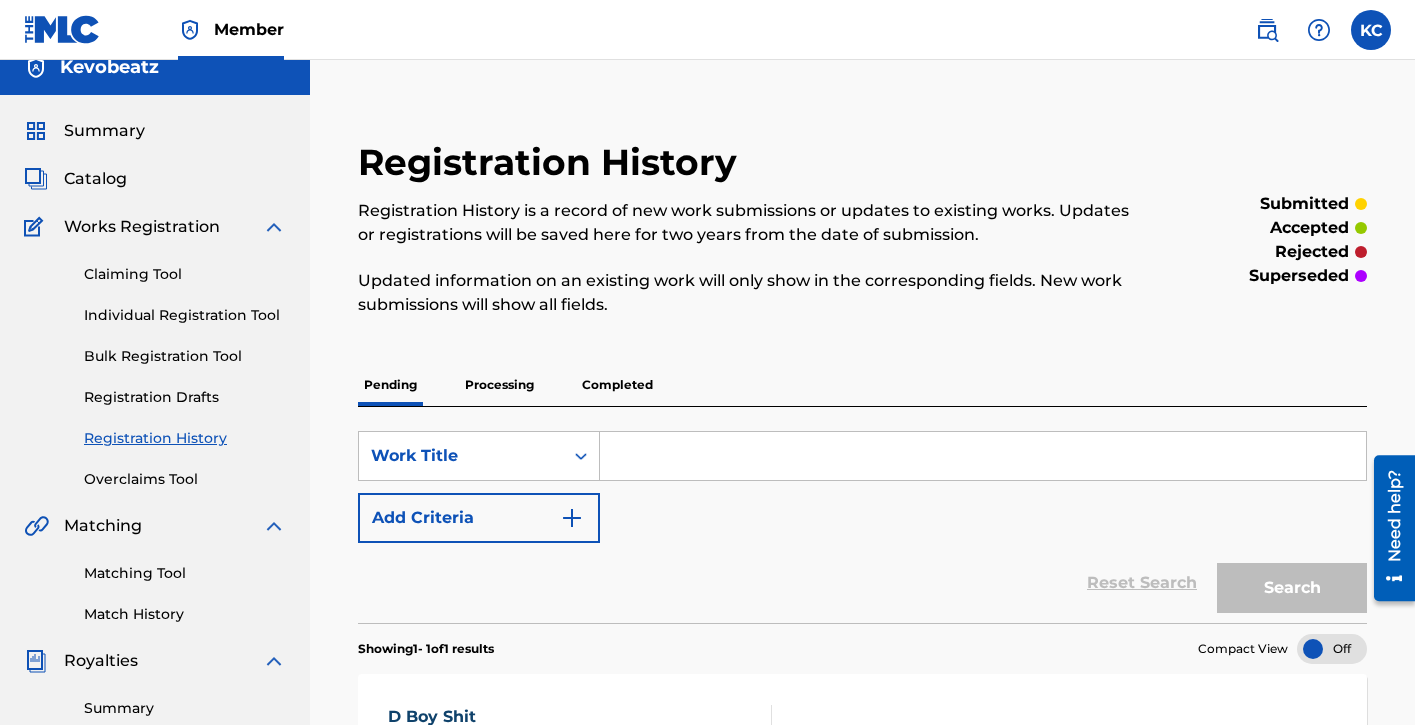 scroll, scrollTop: 23, scrollLeft: 0, axis: vertical 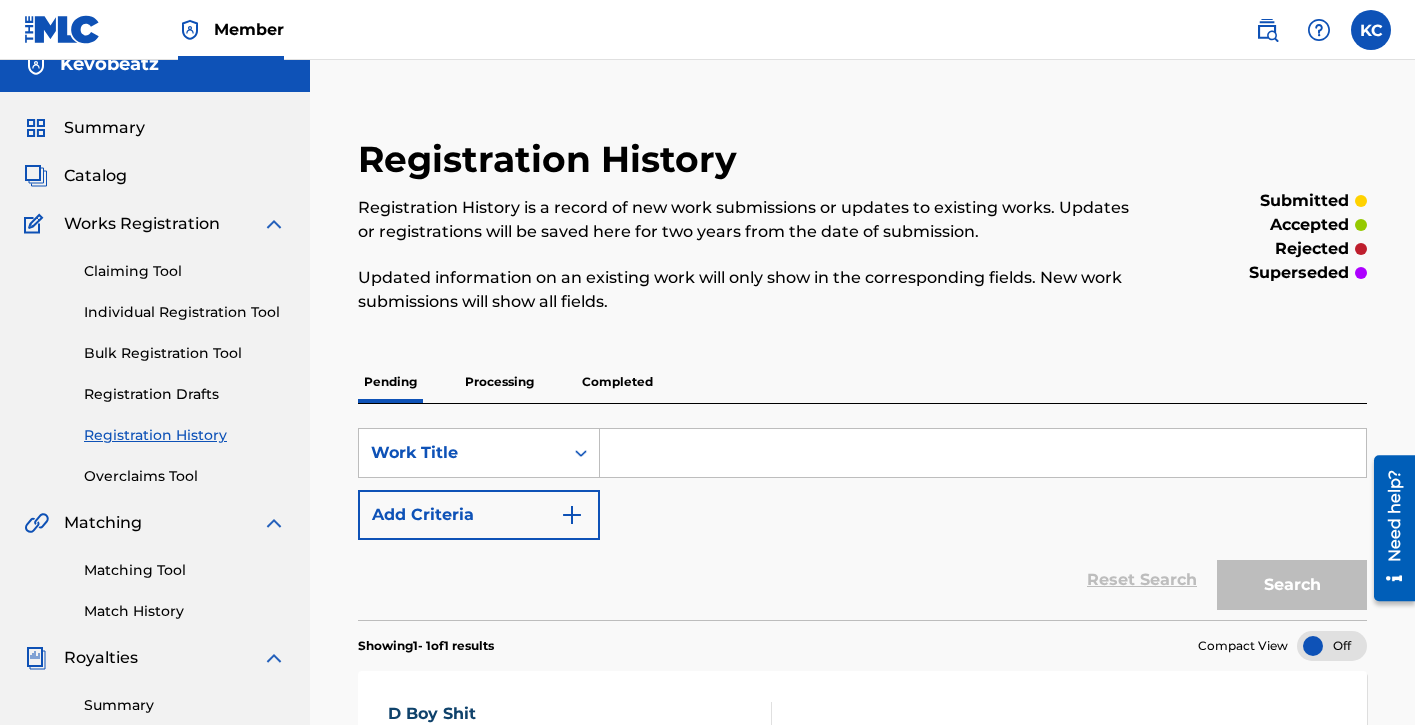 click on "Individual Registration Tool" at bounding box center (185, 312) 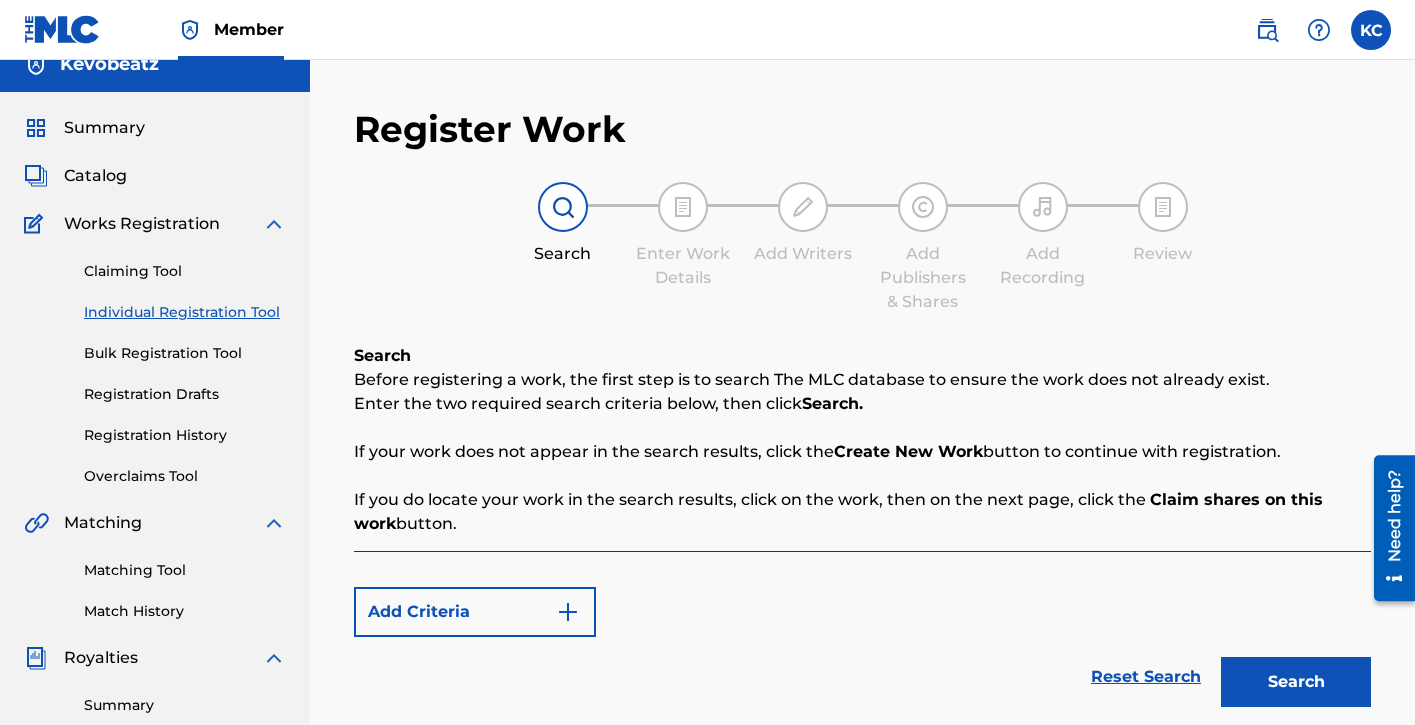 scroll, scrollTop: 0, scrollLeft: 0, axis: both 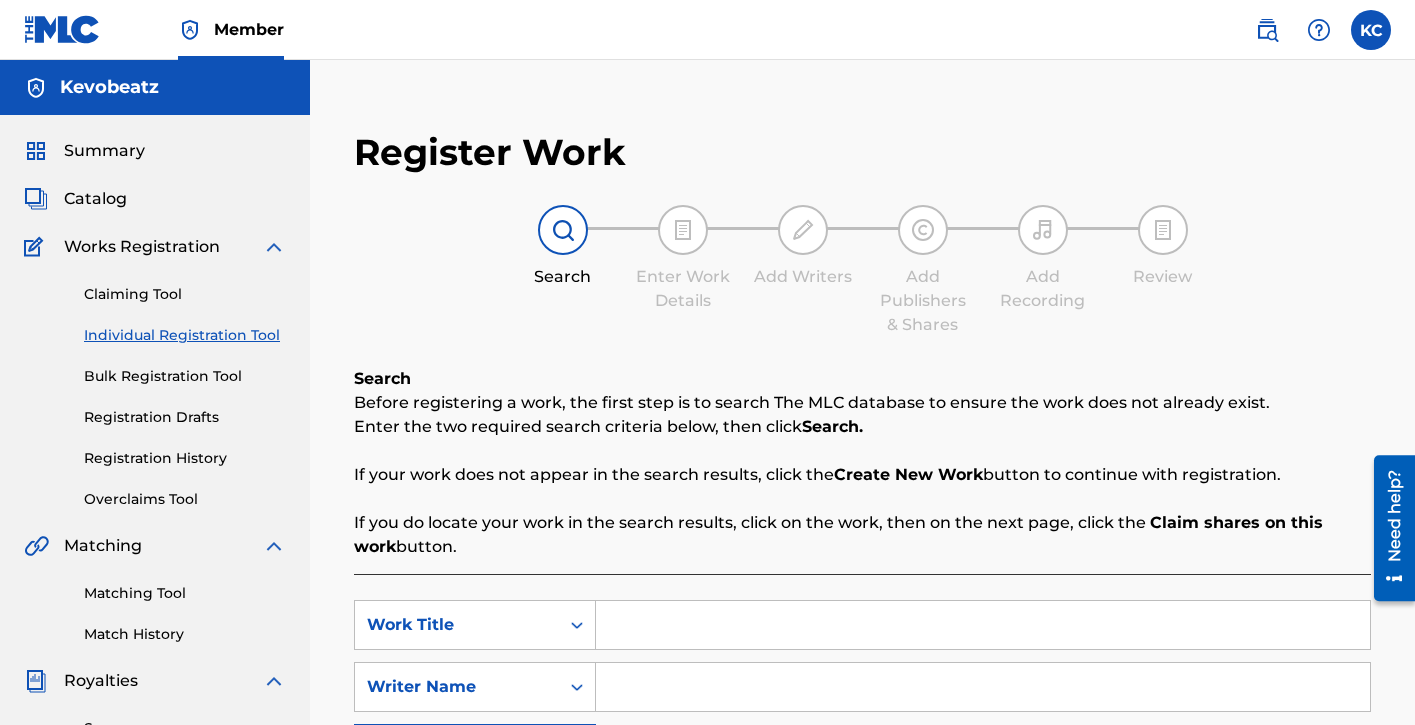 click at bounding box center [983, 625] 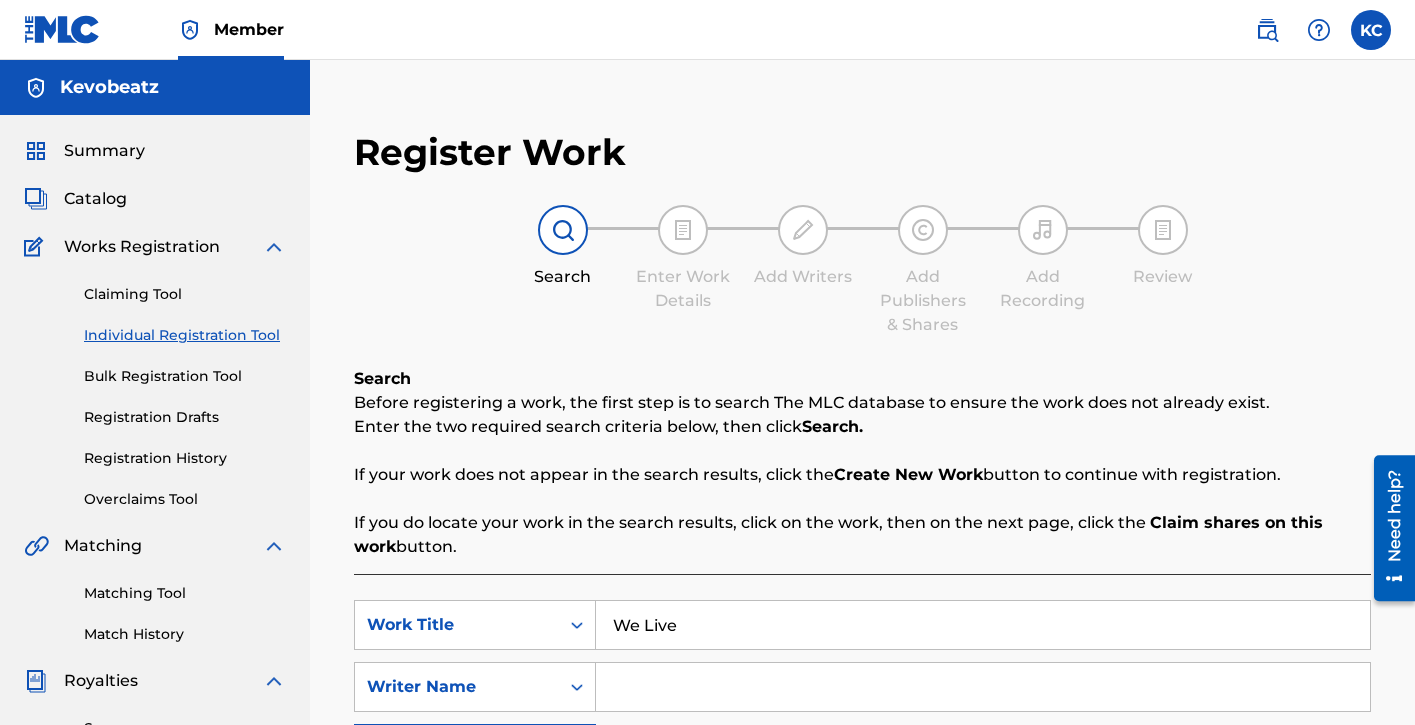 type on "We Live" 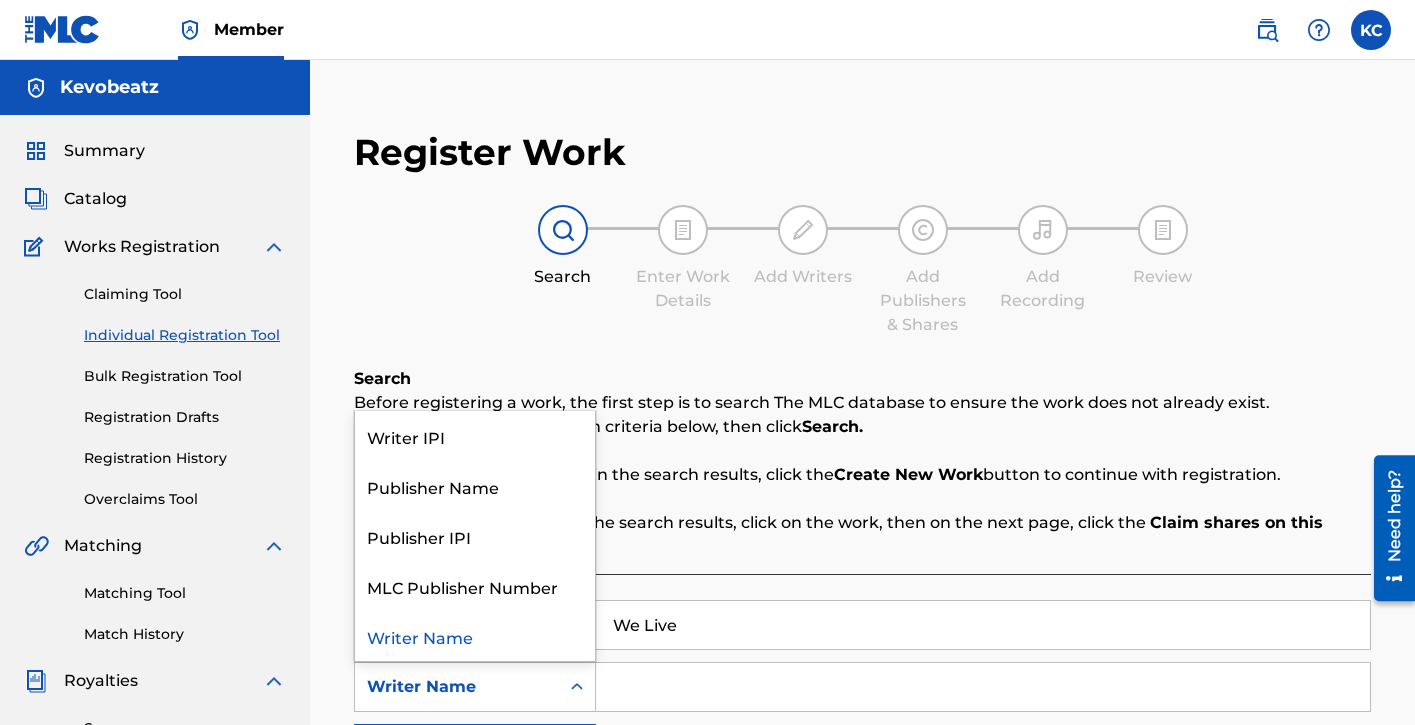 click on "Writer Name" at bounding box center (457, 687) 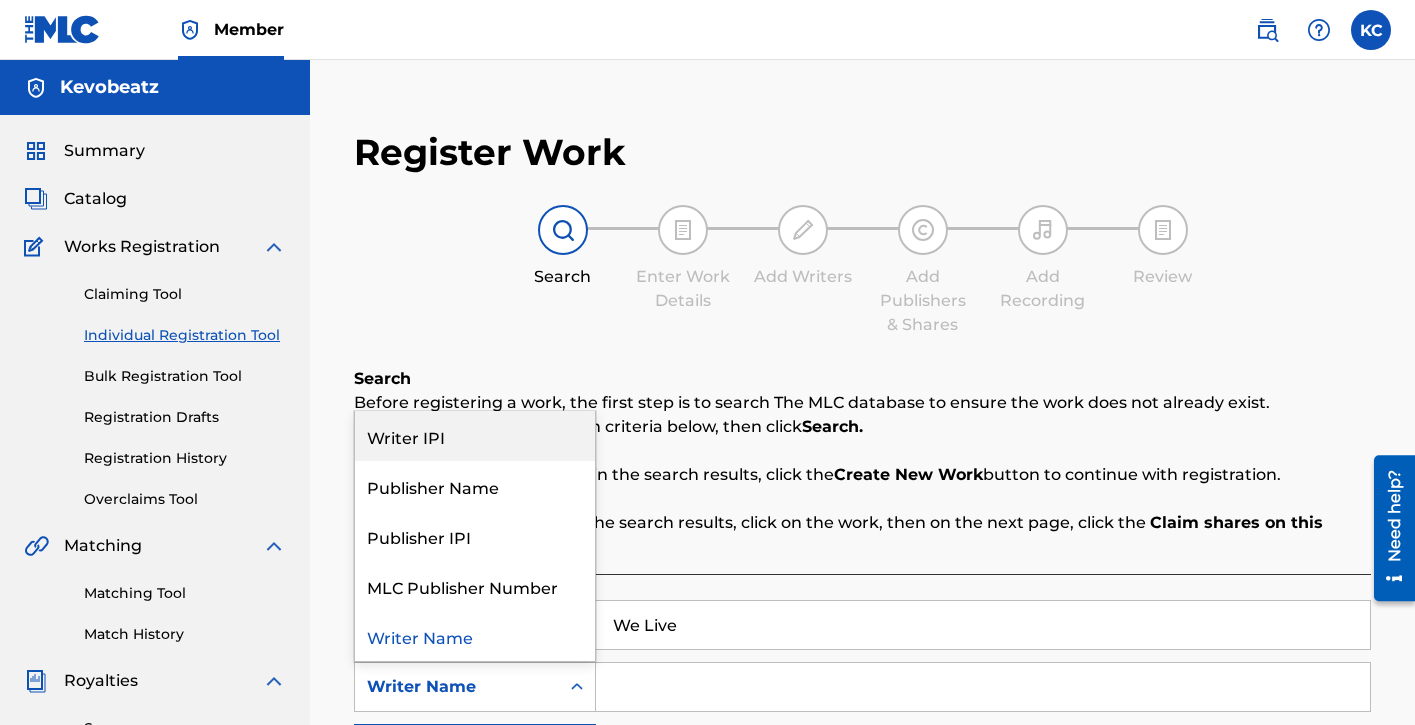 click on "Writer IPI" at bounding box center (475, 436) 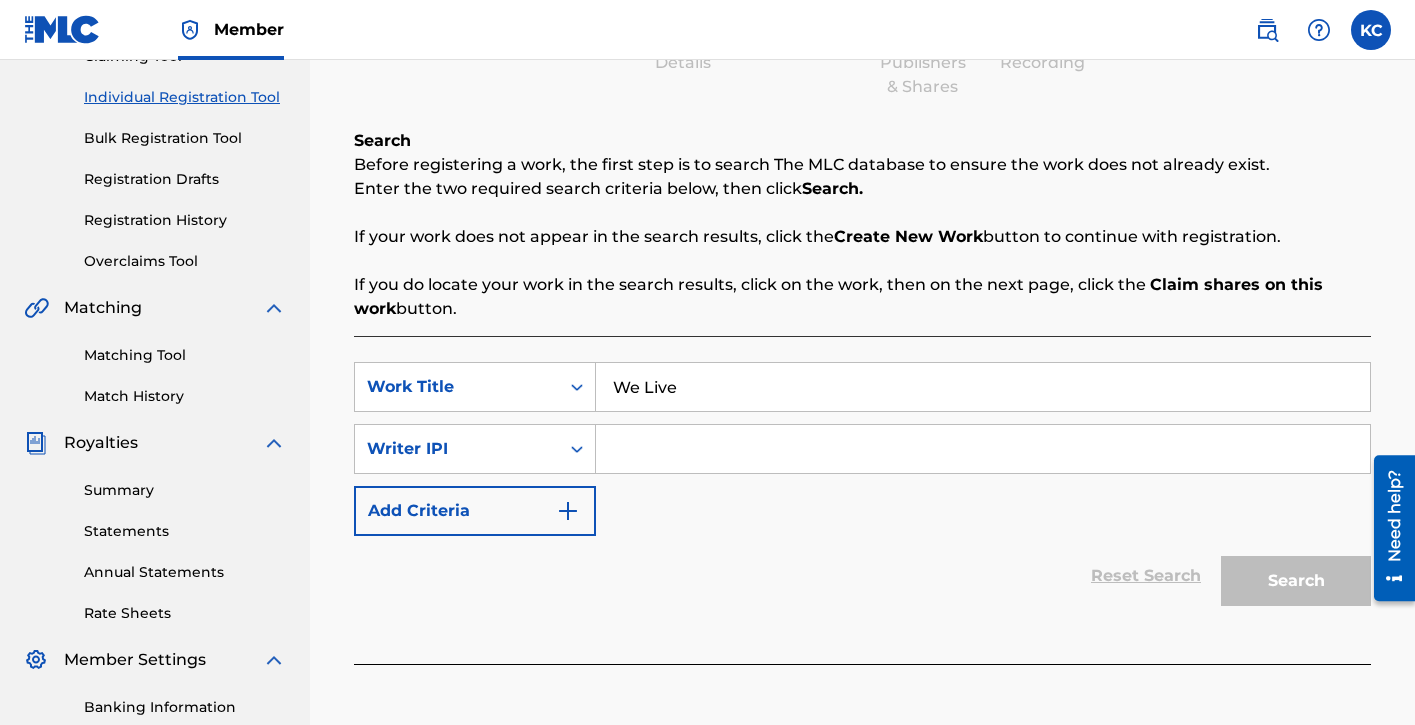 scroll, scrollTop: 245, scrollLeft: 0, axis: vertical 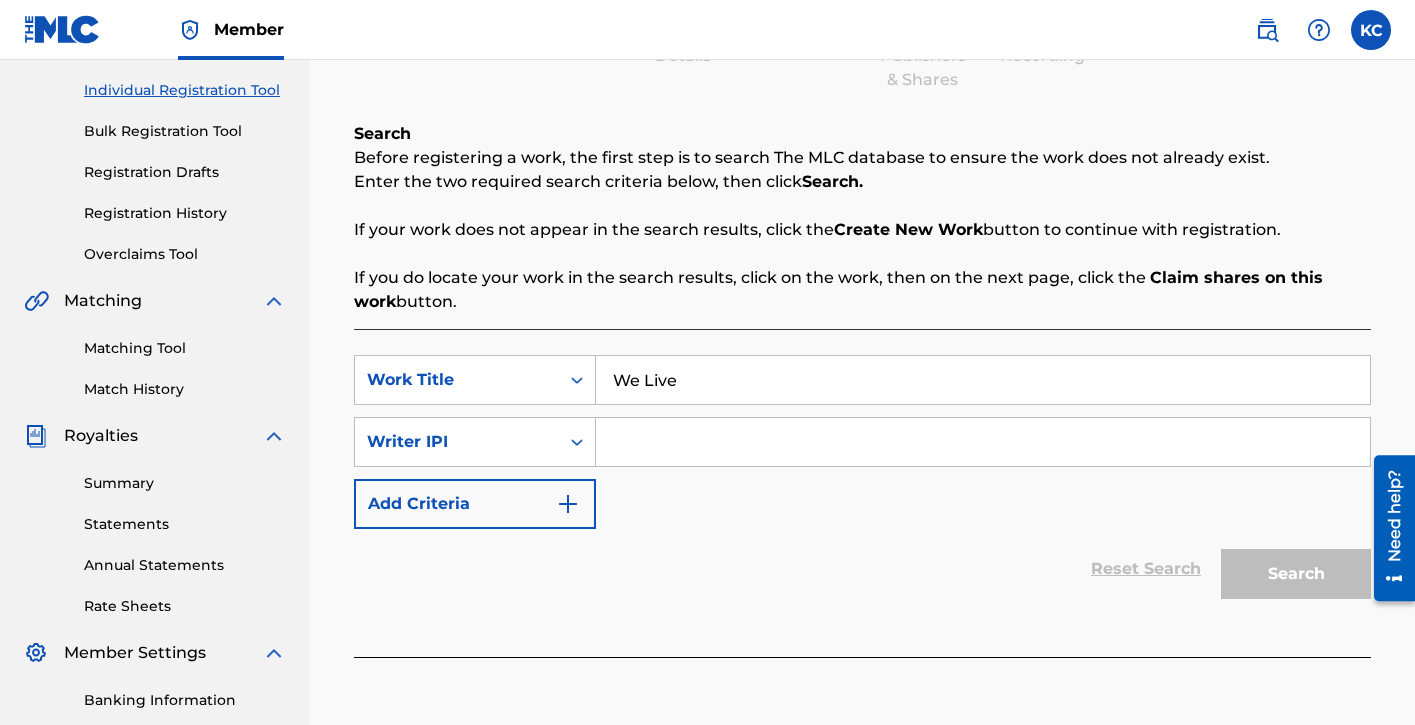 click at bounding box center (983, 442) 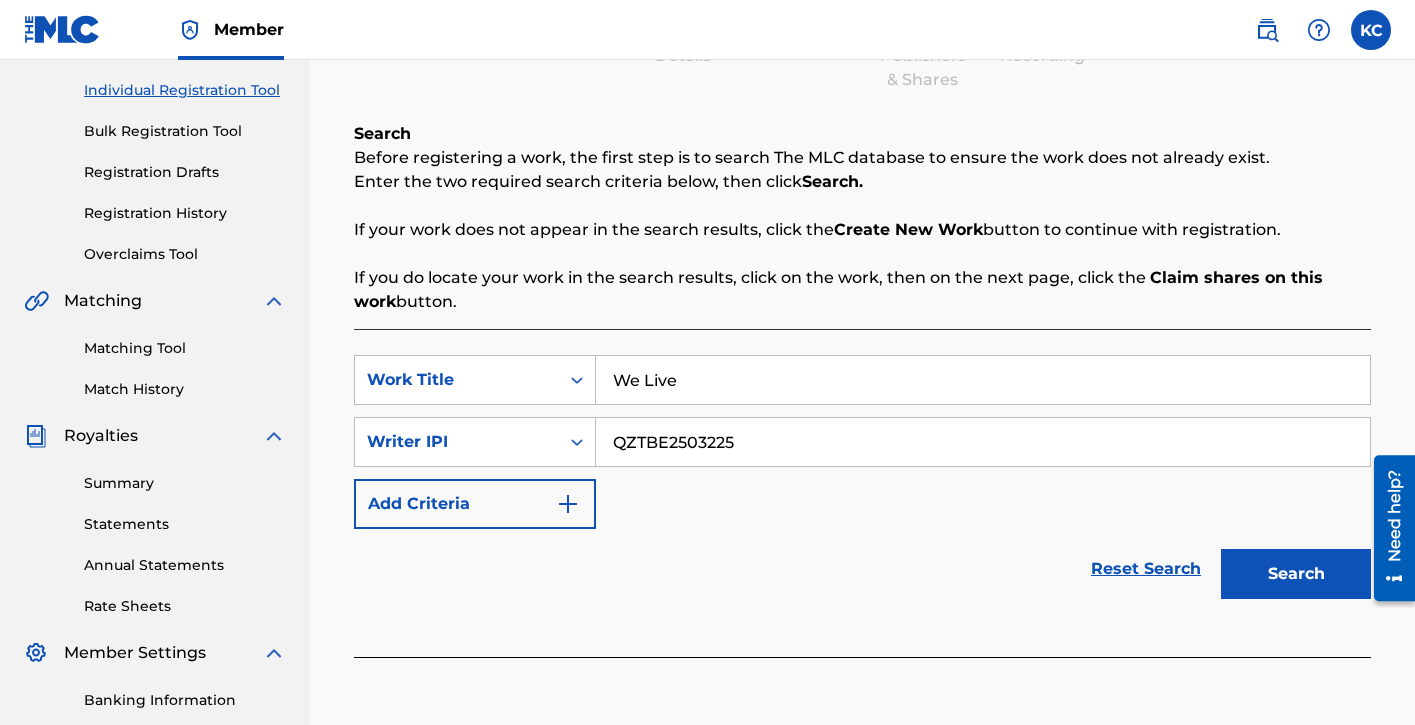 type on "QZTBE2503225" 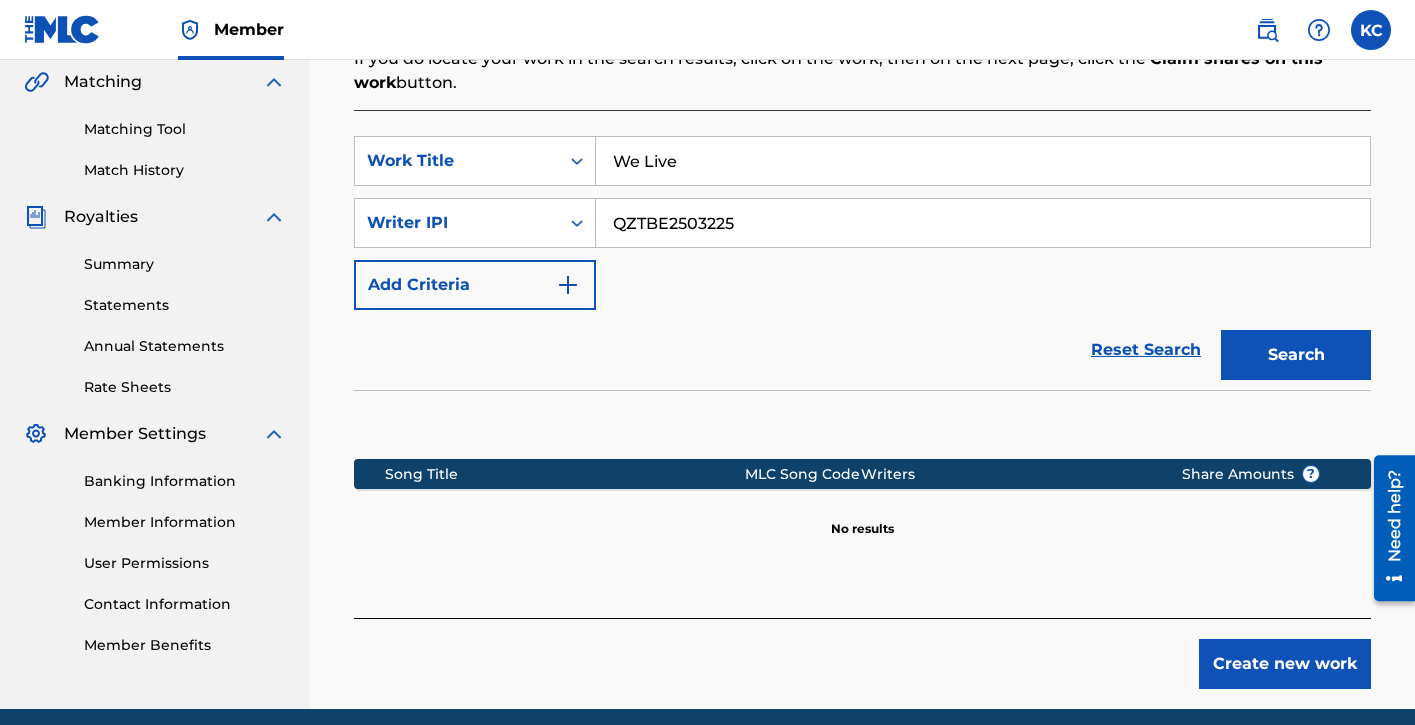 scroll, scrollTop: 544, scrollLeft: 0, axis: vertical 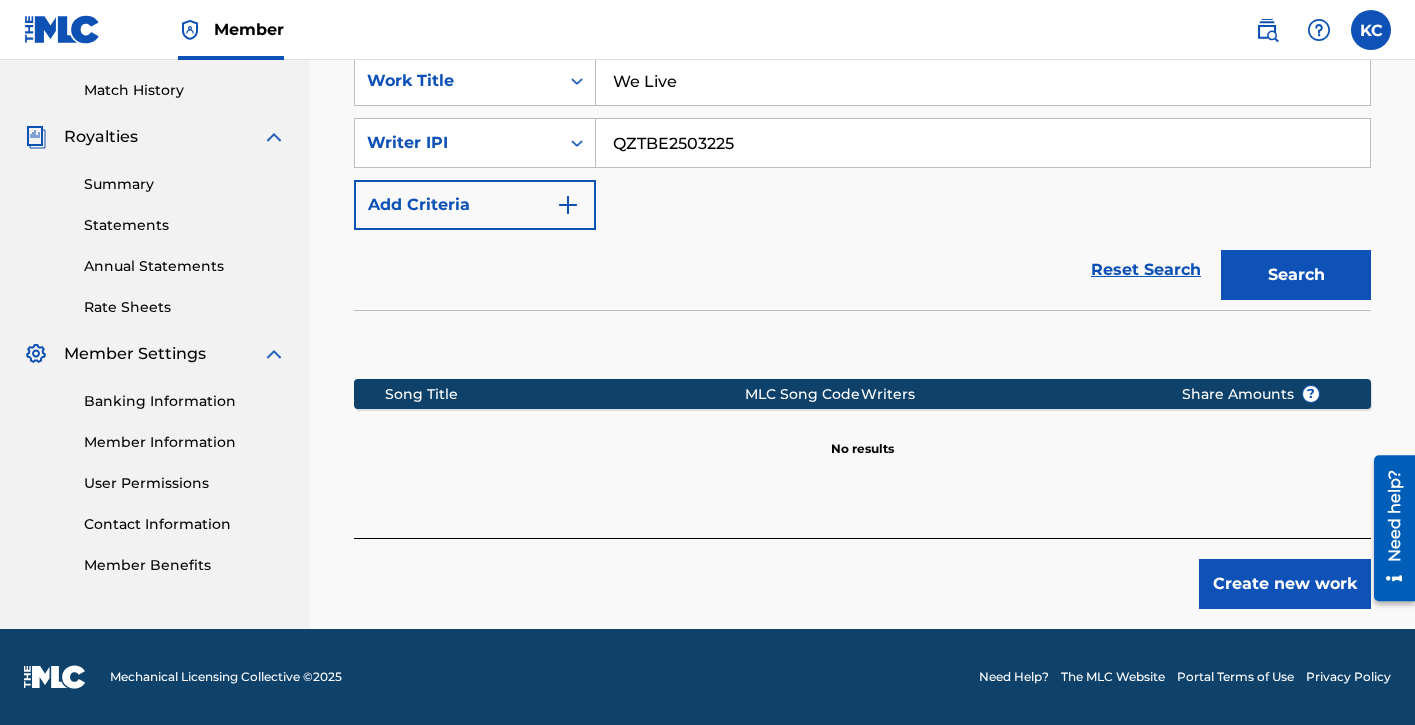 drag, startPoint x: 1409, startPoint y: 334, endPoint x: 3, endPoint y: 135, distance: 1420.0131 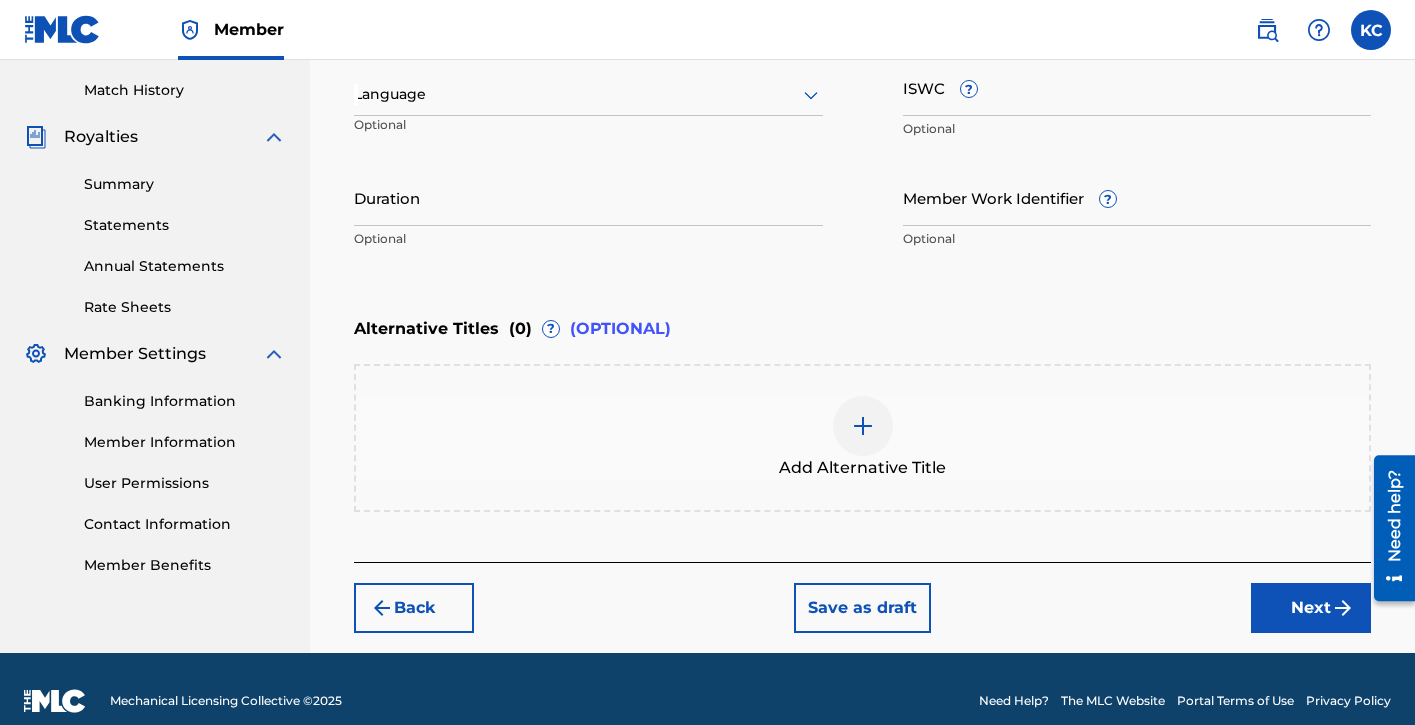 click on "Next" at bounding box center (1311, 608) 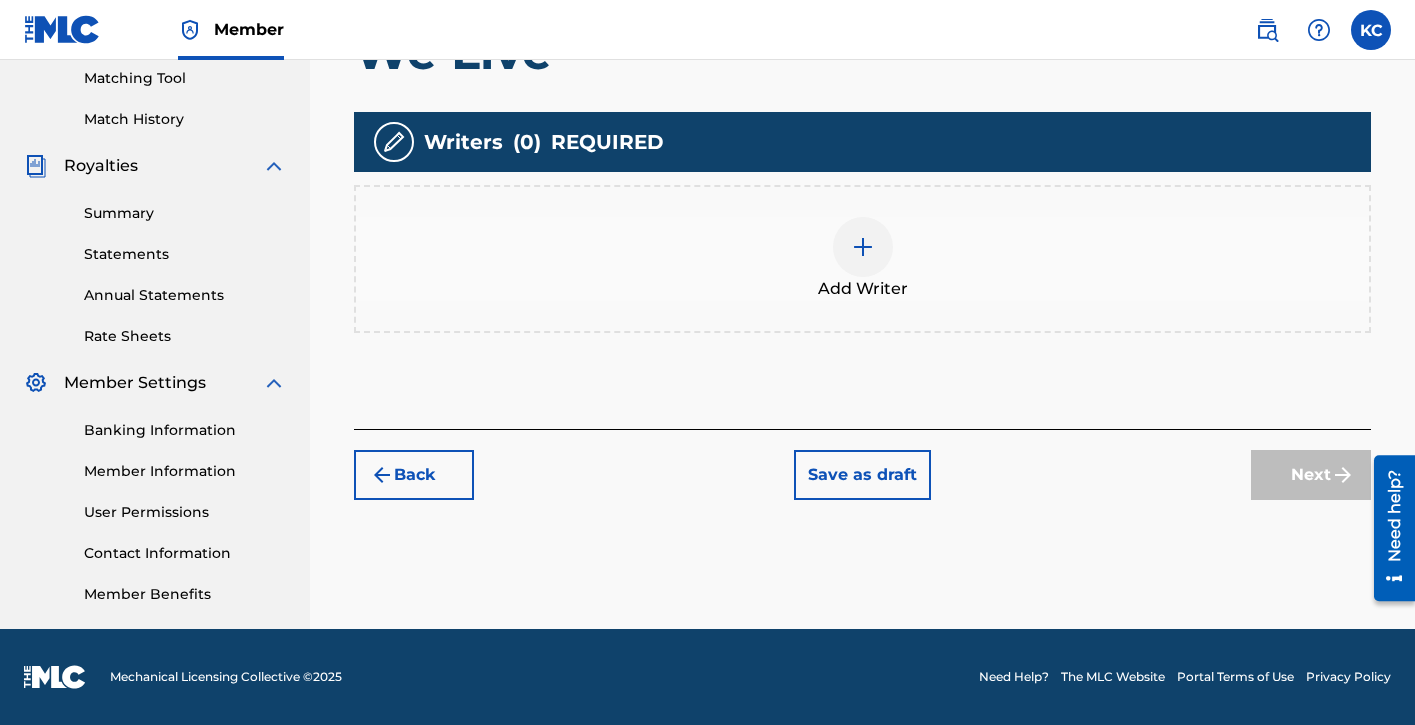 scroll, scrollTop: 90, scrollLeft: 0, axis: vertical 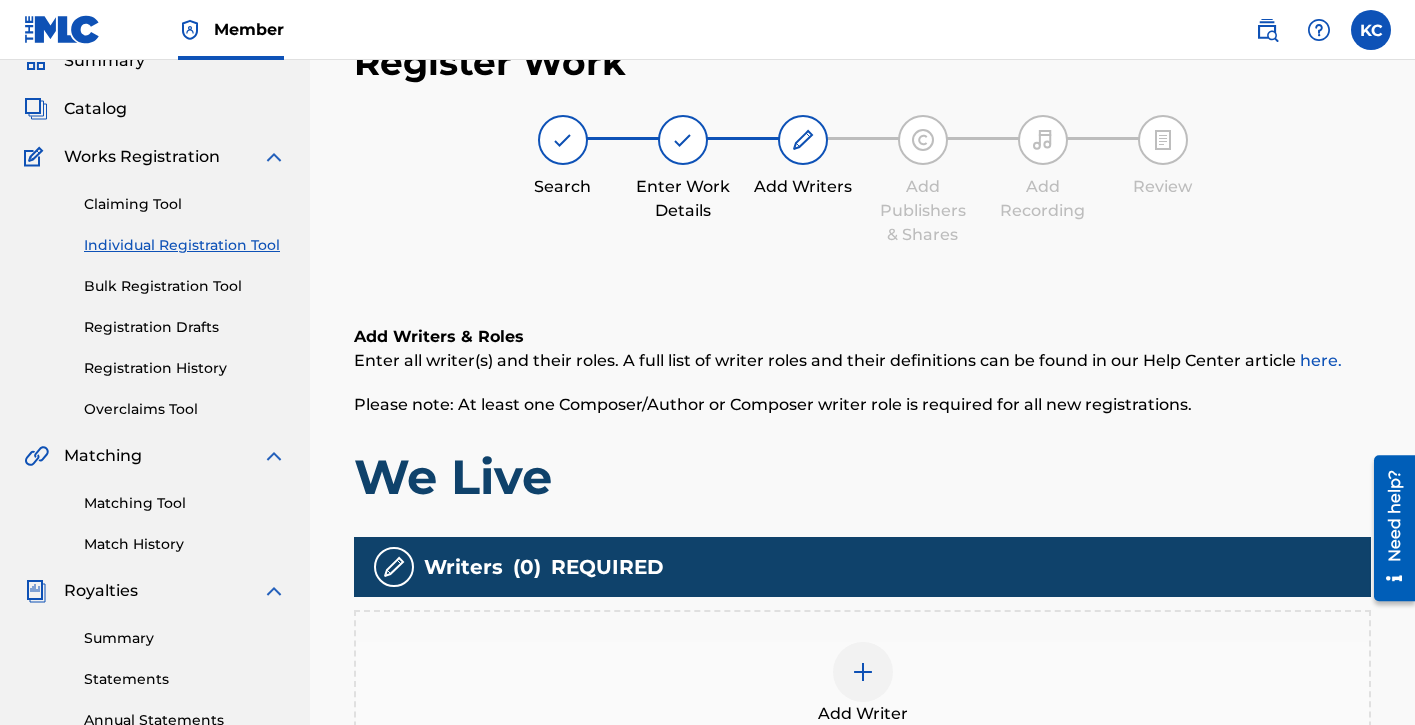 click on "Add Writer" at bounding box center [862, 684] 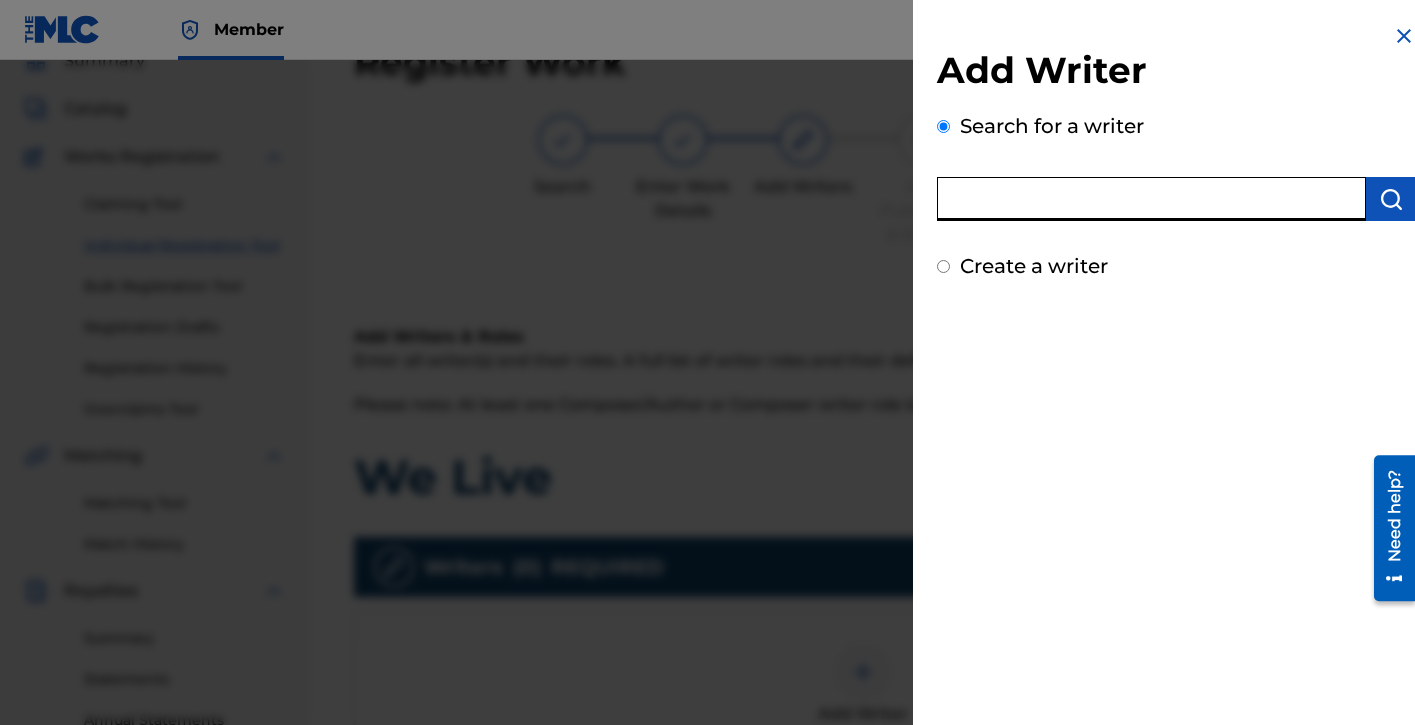 click at bounding box center (1151, 199) 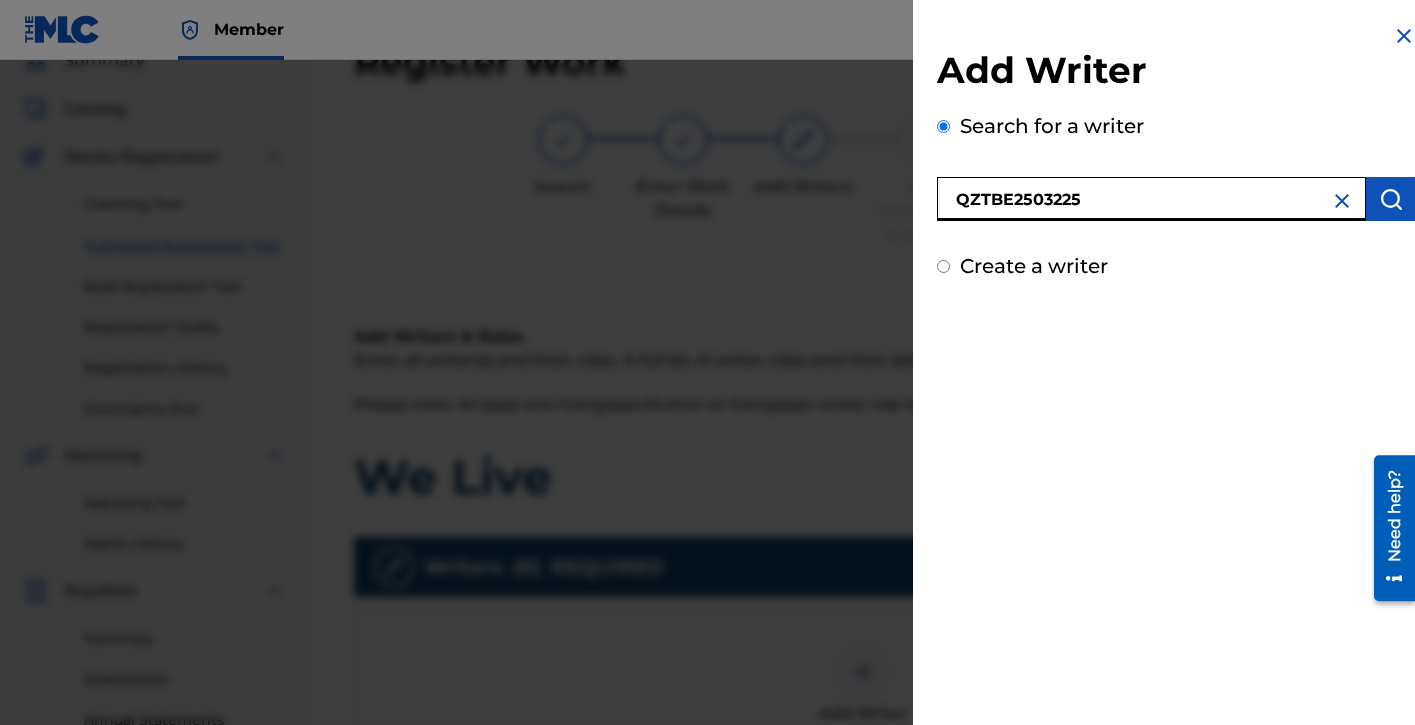 type on "QZTBE2503225" 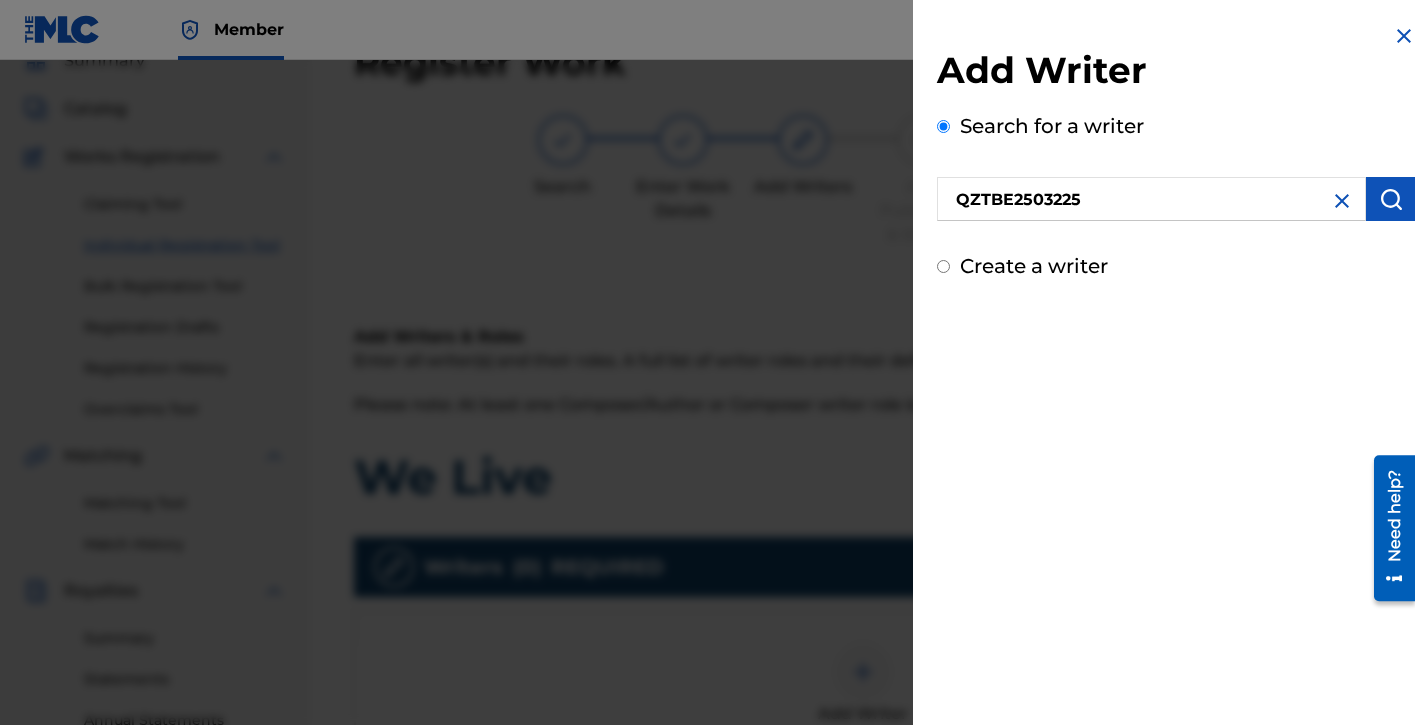 click at bounding box center [1342, 201] 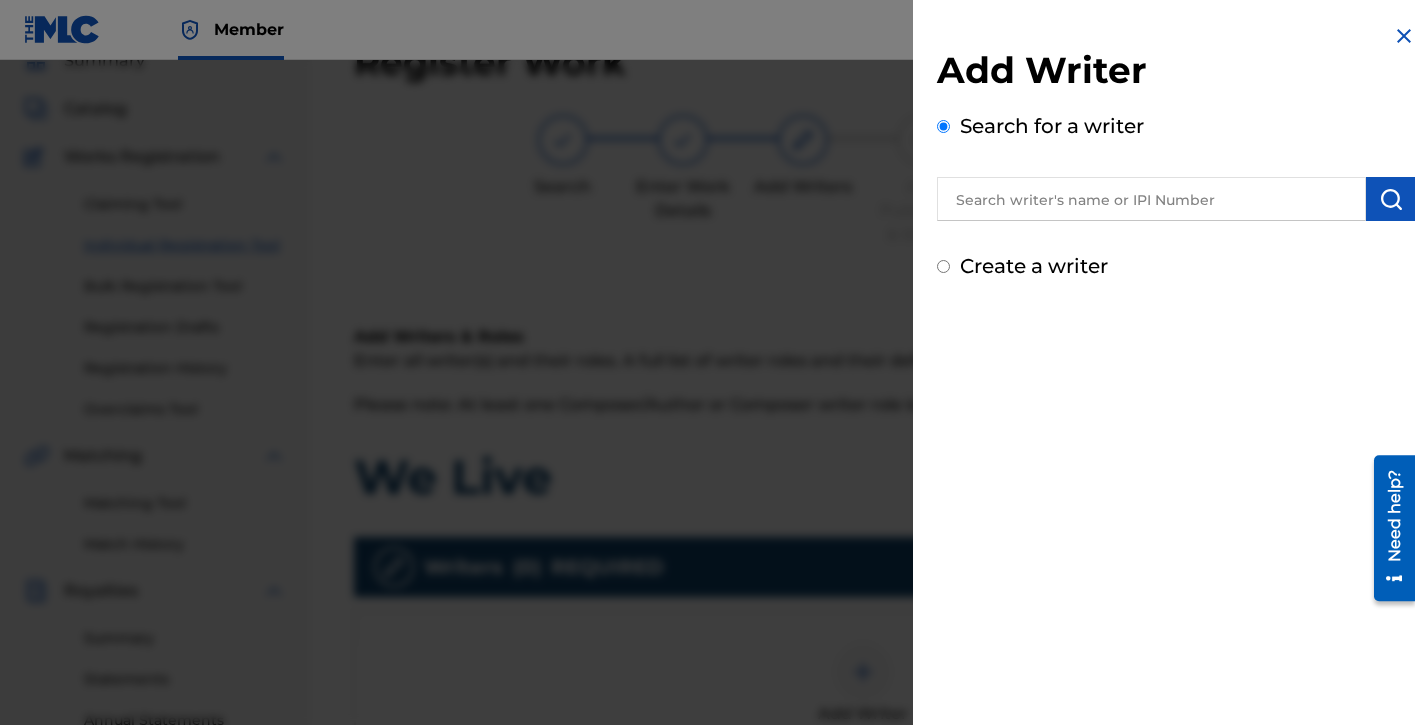click at bounding box center (1151, 199) 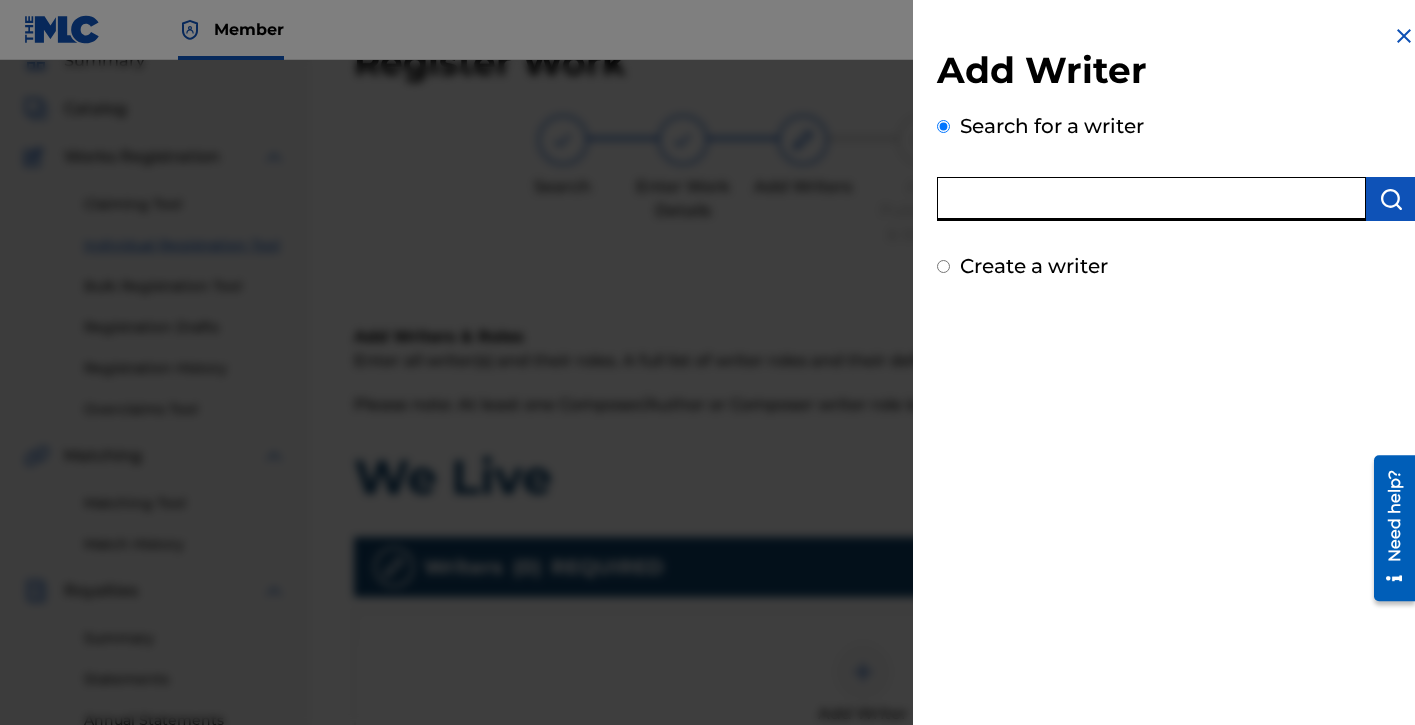 paste on "00836938199" 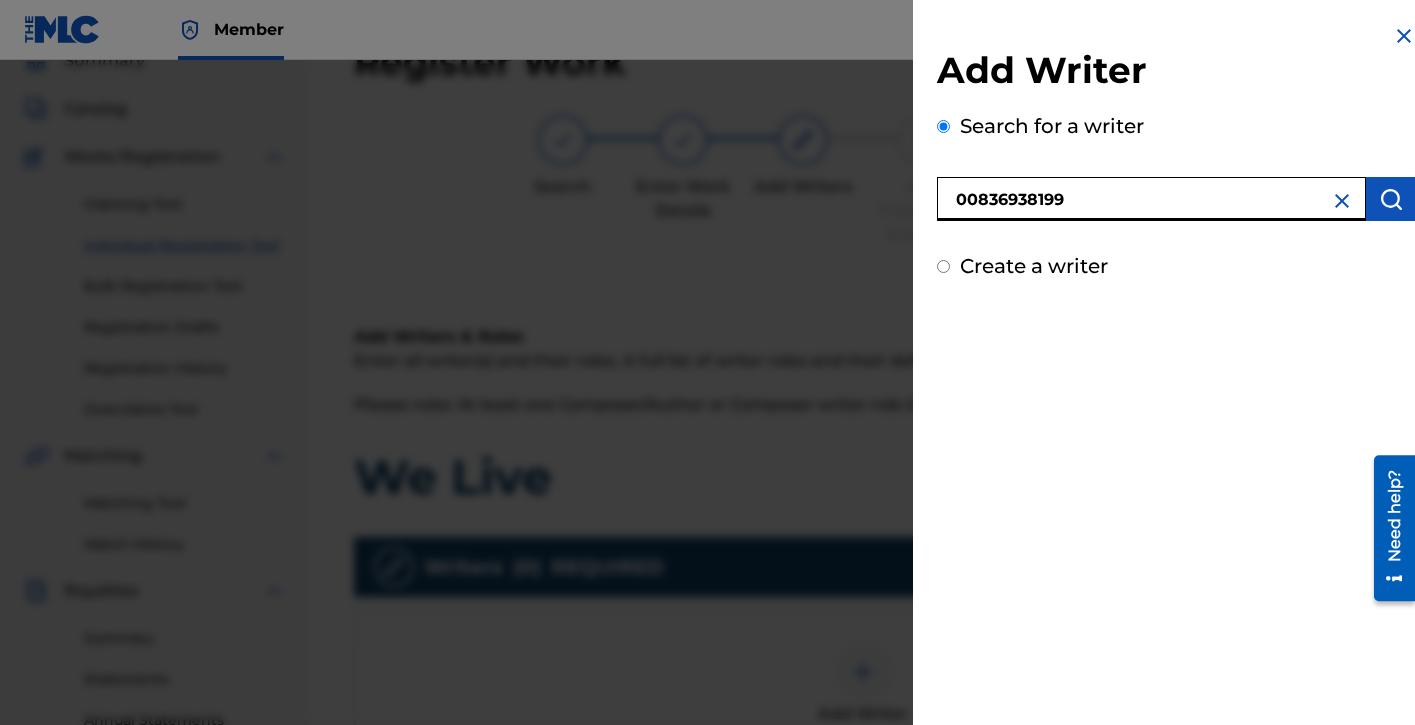 type on "00836938199" 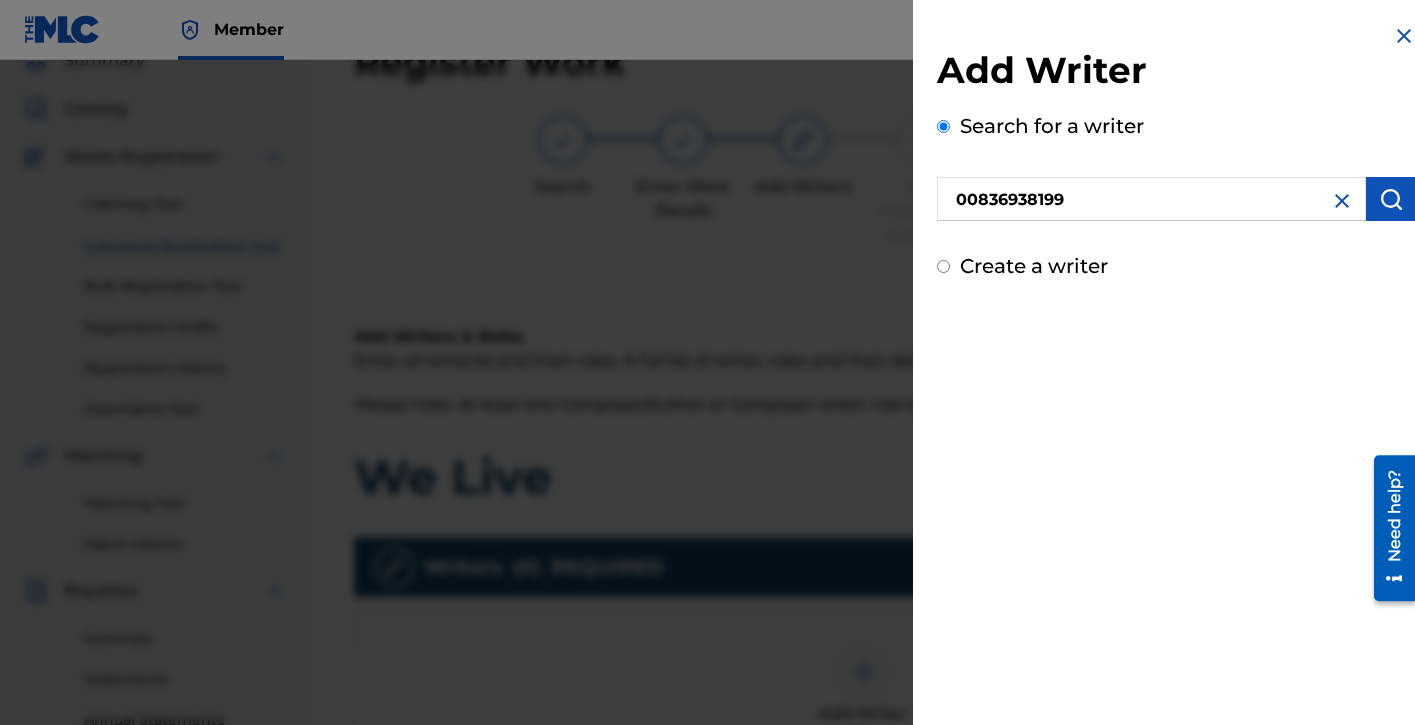 click at bounding box center [1391, 199] 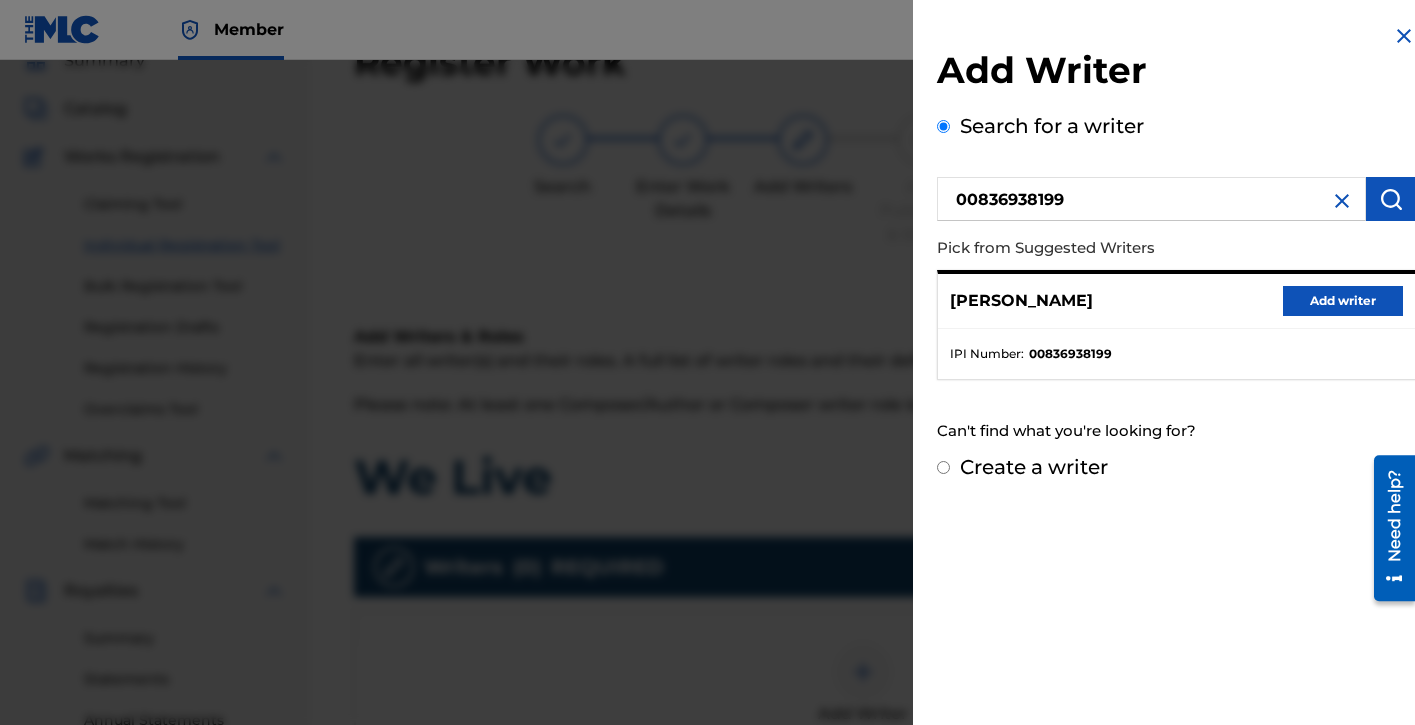 click on "Add writer" at bounding box center (1343, 301) 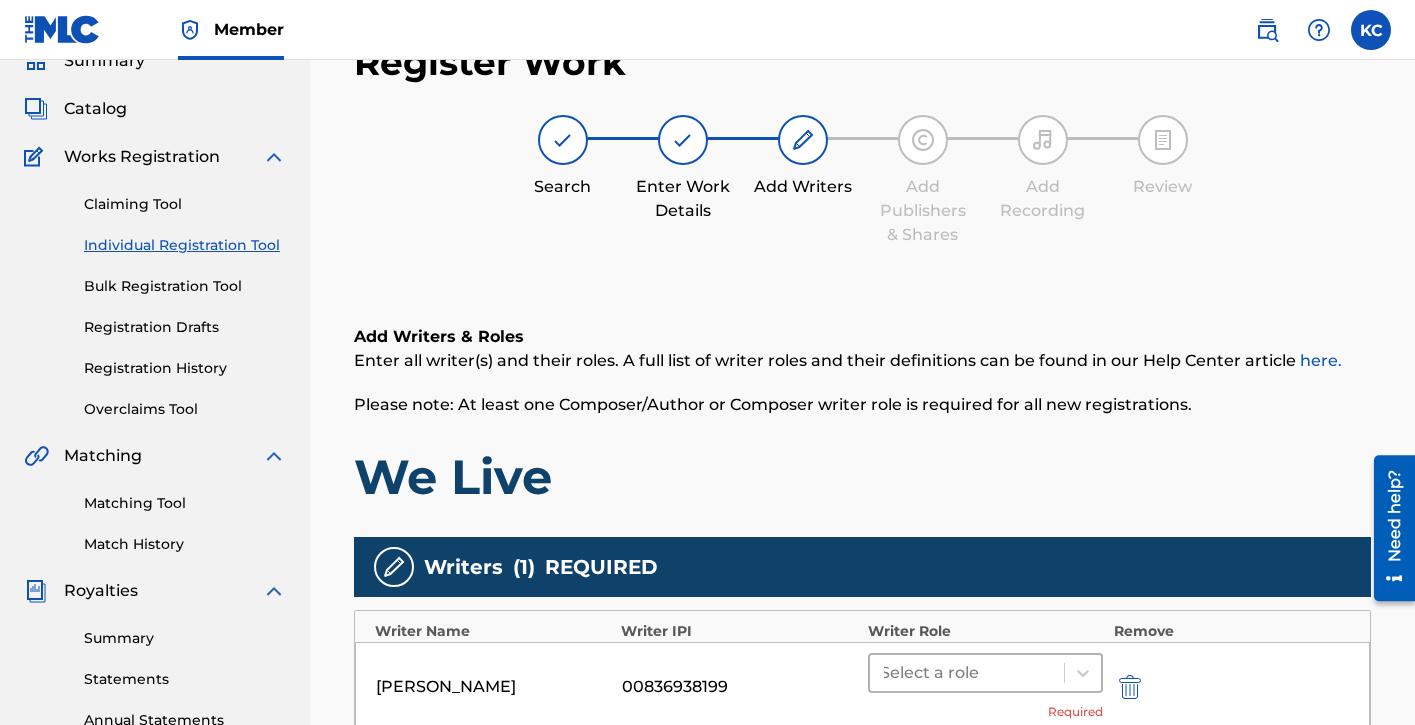 click at bounding box center [967, 673] 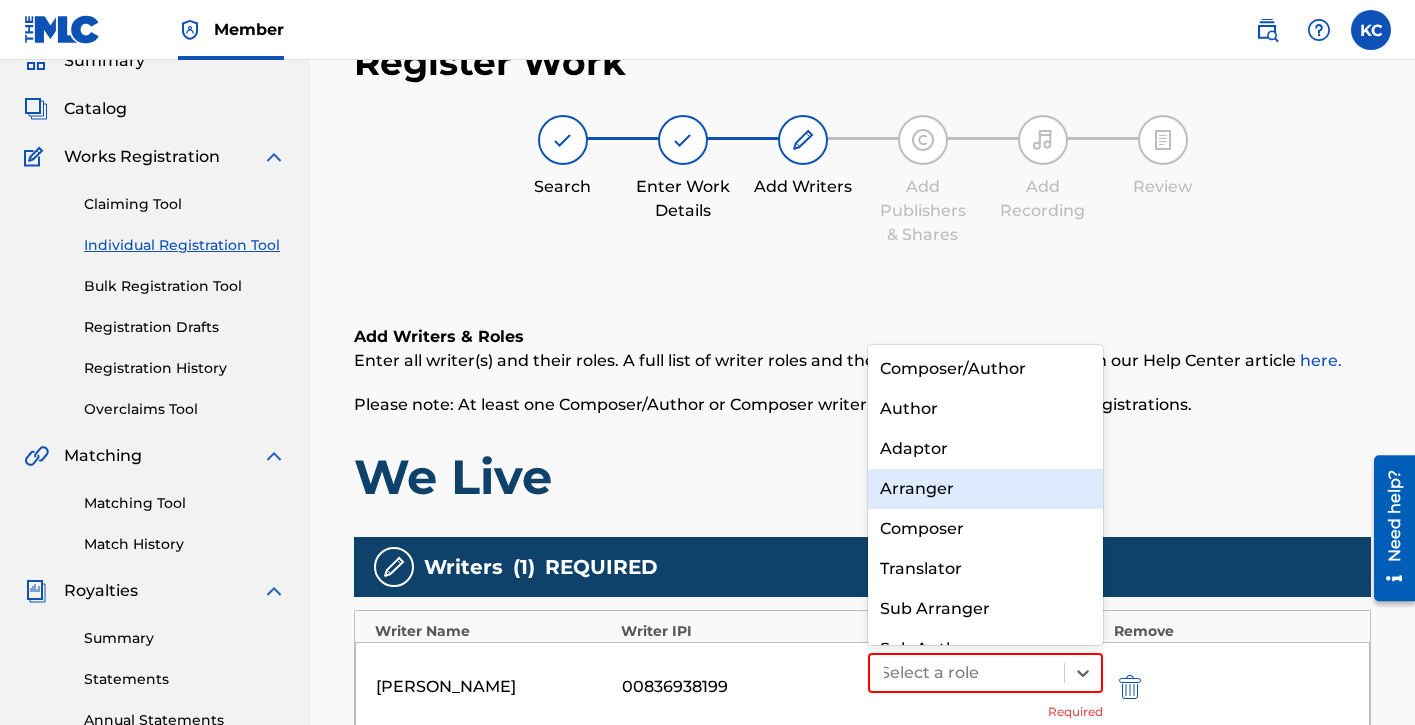 scroll, scrollTop: 28, scrollLeft: 0, axis: vertical 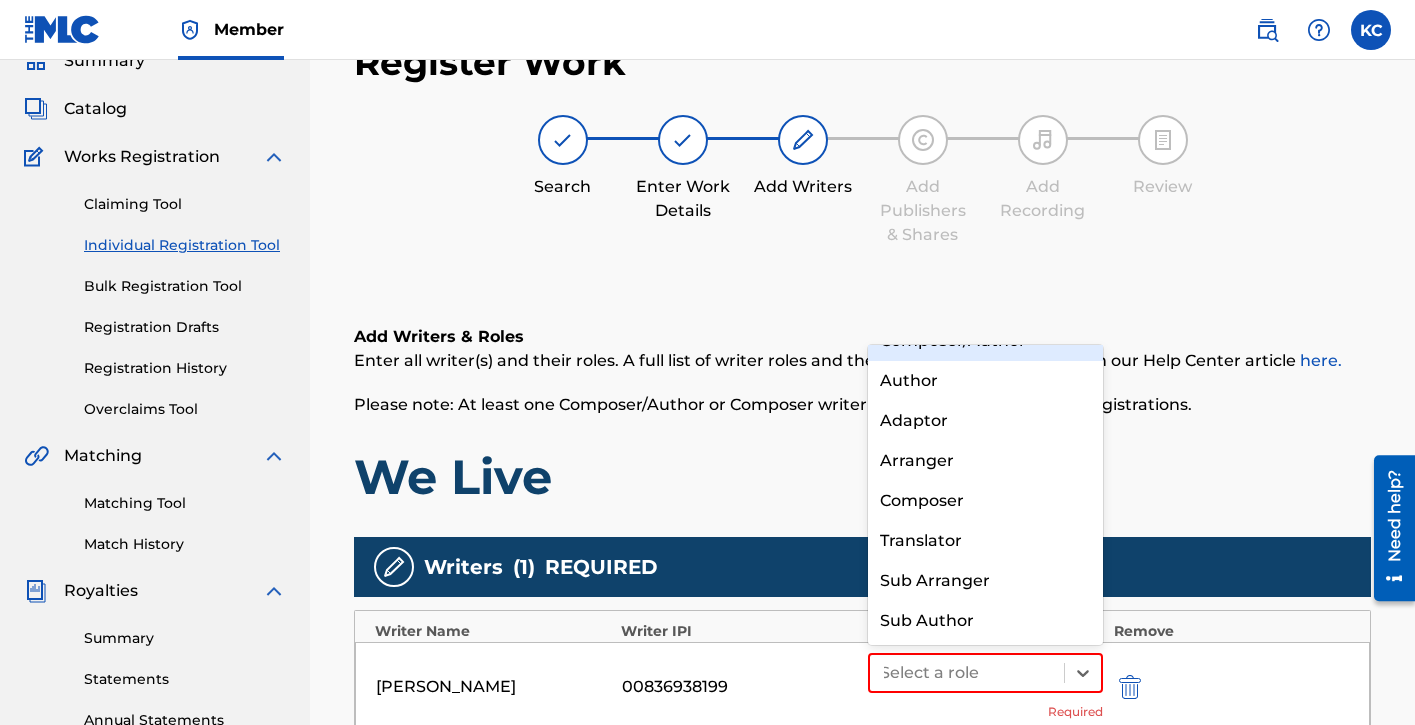click on "Composer/Author" at bounding box center (986, 341) 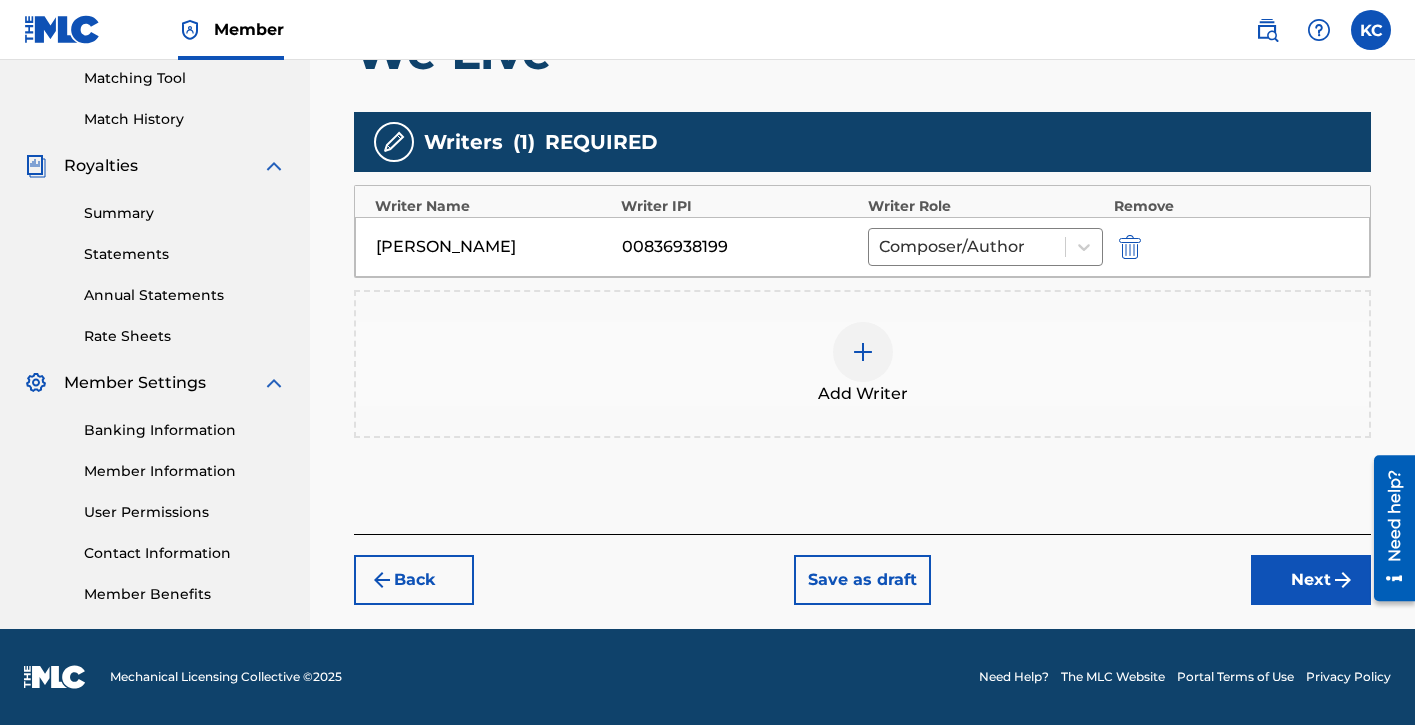 click on "Next" at bounding box center (1311, 580) 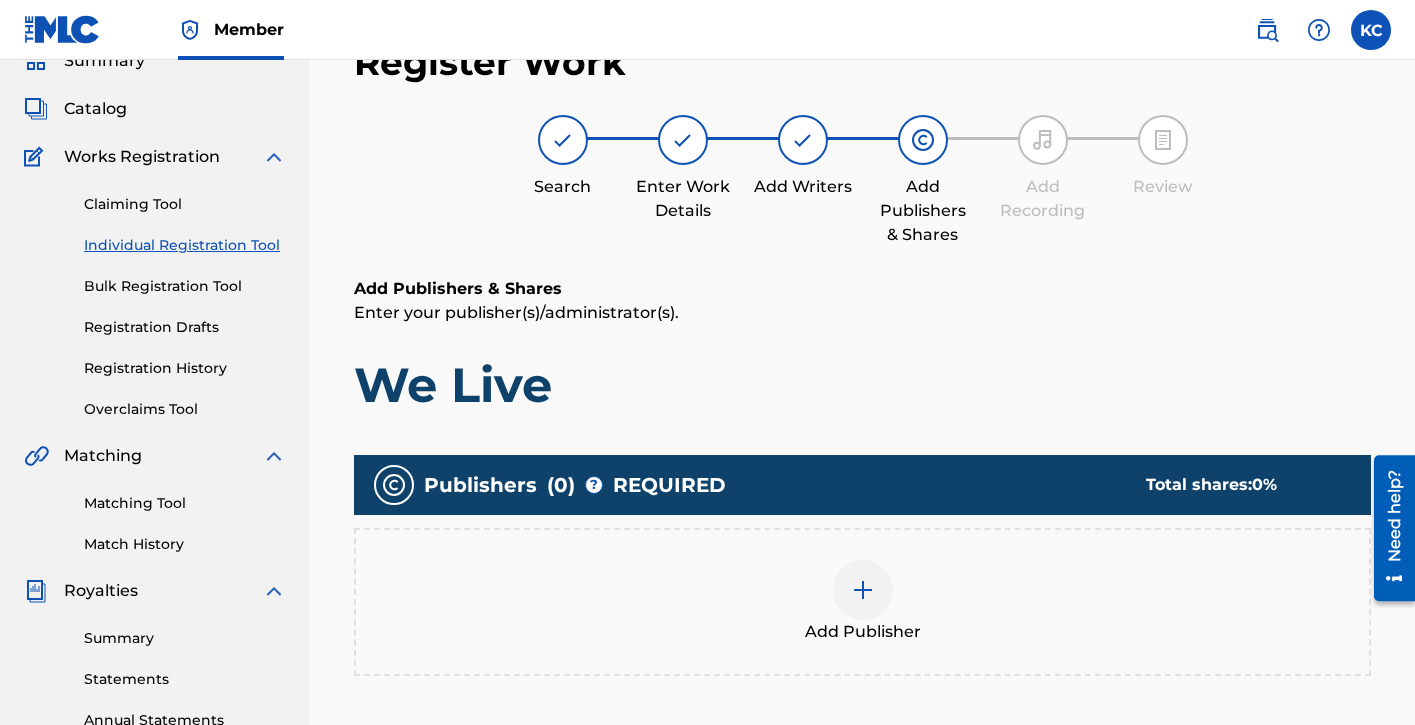 click on "Add Publisher" at bounding box center (862, 602) 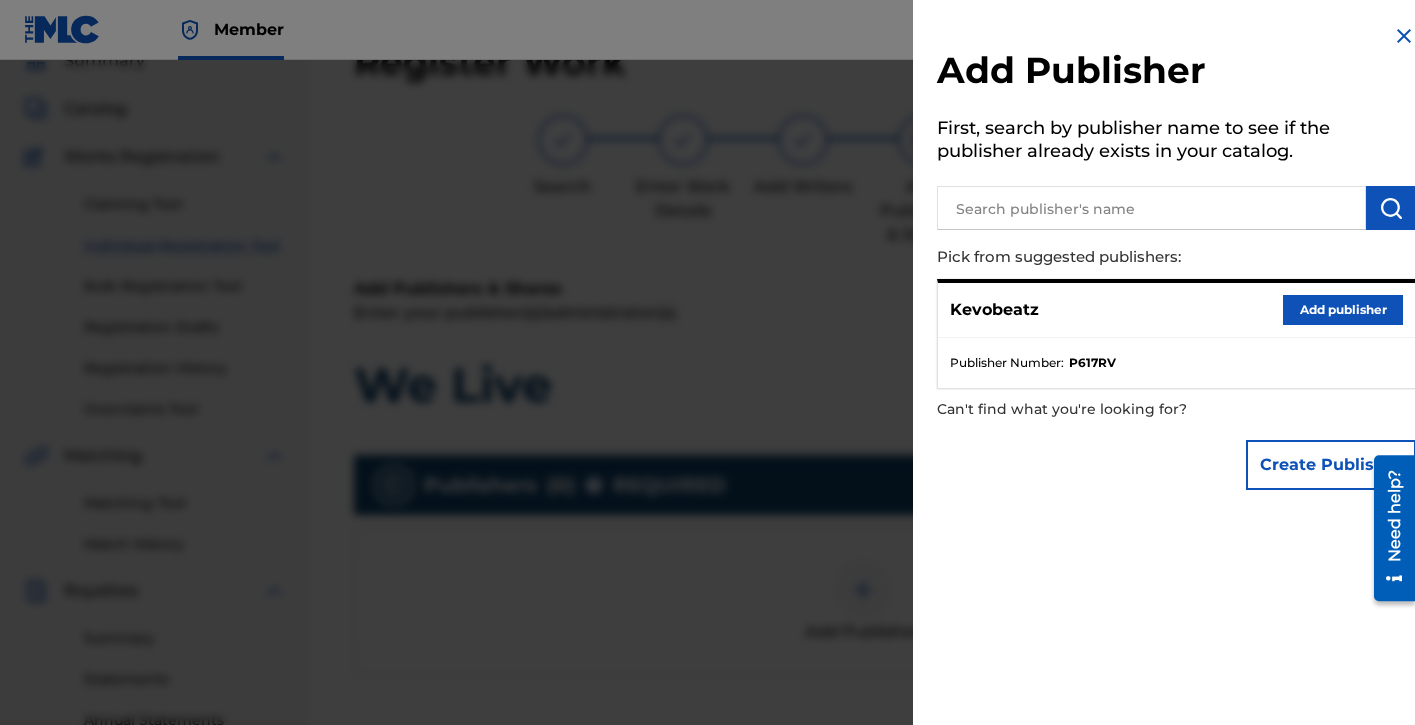 click on "Add publisher" at bounding box center (1343, 310) 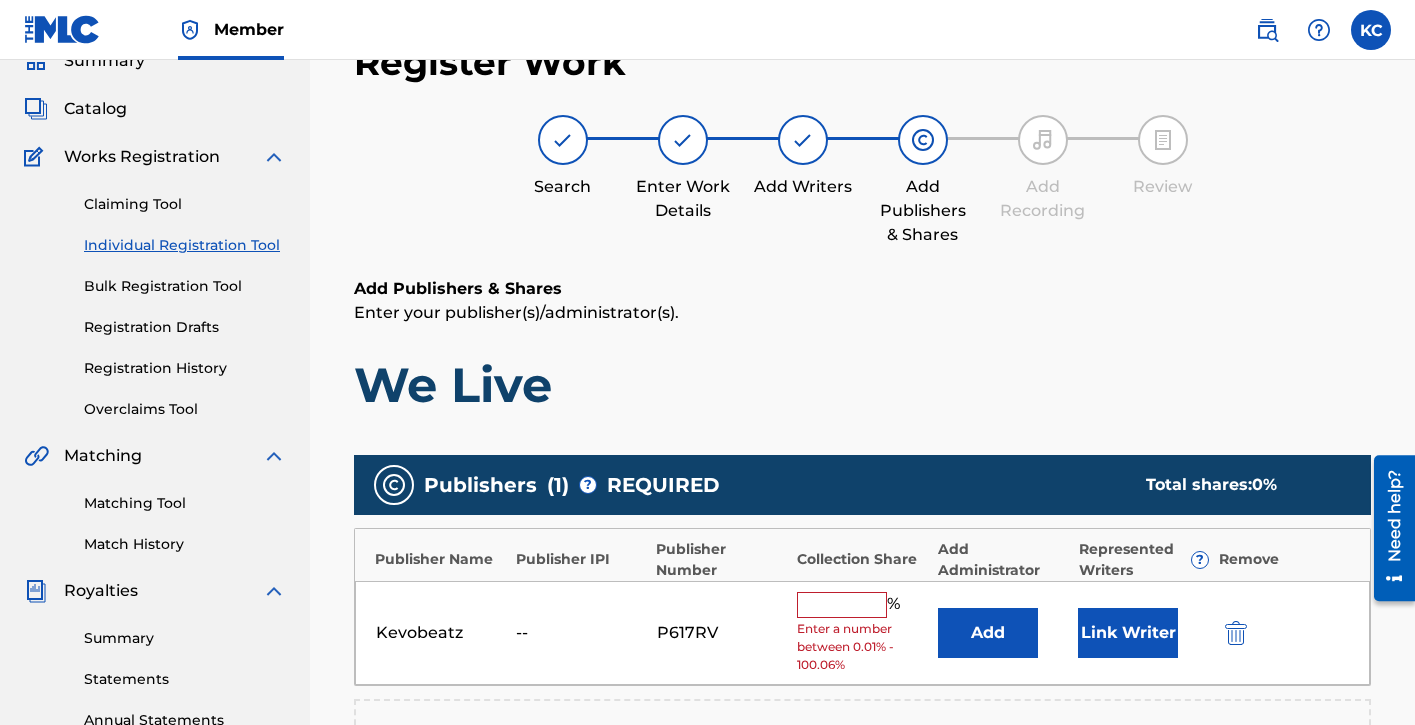 click at bounding box center [842, 605] 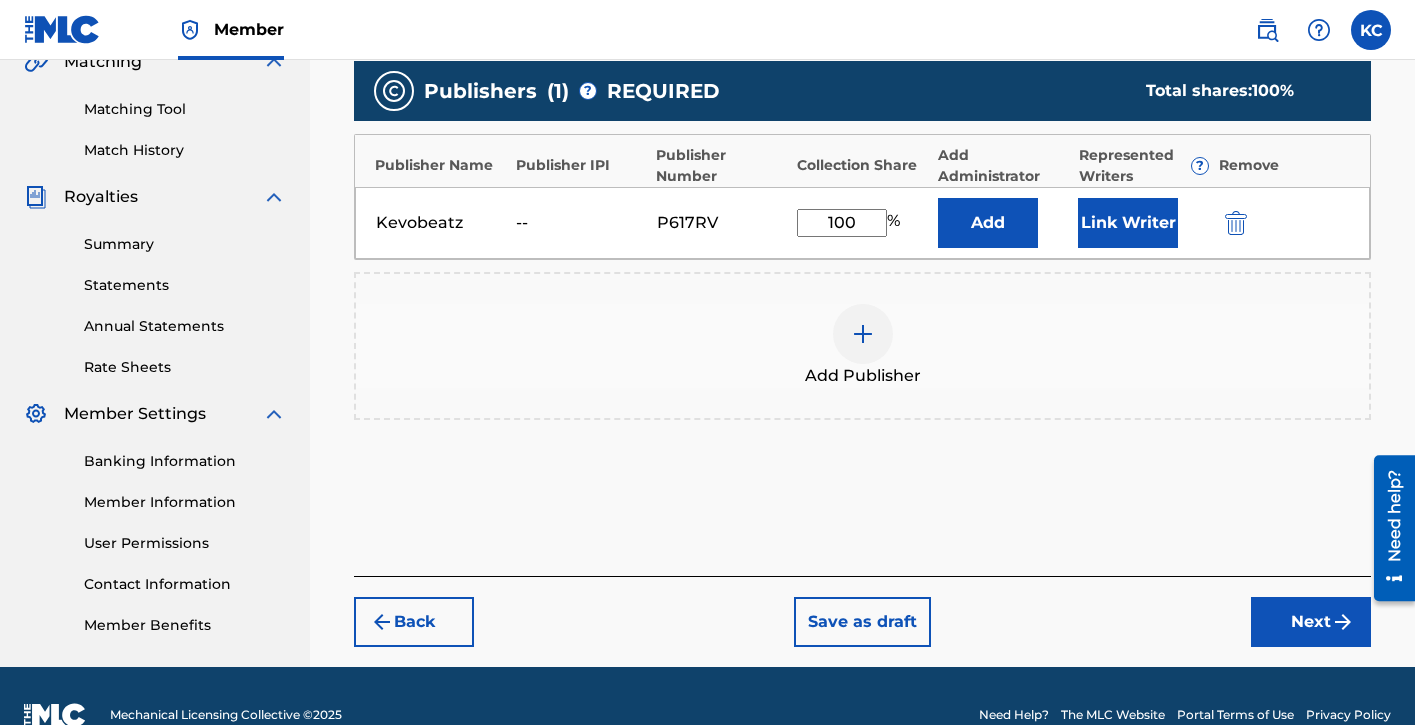type on "100" 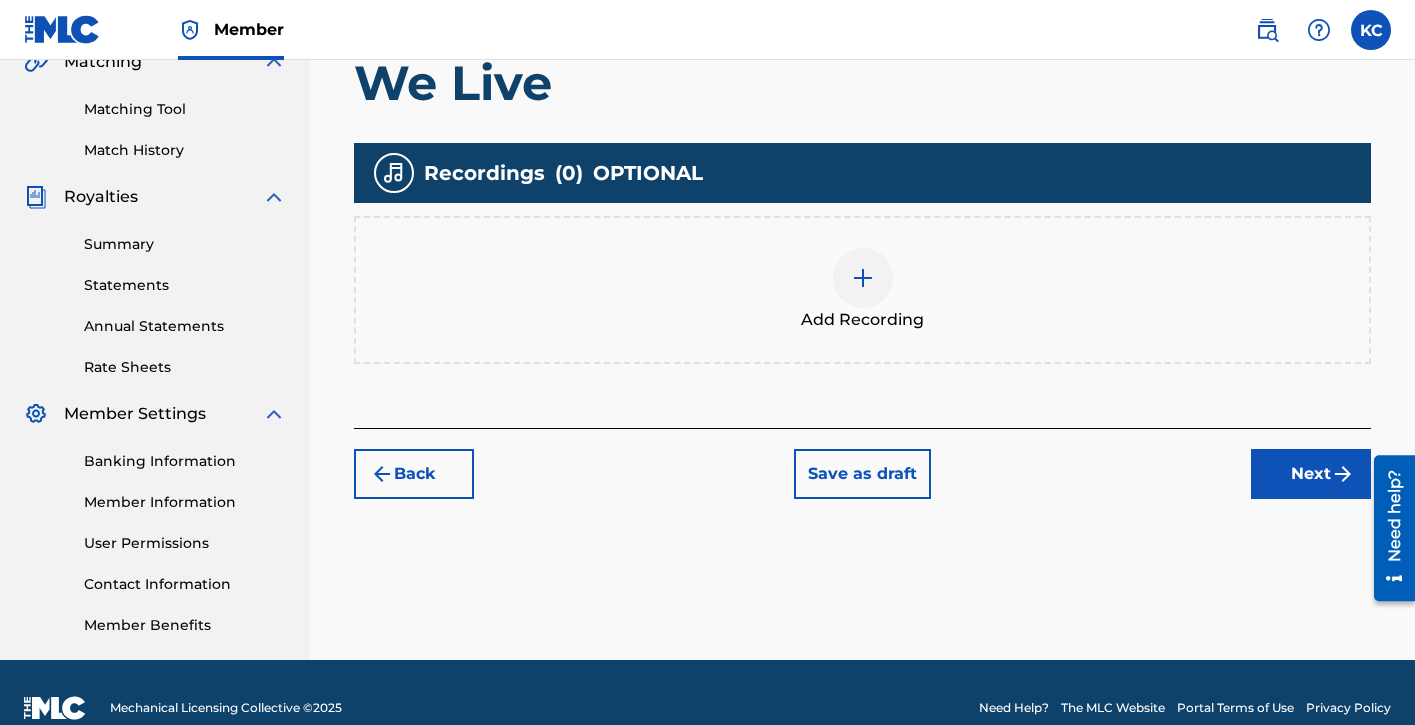 scroll, scrollTop: 90, scrollLeft: 0, axis: vertical 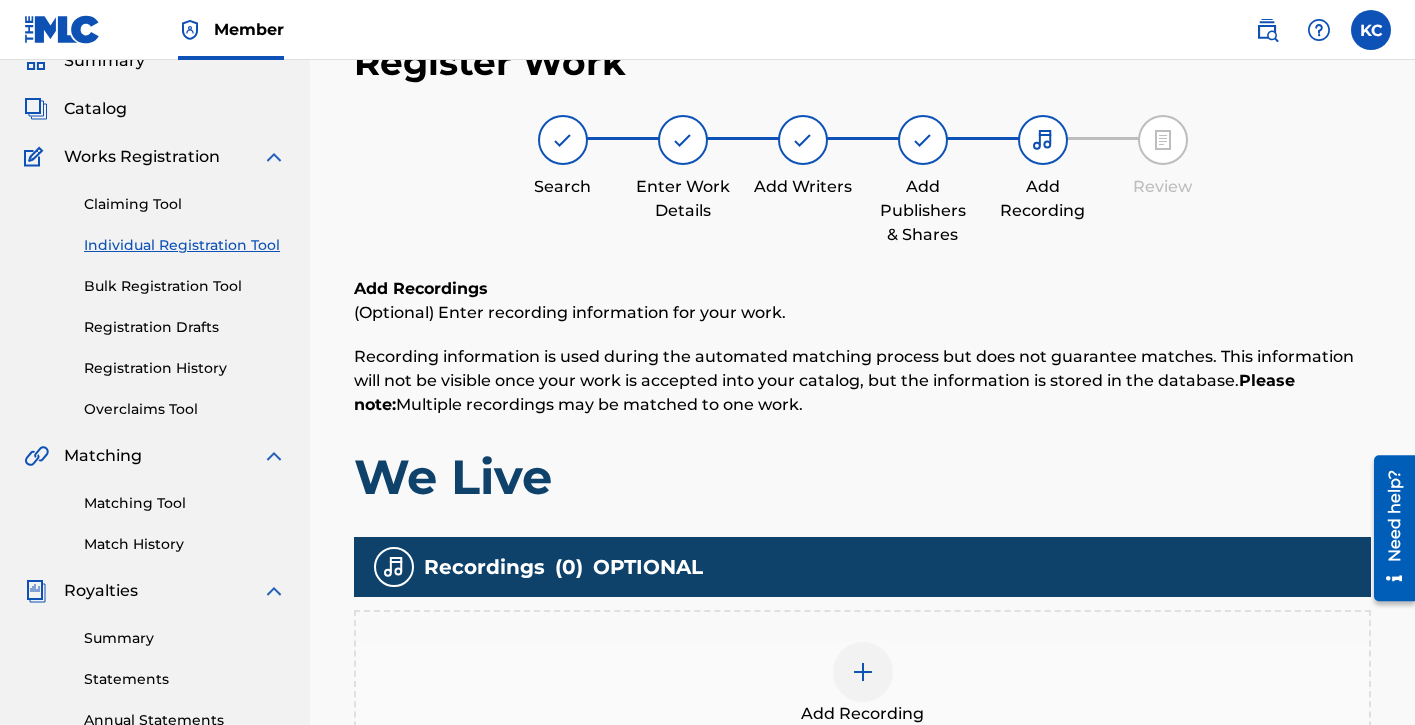 click at bounding box center [863, 672] 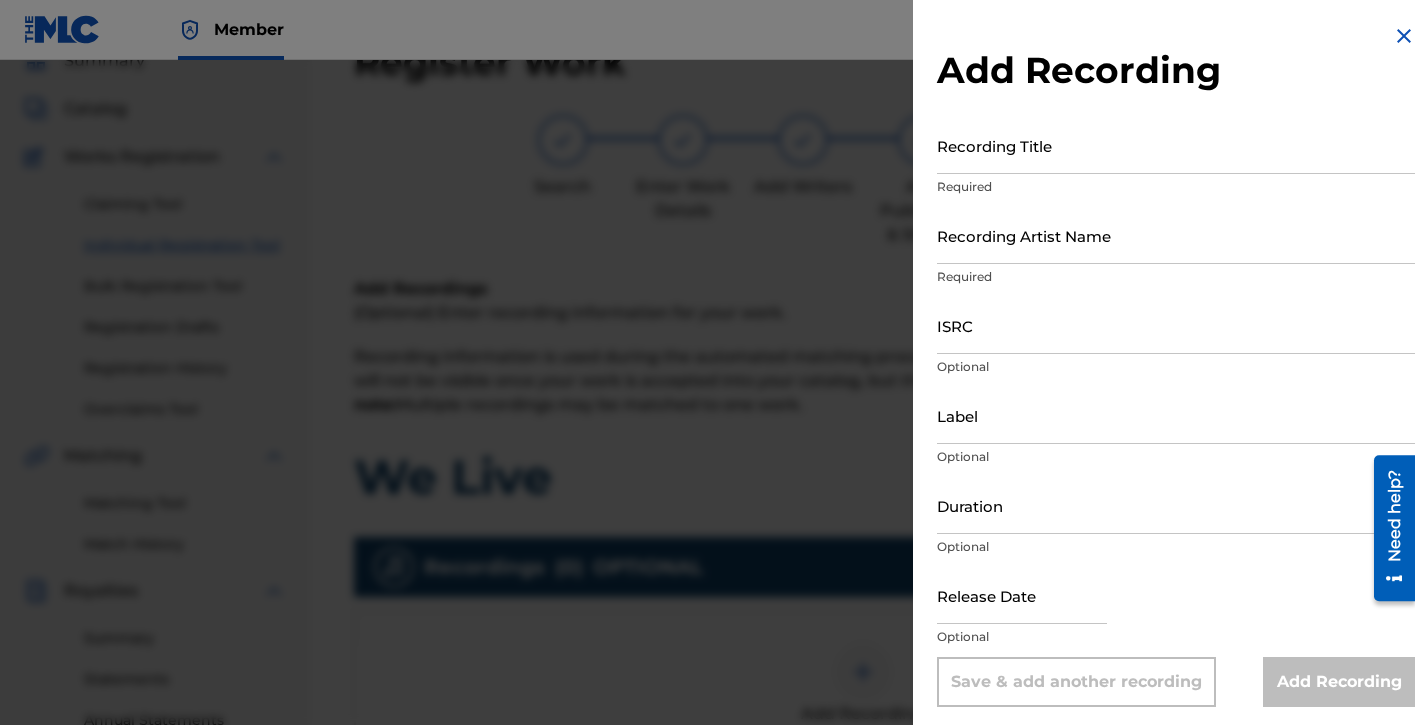 click on "Recording Title" at bounding box center [1176, 145] 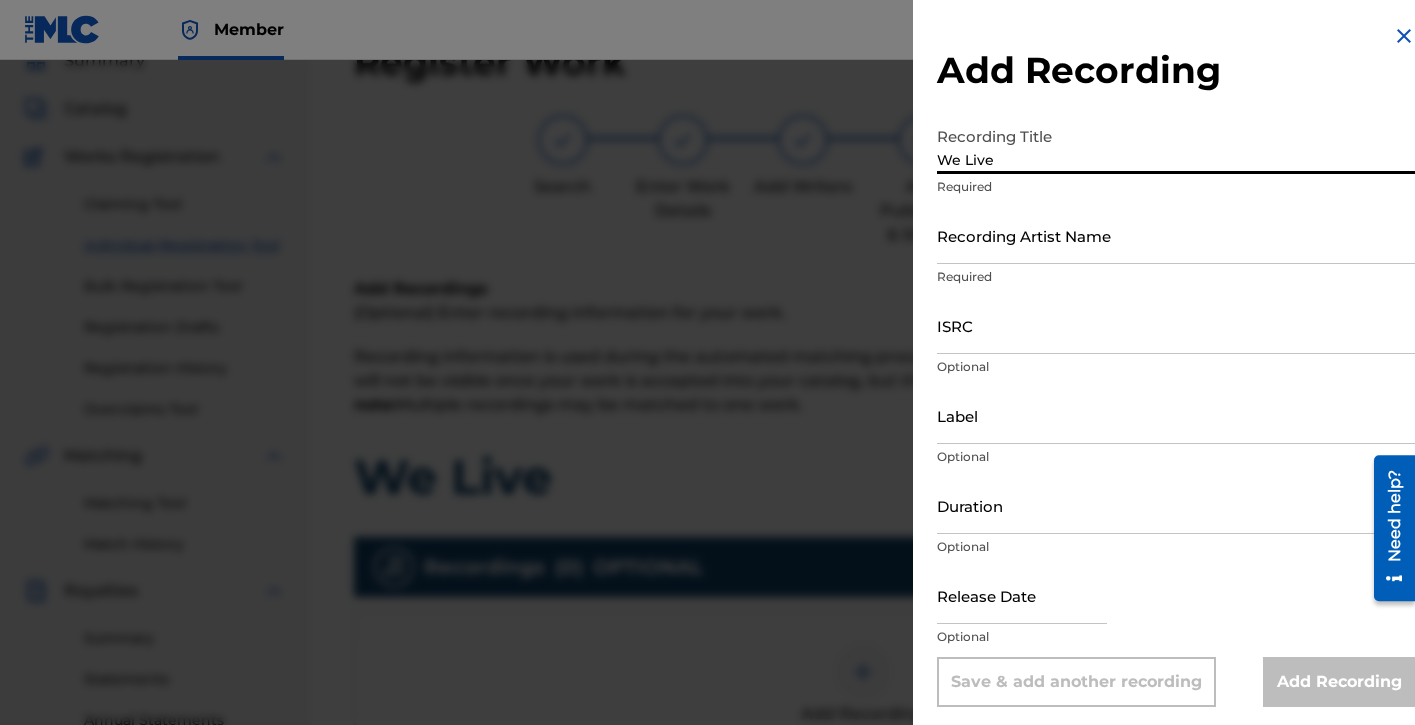 type on "We Live" 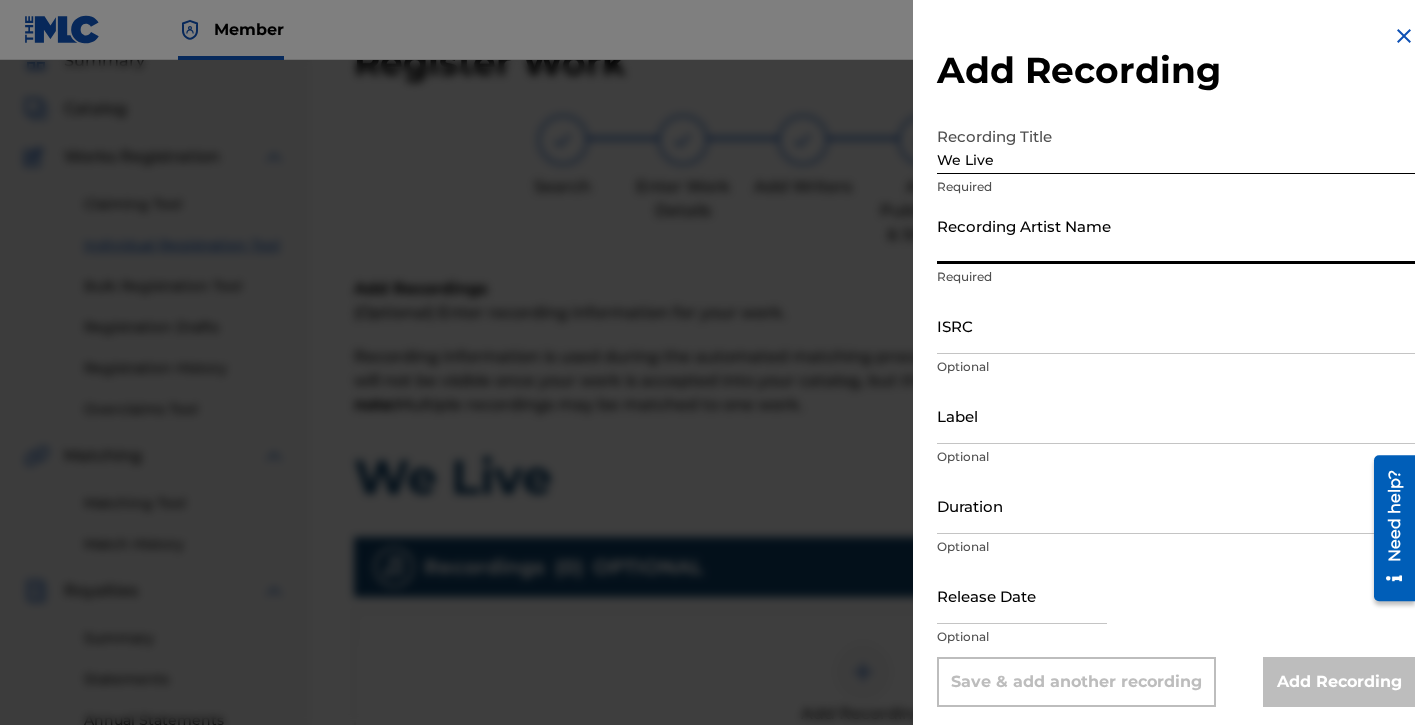 click on "Recording Artist Name" at bounding box center (1176, 235) 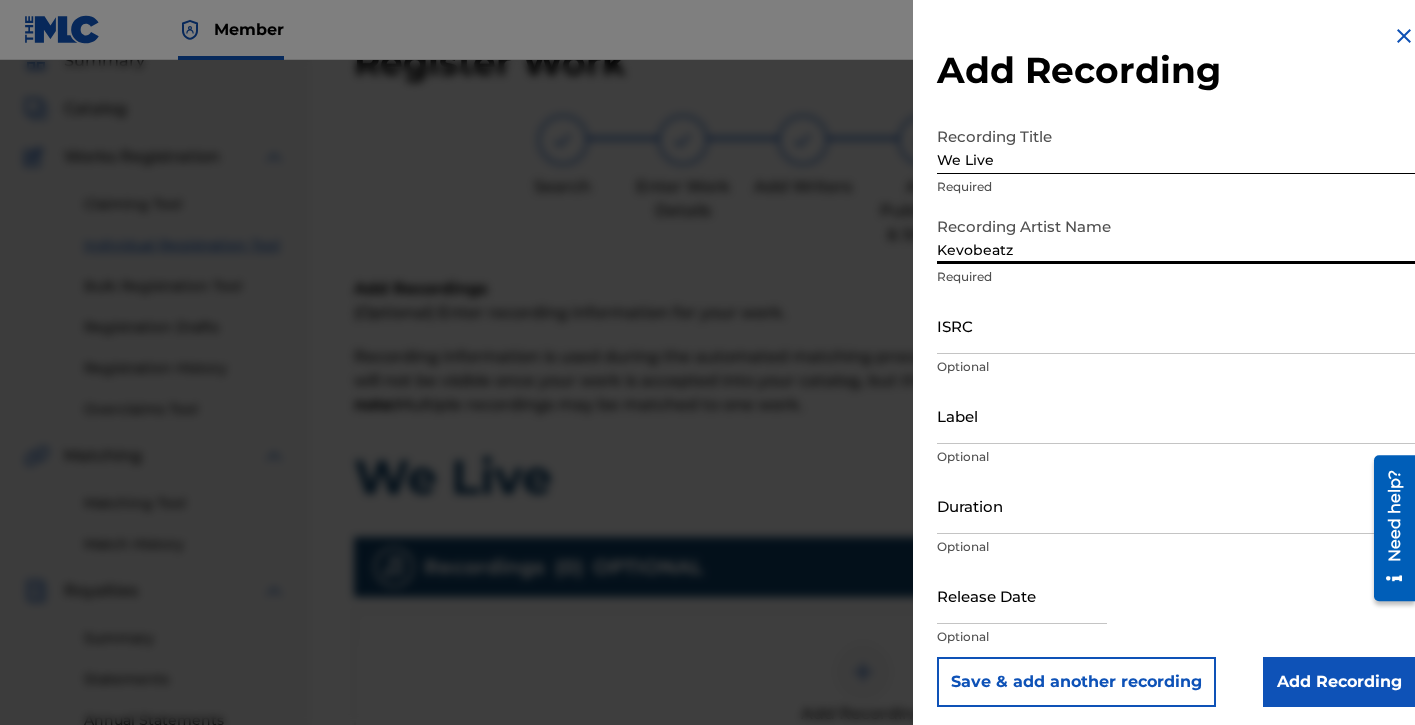 type on "Kevobeatz" 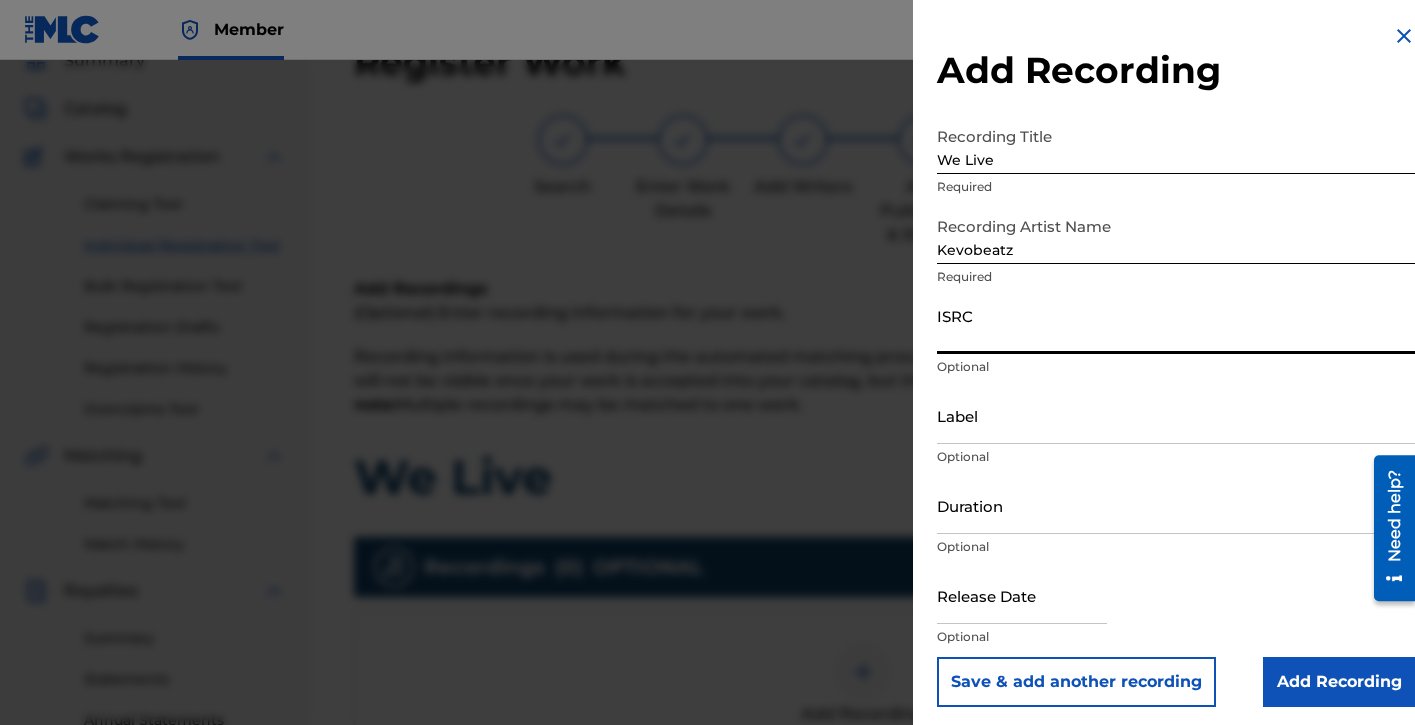 paste on "QZTBE2503225" 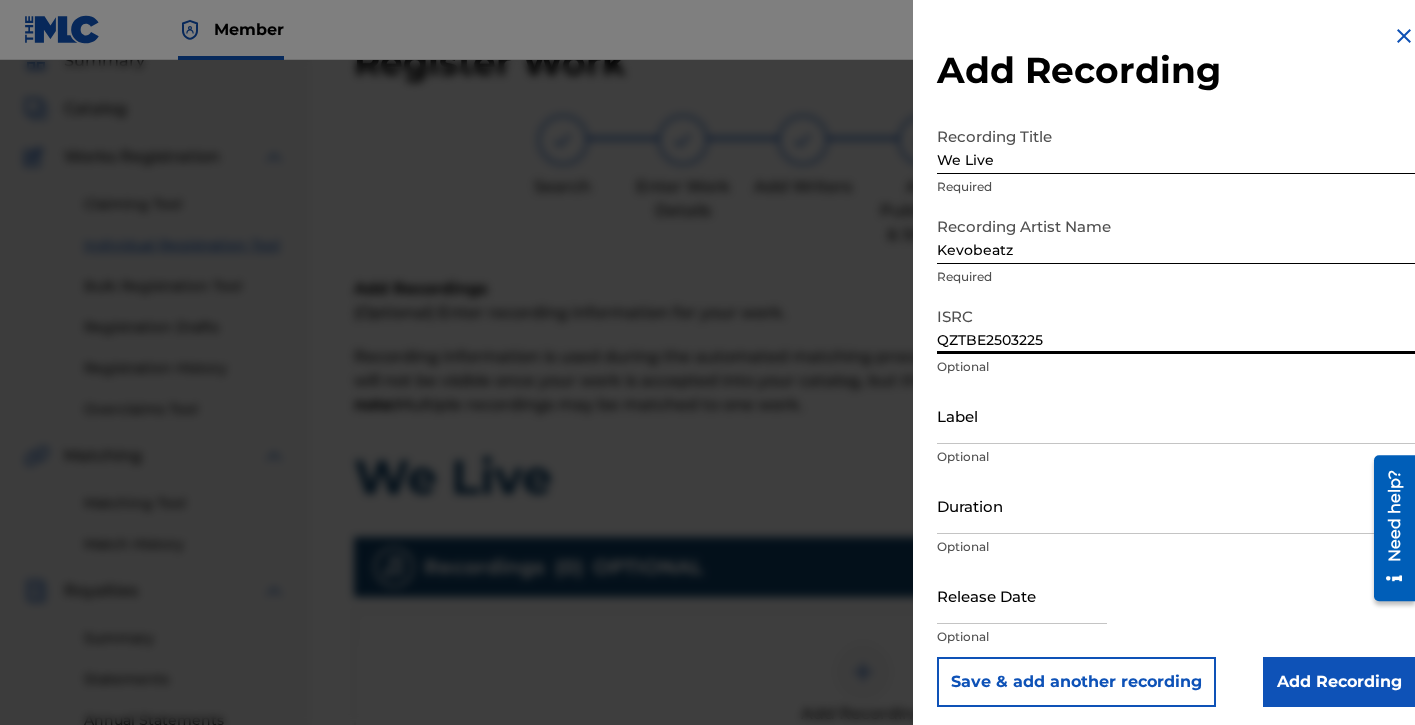 type on "QZTBE2503225" 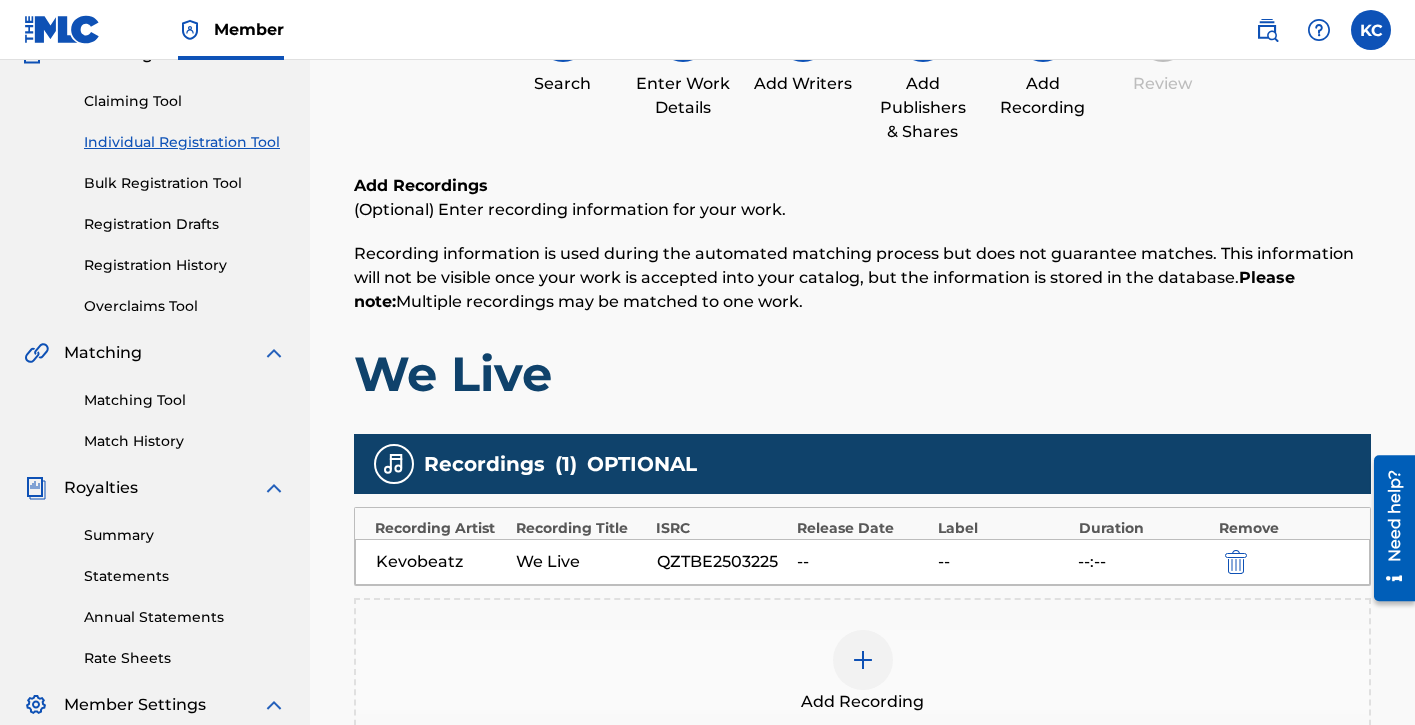 scroll, scrollTop: 515, scrollLeft: 0, axis: vertical 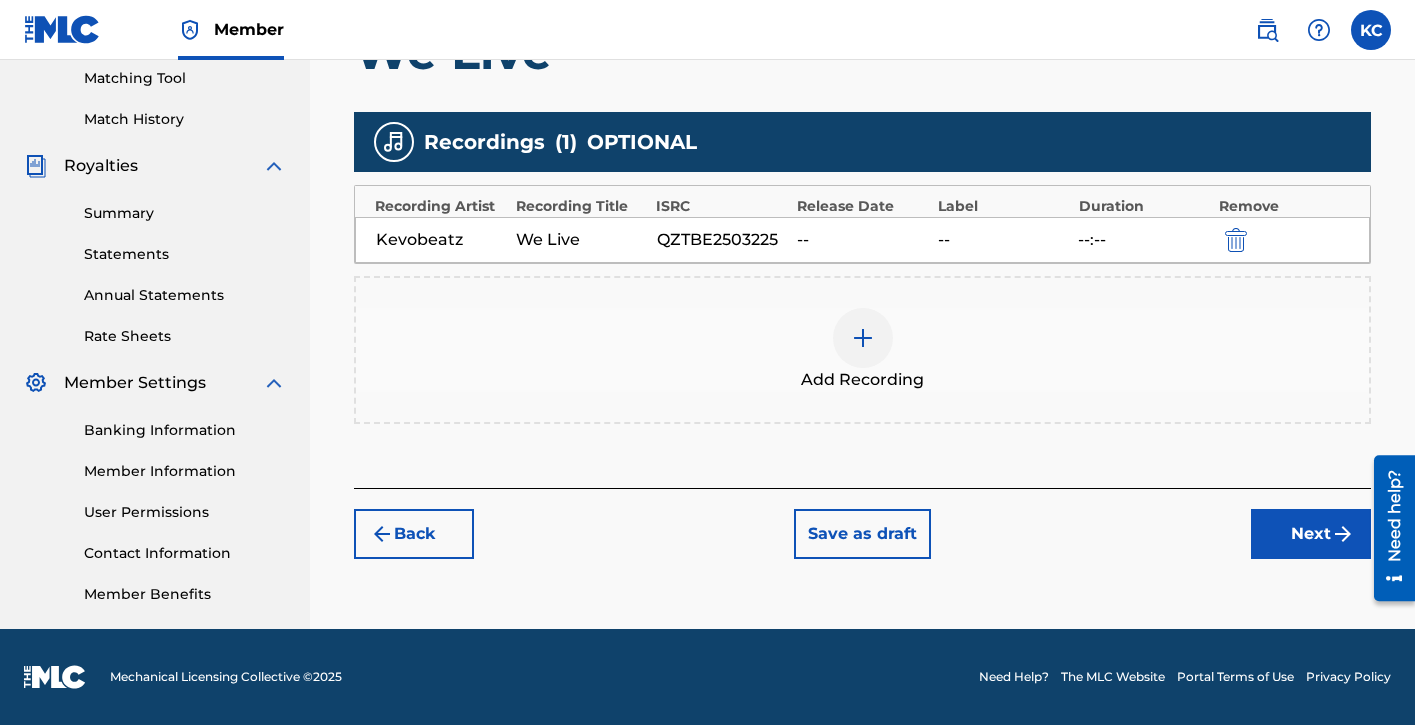 drag, startPoint x: 1414, startPoint y: 221, endPoint x: 4, endPoint y: 131, distance: 1412.8694 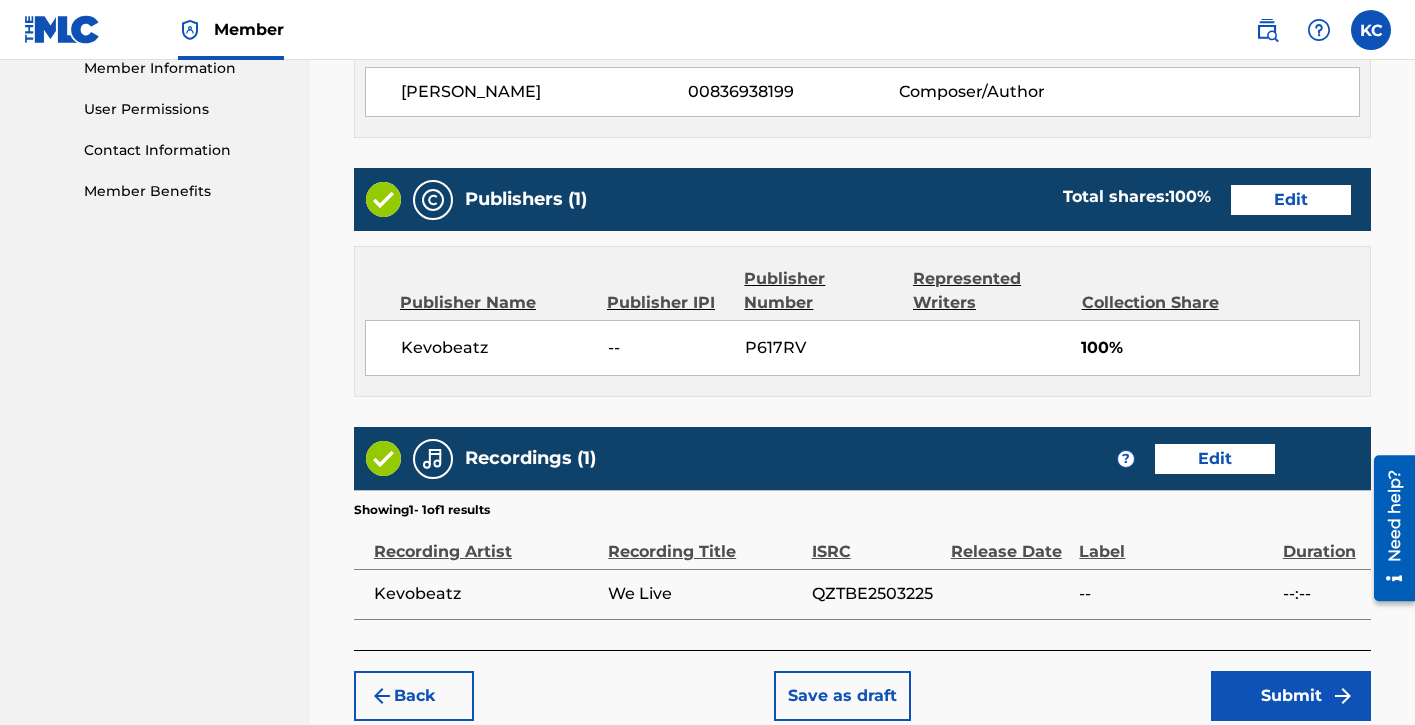 scroll, scrollTop: 1029, scrollLeft: 0, axis: vertical 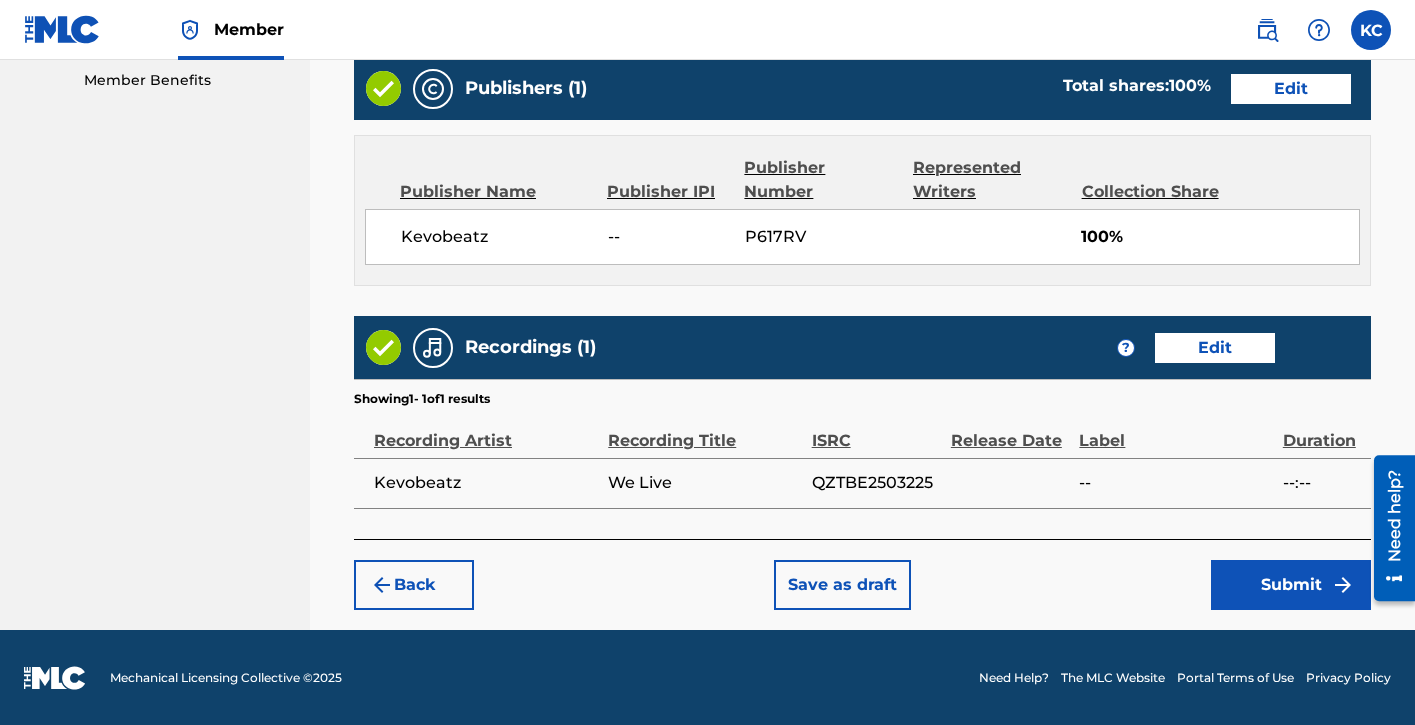 click on "Submit" at bounding box center [1291, 585] 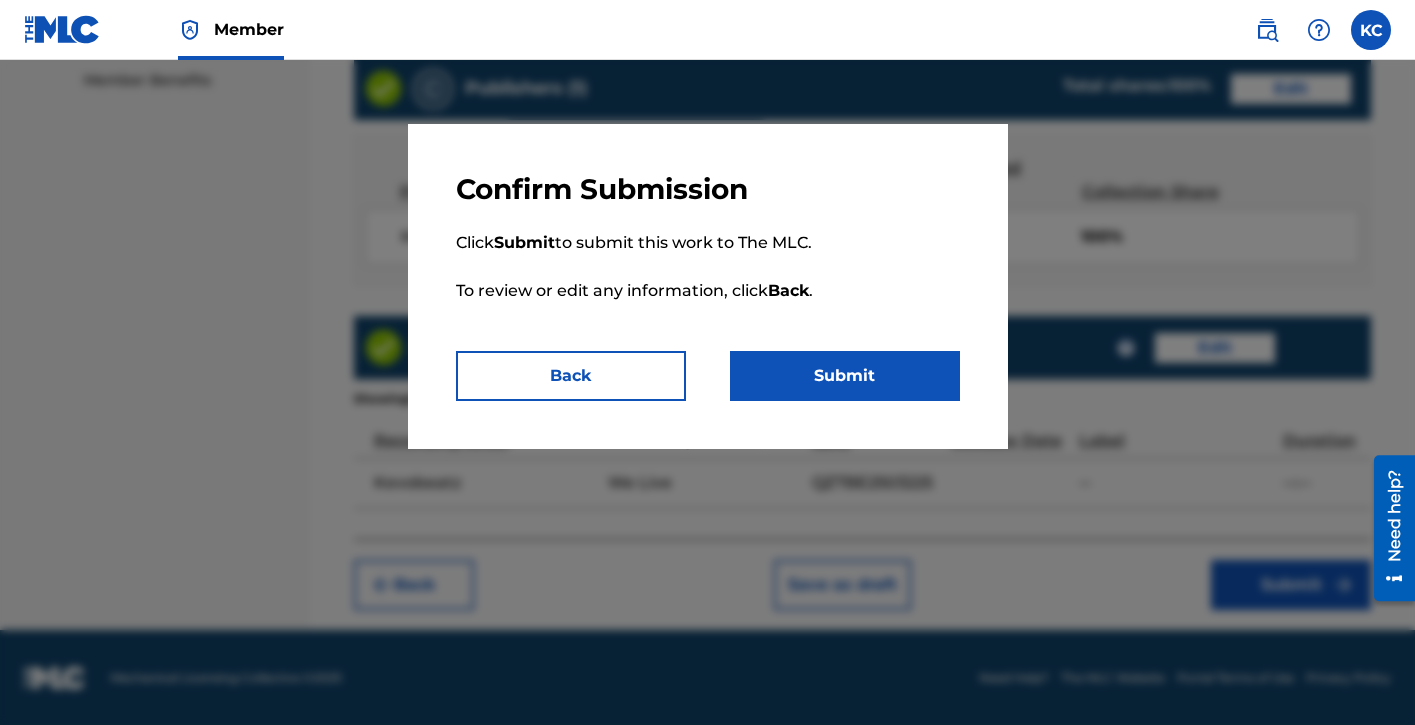 click on "Submit" at bounding box center [845, 376] 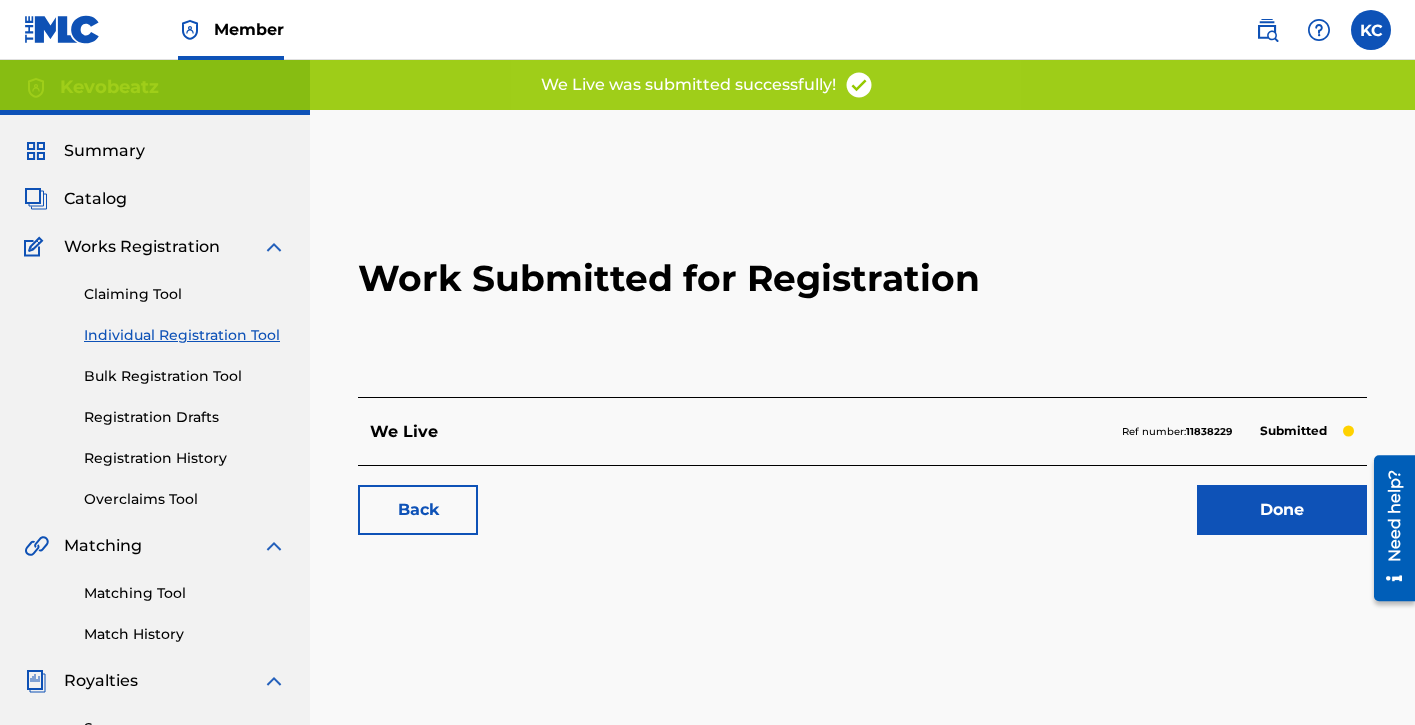 click on "Done" at bounding box center (1282, 510) 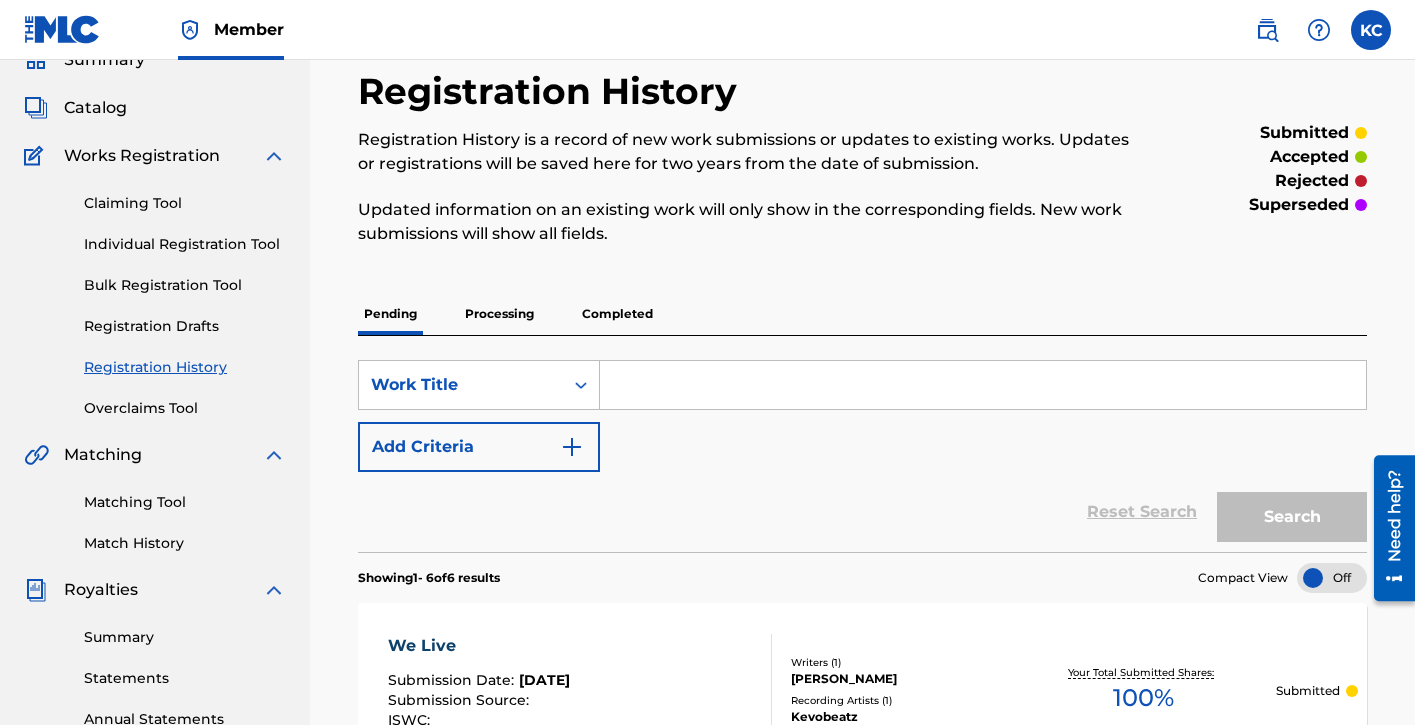 scroll, scrollTop: 0, scrollLeft: 0, axis: both 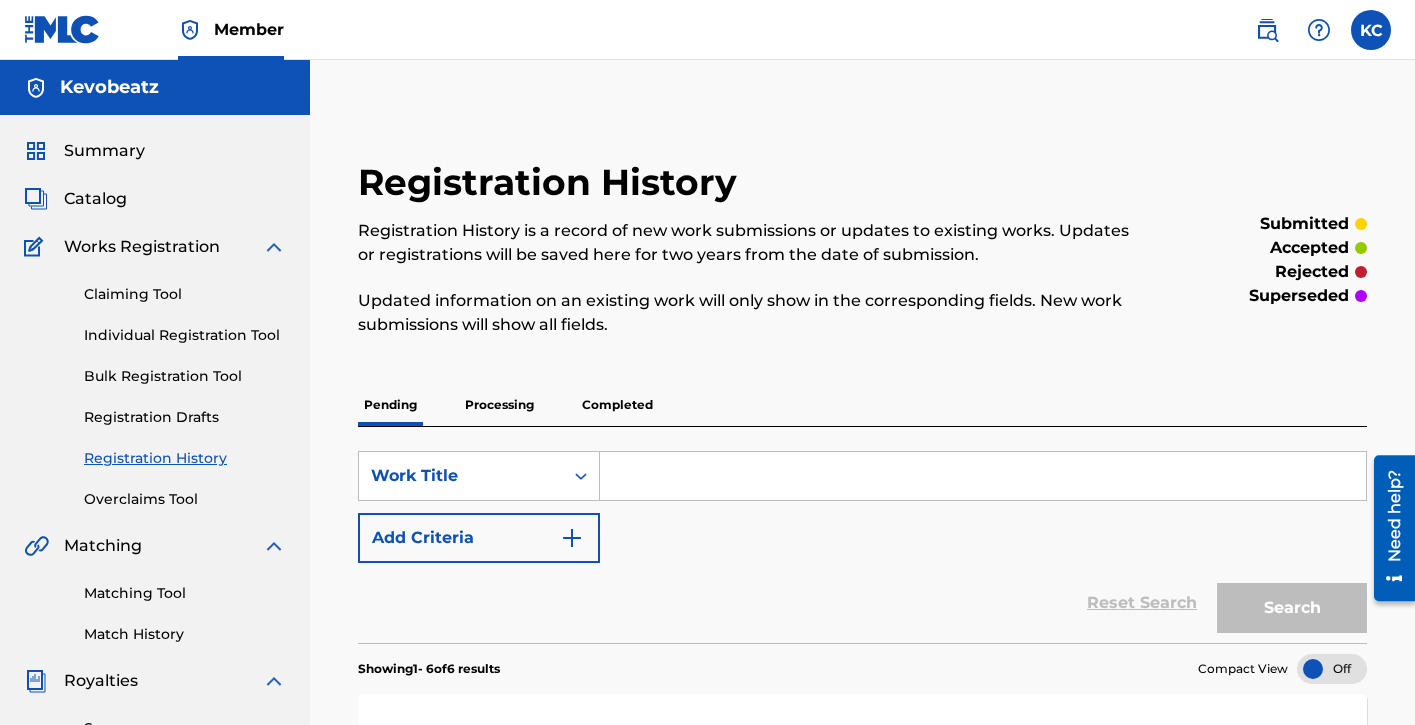 click on "Summary" at bounding box center (104, 151) 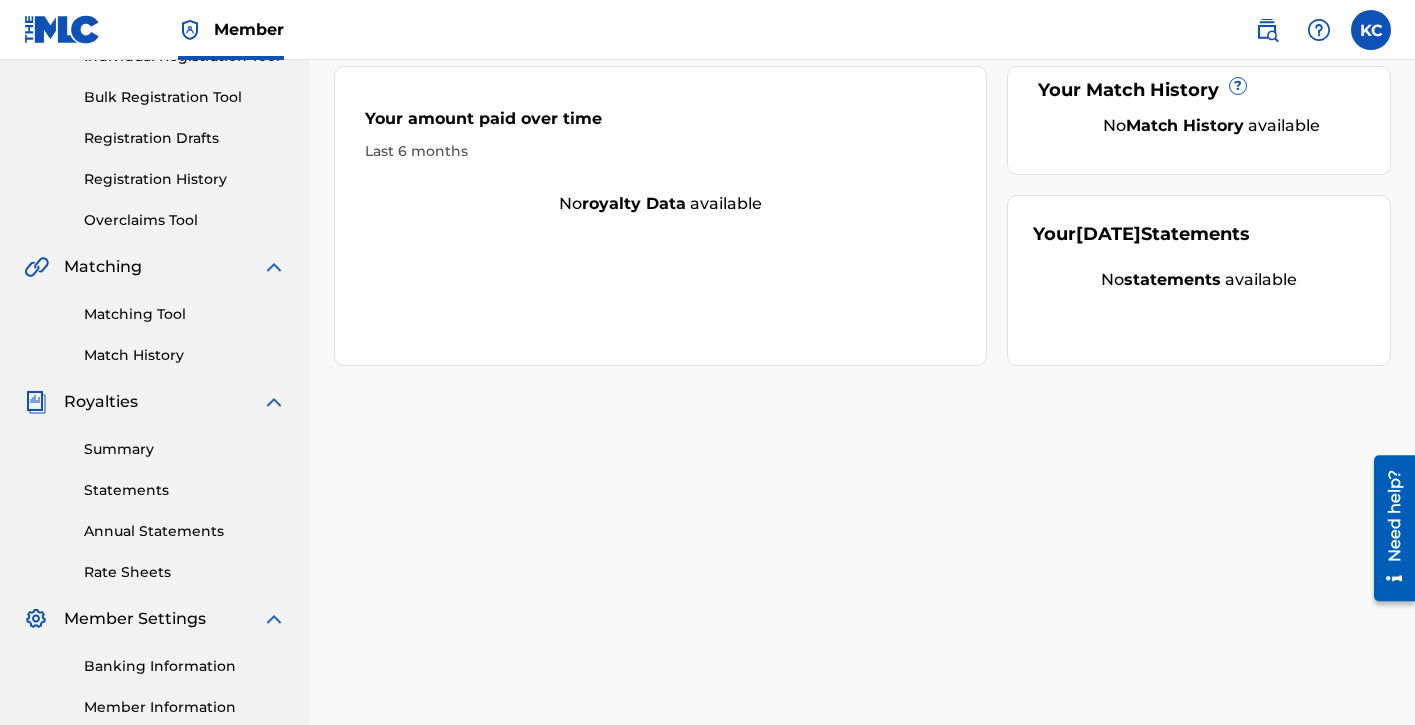 scroll, scrollTop: 277, scrollLeft: 0, axis: vertical 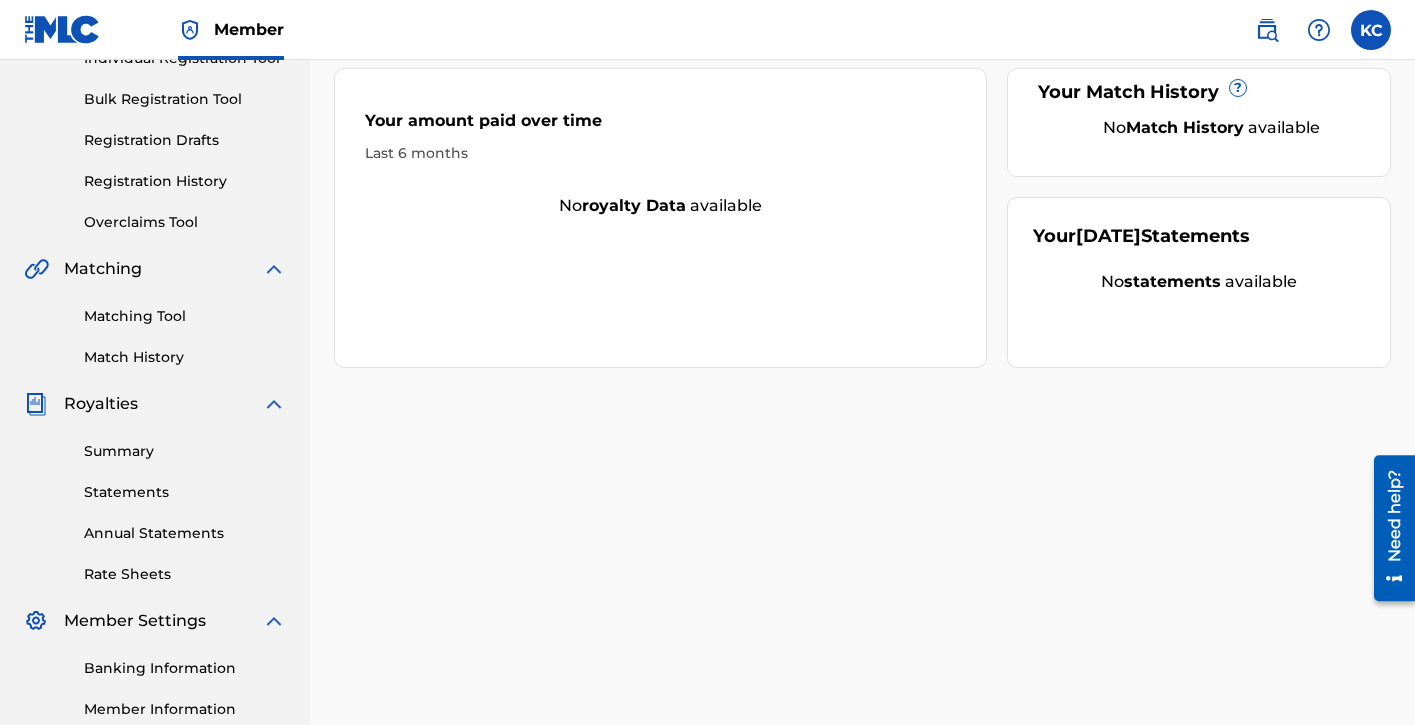click on "Annual Statements" at bounding box center [185, 533] 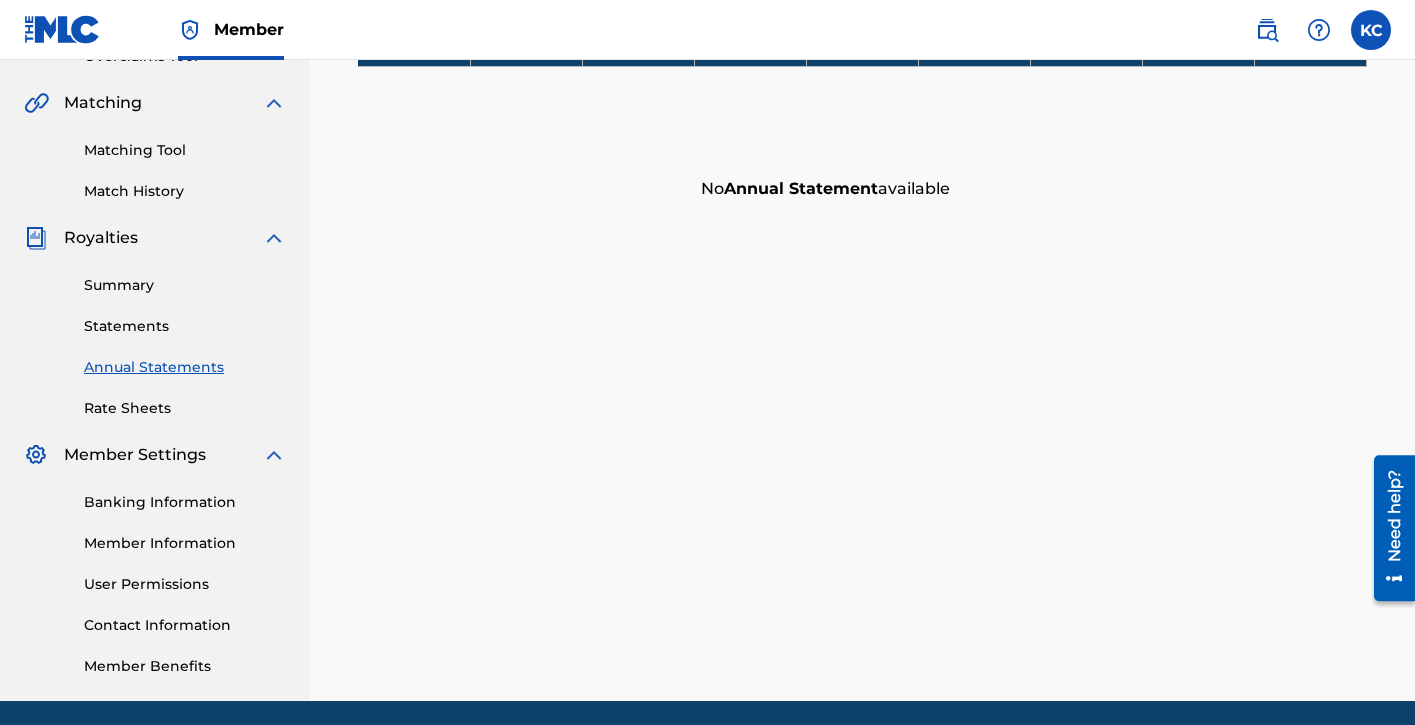scroll, scrollTop: 447, scrollLeft: 0, axis: vertical 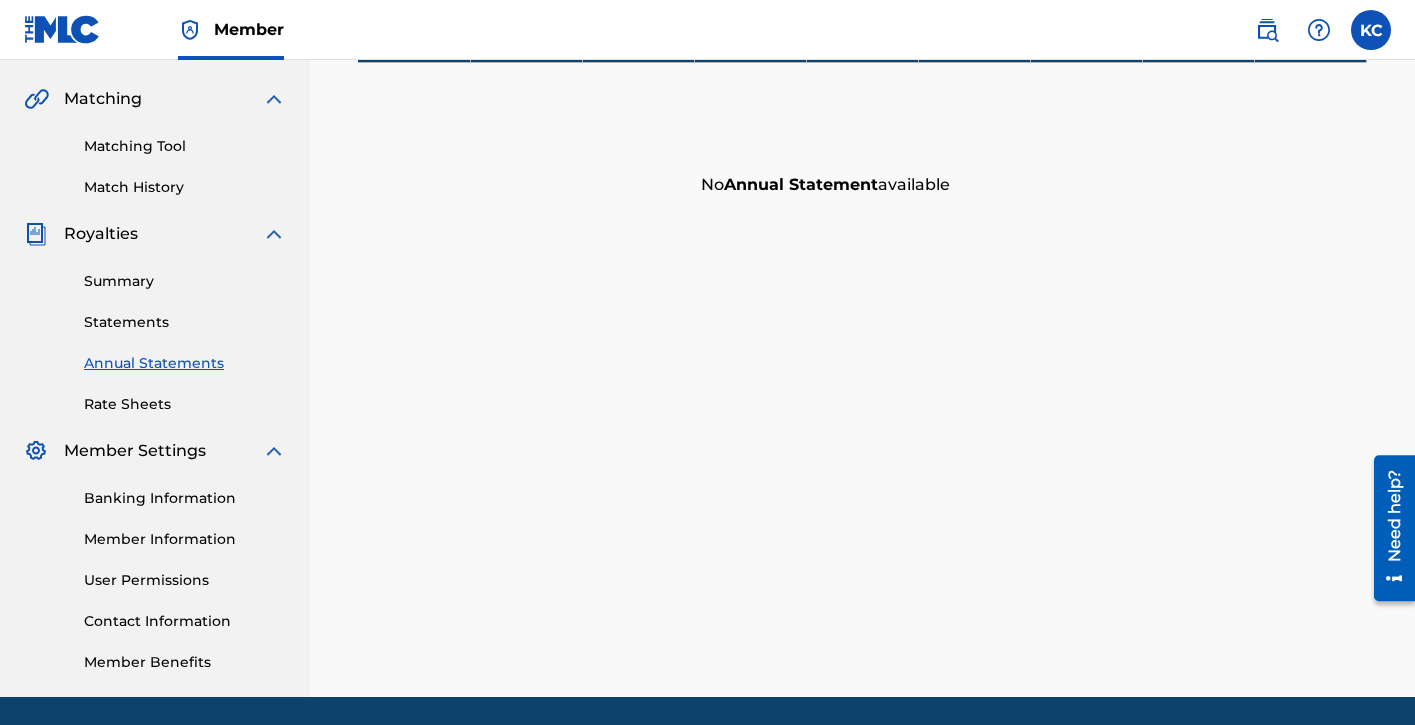 click on "Statements" at bounding box center [185, 322] 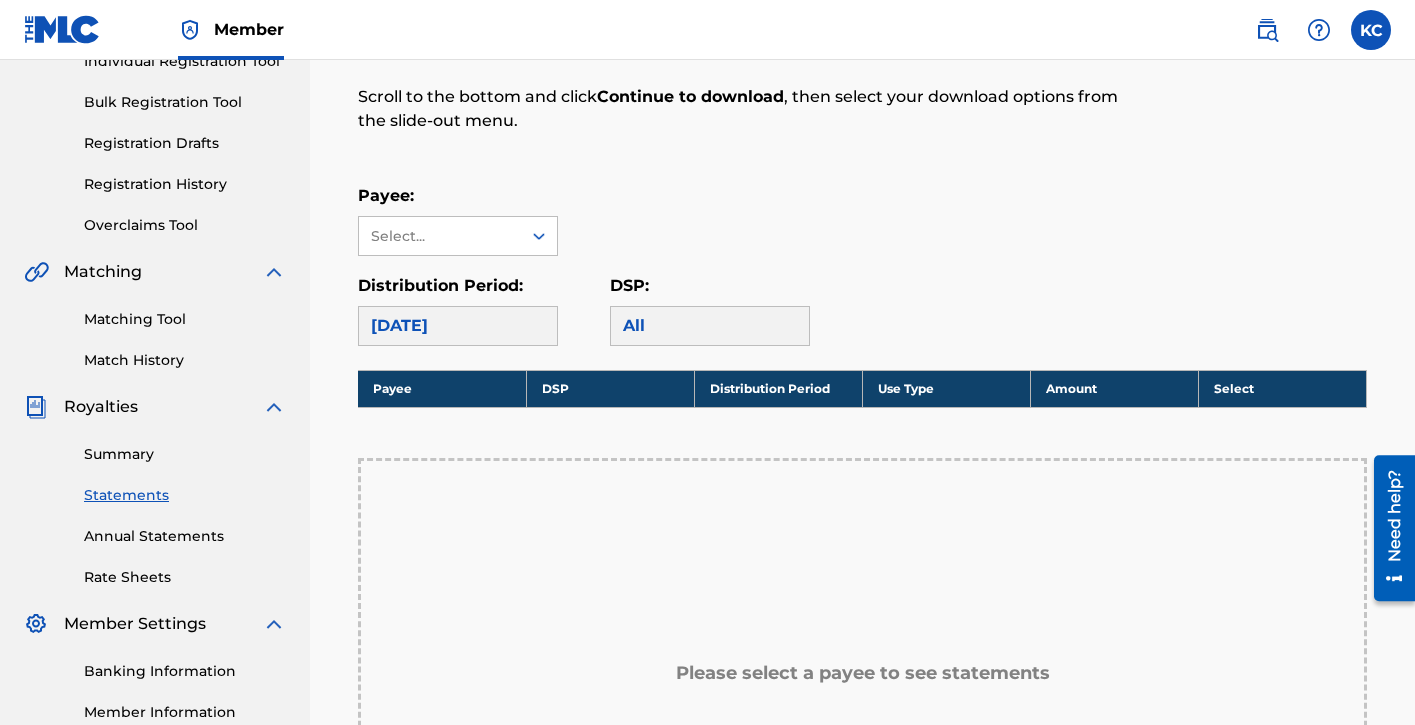 scroll, scrollTop: 270, scrollLeft: 0, axis: vertical 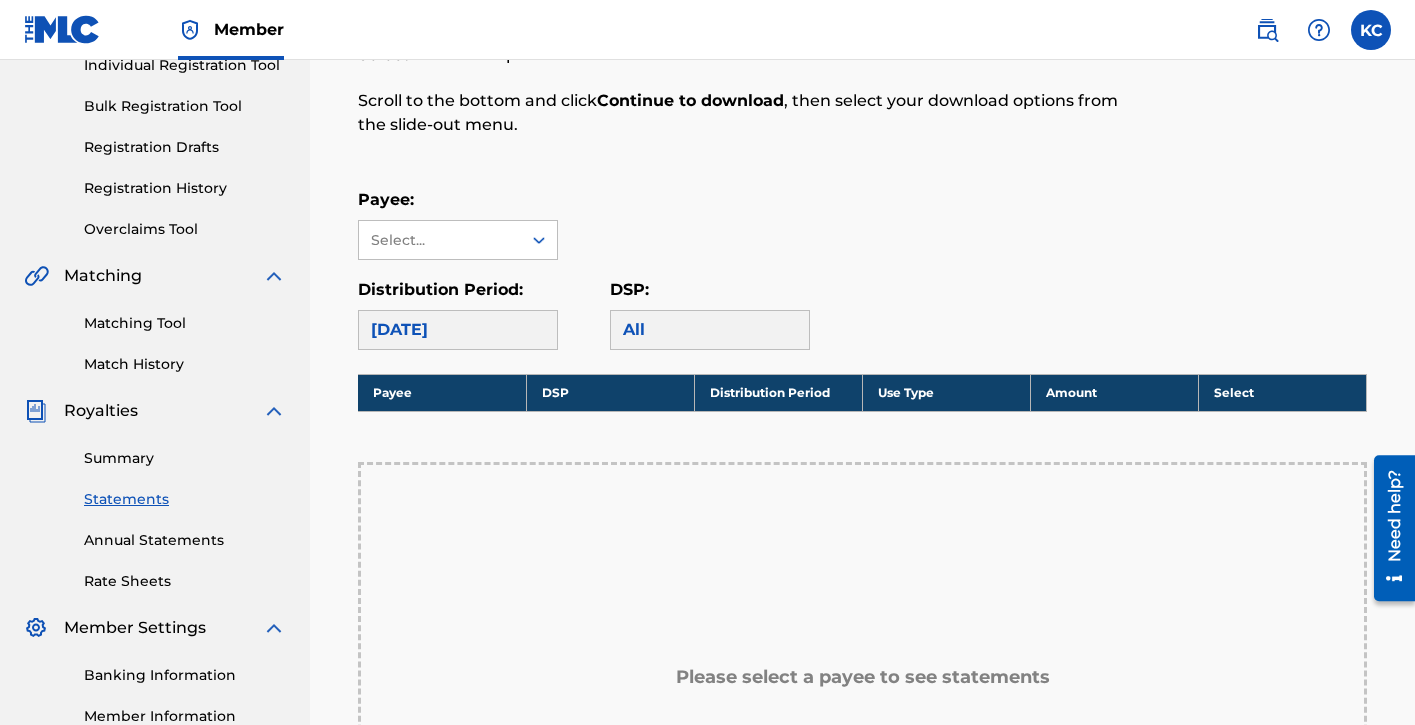 click on "Summary" at bounding box center [185, 458] 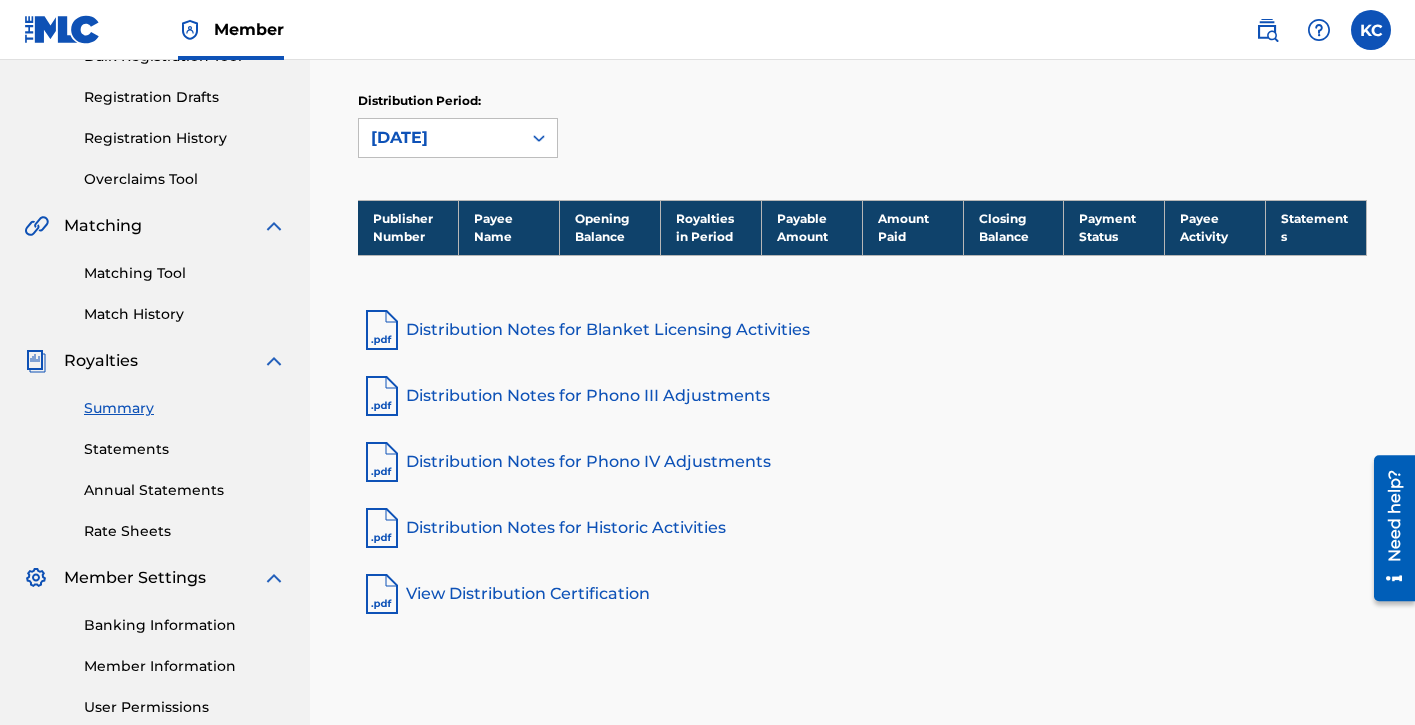 scroll, scrollTop: 323, scrollLeft: 0, axis: vertical 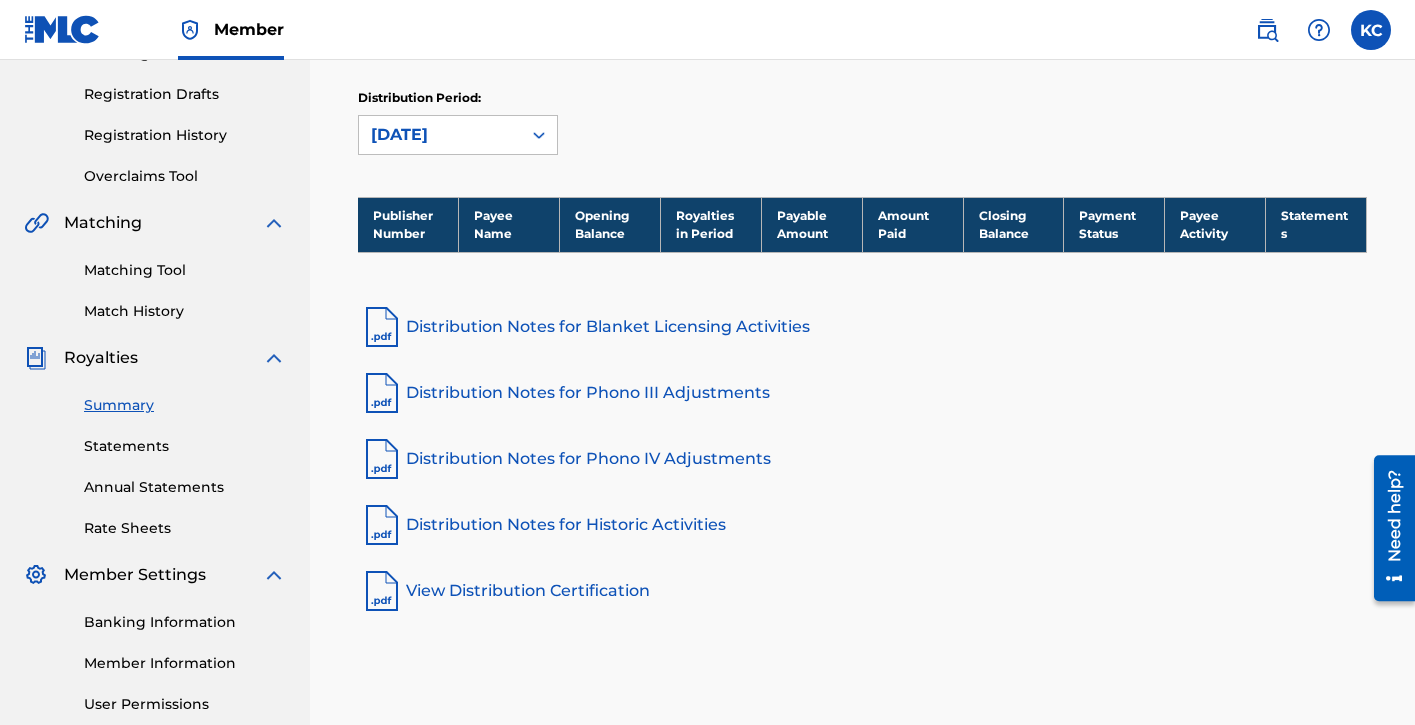 click at bounding box center (274, 358) 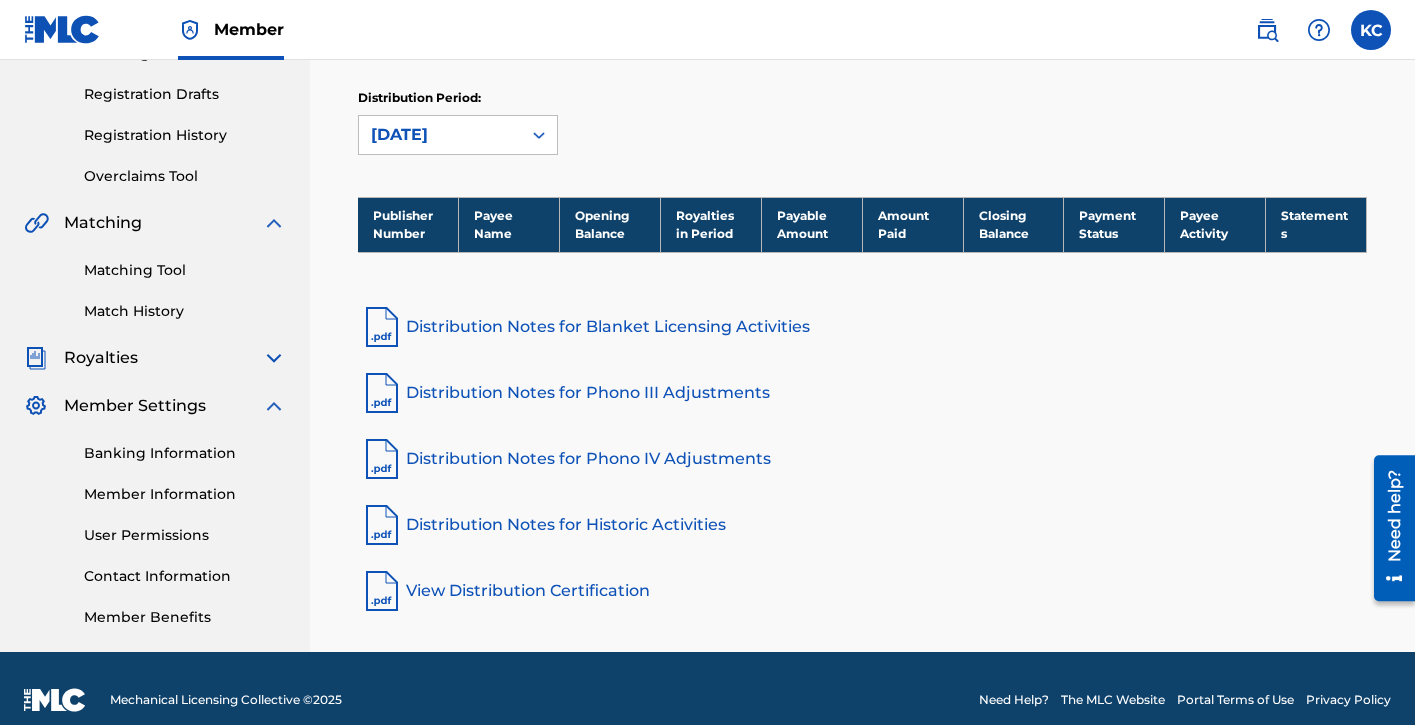 click at bounding box center (274, 406) 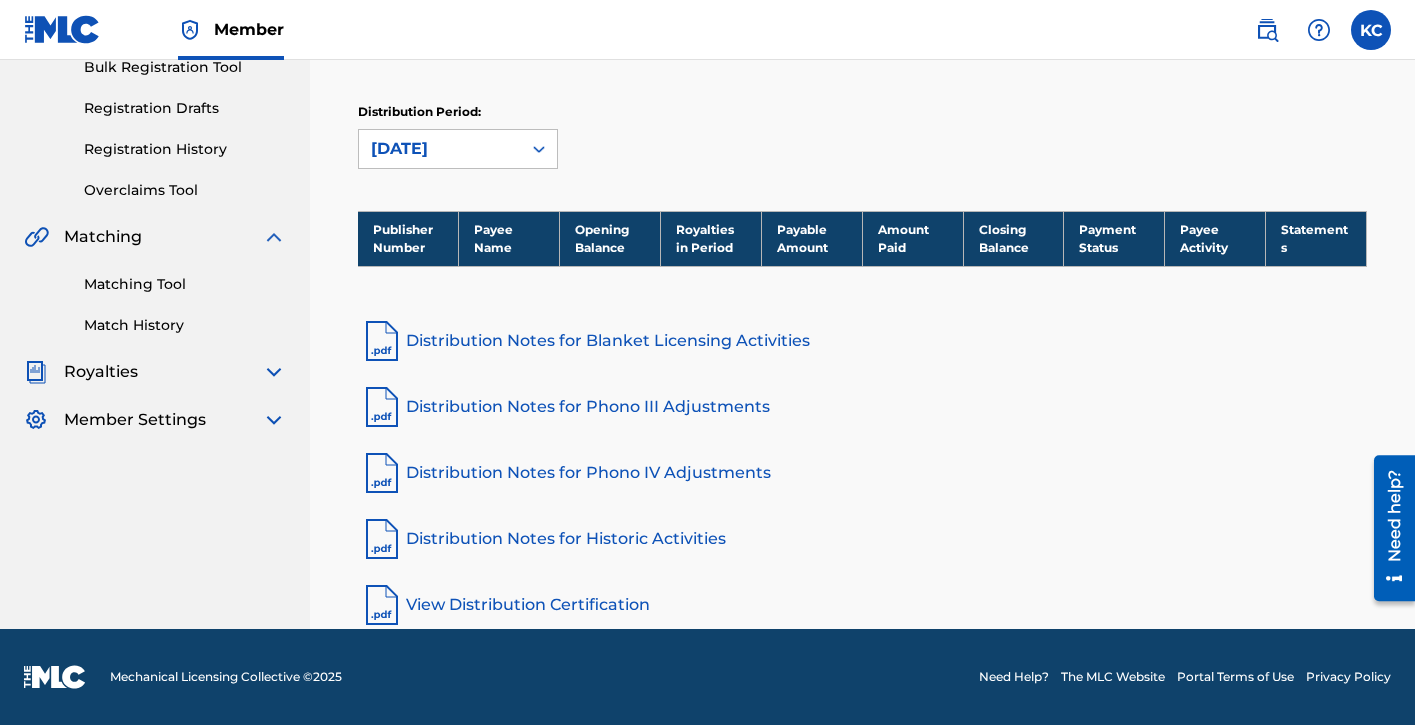 click on "Match History" at bounding box center [185, 325] 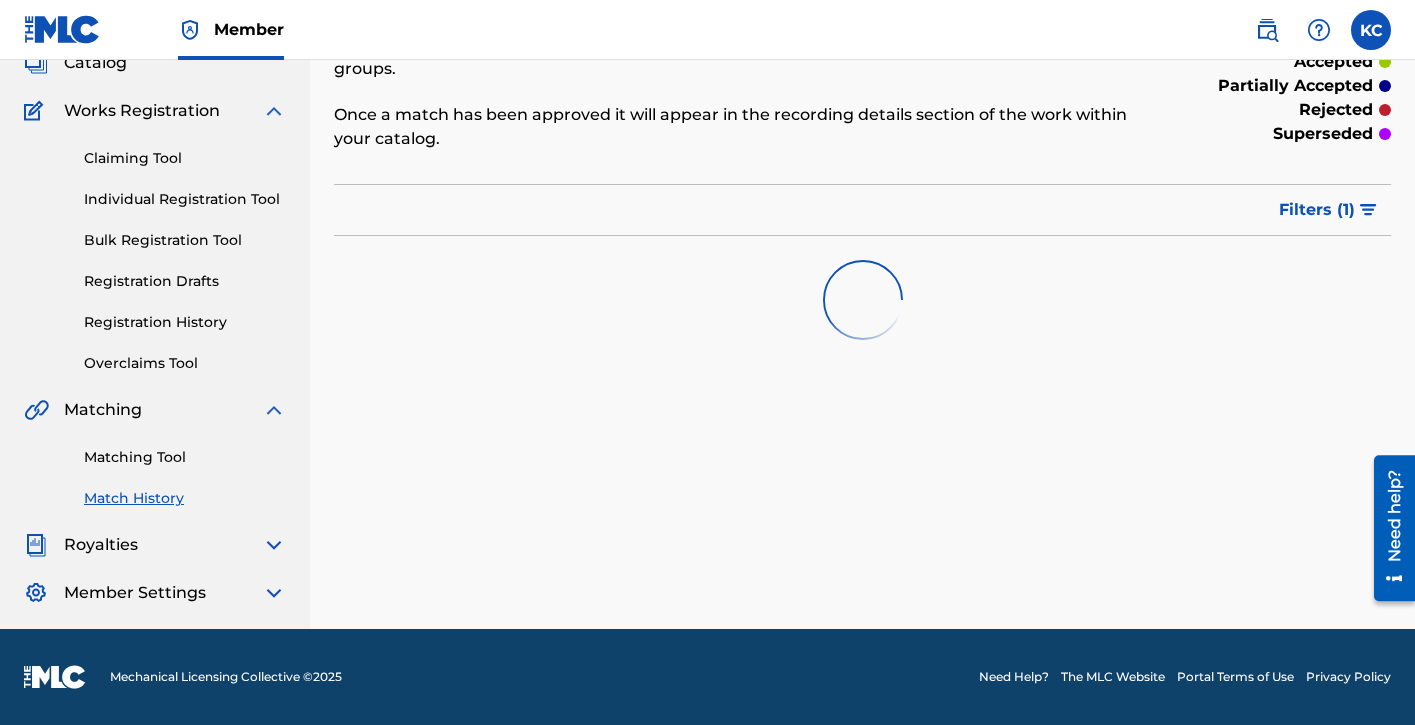 scroll, scrollTop: 0, scrollLeft: 0, axis: both 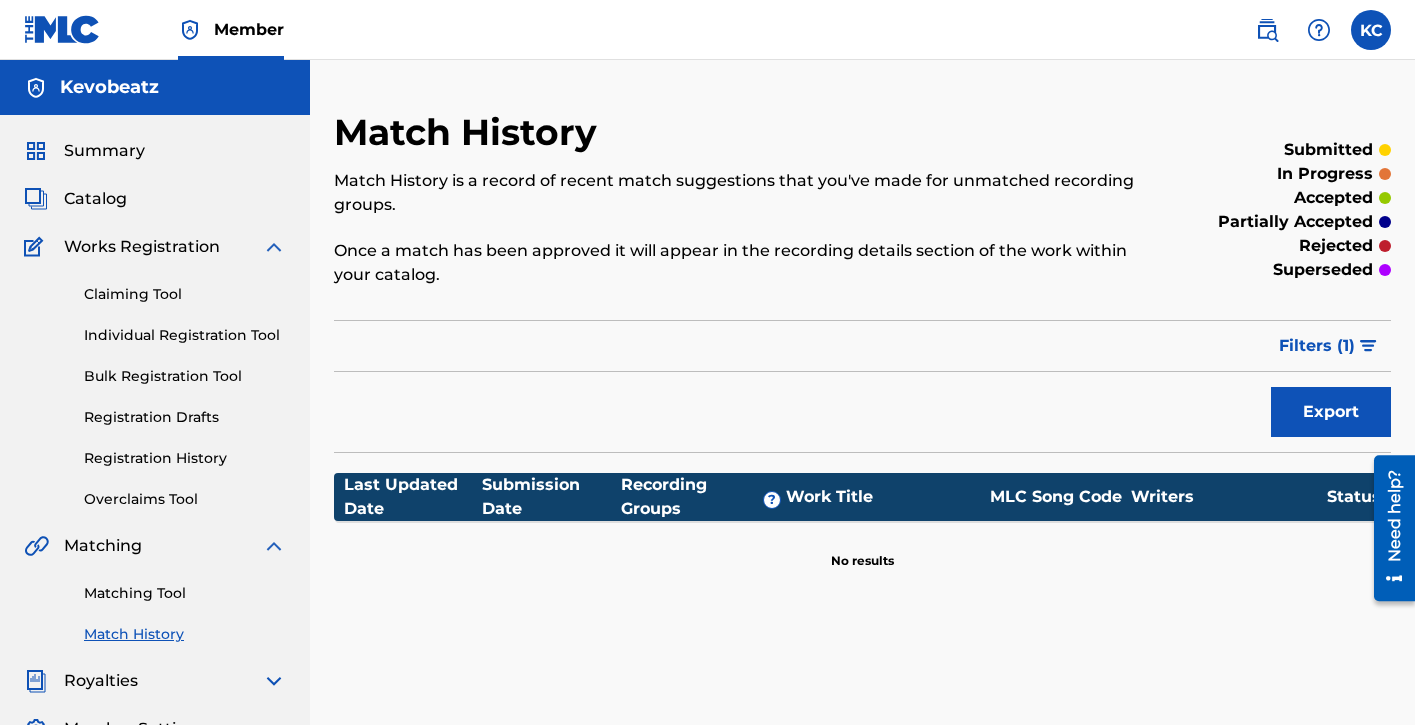 click on "Matching Tool" at bounding box center (185, 593) 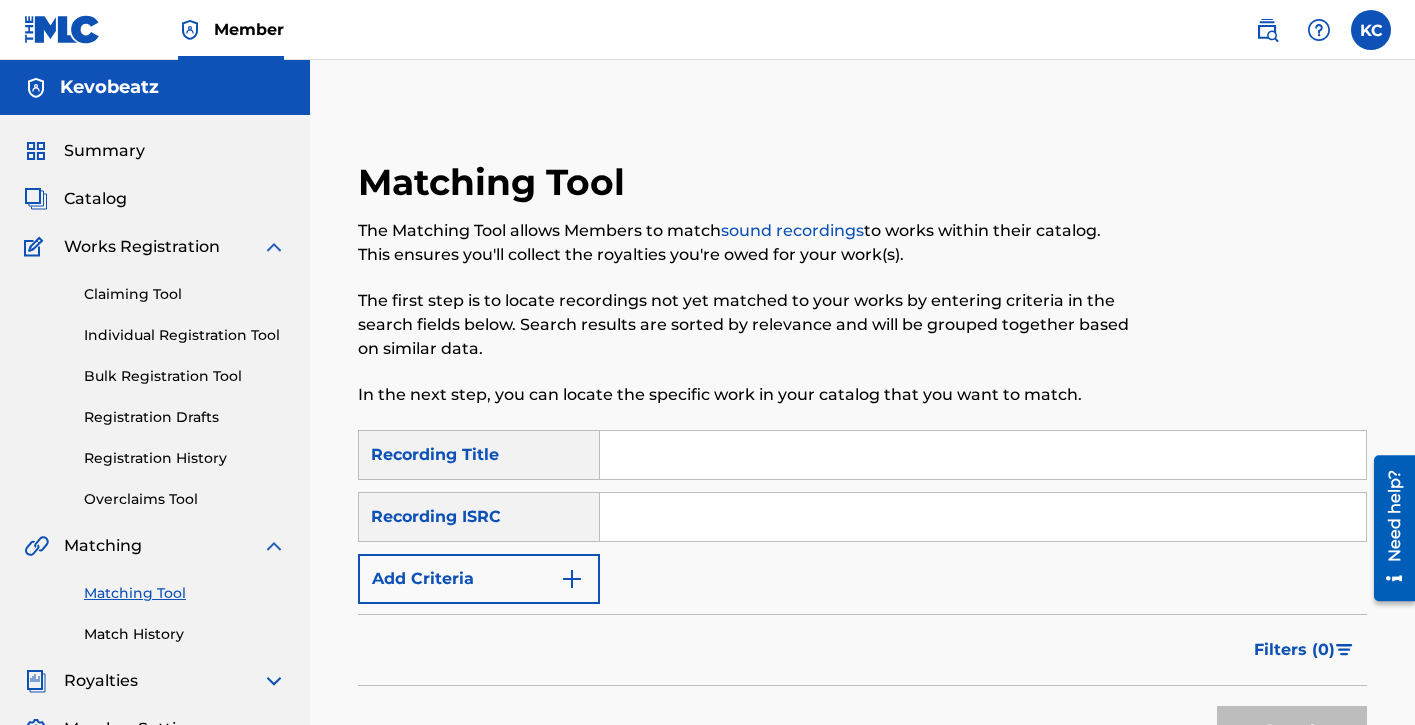 click at bounding box center [983, 517] 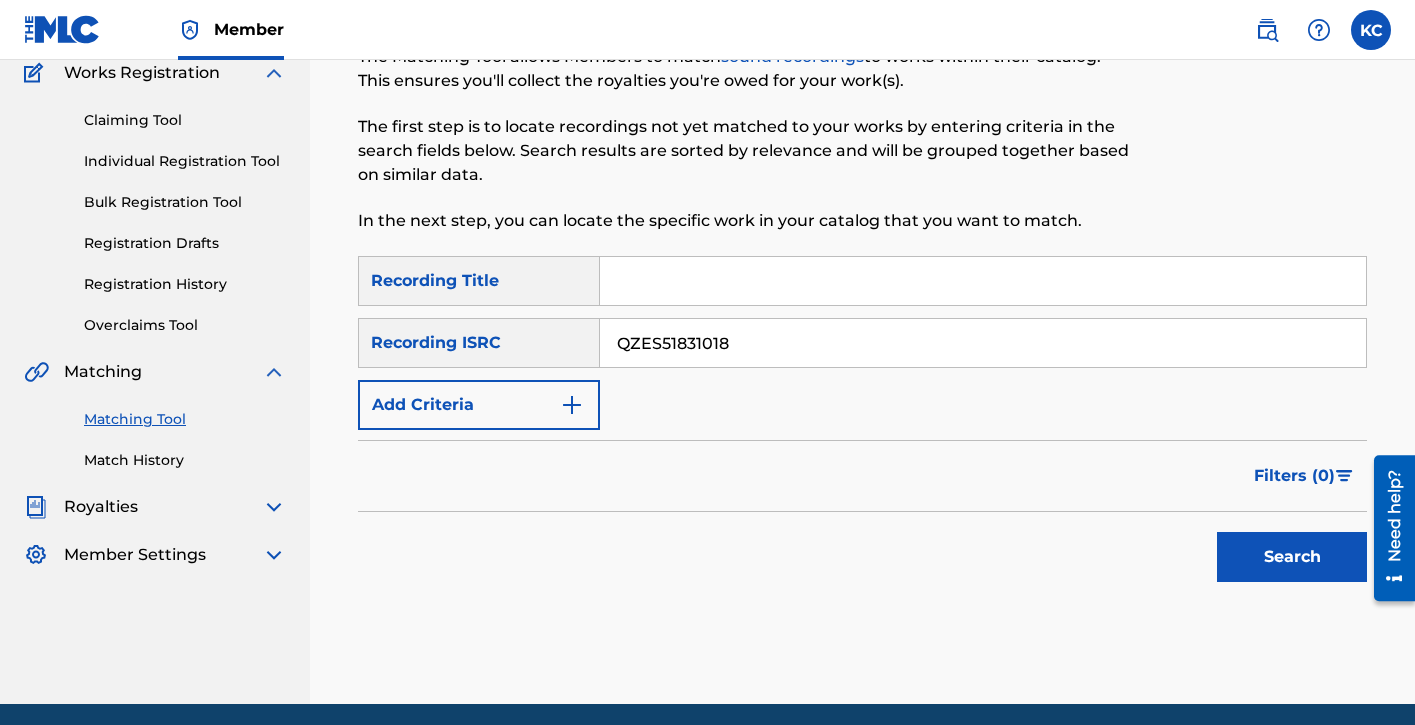 scroll, scrollTop: 176, scrollLeft: 0, axis: vertical 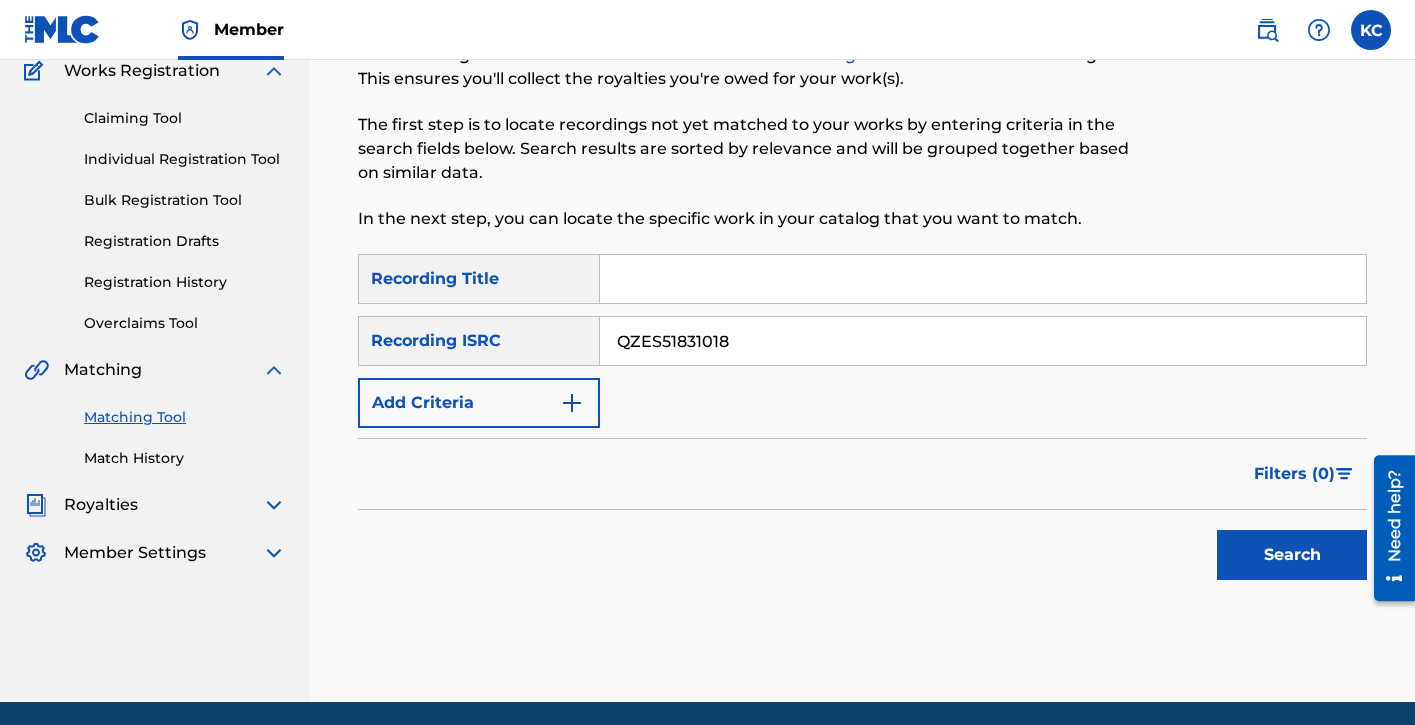 type on "QZES51831018" 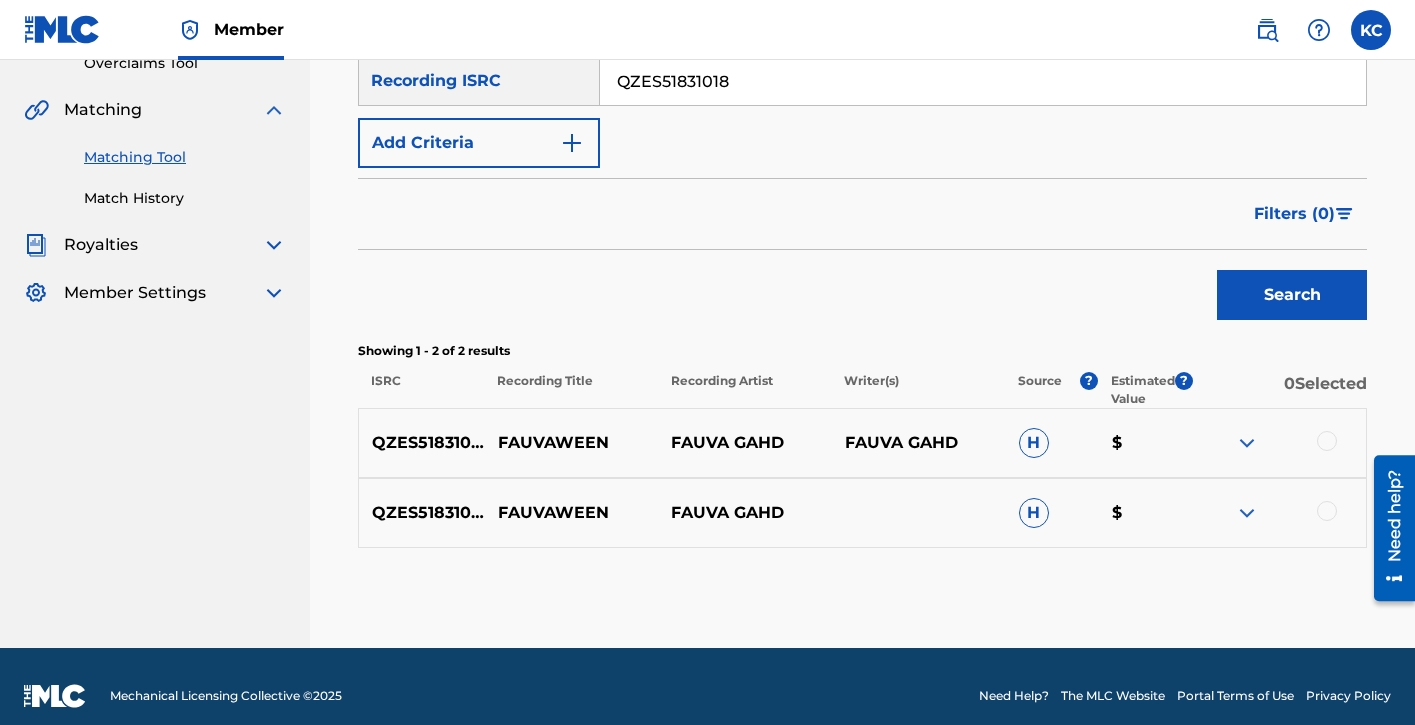 scroll, scrollTop: 455, scrollLeft: 0, axis: vertical 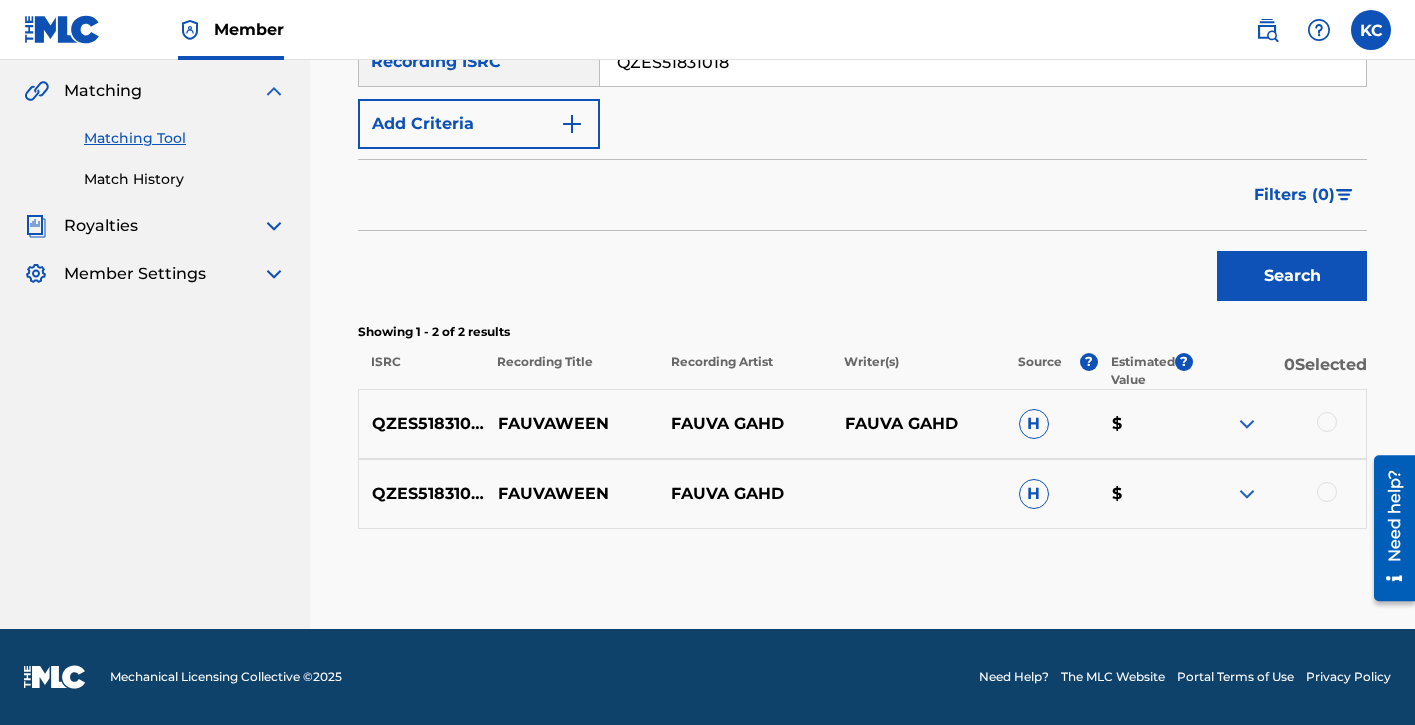 drag, startPoint x: 1414, startPoint y: 269, endPoint x: 19, endPoint y: 14, distance: 1418.115 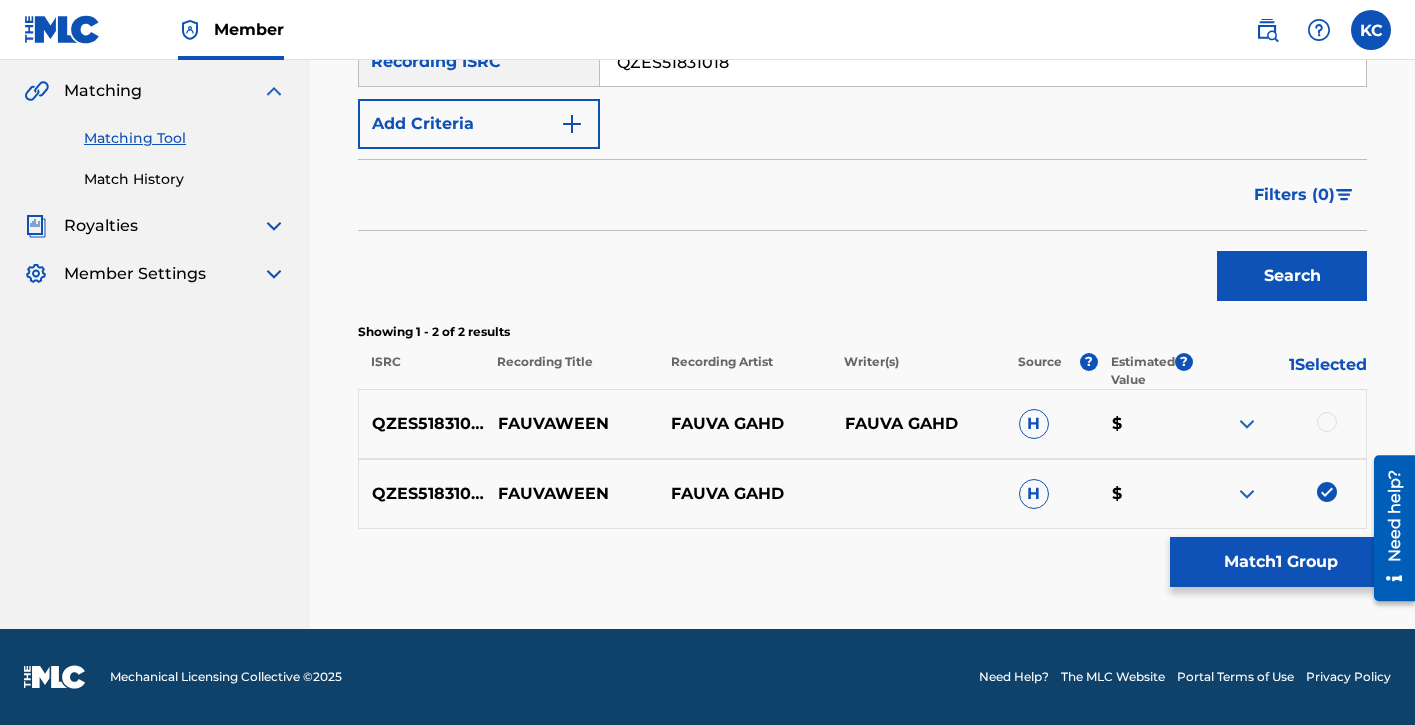 click at bounding box center [1327, 422] 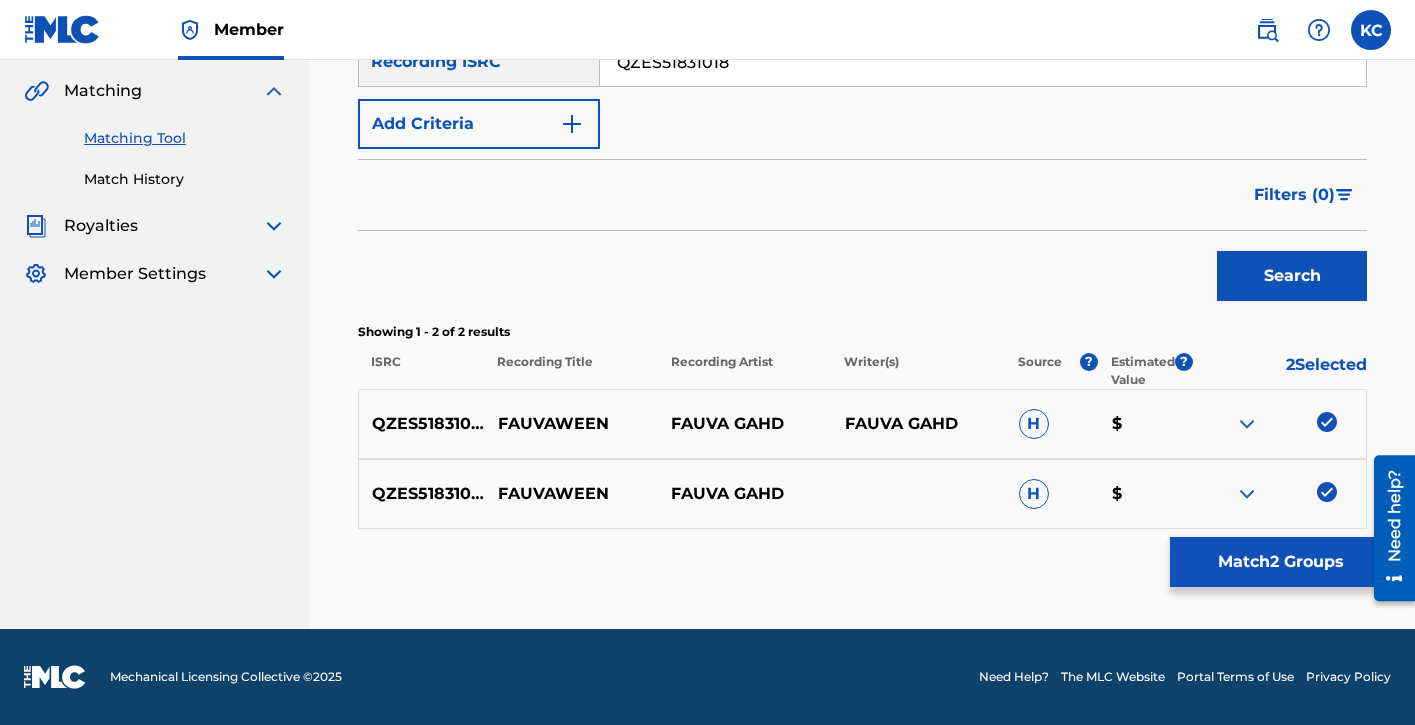 click on "Match  2 Groups" at bounding box center [1280, 562] 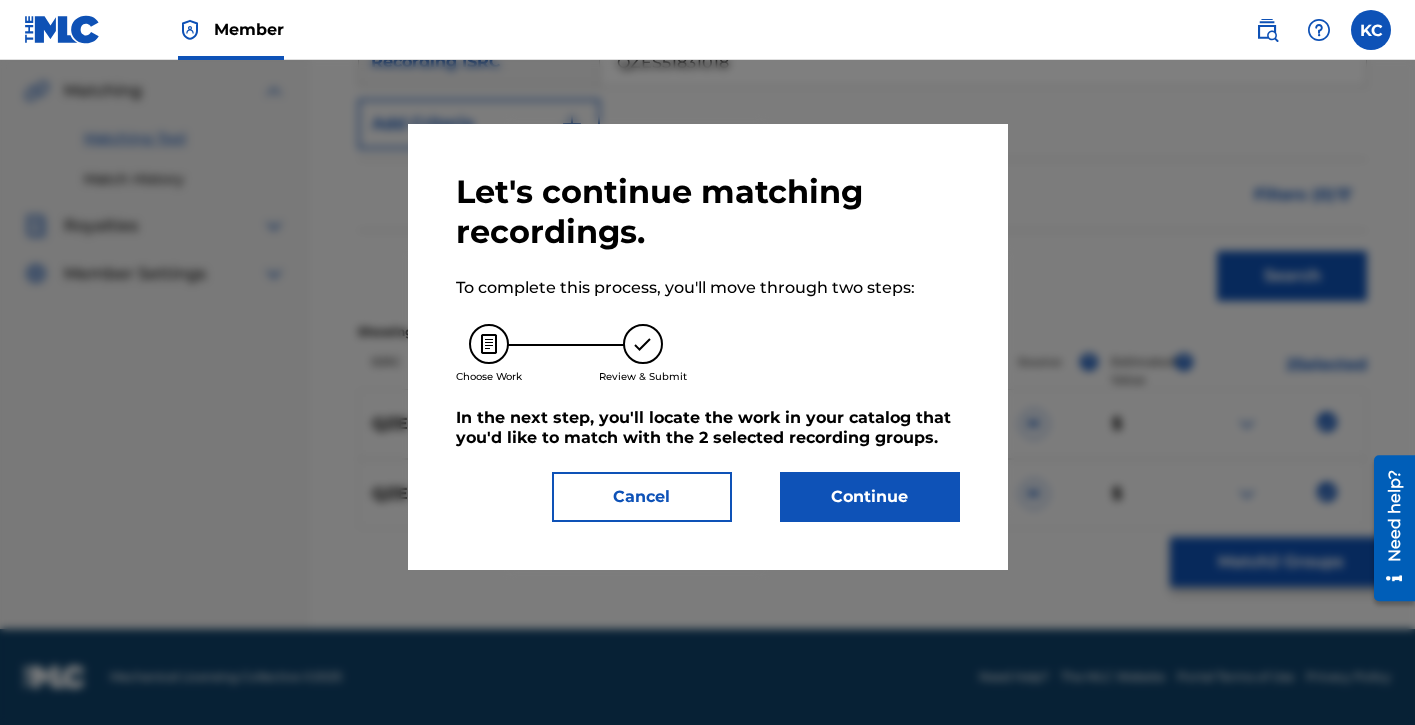 click on "Continue" at bounding box center (870, 497) 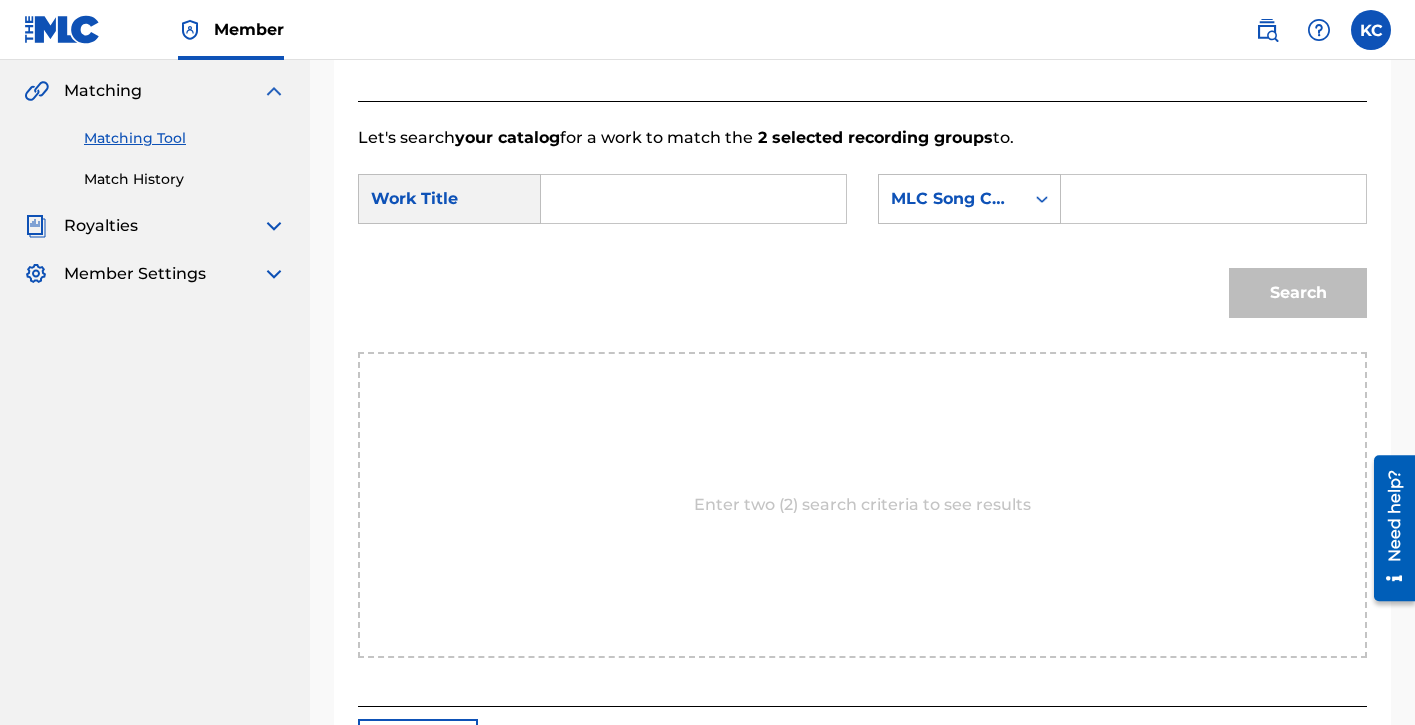 scroll, scrollTop: 405, scrollLeft: 0, axis: vertical 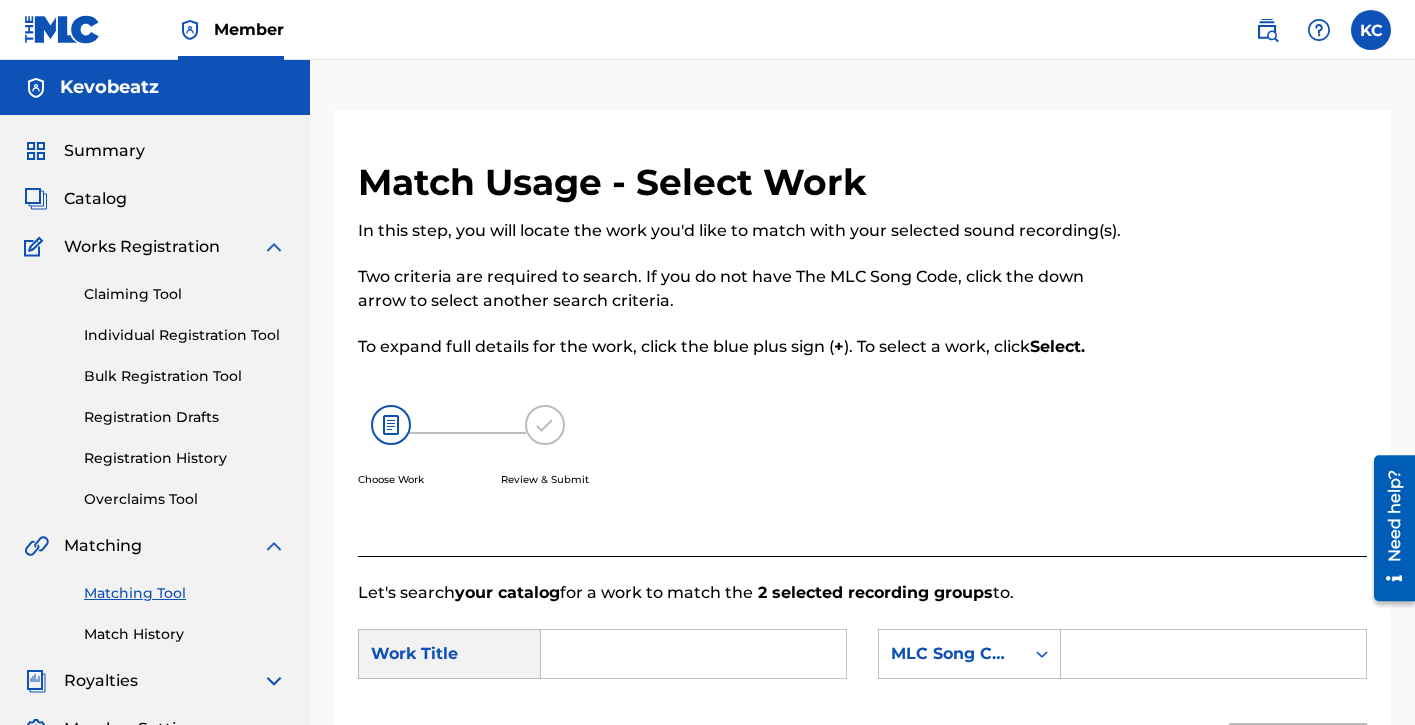 click on "Claiming Tool" at bounding box center (185, 294) 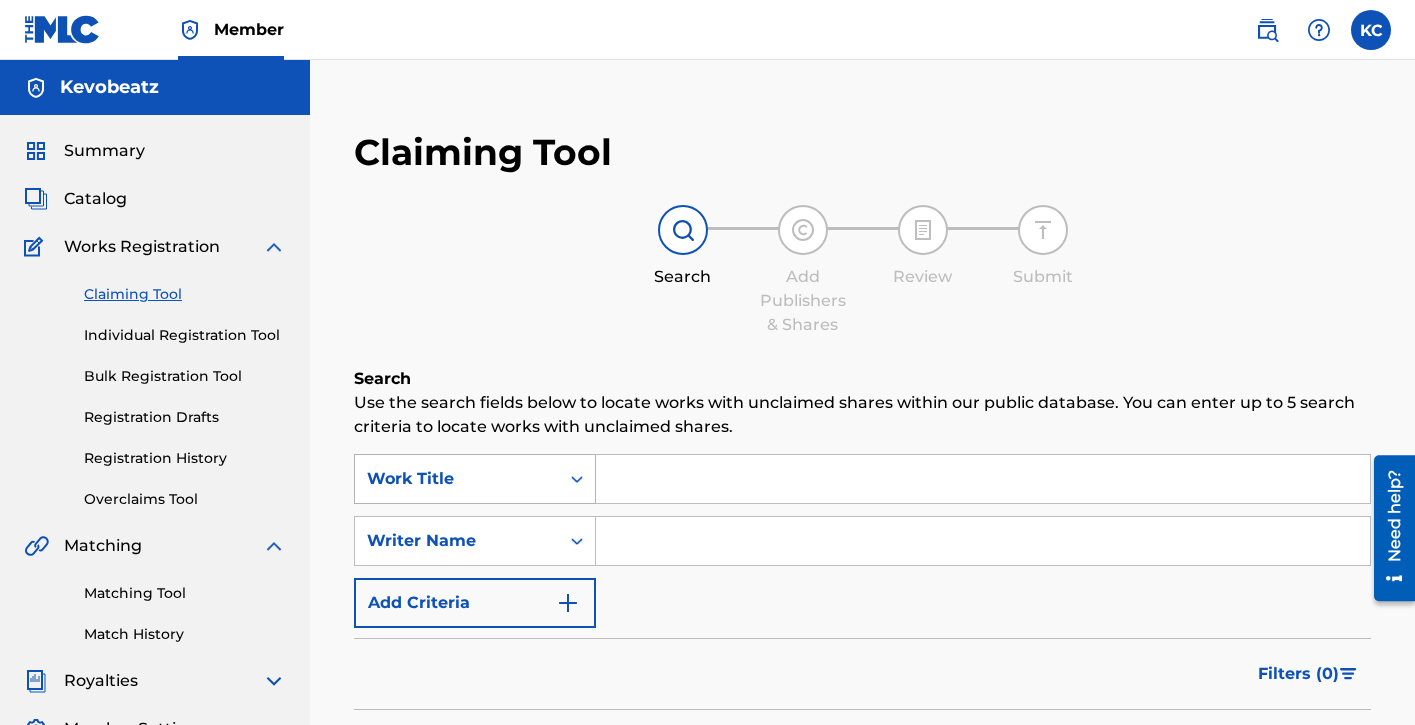 click on "Work Title" at bounding box center (475, 479) 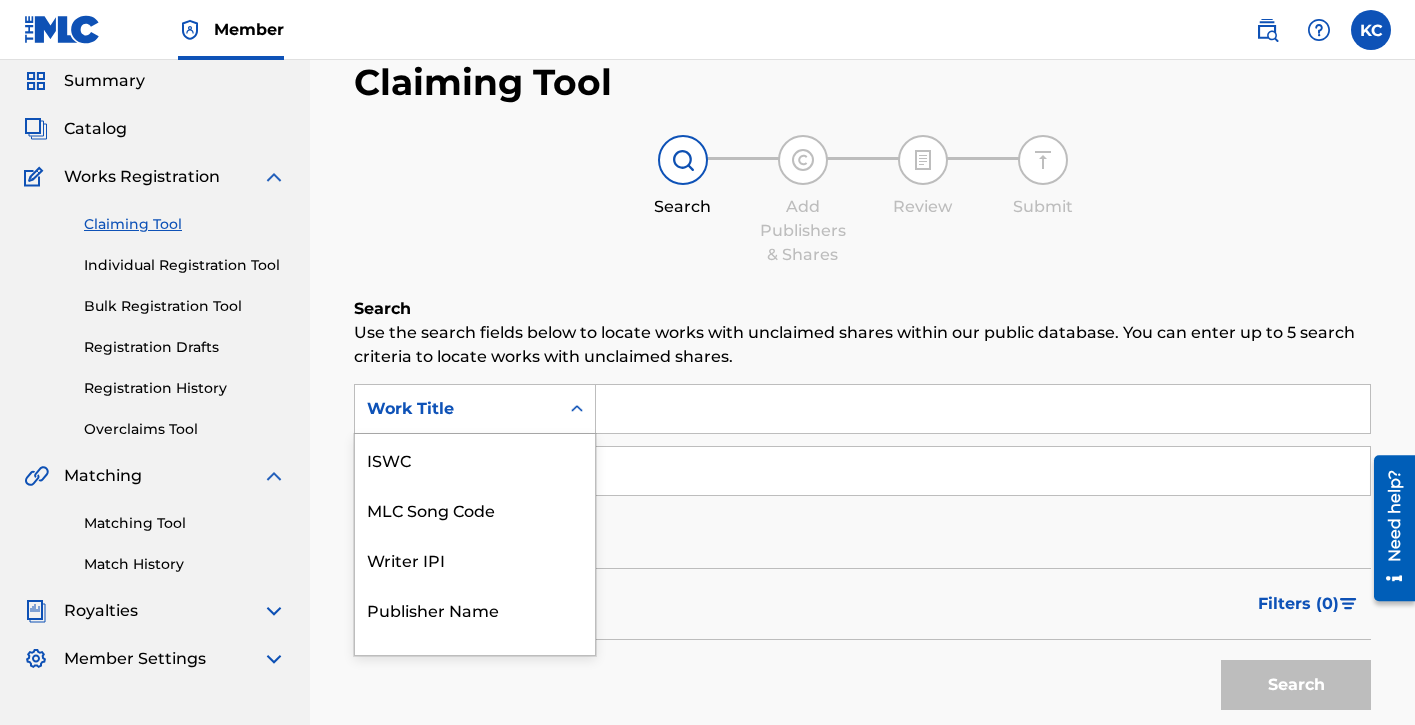 scroll, scrollTop: 78, scrollLeft: 0, axis: vertical 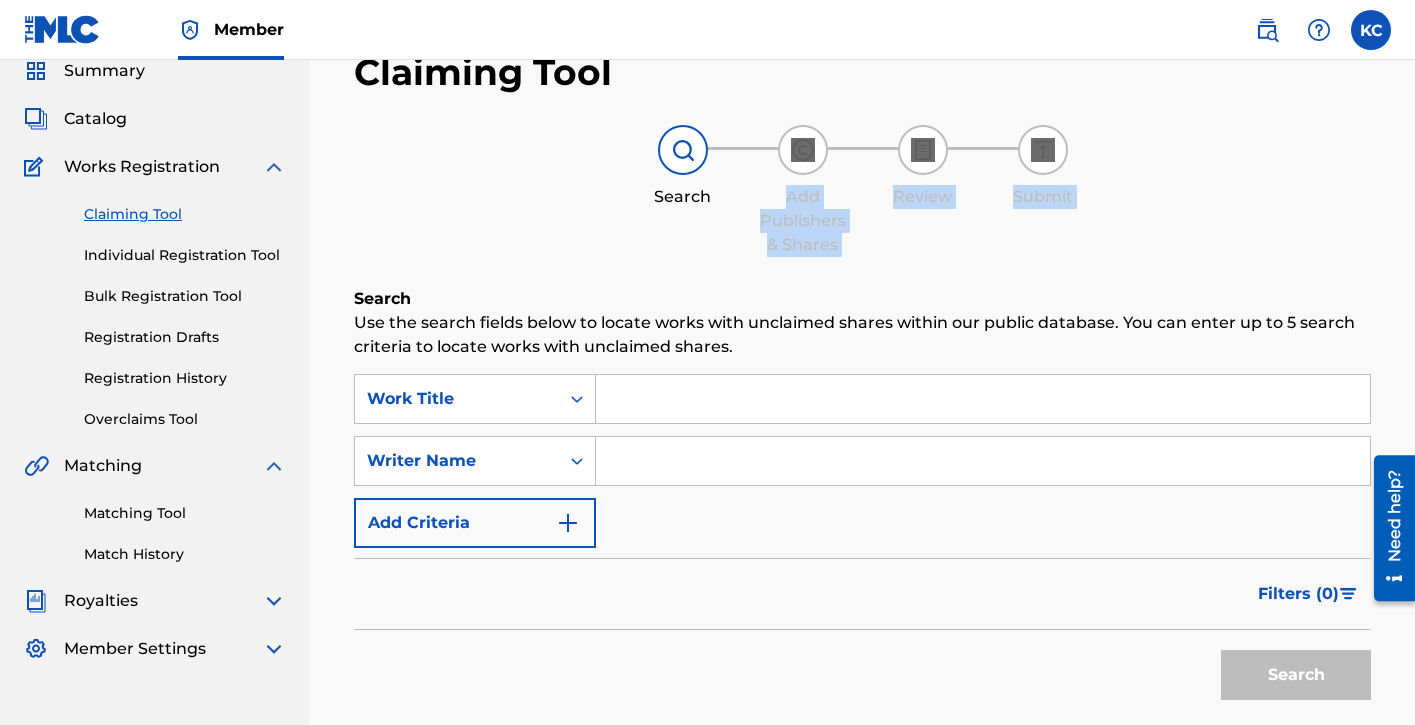 click on "Claiming Tool Search Add Publishers & Shares Review Submit Search Use the search fields below to locate works with unclaimed shares within our public database. You can enter up
to 5 search criteria to locate works with unclaimed shares. SearchWithCriteriae2352bf9-93cd-4e18-9ec4-54daeb69af45 Work Title SearchWithCriteria6d307b0f-60d0-4415-a722-66a5bd33aa9e Writer Name Add Criteria Filter Claim Search Filters Include works claimed by my Member   Remove Filters Apply Filters Filters ( 0 ) Search" at bounding box center (862, 430) 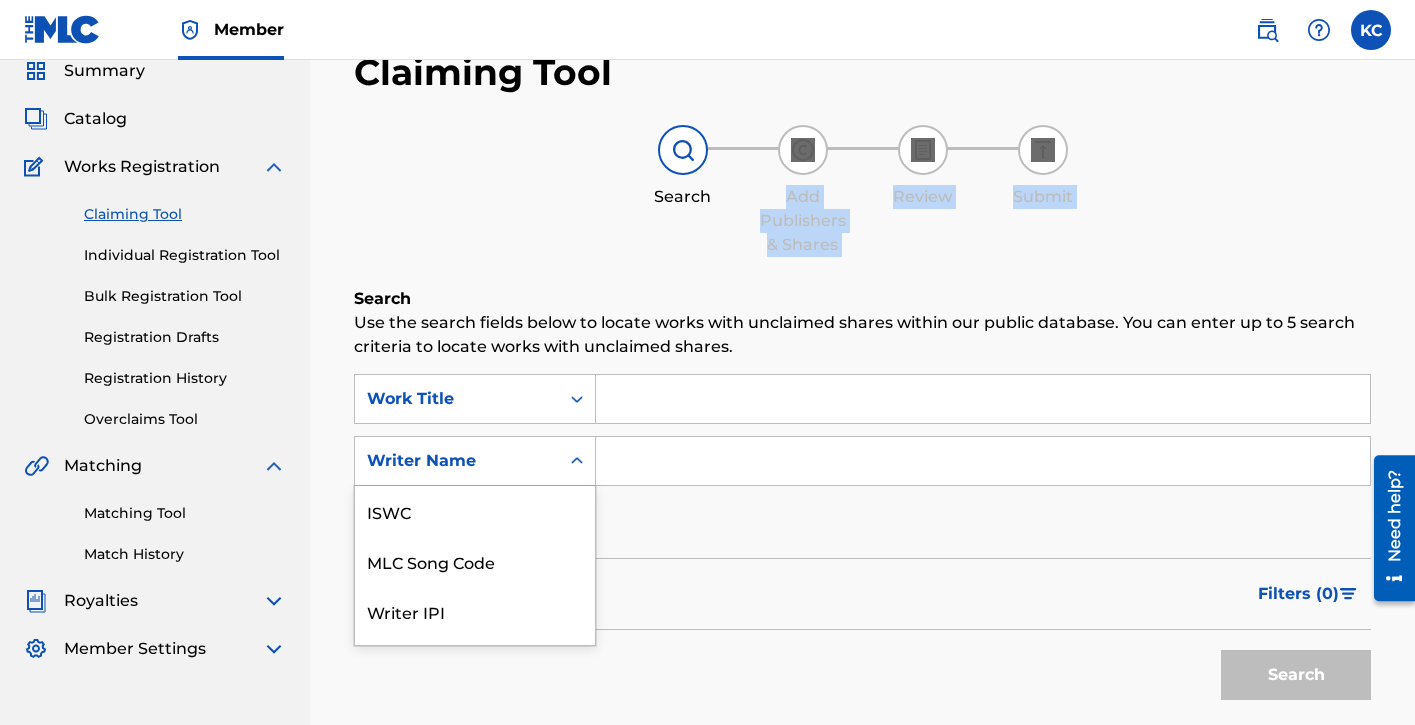 scroll, scrollTop: 134, scrollLeft: 0, axis: vertical 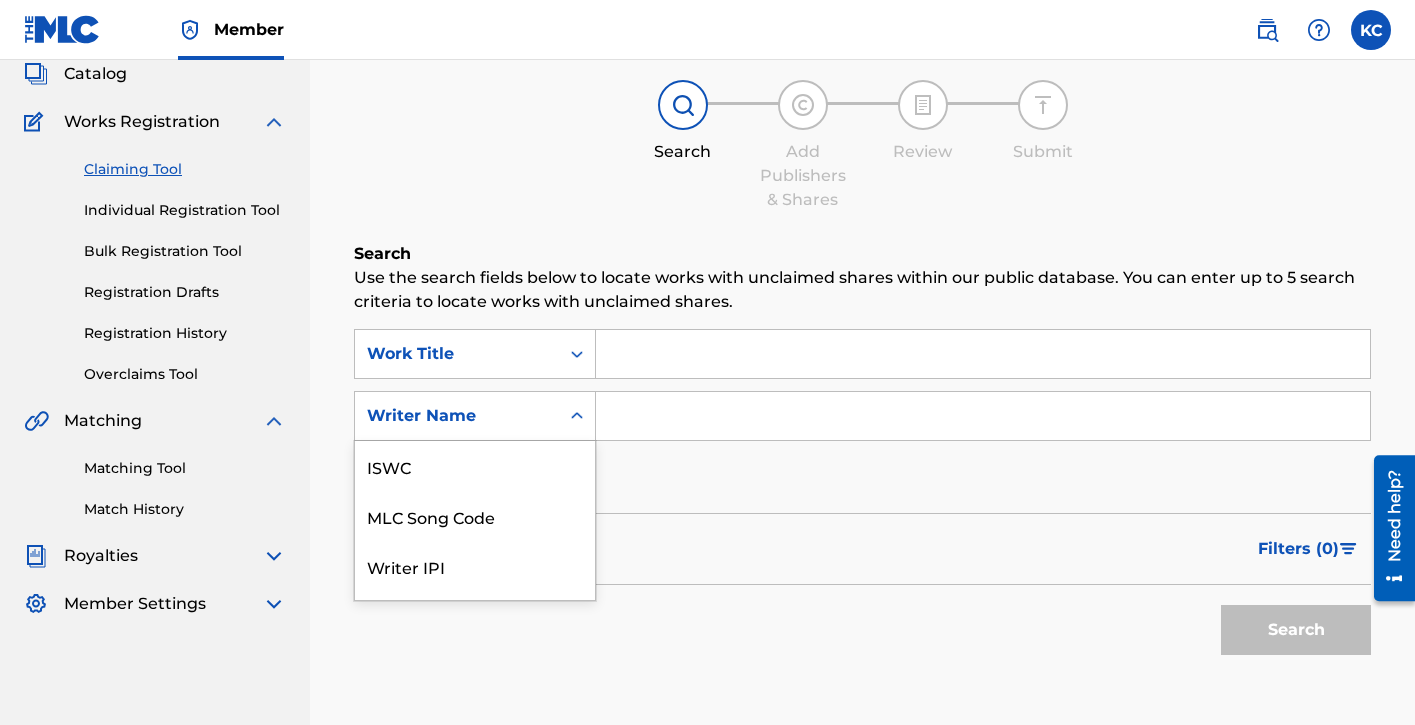 click on "Writer Name selected, 7 of 7. 7 results available. Use Up and Down to choose options, press Enter to select the currently focused option, press Escape to exit the menu, press Tab to select the option and exit the menu. Writer Name ISWC MLC Song Code Writer IPI Publisher Name Publisher IPI MLC Publisher Number Writer Name" at bounding box center [475, 416] 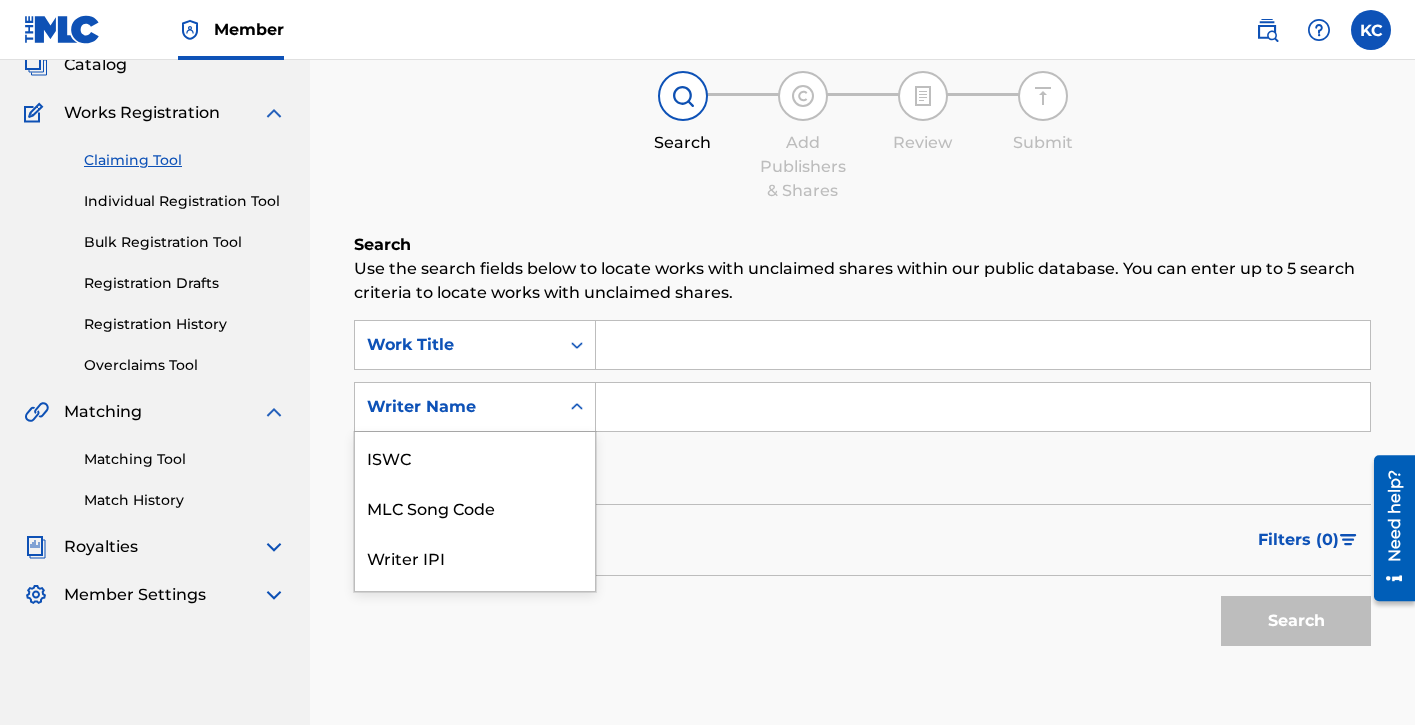 scroll, scrollTop: 50, scrollLeft: 0, axis: vertical 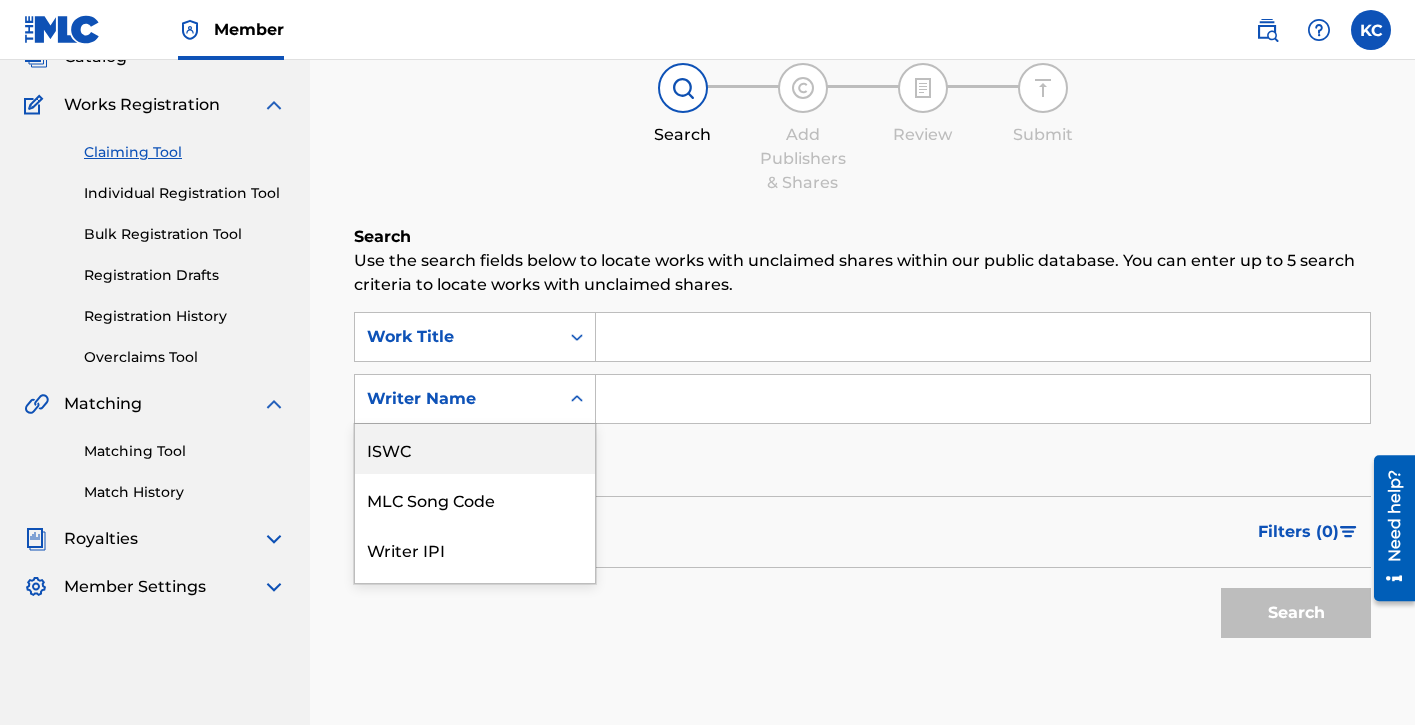 click on "ISWC" at bounding box center (475, 449) 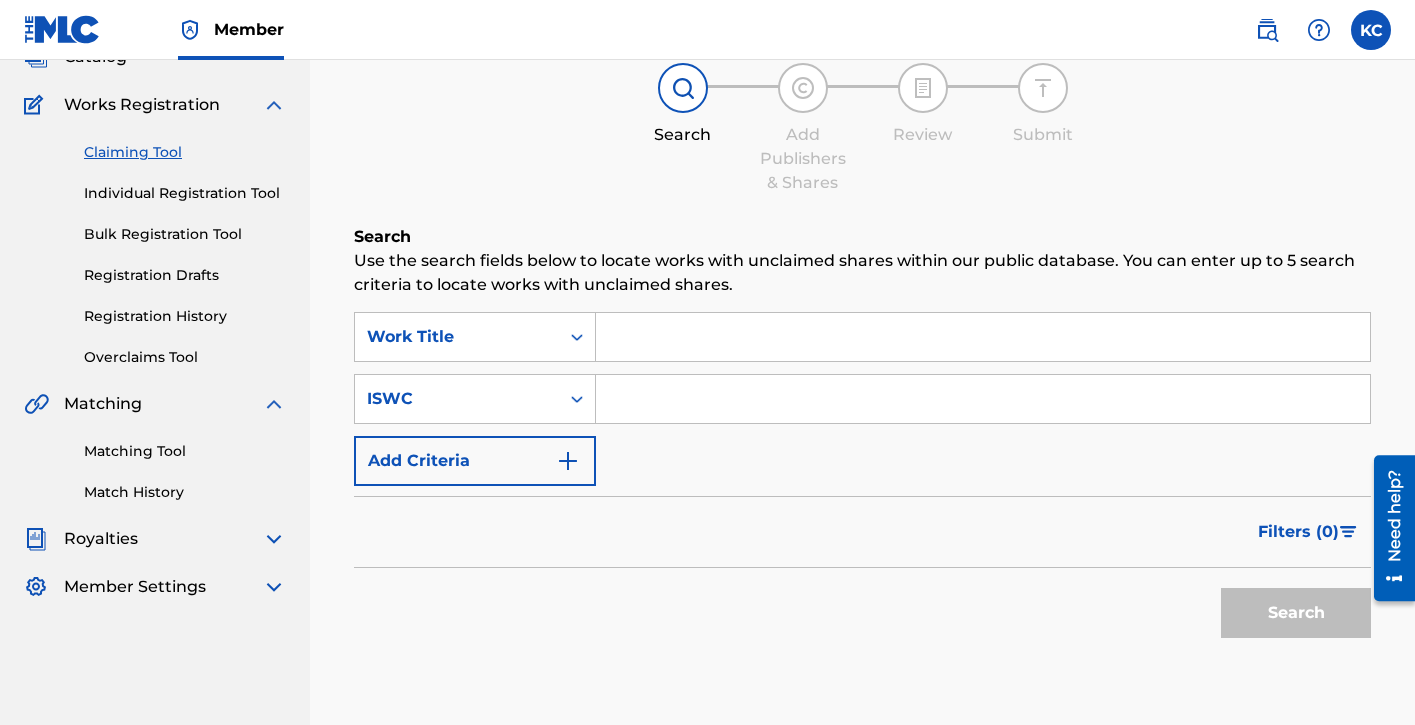 click at bounding box center [983, 399] 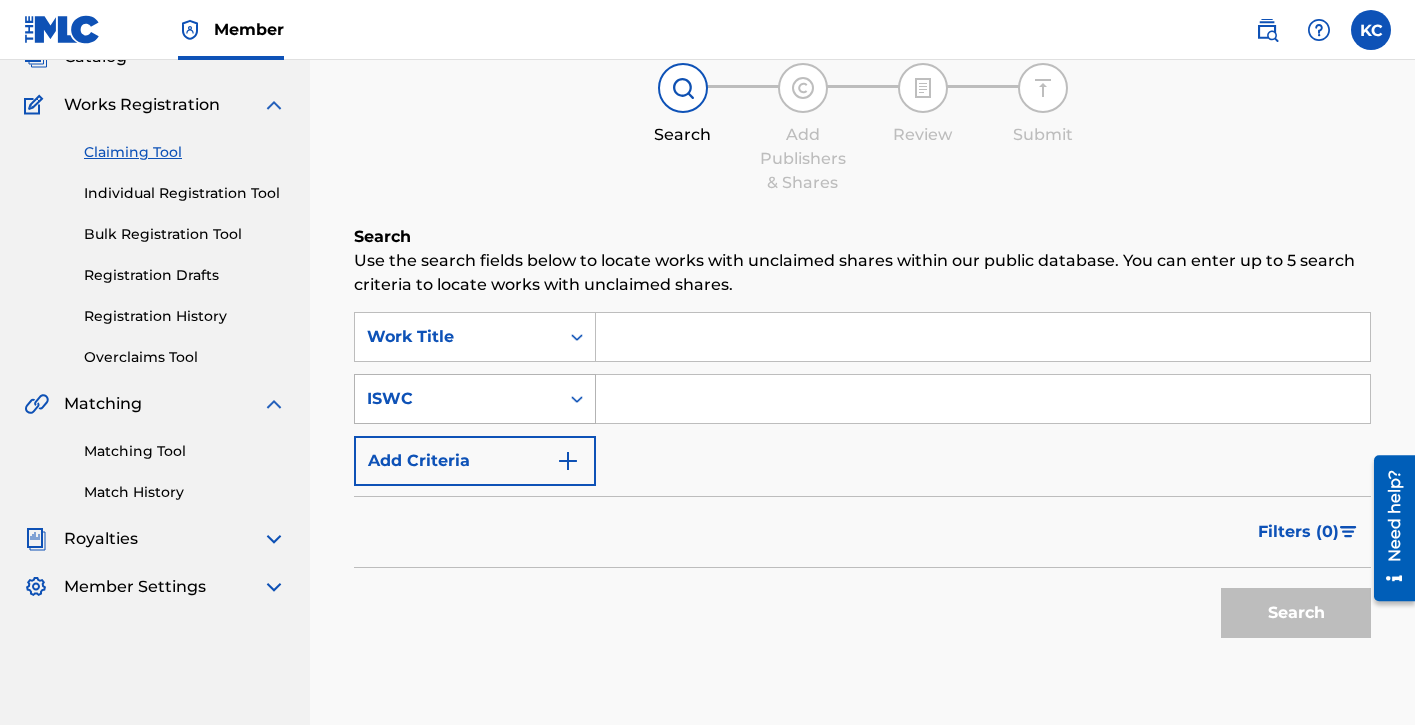 click on "ISWC" at bounding box center (457, 399) 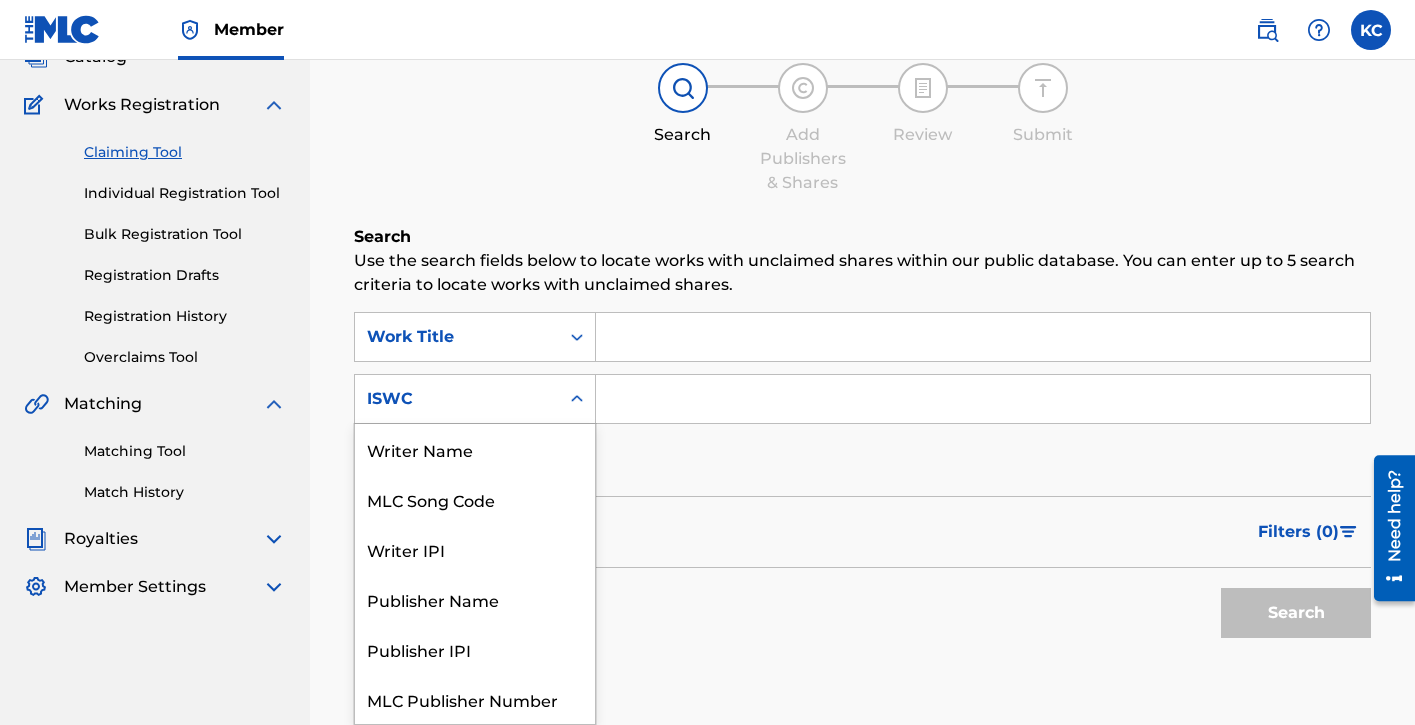 scroll, scrollTop: 50, scrollLeft: 0, axis: vertical 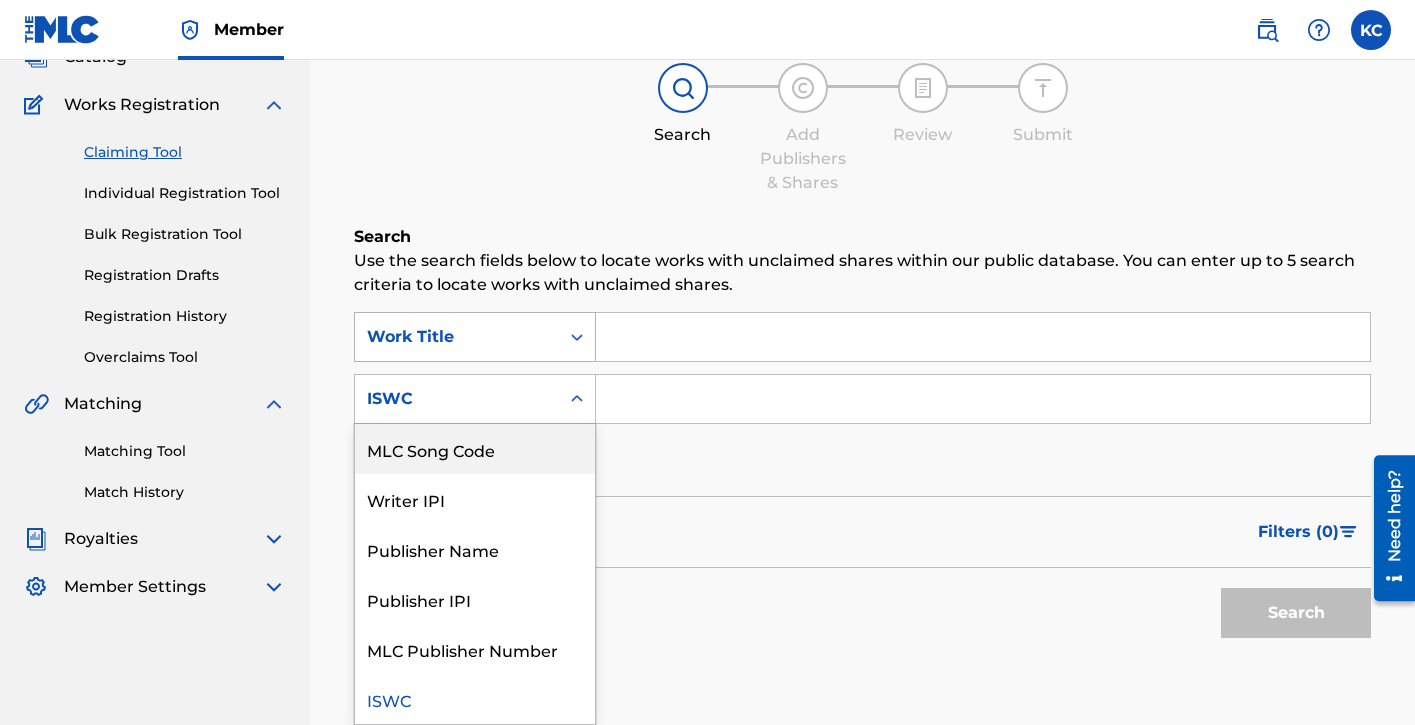 click on "Work Title" at bounding box center [457, 337] 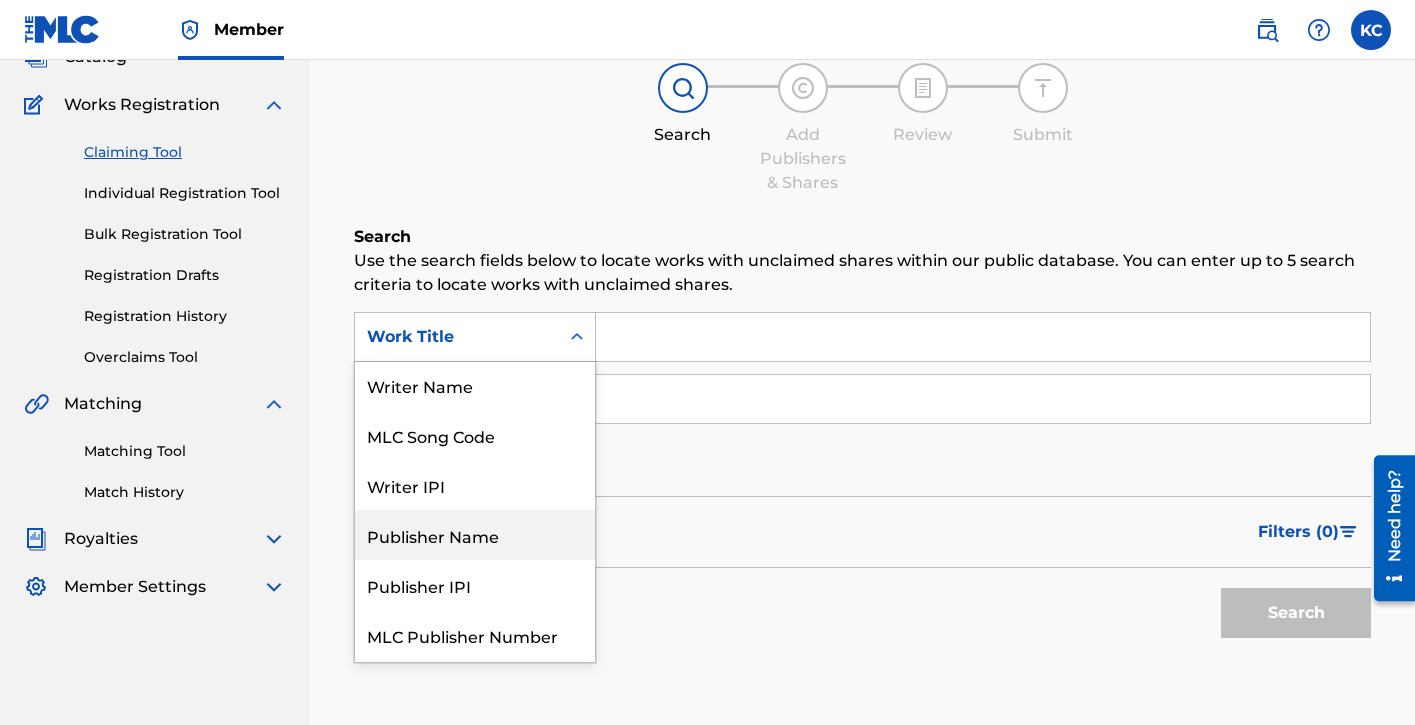 scroll, scrollTop: 0, scrollLeft: 0, axis: both 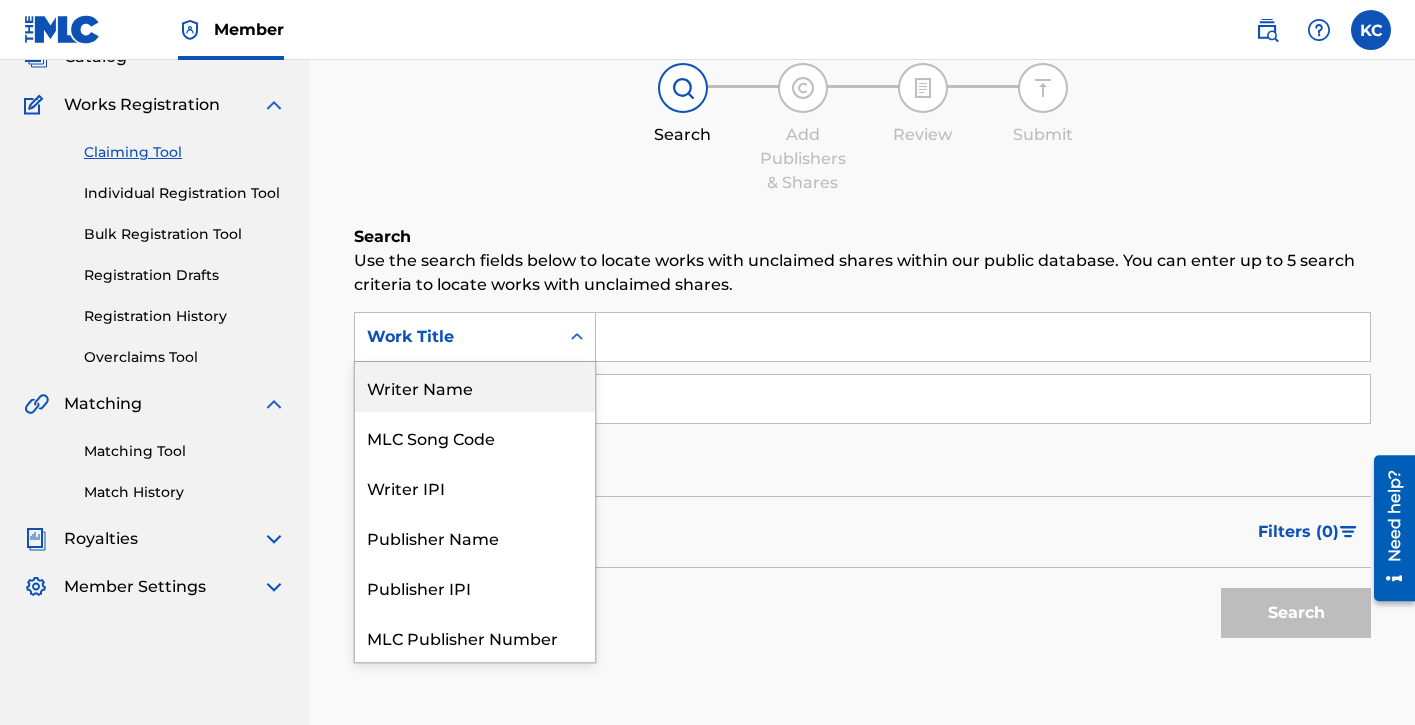 click on "Search Add Publishers & Shares Review Submit" at bounding box center [862, 129] 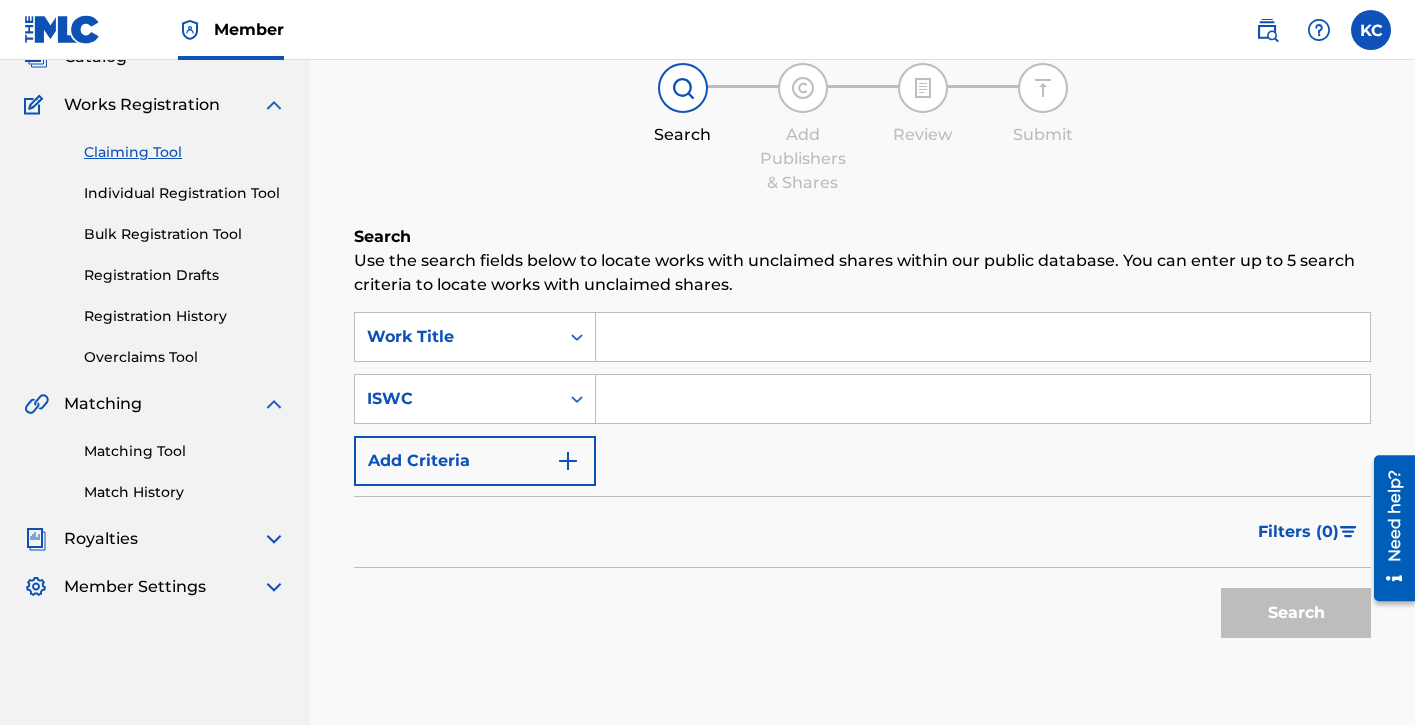 click on "Overclaims Tool" at bounding box center (185, 357) 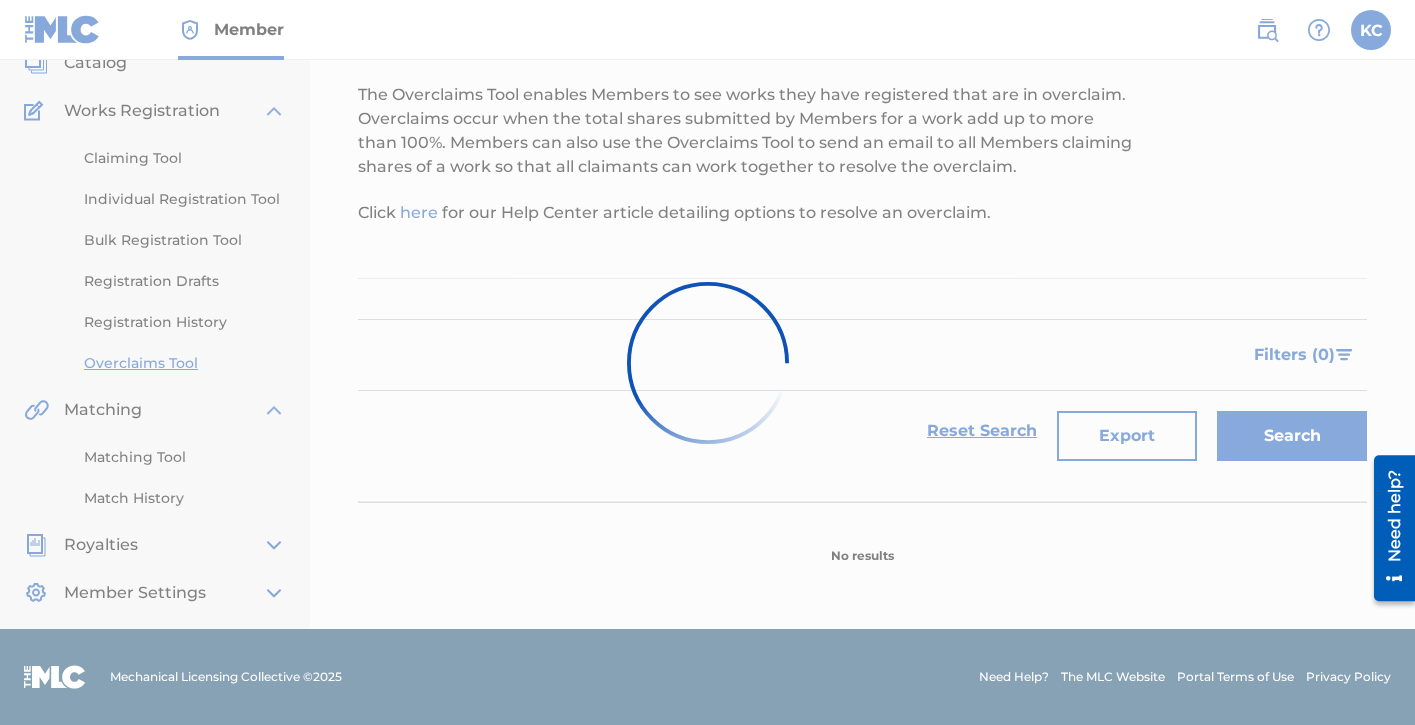 scroll, scrollTop: 0, scrollLeft: 0, axis: both 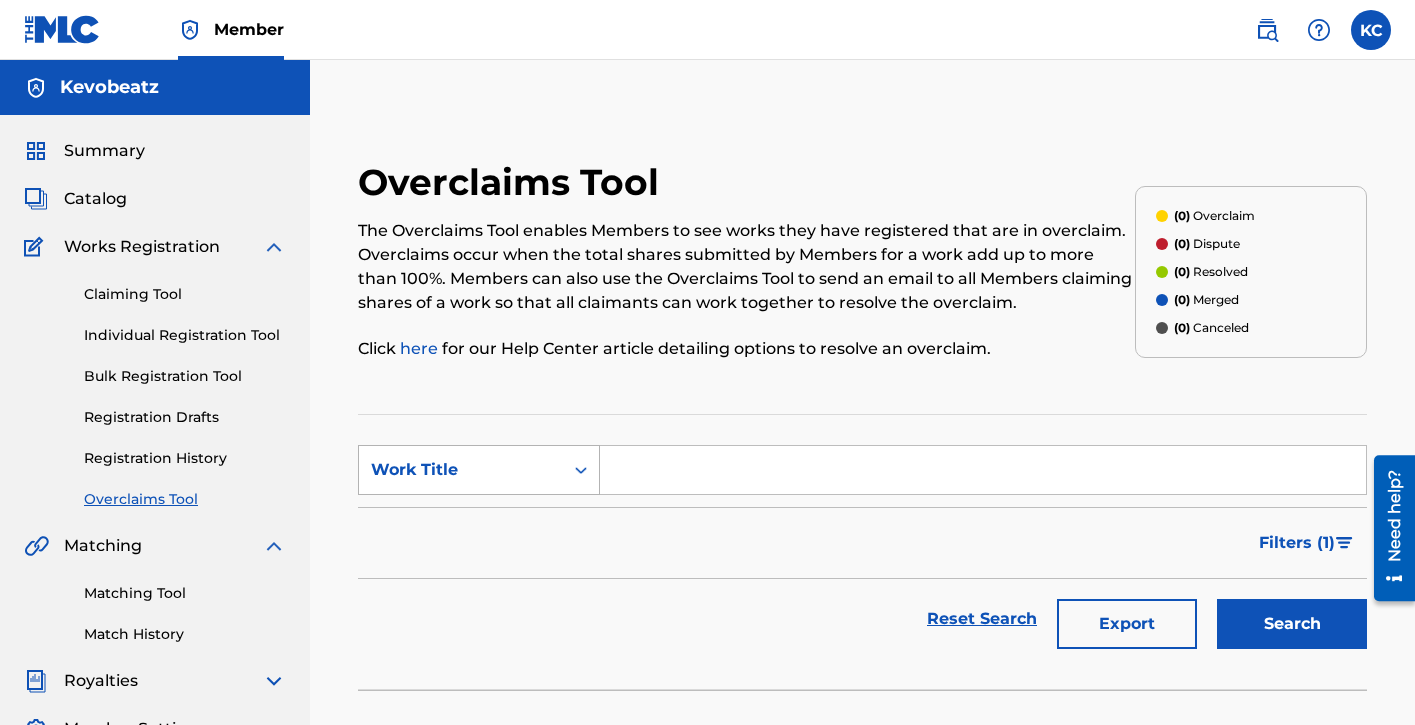 click on "Work Title" at bounding box center [461, 470] 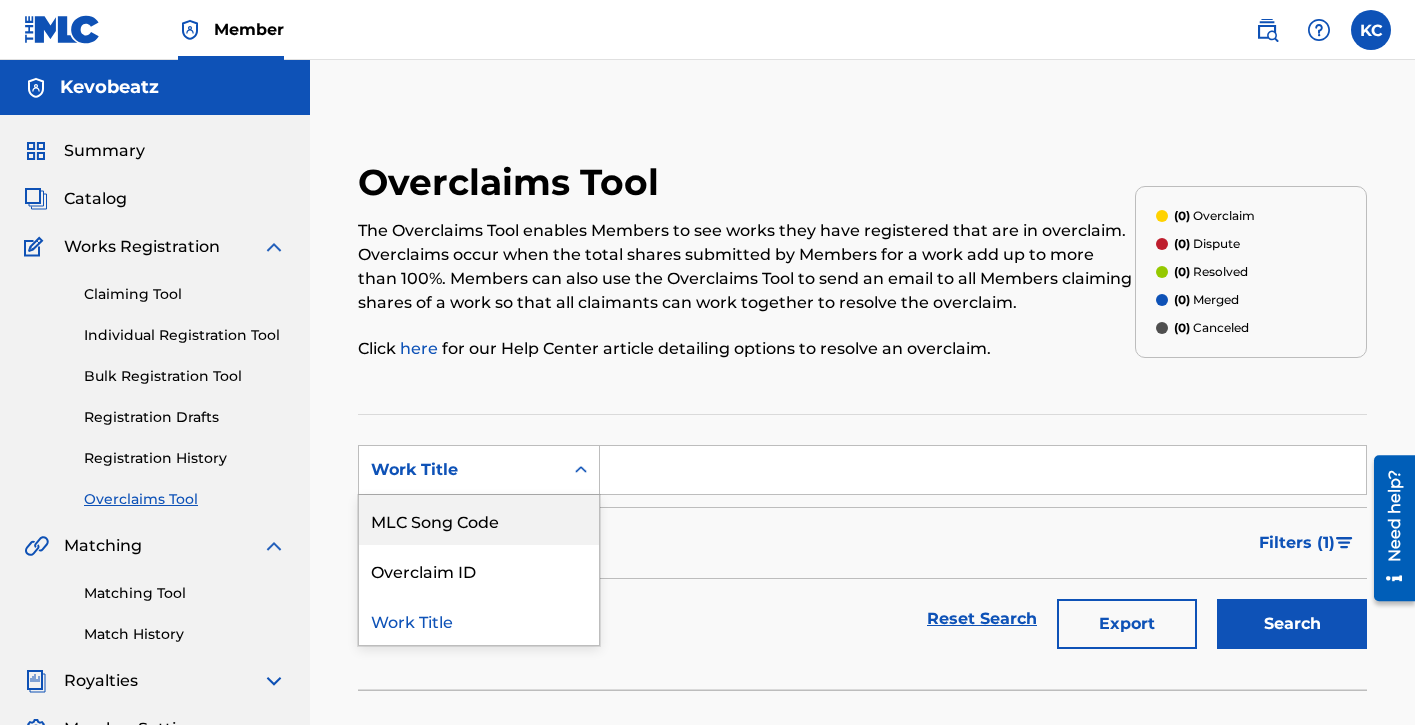 click on "SearchWithCriteria5d880850-ec27-449b-80a0-1a687dd0c529 MLC Song Code, 1 of 3. 3 results available. Use Up and Down to choose options, press Enter to select the currently focused option, press Escape to exit the menu, press Tab to select the option and exit the menu. Work Title MLC Song Code Overclaim ID Work Title Filter Status of Overclaim Overclaim Dispute Resolved Merged Canceled Sort By Most Recent Overclaim Remaining Action Time Document Status Document Needed Document Pending Review Document Accepted Amendment Status Document Needed Document Pending Review Document Accepted Remove Filters Apply Filters Filters ( 1 ) Reset Search Export Search" at bounding box center (862, 552) 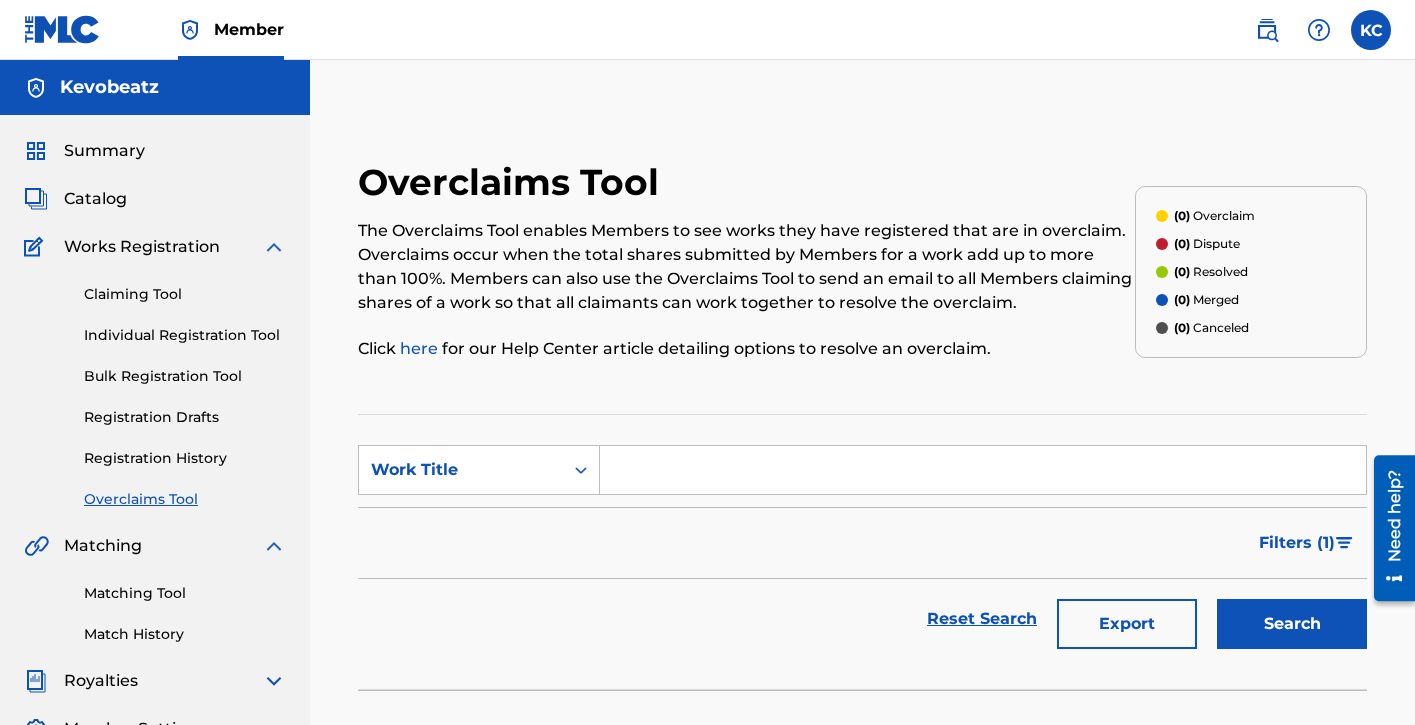 click on "Matching Tool" at bounding box center [185, 593] 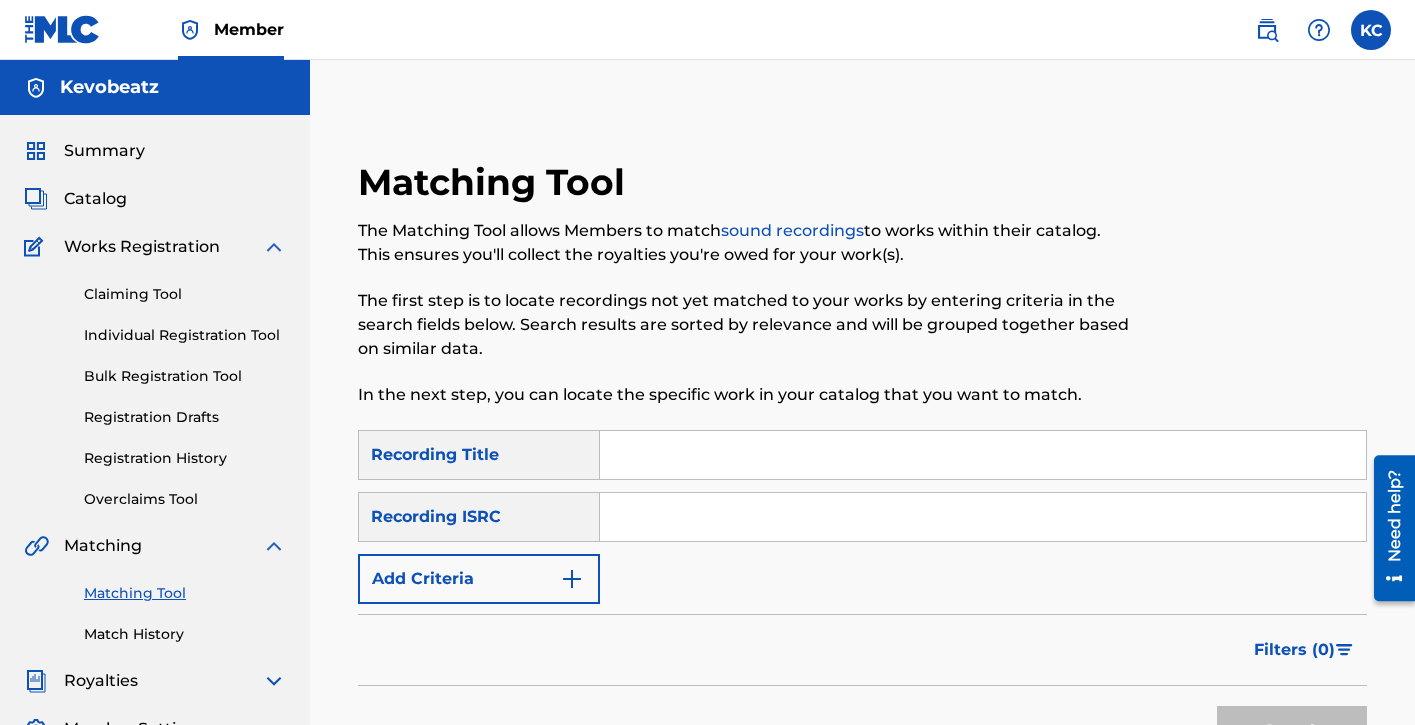click at bounding box center (983, 517) 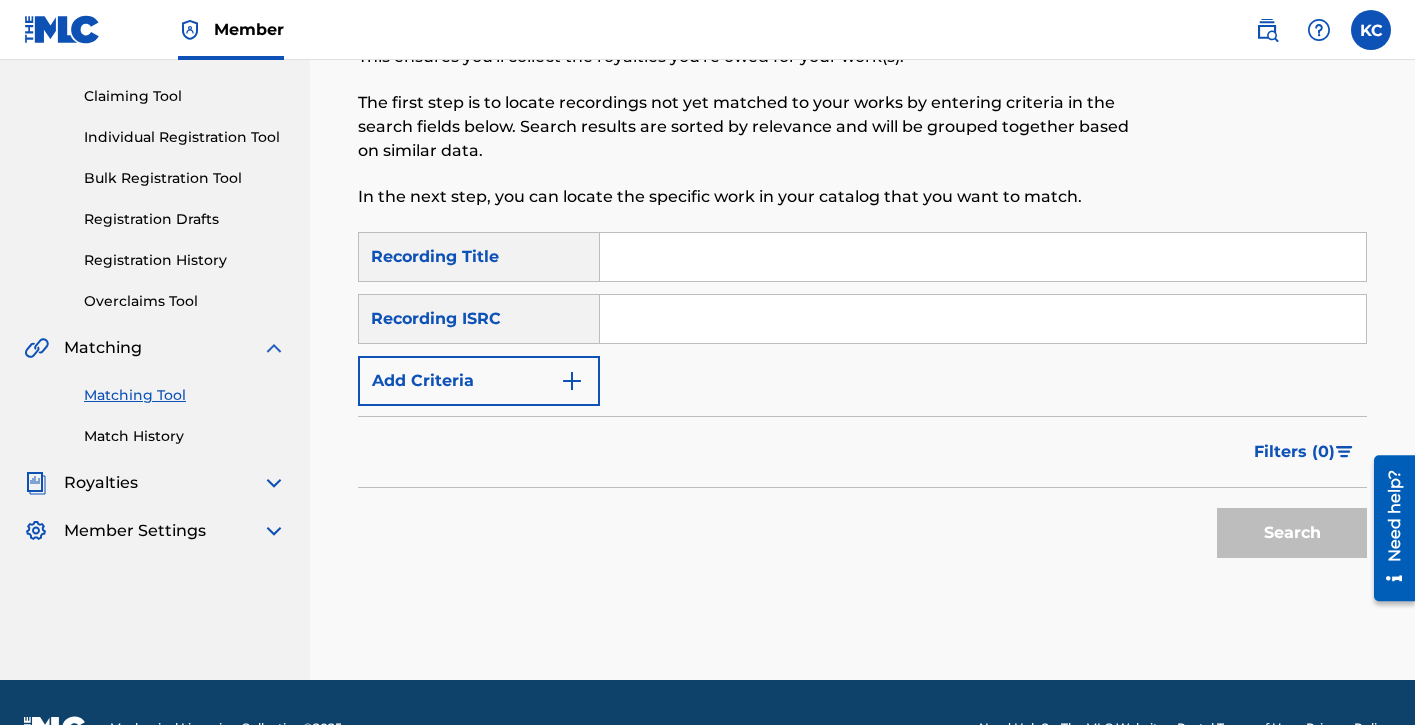 scroll, scrollTop: 199, scrollLeft: 0, axis: vertical 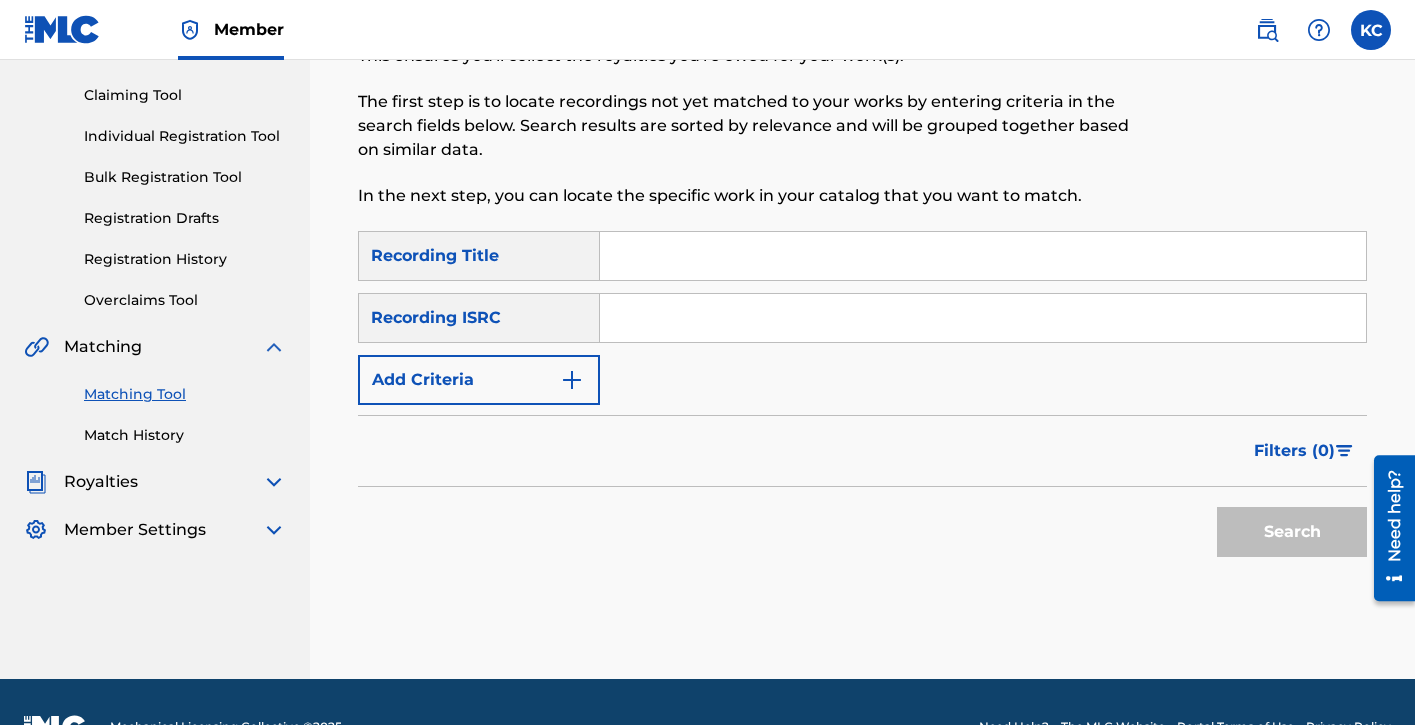 click on "Matching" at bounding box center (103, 347) 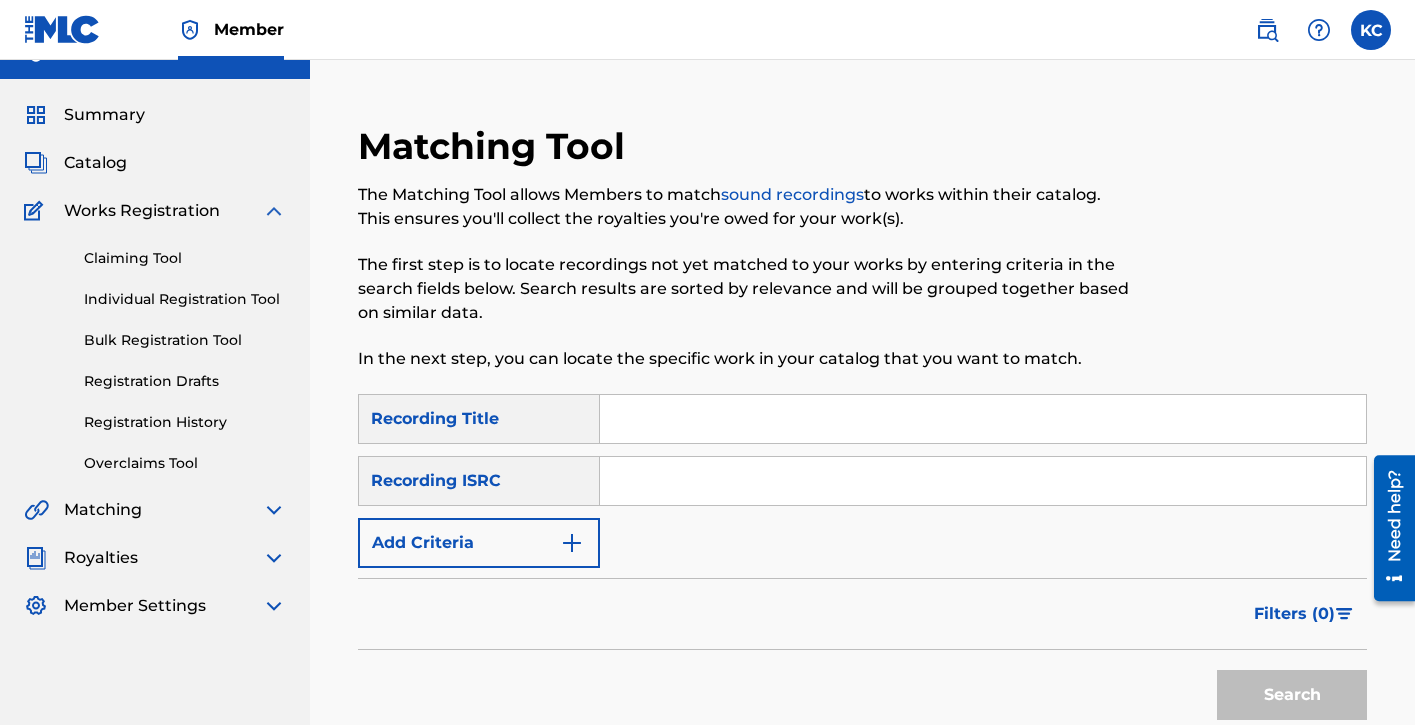 scroll, scrollTop: 28, scrollLeft: 0, axis: vertical 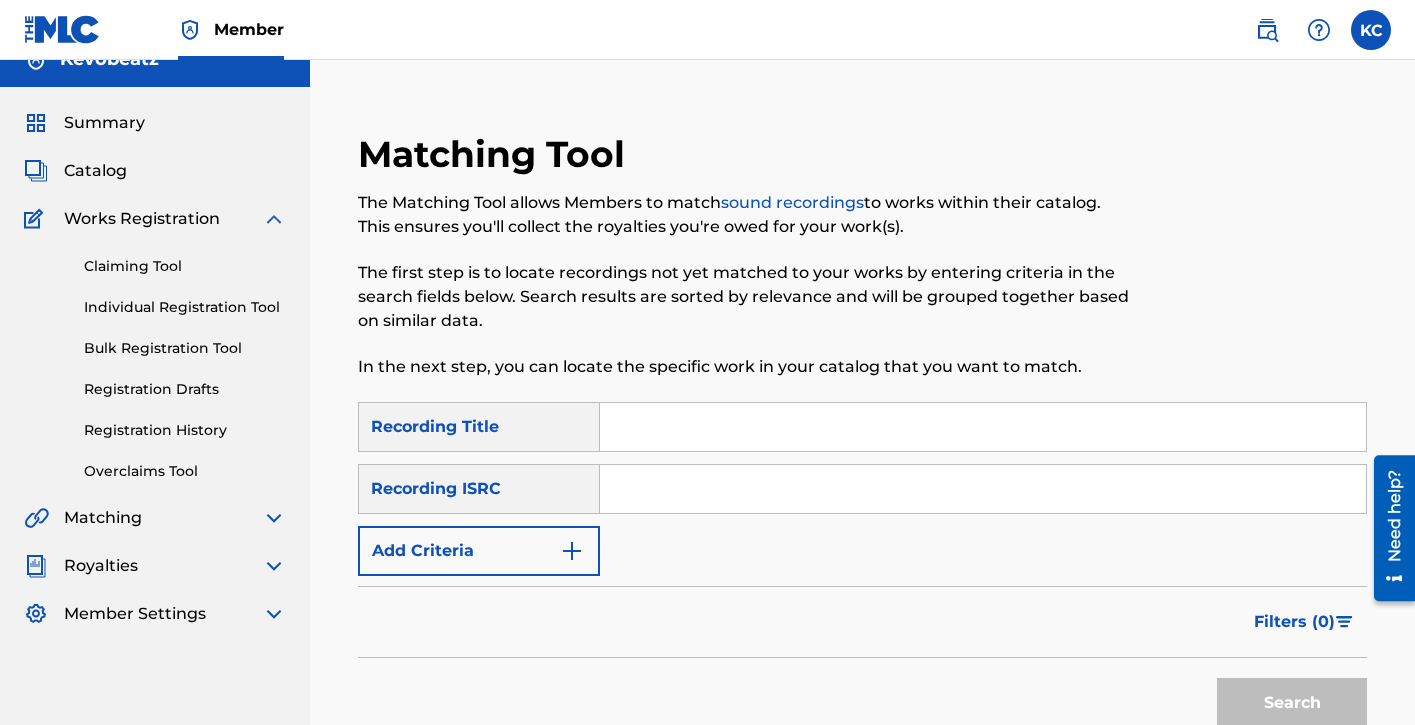 click on "Claiming Tool" at bounding box center (185, 266) 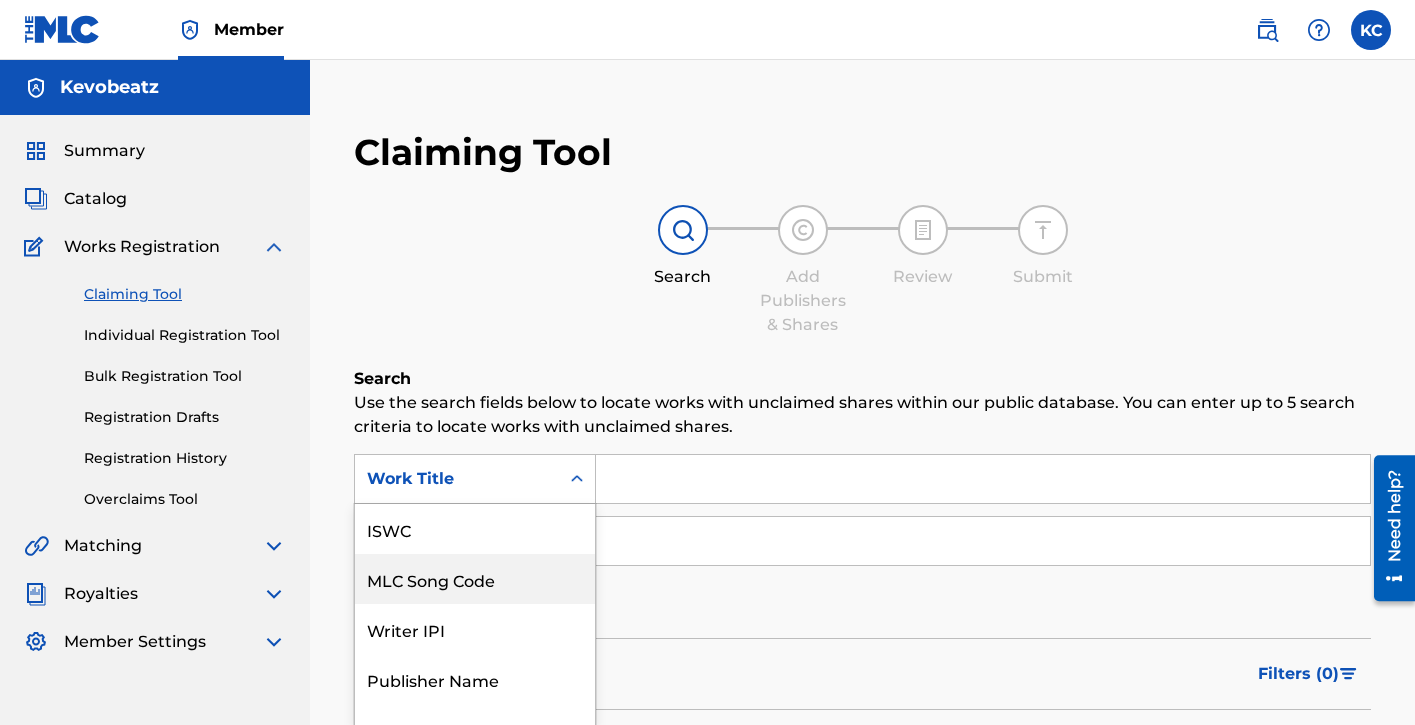 scroll, scrollTop: 79, scrollLeft: 0, axis: vertical 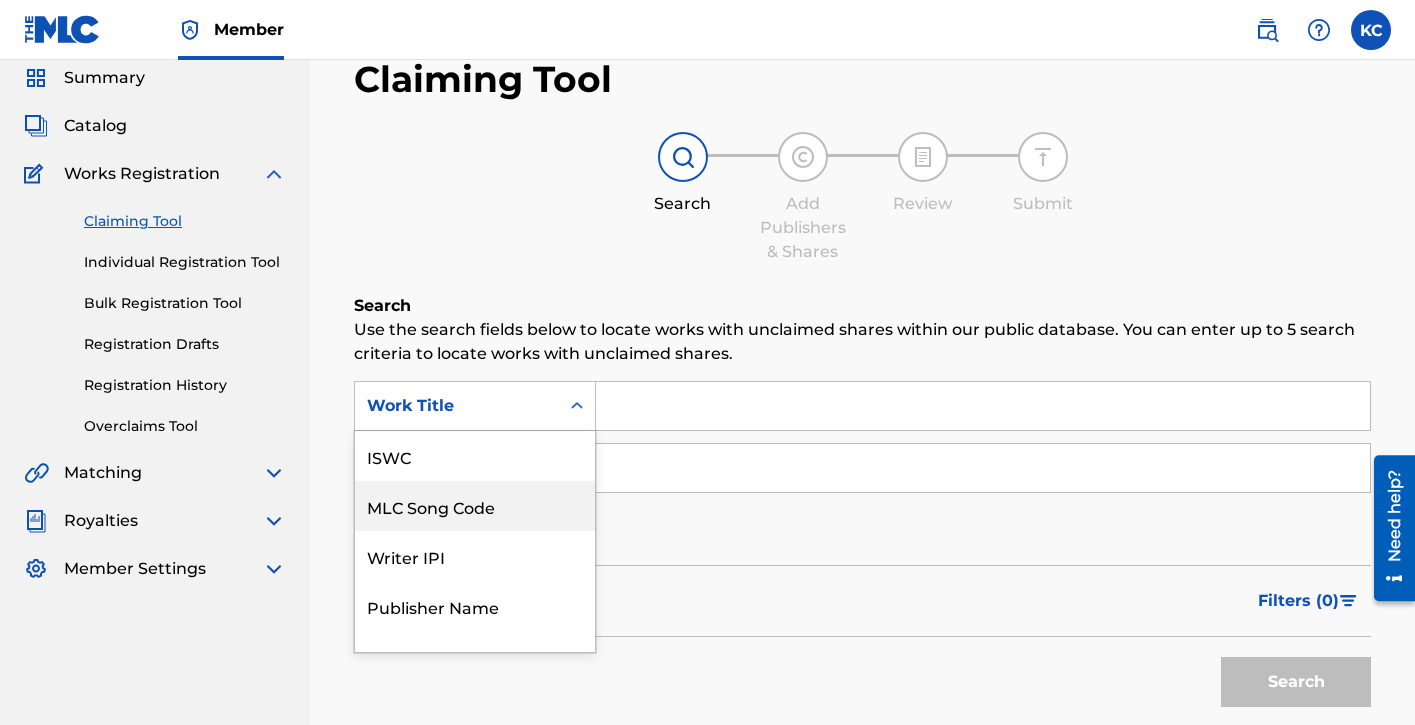 click on "MLC Song Code, 2 of 7. 7 results available. Use Up and Down to choose options, press Enter to select the currently focused option, press Escape to exit the menu, press Tab to select the option and exit the menu. Work Title ISWC MLC Song Code Writer IPI Publisher Name Publisher IPI MLC Publisher Number Work Title" at bounding box center (475, 406) 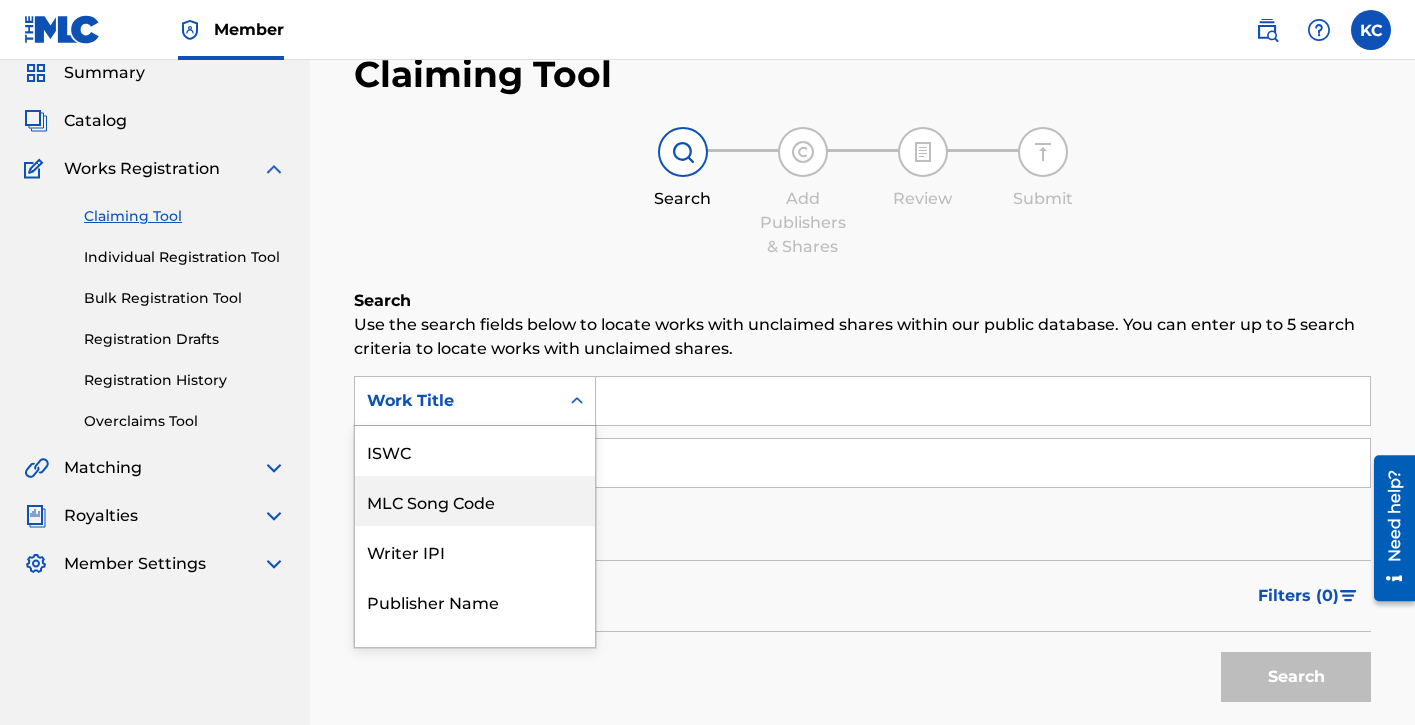 scroll, scrollTop: 50, scrollLeft: 0, axis: vertical 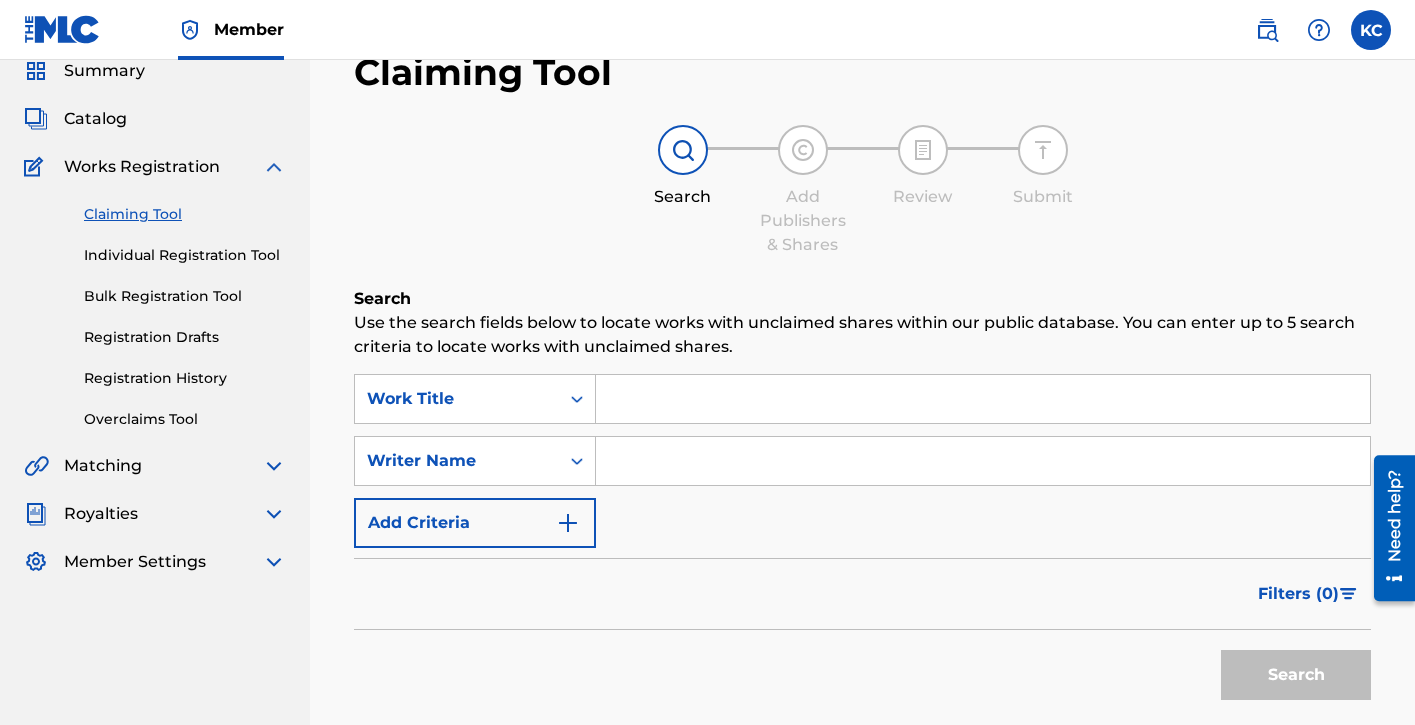 drag, startPoint x: 560, startPoint y: 231, endPoint x: 562, endPoint y: 252, distance: 21.095022 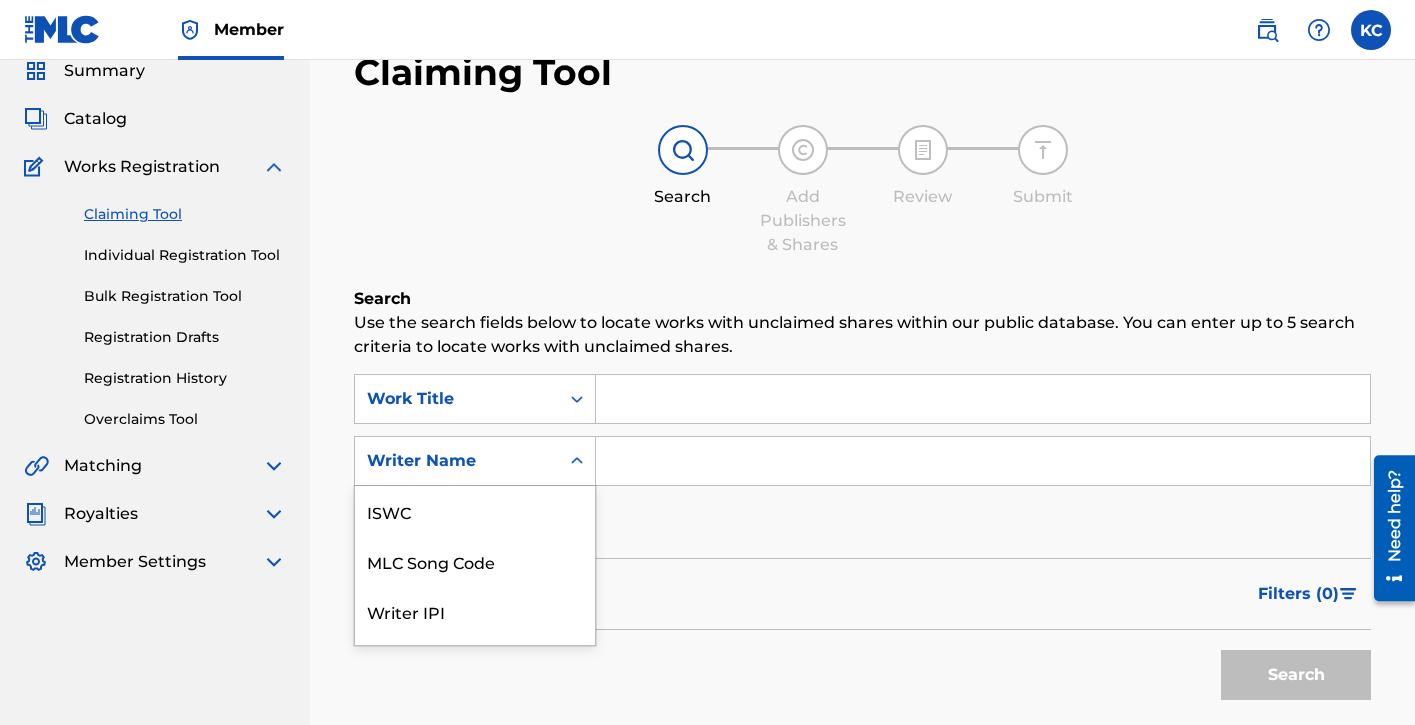 scroll, scrollTop: 134, scrollLeft: 0, axis: vertical 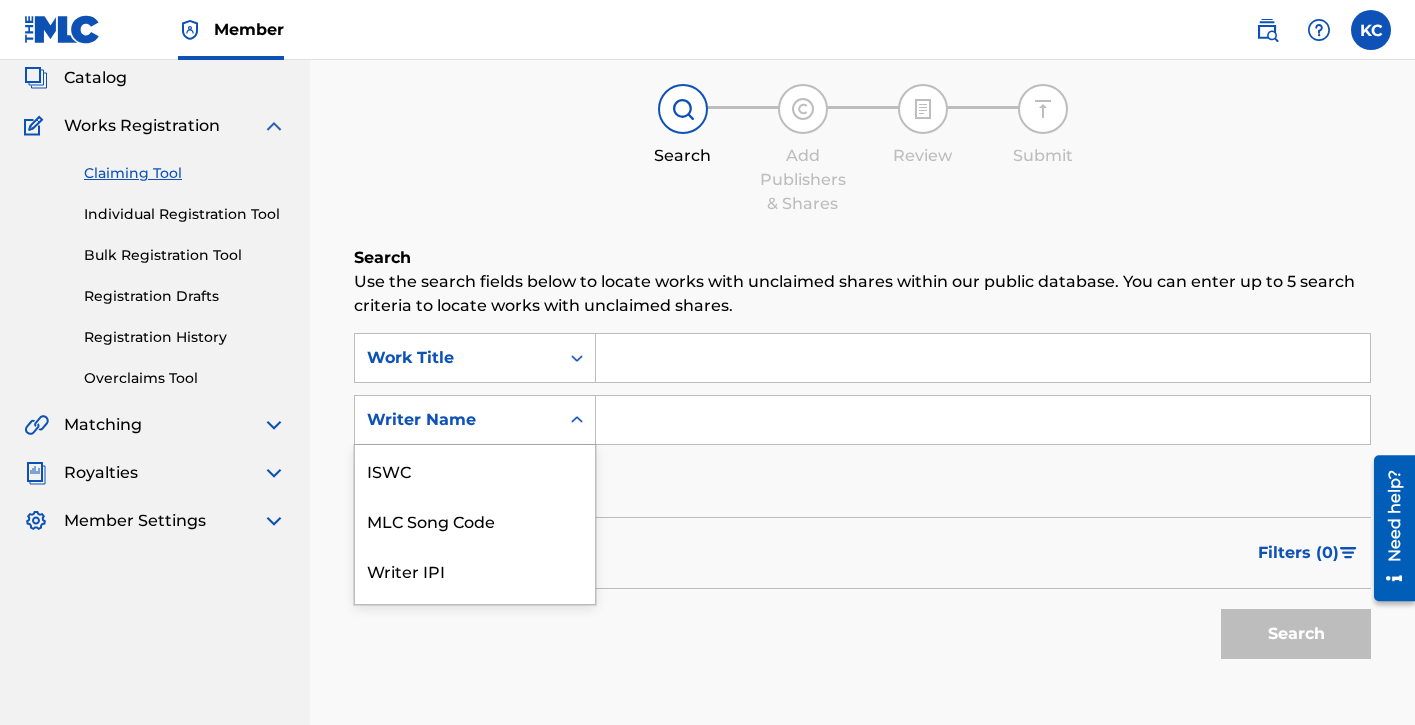 click on "Writer Name selected, 7 of 7. 7 results available. Use Up and Down to choose options, press Enter to select the currently focused option, press Escape to exit the menu, press Tab to select the option and exit the menu. Writer Name ISWC MLC Song Code Writer IPI Publisher Name Publisher IPI MLC Publisher Number Writer Name" at bounding box center (475, 420) 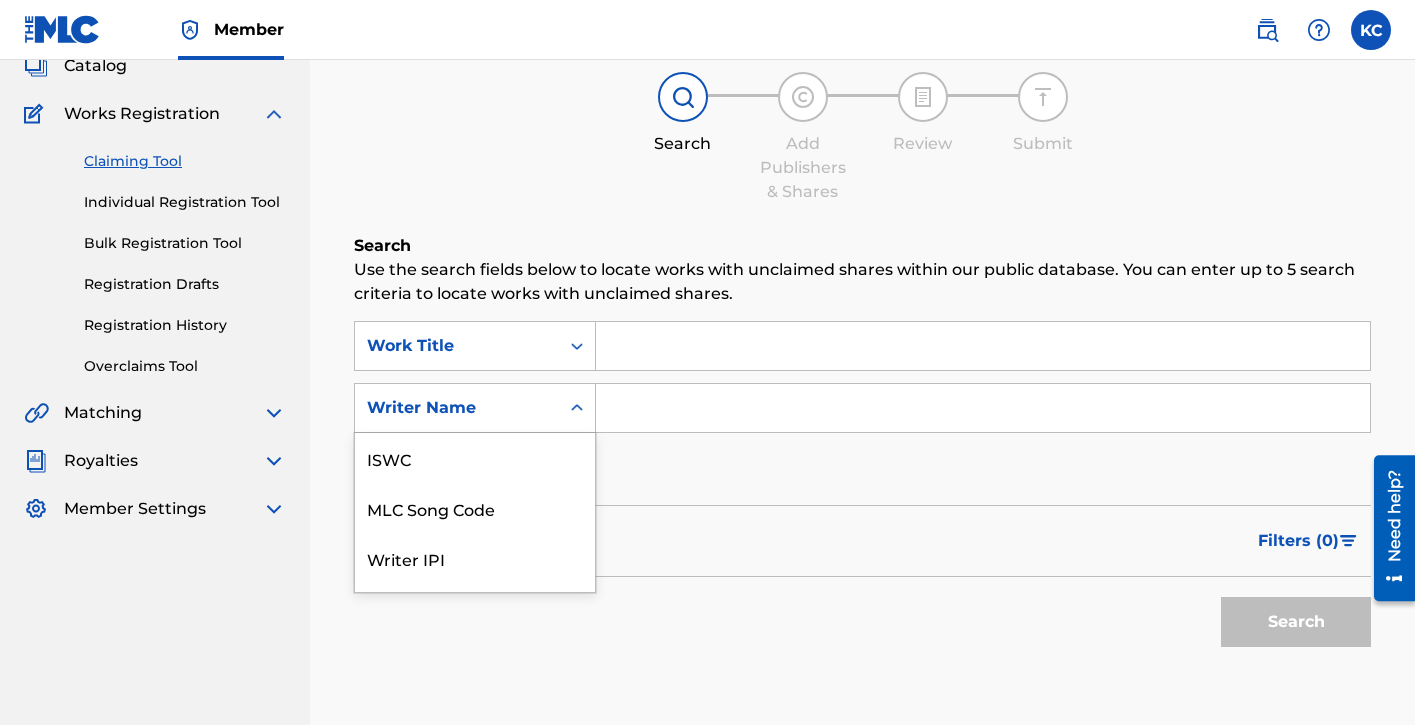 scroll, scrollTop: 50, scrollLeft: 0, axis: vertical 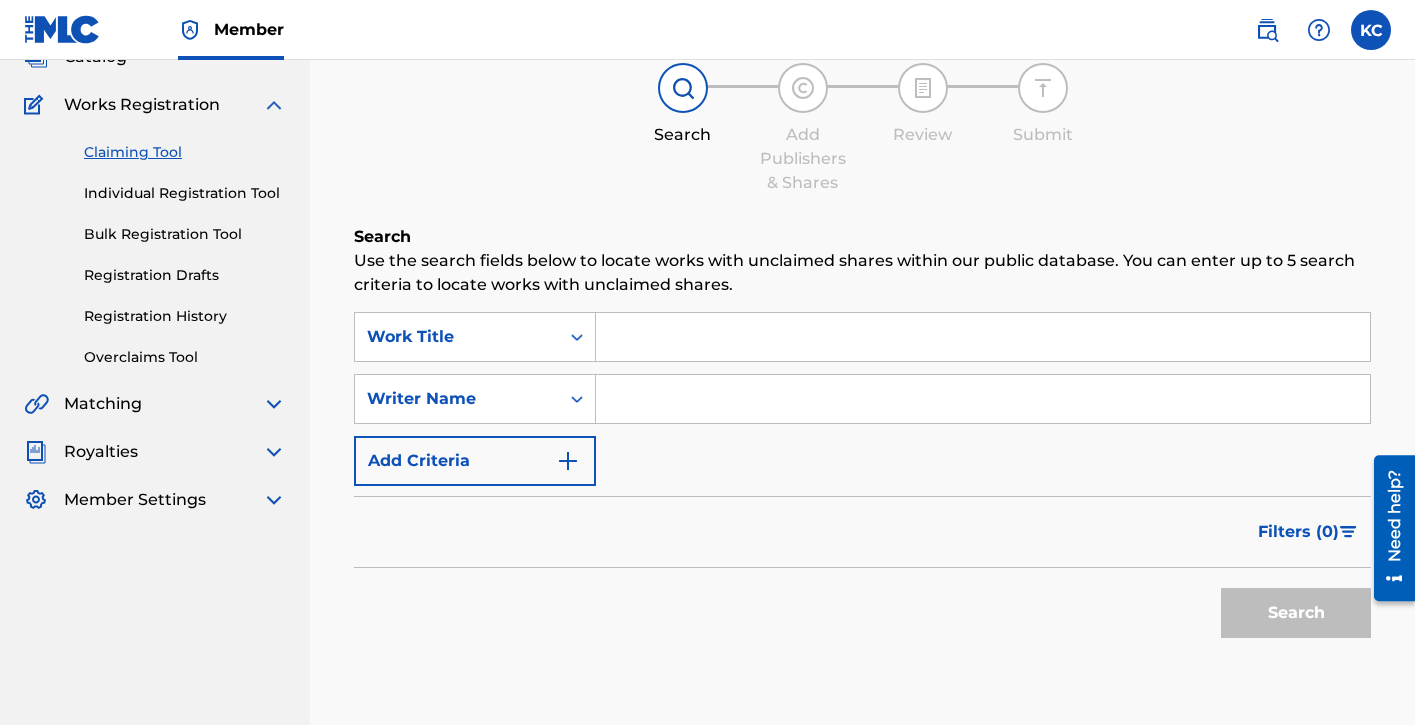 click on "Individual Registration Tool" at bounding box center (185, 193) 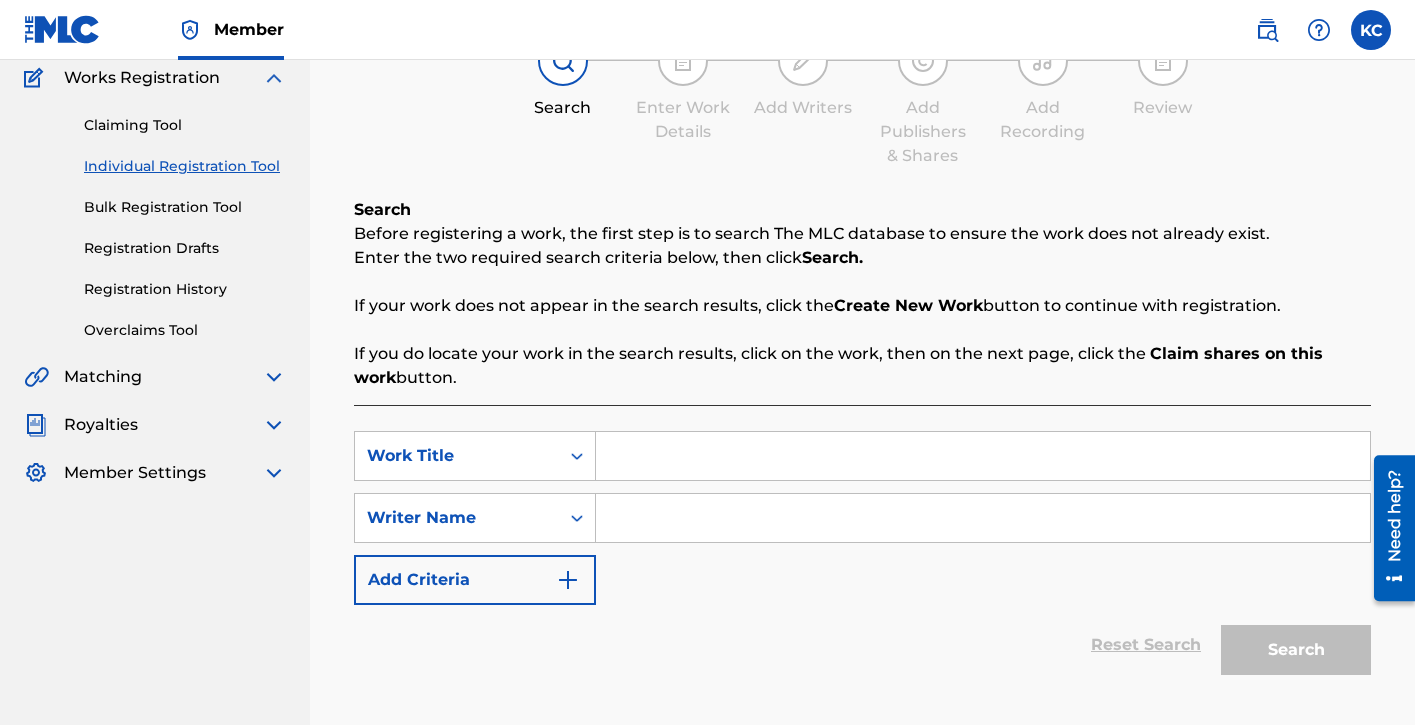scroll, scrollTop: 179, scrollLeft: 0, axis: vertical 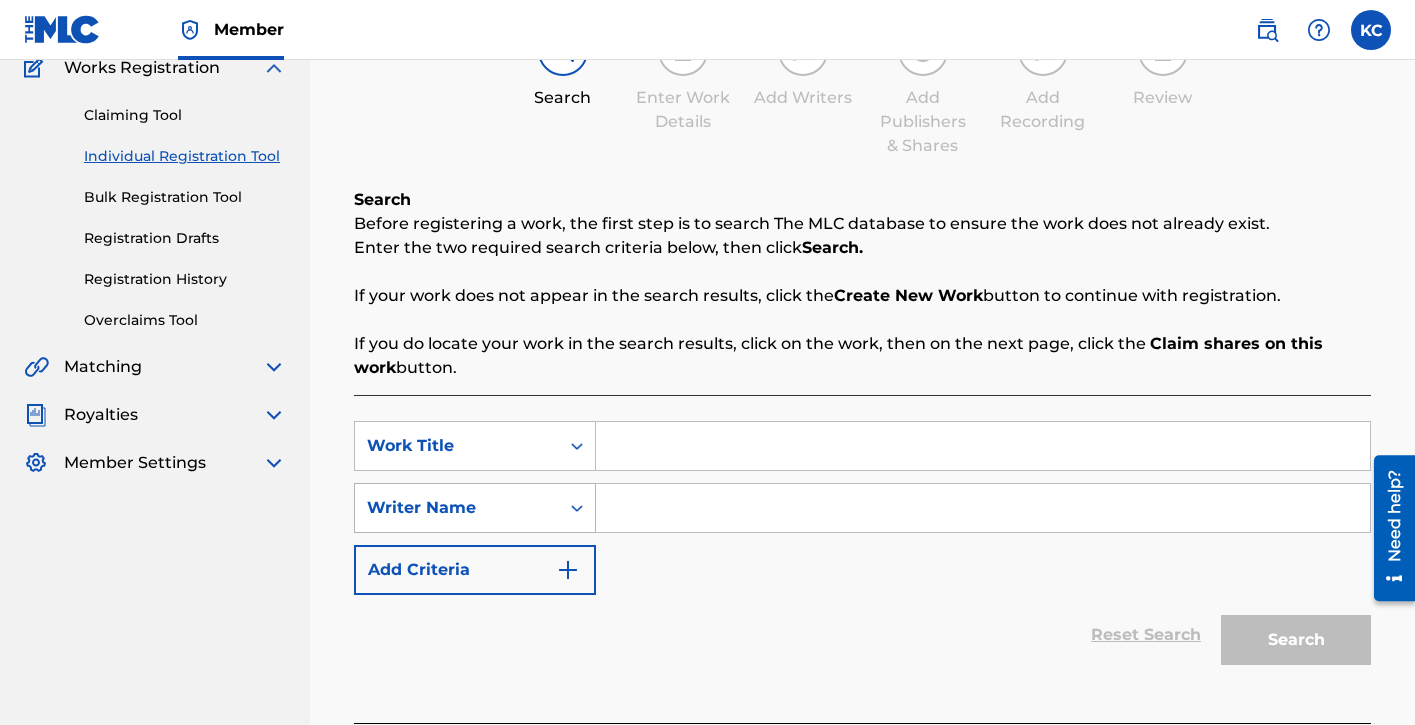 drag, startPoint x: 493, startPoint y: 499, endPoint x: 491, endPoint y: 510, distance: 11.18034 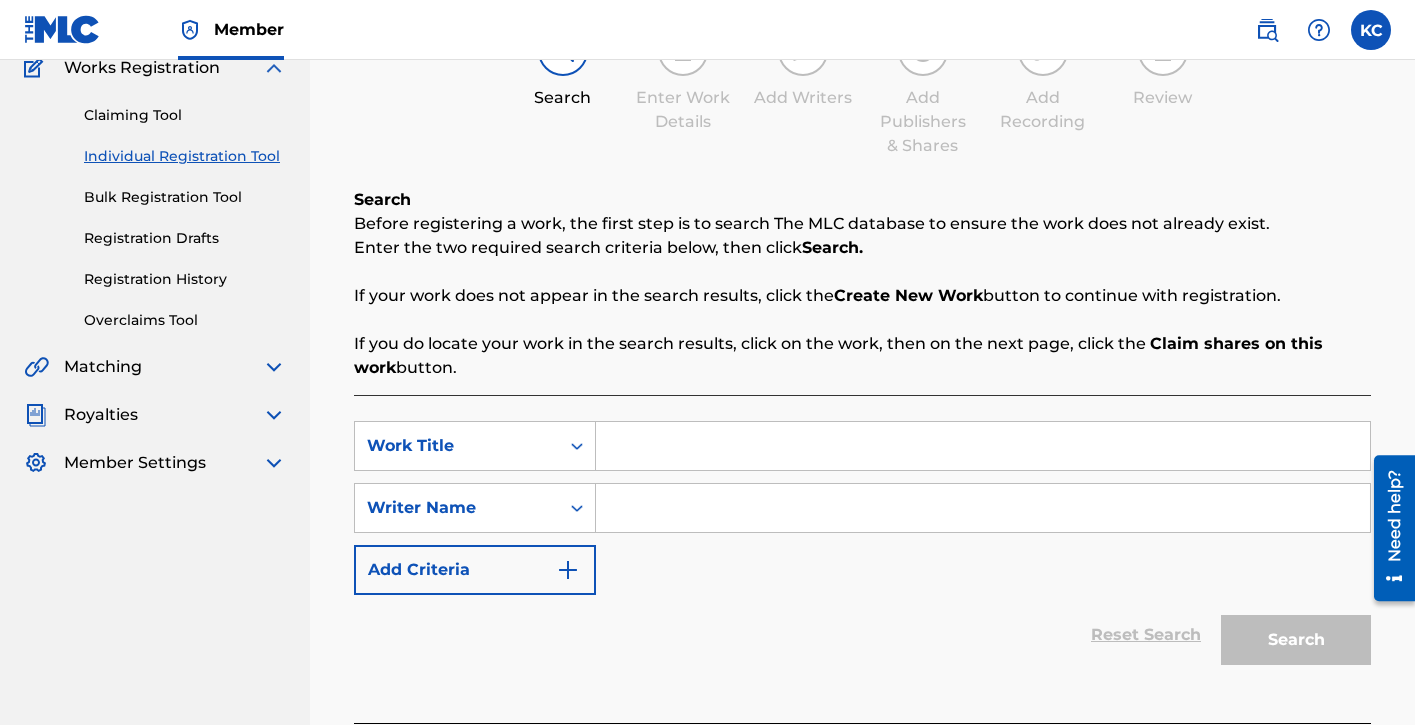 click on "Writer Name" at bounding box center [457, 508] 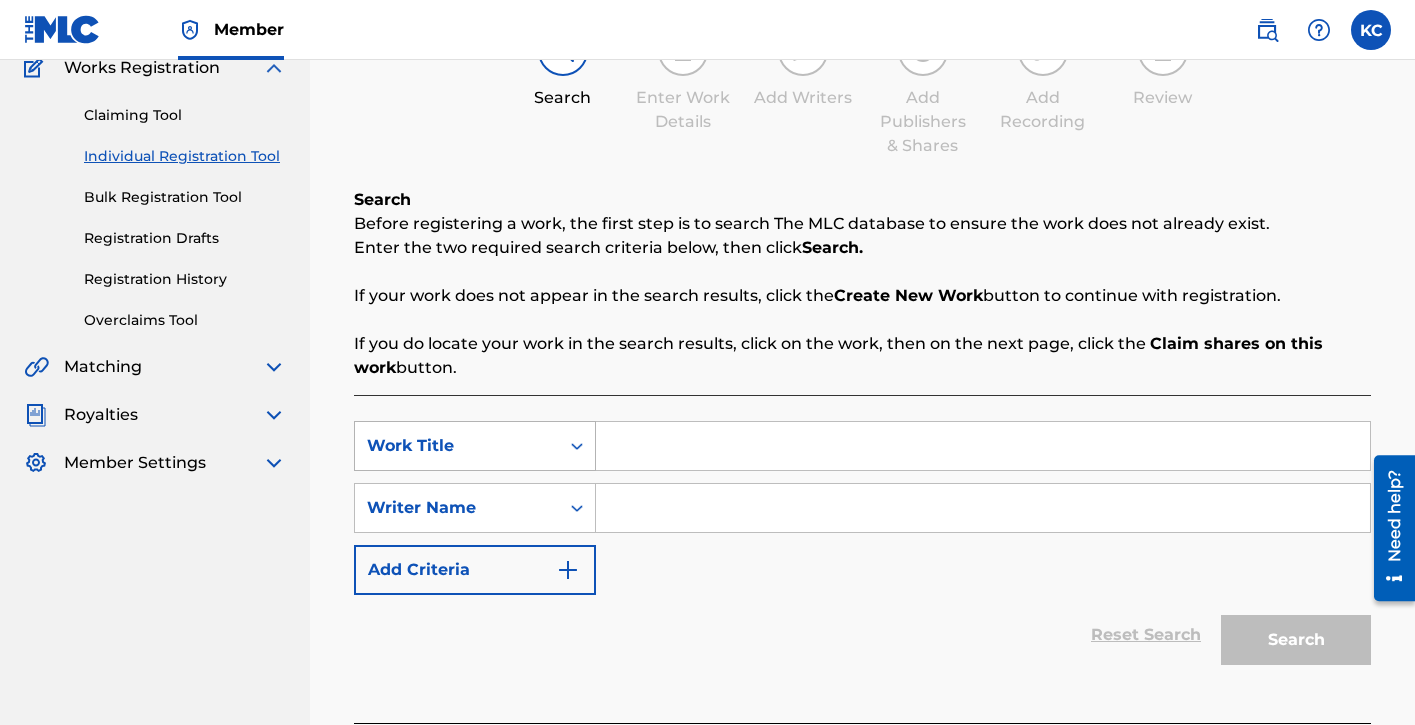 click on "Work Title" at bounding box center (457, 446) 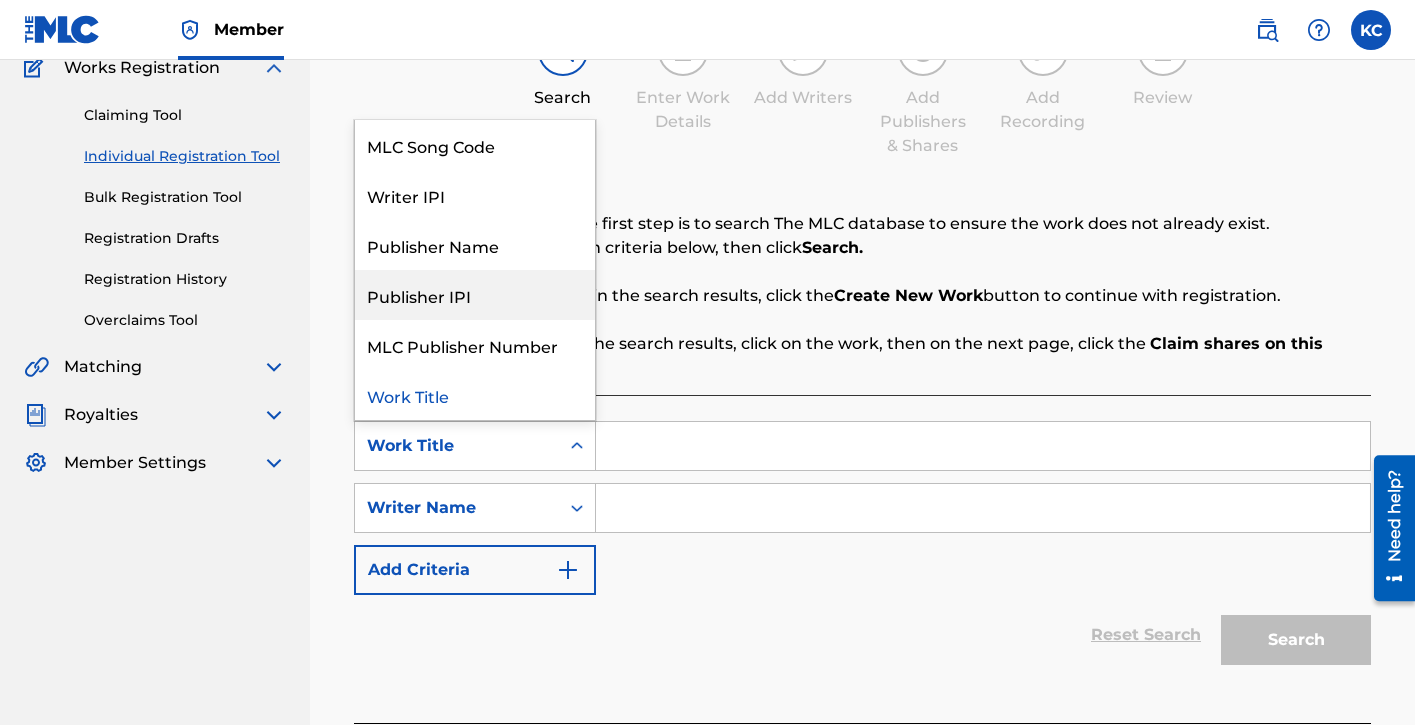 scroll, scrollTop: 0, scrollLeft: 0, axis: both 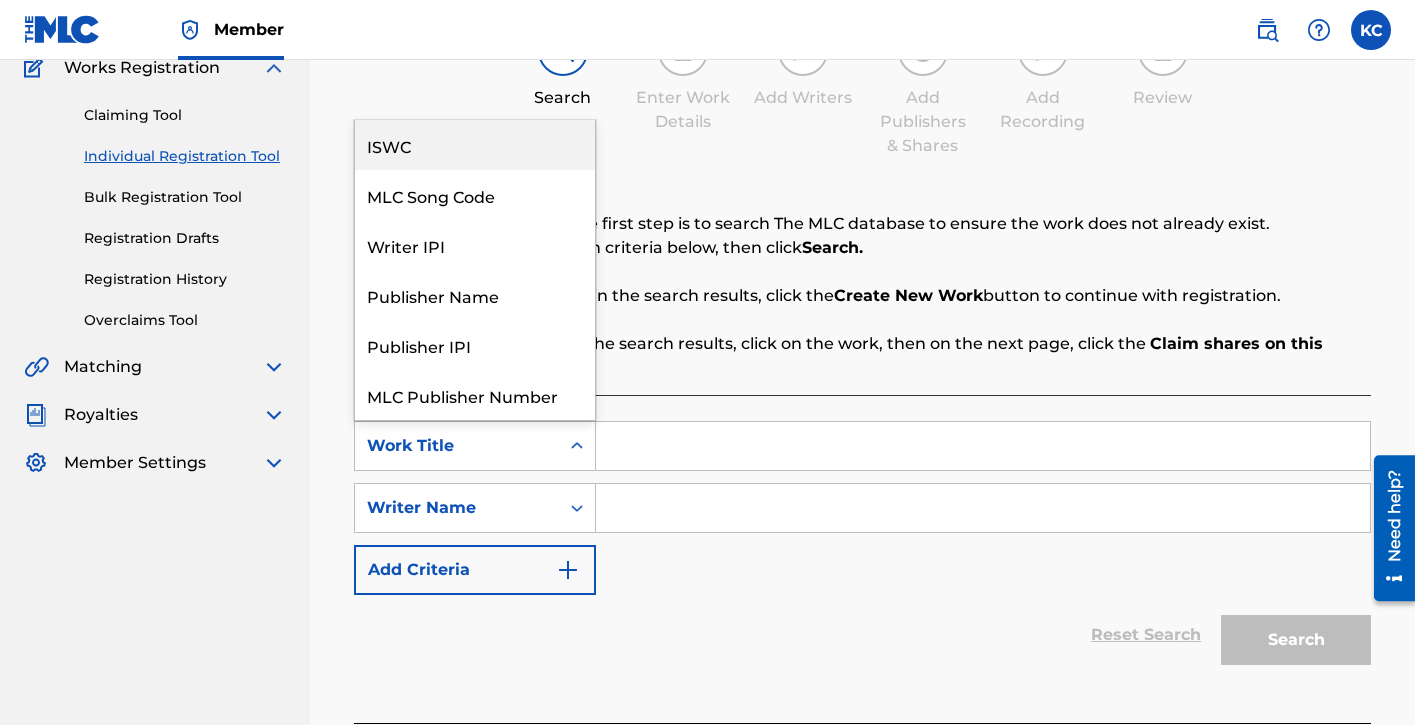 click on "ISWC" at bounding box center (475, 145) 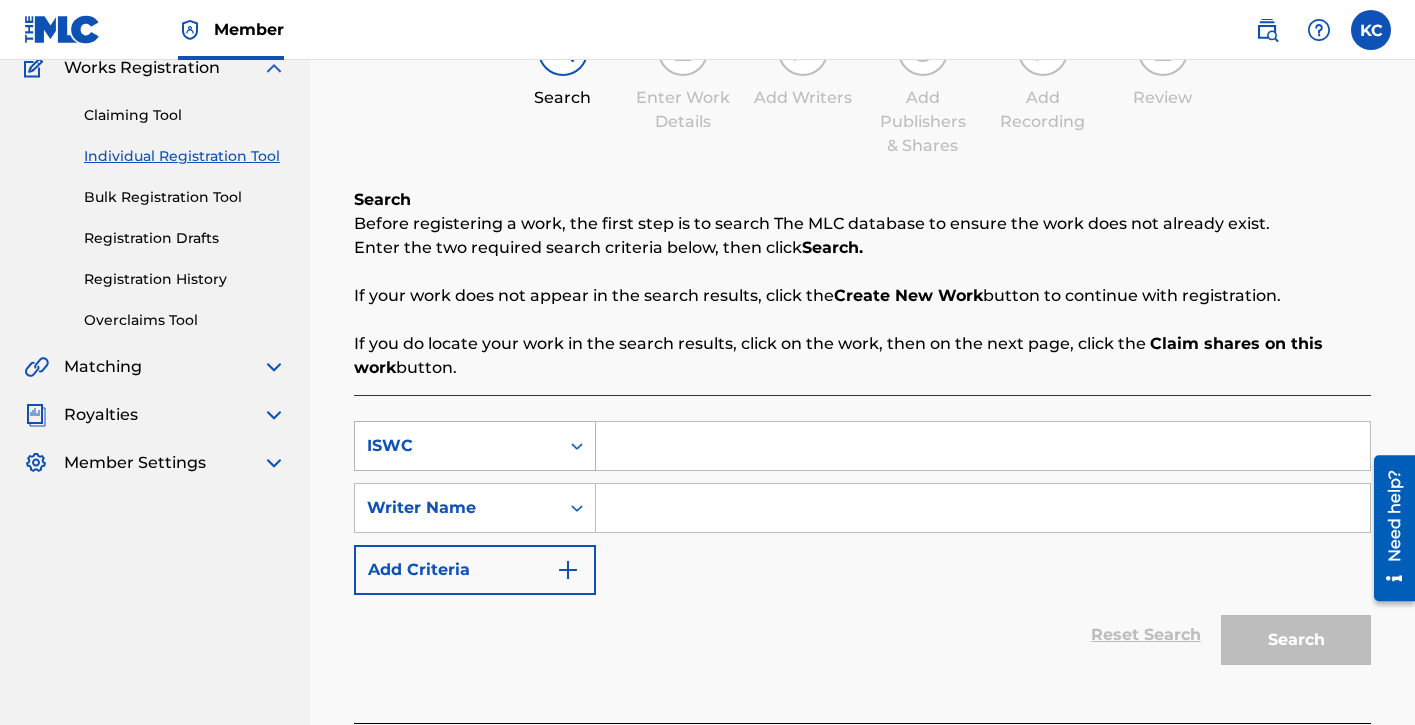 click on "ISWC" at bounding box center (457, 446) 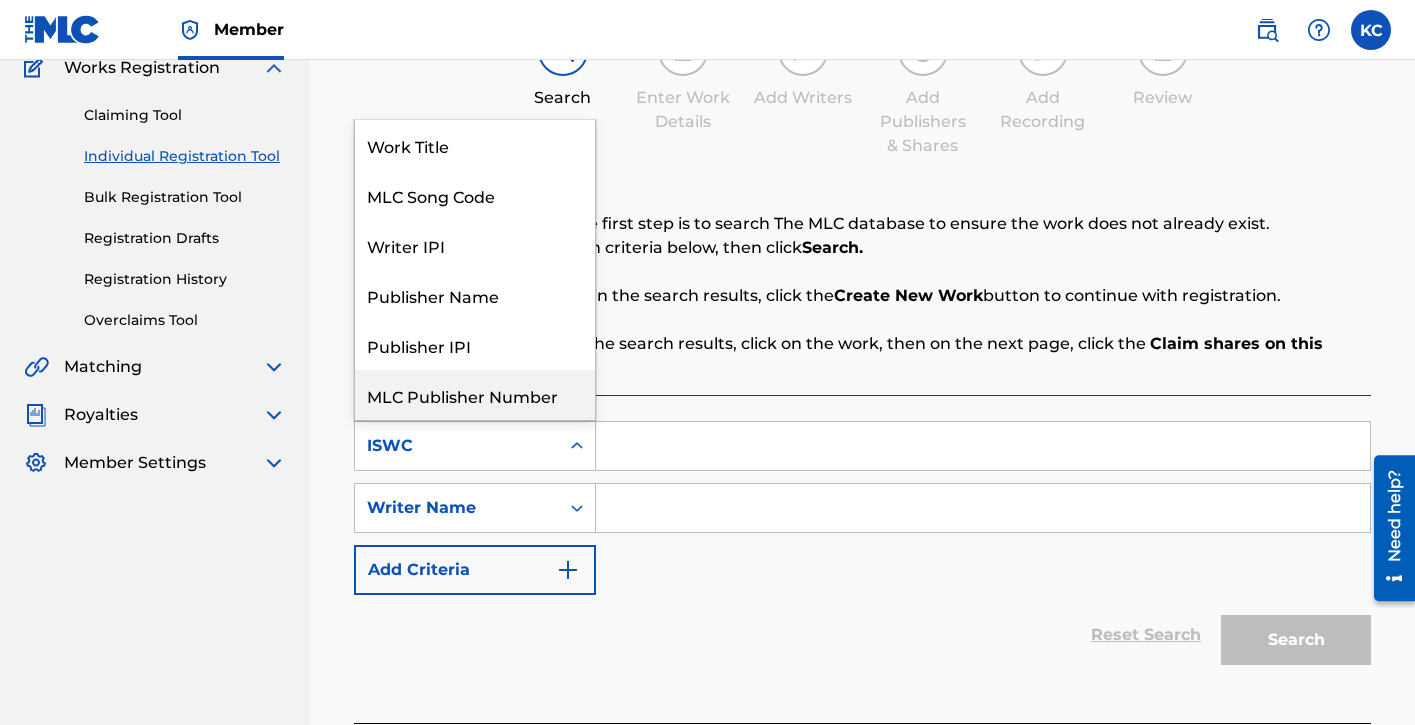 scroll, scrollTop: 50, scrollLeft: 0, axis: vertical 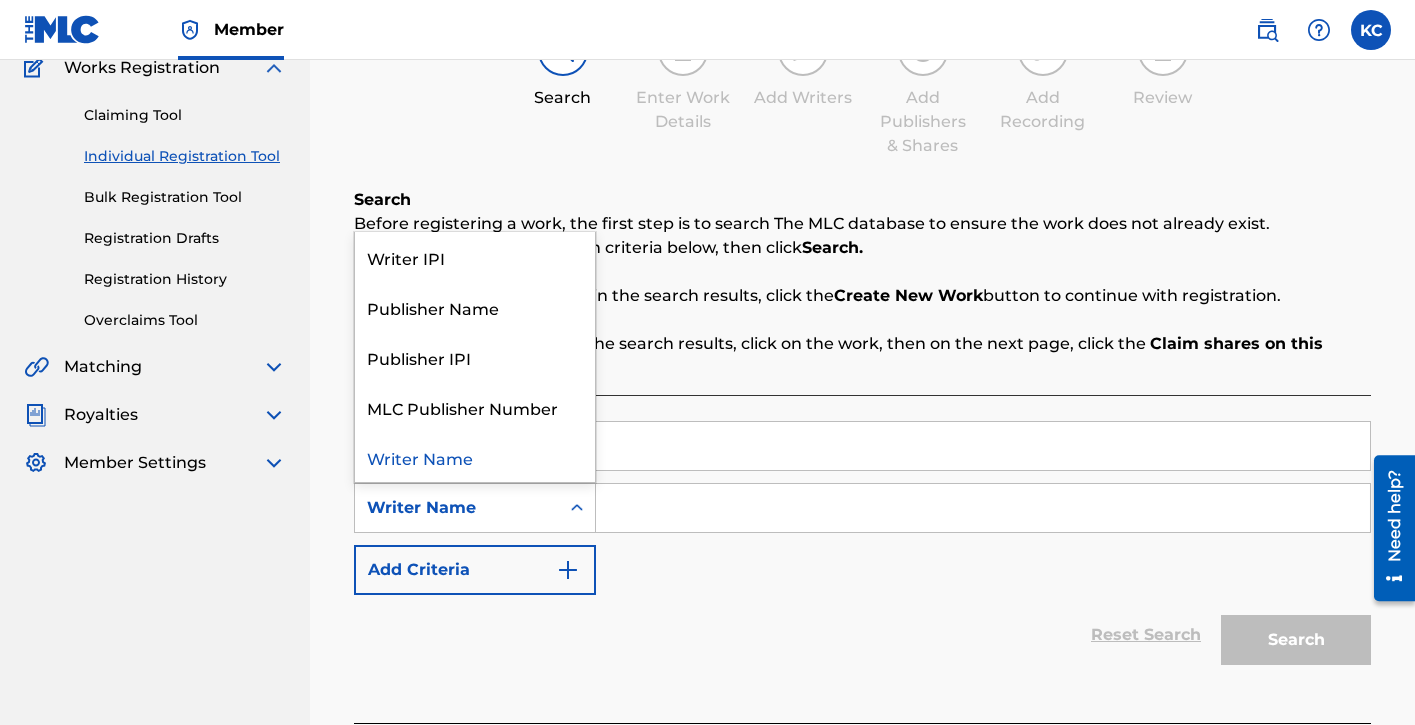 click 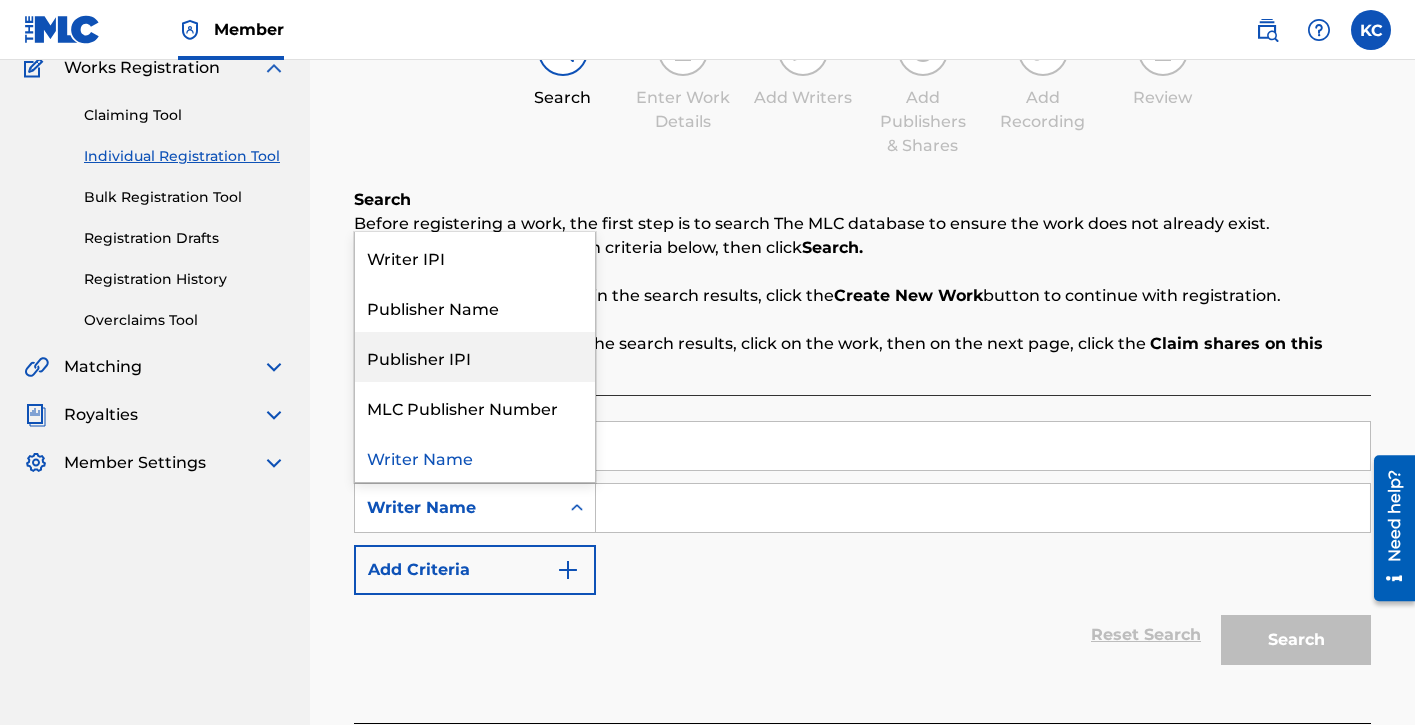 click on "SearchWithCriteria3fb7490f-2dc0-4798-bbd4-ba8182e7e3db ISWC SearchWithCriteria6d307b0f-60d0-4415-a722-66a5bd33aa9e Publisher IPI, 3 of 5. 5 results available. Use Up and Down to choose options, press Enter to select the currently focused option, press Escape to exit the menu, press Tab to select the option and exit the menu. Writer Name Writer IPI Publisher Name Publisher IPI MLC Publisher Number Writer Name Add Criteria" at bounding box center [862, 508] 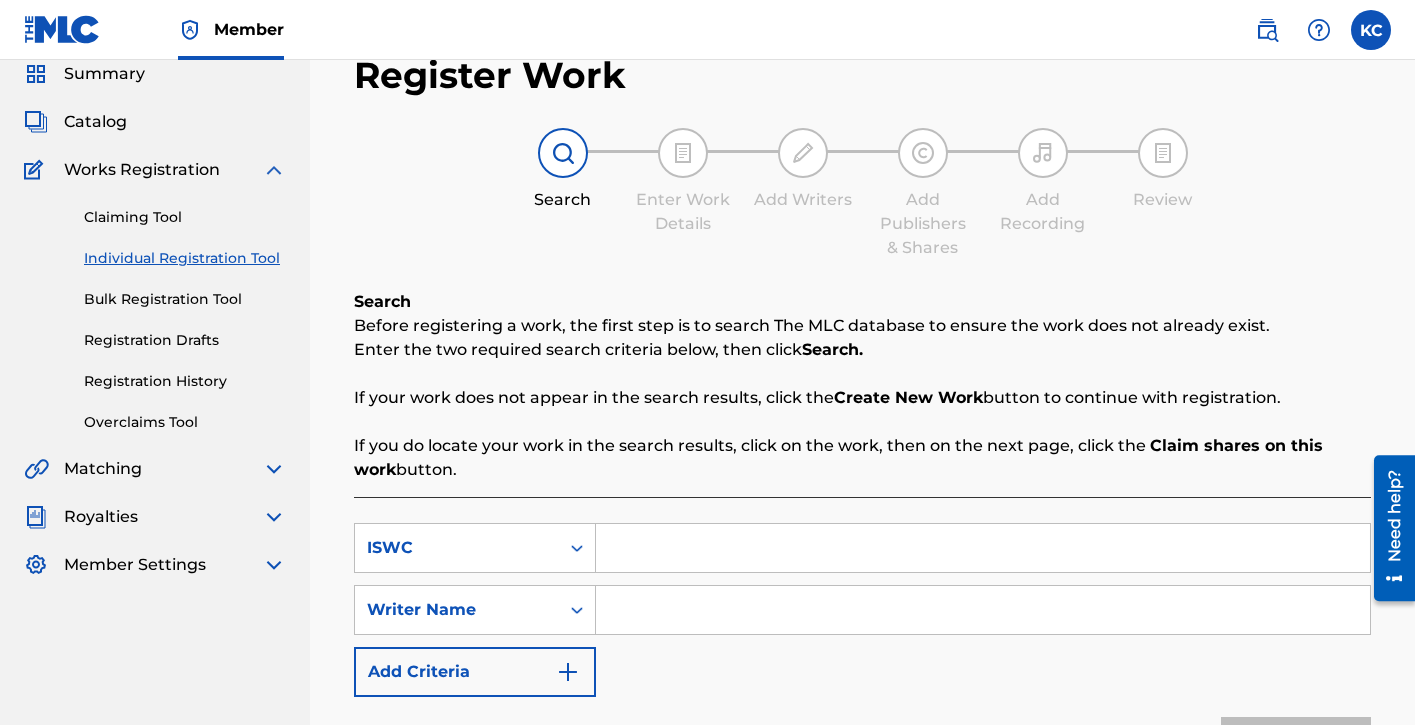 scroll, scrollTop: 0, scrollLeft: 0, axis: both 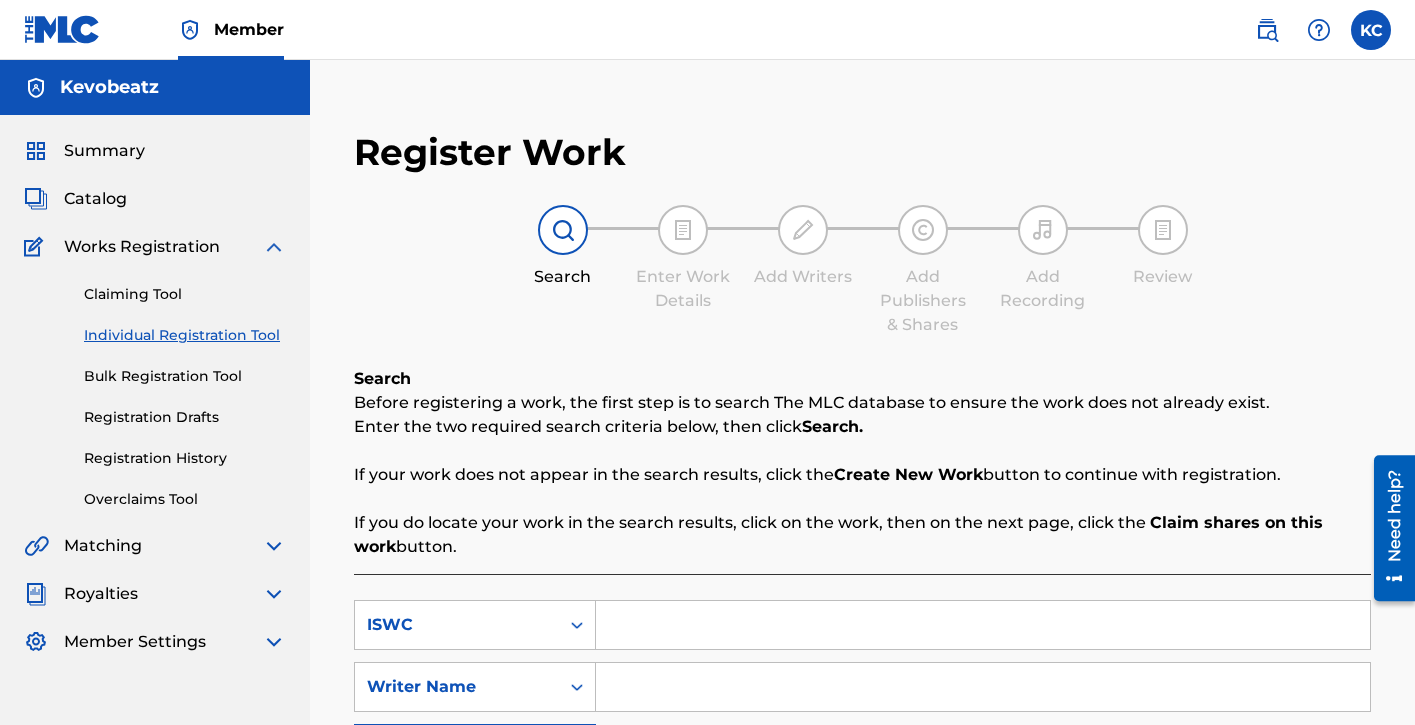click on "Catalog" at bounding box center (95, 199) 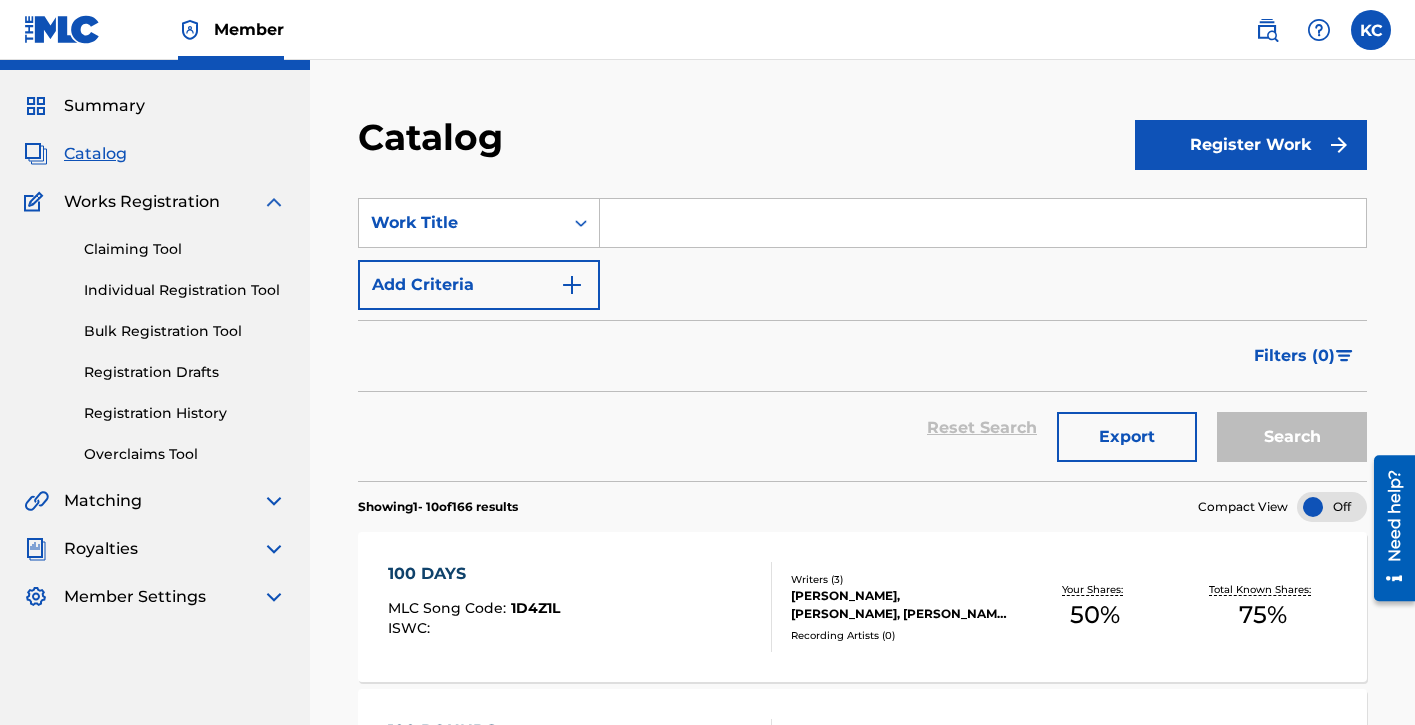 scroll, scrollTop: 58, scrollLeft: 0, axis: vertical 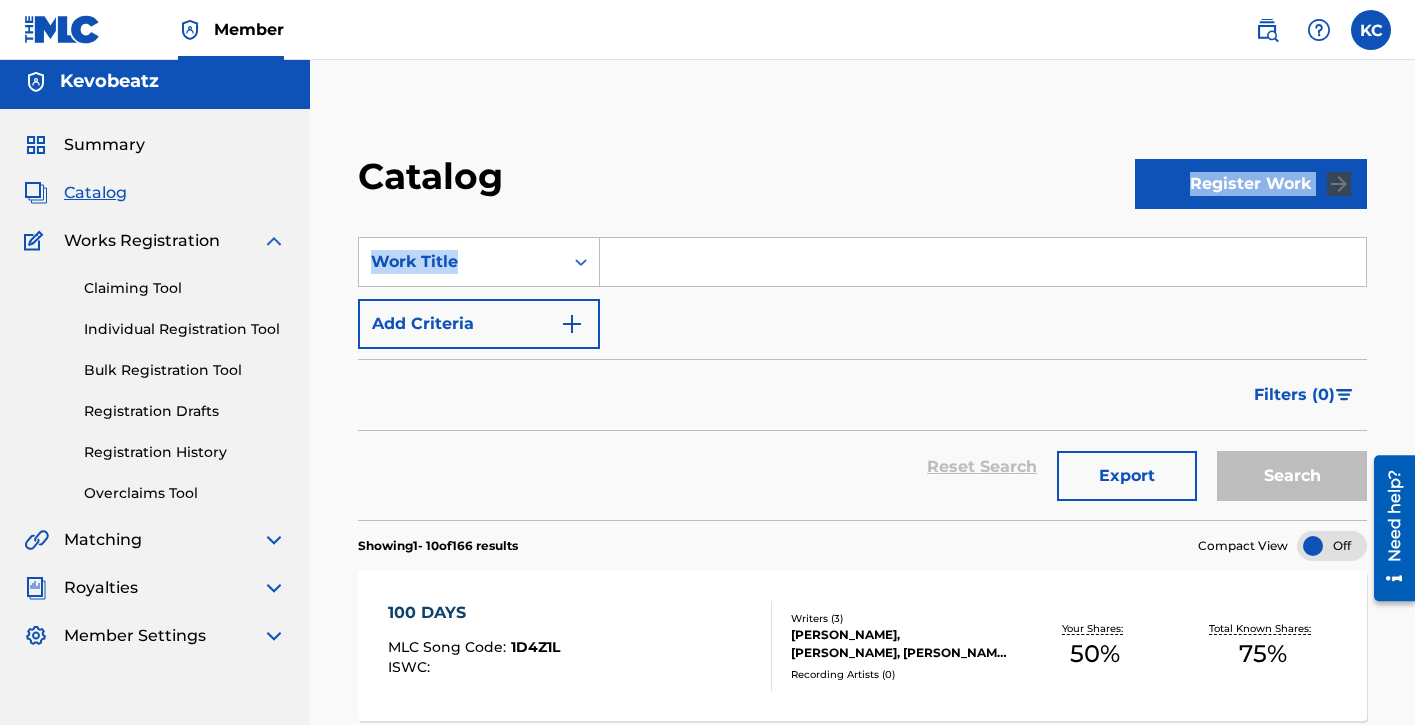 drag, startPoint x: 1414, startPoint y: 113, endPoint x: 1414, endPoint y: 211, distance: 98 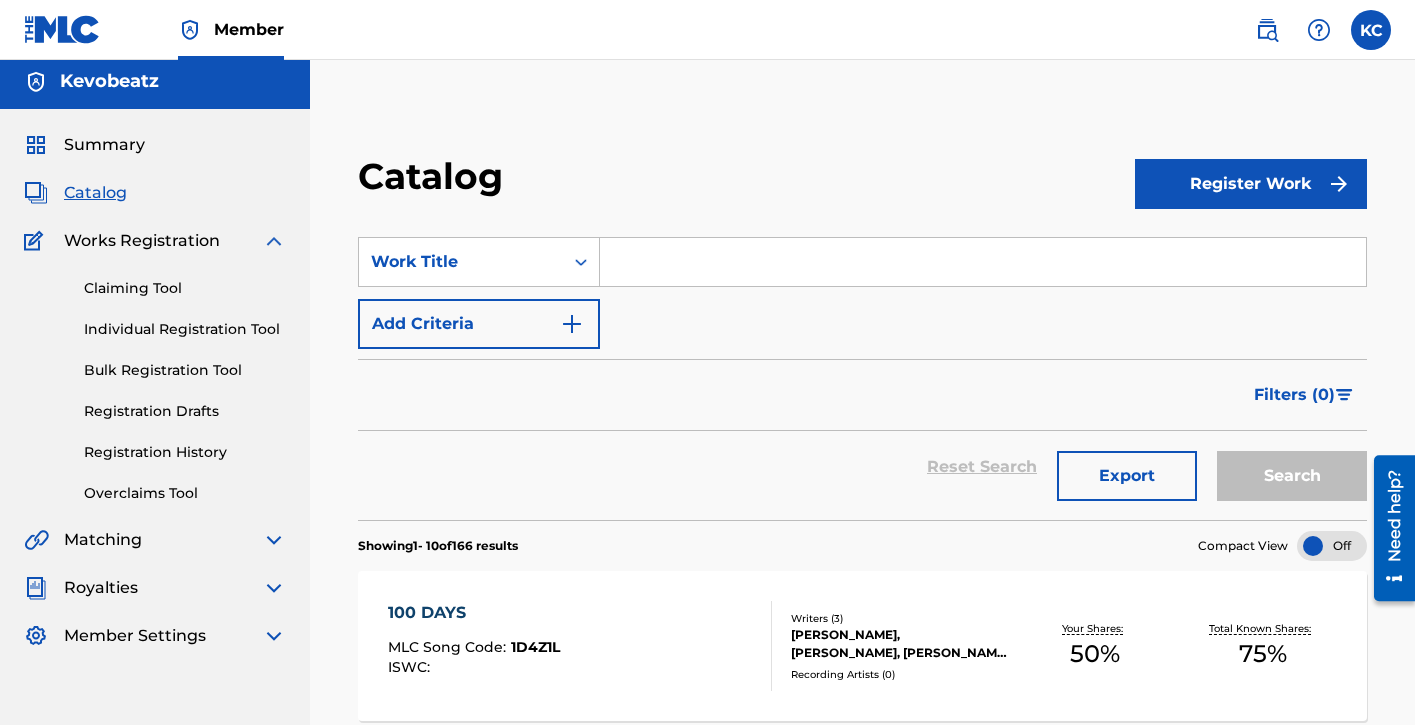 click on "Catalog Register Work SearchWithCriteria1eb7940f-99c0-48d8-8c38-ac1ea9a8c5a1 Work Title Add Criteria Filter Hold Filters Overclaim   Dispute   Remove Filters Apply Filters Filters ( 0 ) Reset Search Export Search Showing  1  -   10  of  166   results   Compact View 100 DAYS MLC Song Code : 1D4Z1L ISWC : Writers ( 3 ) [PERSON_NAME], [PERSON_NAME], [PERSON_NAME] [PERSON_NAME] Recording Artists ( 0 ) Your Shares: 50 % Total Known Shares: 75 % 100 ROUNDS MLC Song Code : 1C4P48 ISWC : Writers ( 1 ) [PERSON_NAME] Recording Artists ( 0 ) Your Shares: 100 % Total Known Shares: 100 % 1,2 MLC Song Code : 1C4P56 ISWC : Writers ( 1 ) [PERSON_NAME] Recording Artists ( 0 ) Your Shares: 100 % Total Known Shares: 100 % 12AM FREESTYLE MLC Song Code : 1C4P46 ISWC : Writers ( 1 ) [PERSON_NAME] Recording Artists ( 0 ) Your Shares: 100 % Total Known Shares: 100 % 12 ROUNDS MLC Song Code : 1C4P5P ISWC : Writers ( 1 ) [PERSON_NAME] Recording Artists ( 0 ) Your Shares: 100 % Total Known Shares: 100 % 1ST & 15TH MLC Song Code : 1C4P5L" at bounding box center [862, 1170] 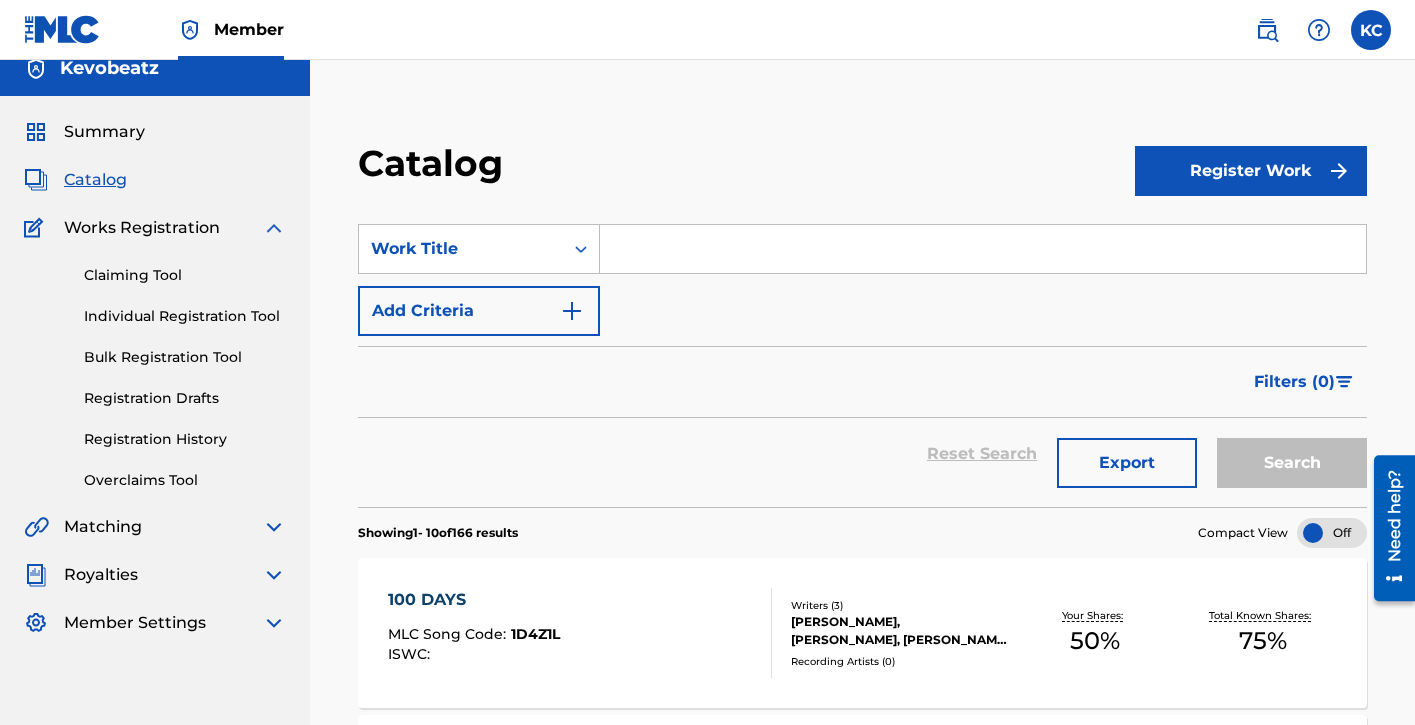 scroll, scrollTop: 0, scrollLeft: 0, axis: both 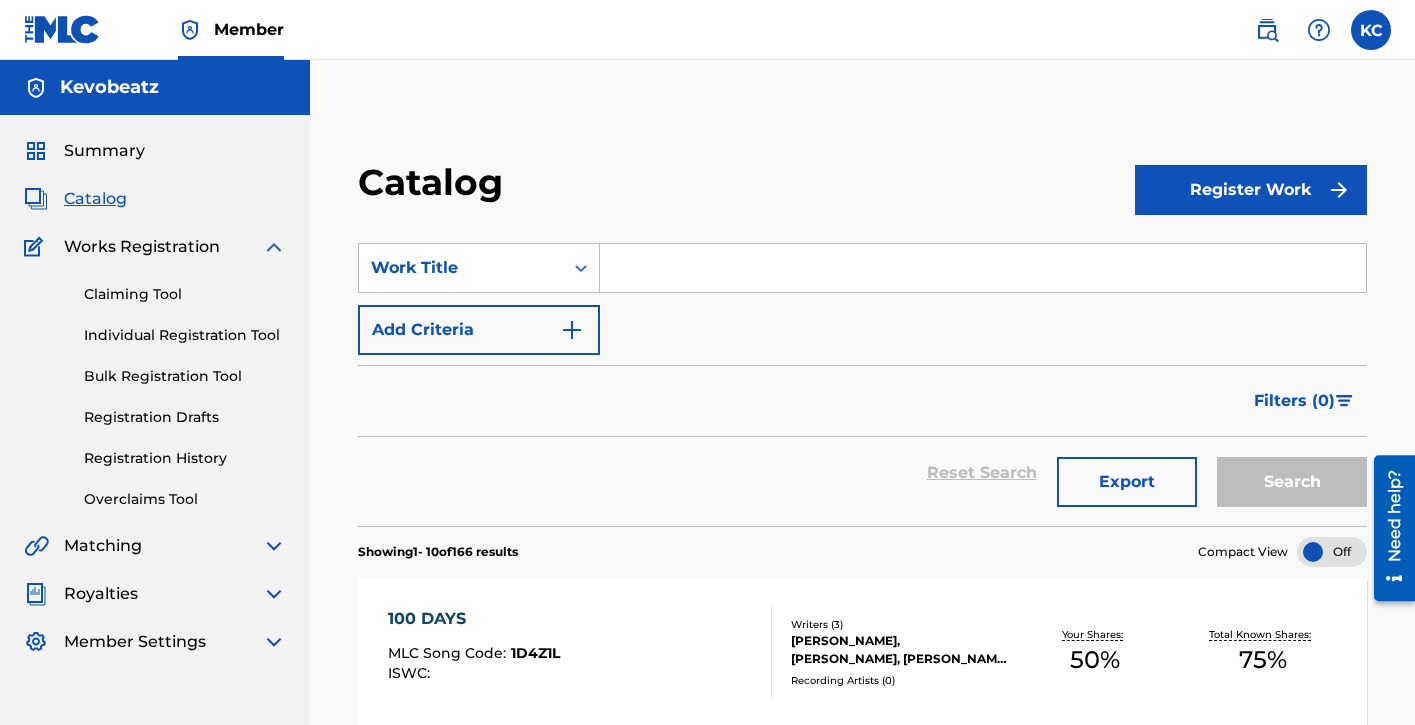 click on "Summary" at bounding box center [104, 151] 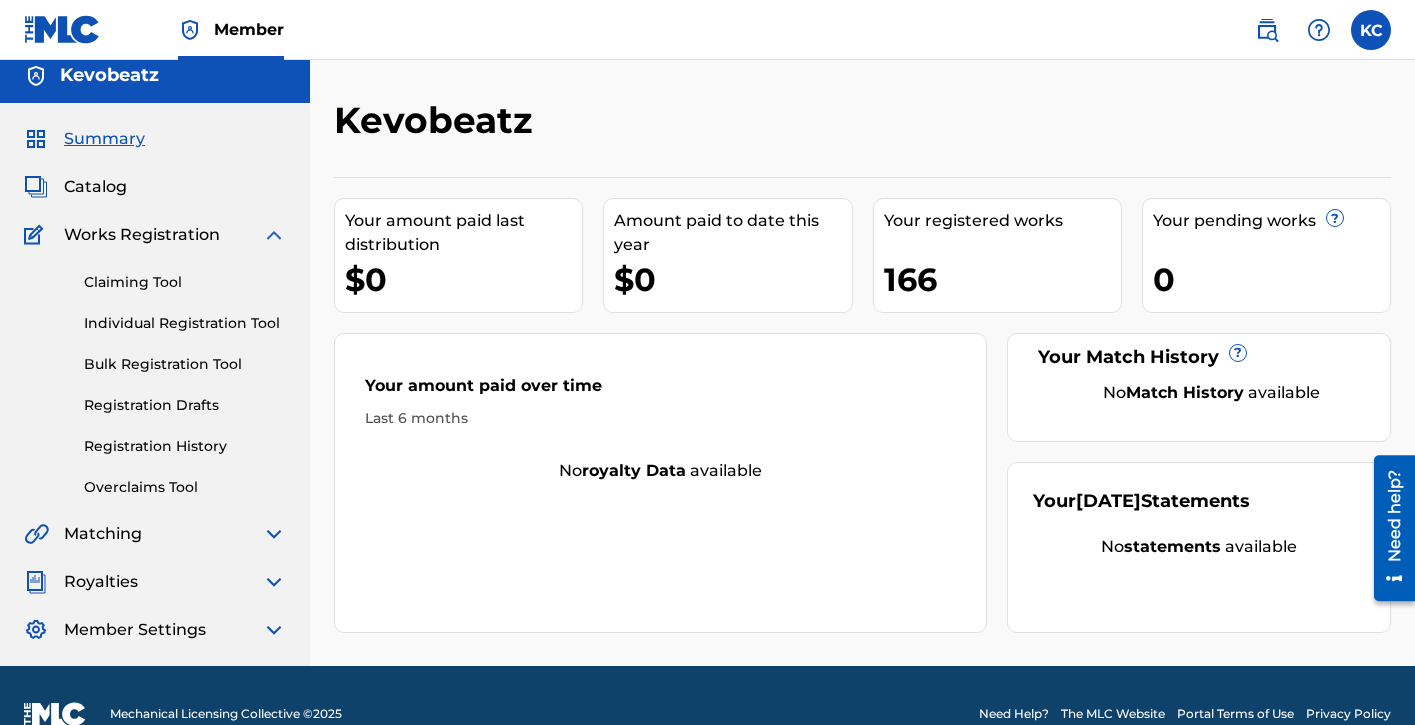 scroll, scrollTop: 49, scrollLeft: 0, axis: vertical 